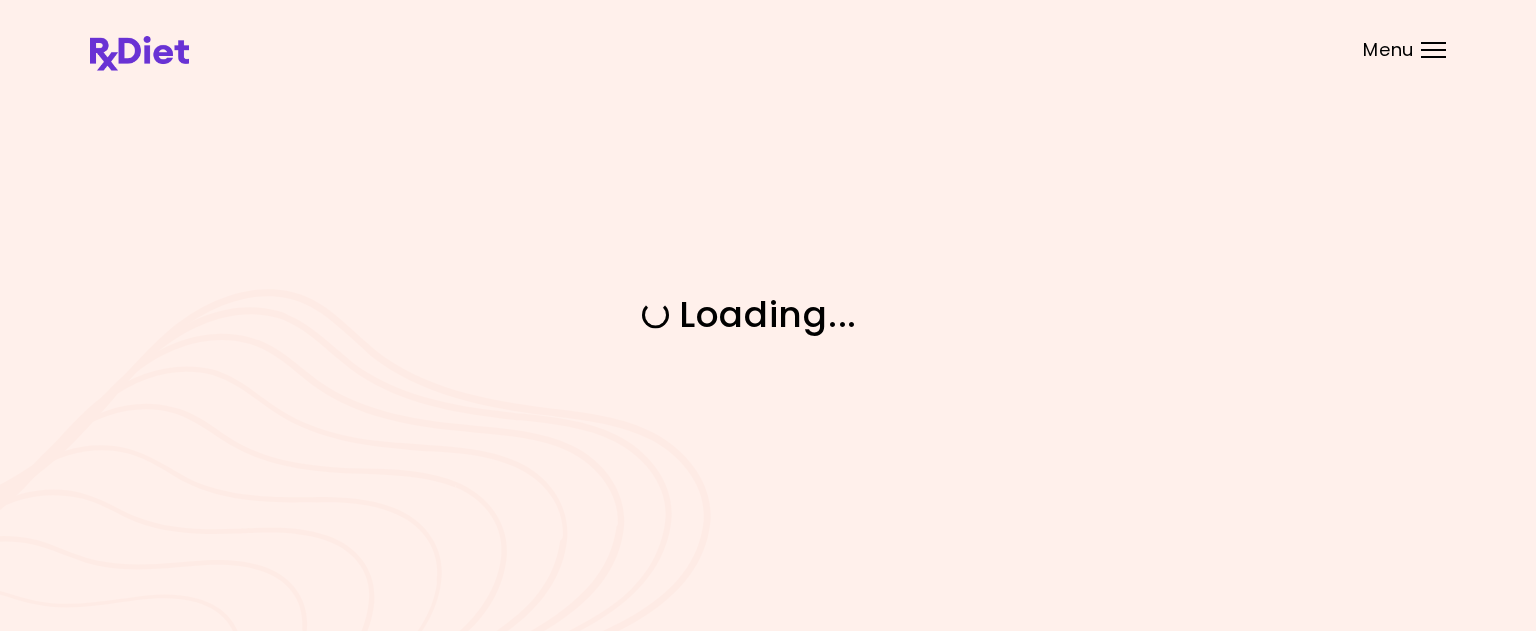 scroll, scrollTop: 0, scrollLeft: 0, axis: both 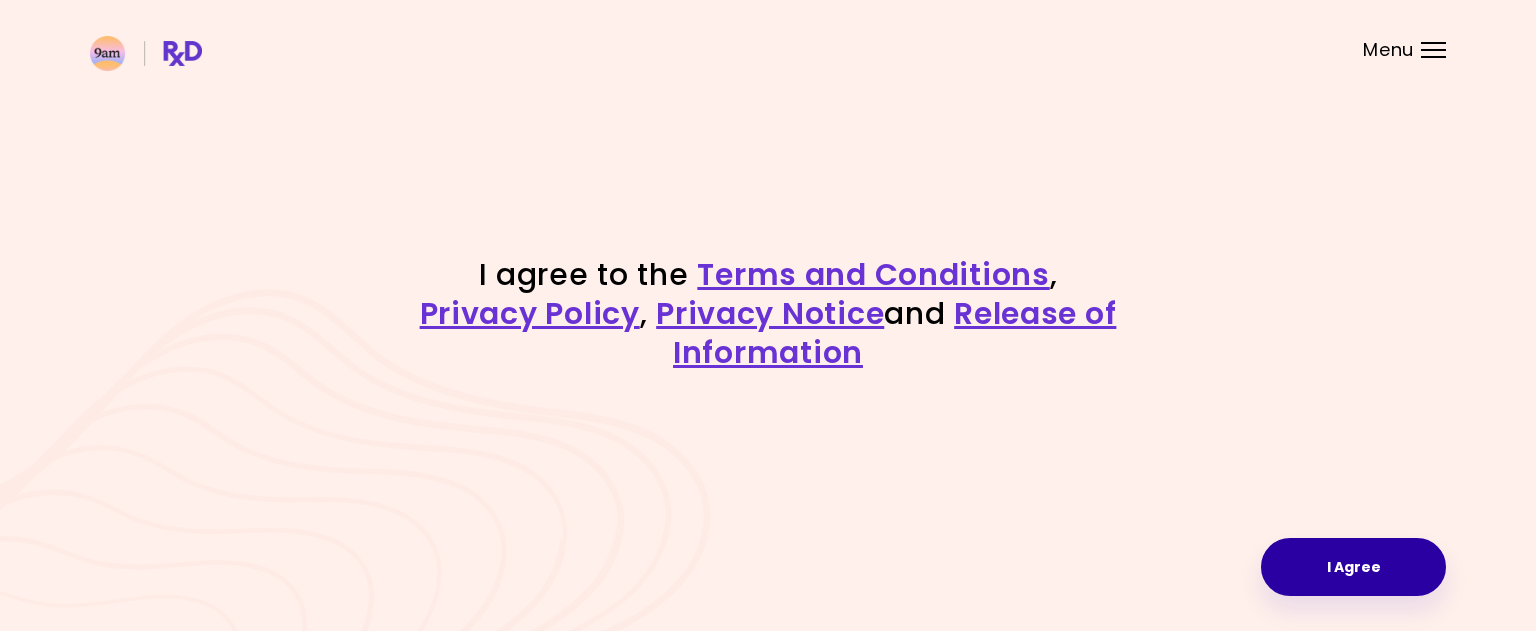 click on "I Agree" at bounding box center (1353, 567) 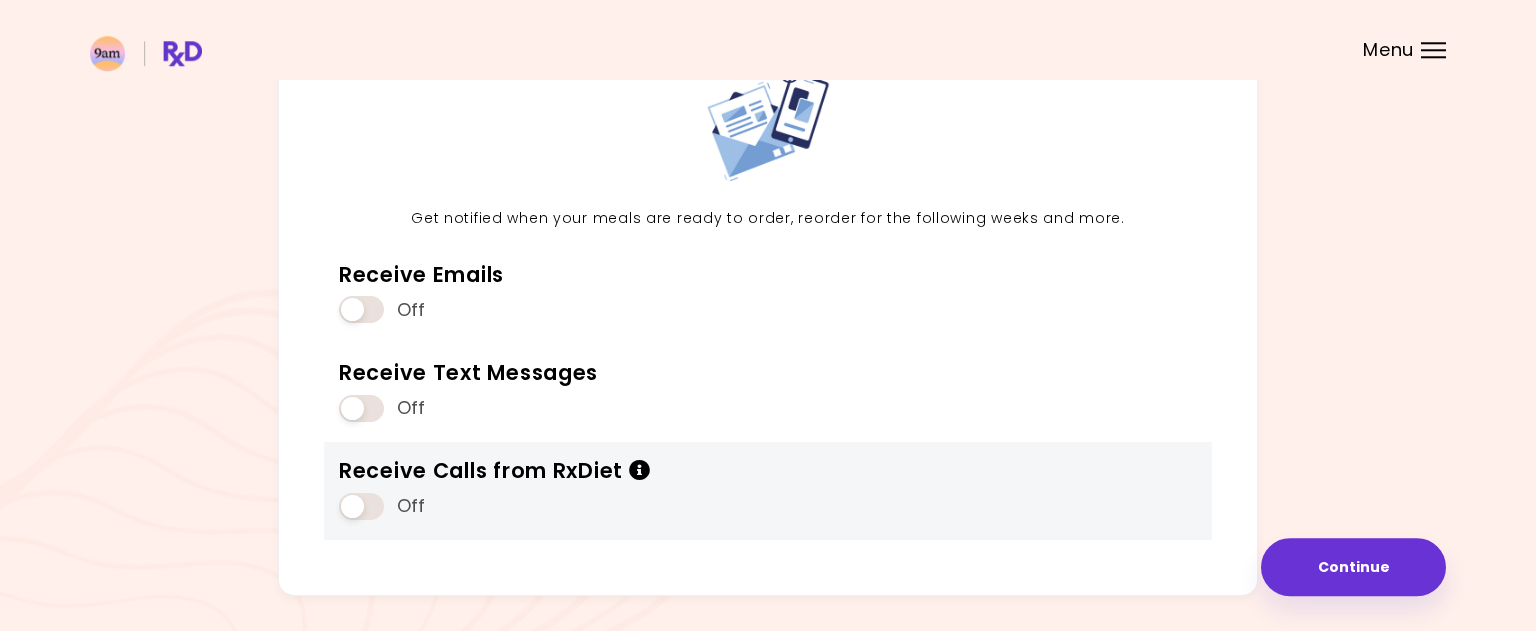 scroll, scrollTop: 104, scrollLeft: 0, axis: vertical 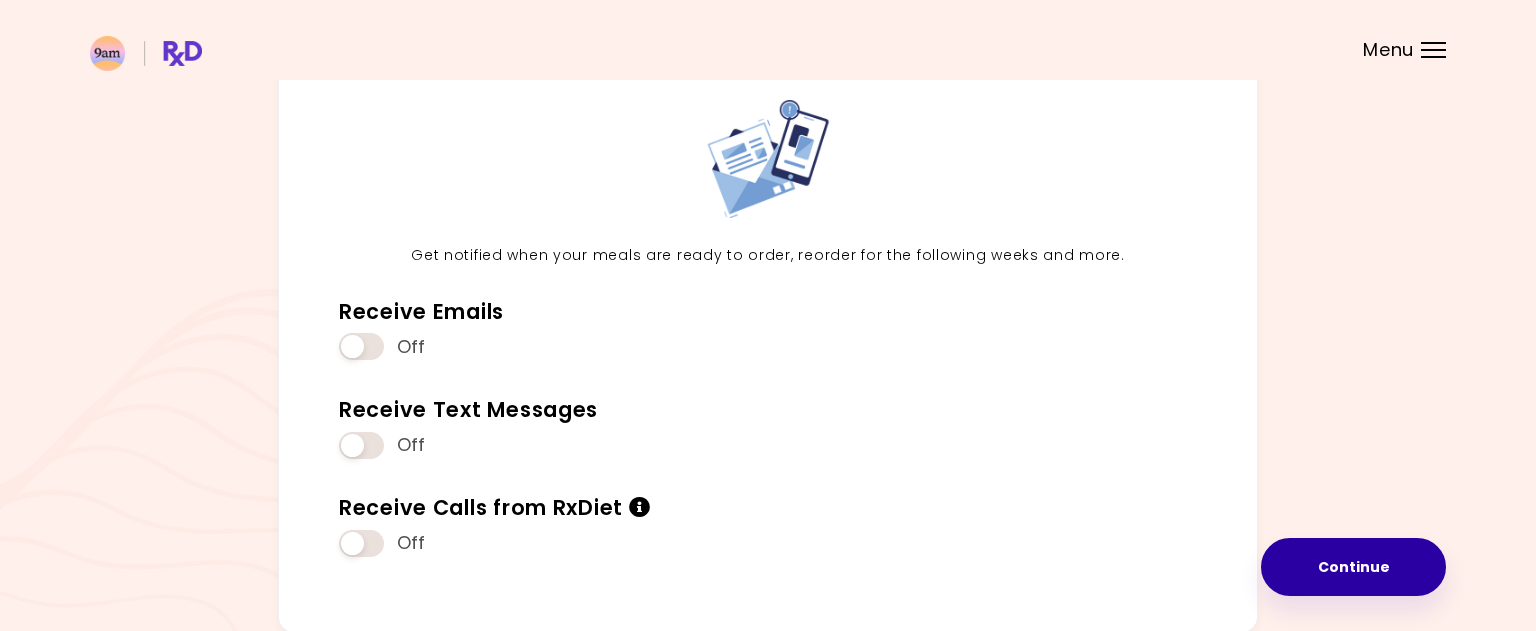 click on "Continue" at bounding box center [1353, 567] 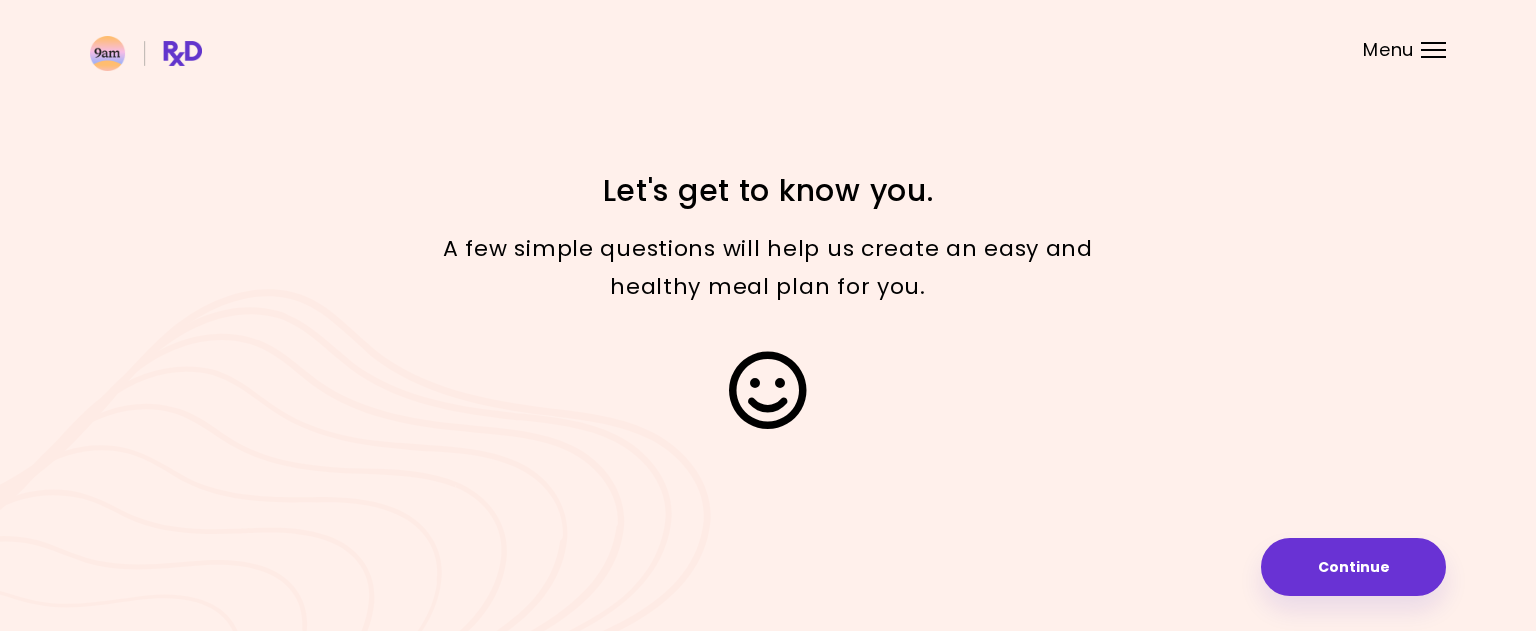 scroll, scrollTop: 0, scrollLeft: 0, axis: both 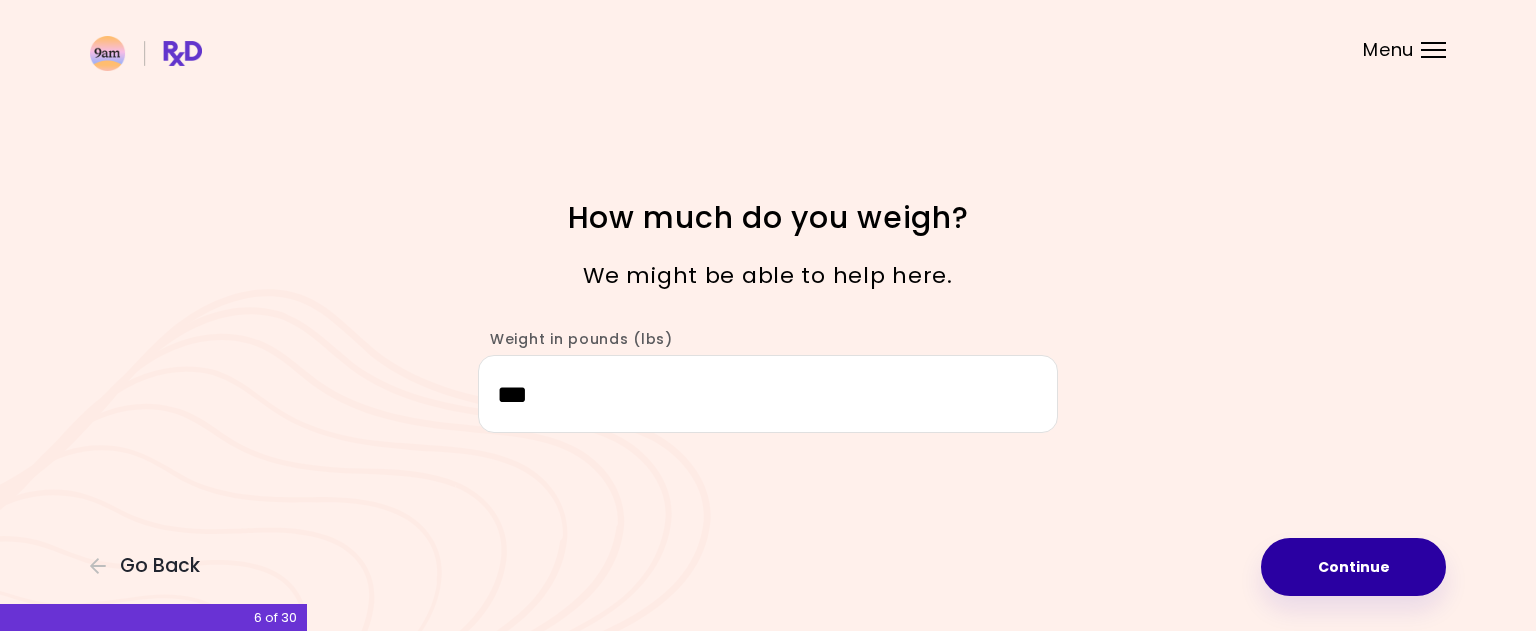 click on "Continue" at bounding box center [1353, 567] 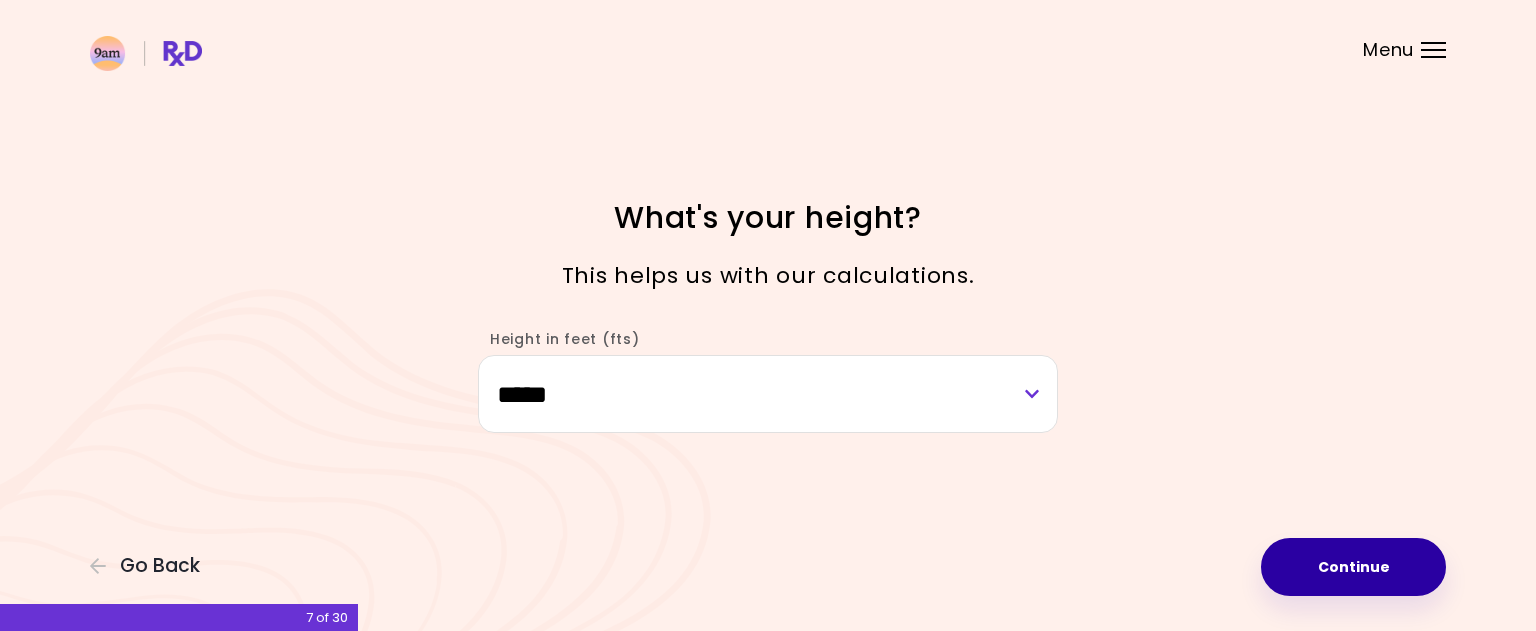 click on "Continue" at bounding box center [1353, 567] 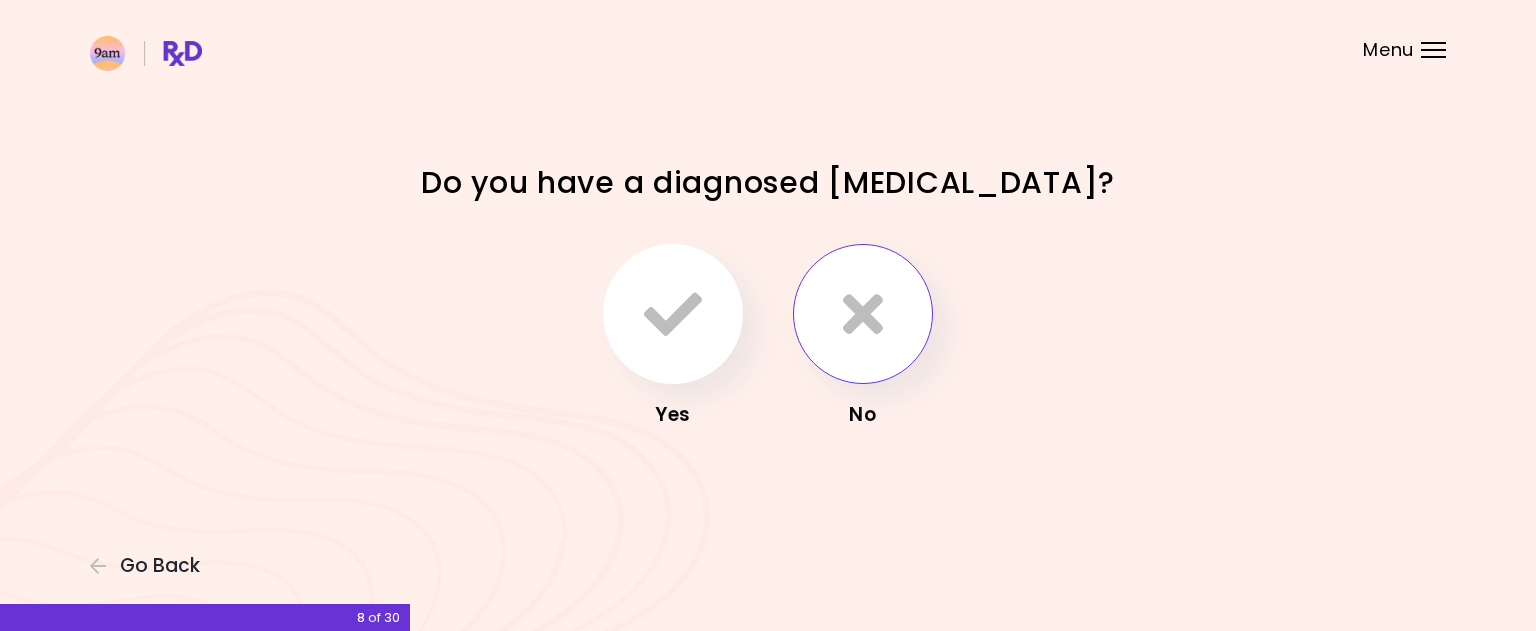 click at bounding box center [863, 314] 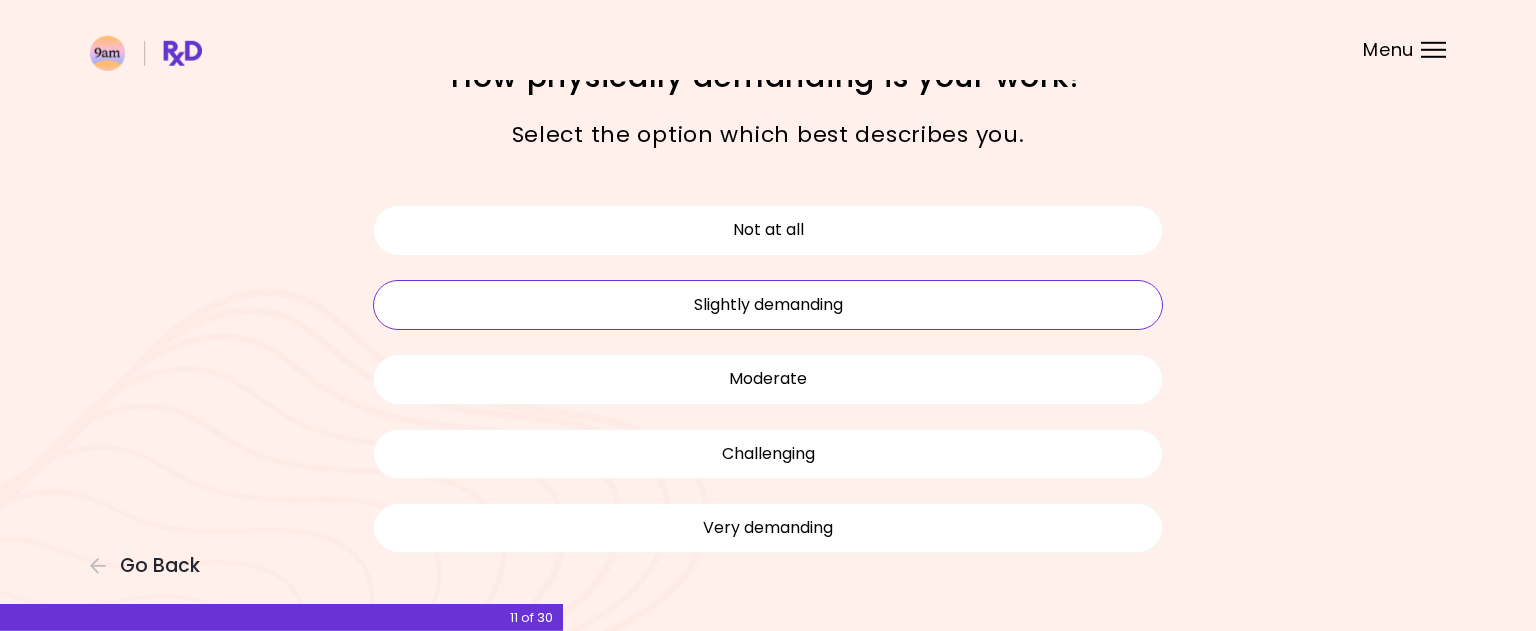 scroll, scrollTop: 20, scrollLeft: 0, axis: vertical 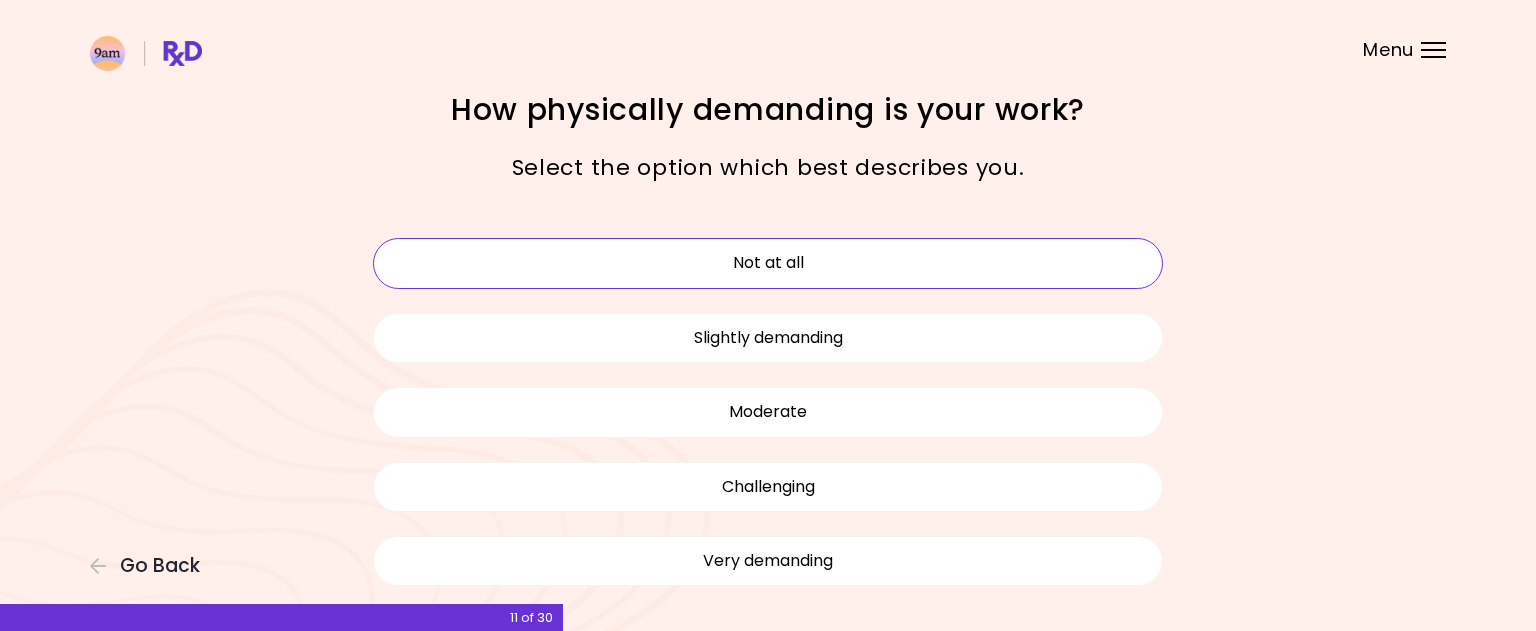 click on "Not at all" at bounding box center (768, 263) 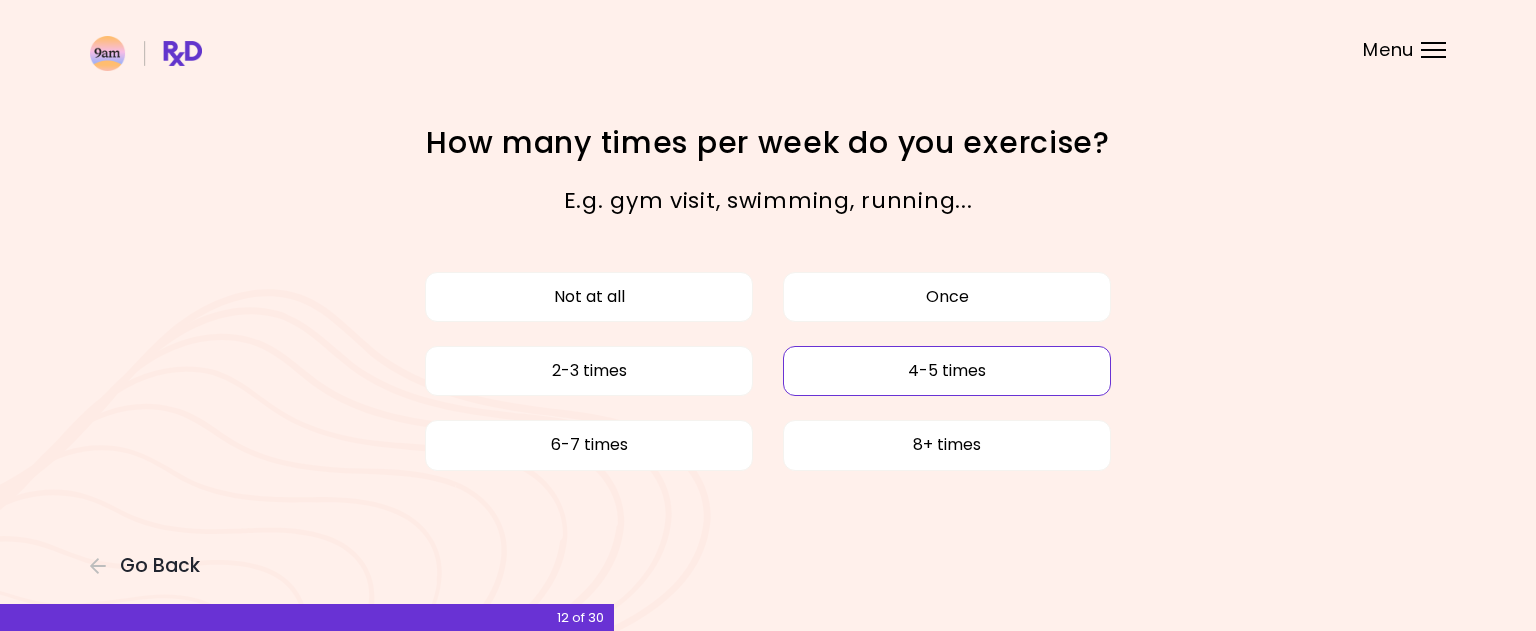 click on "4-5 times" at bounding box center [947, 371] 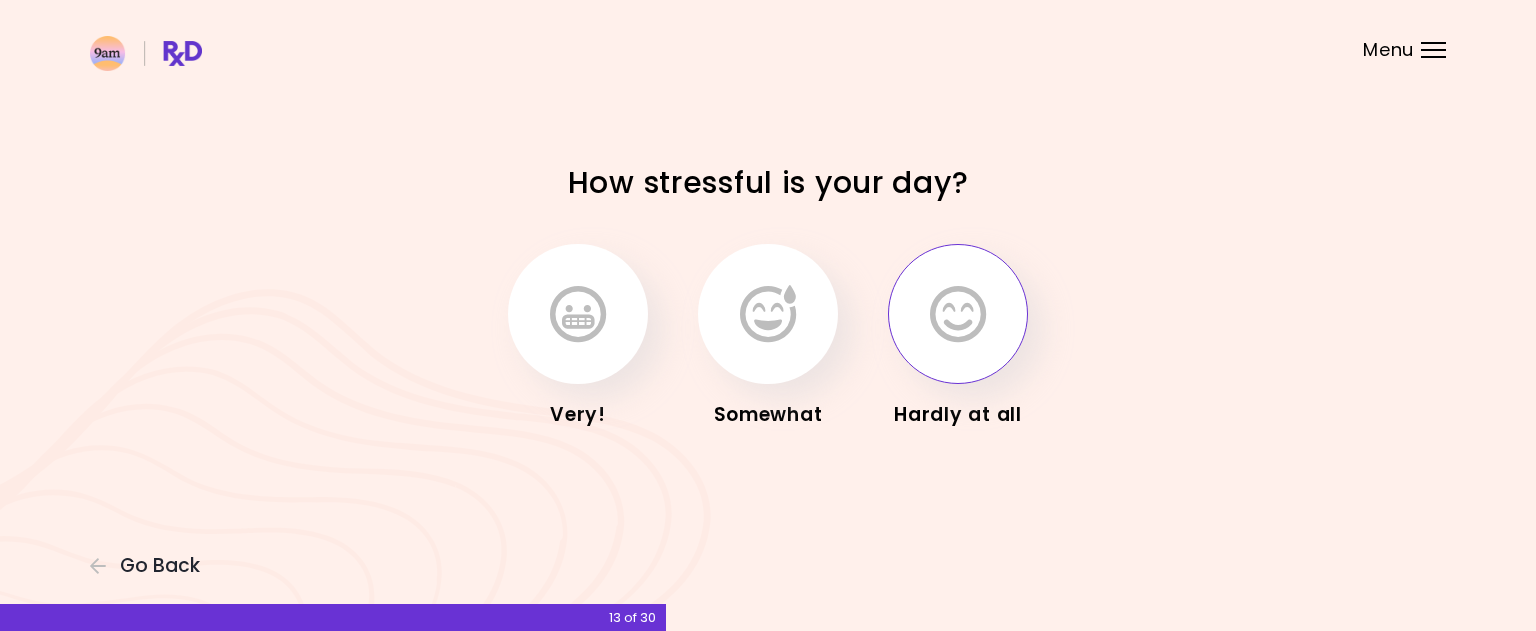 click at bounding box center [958, 314] 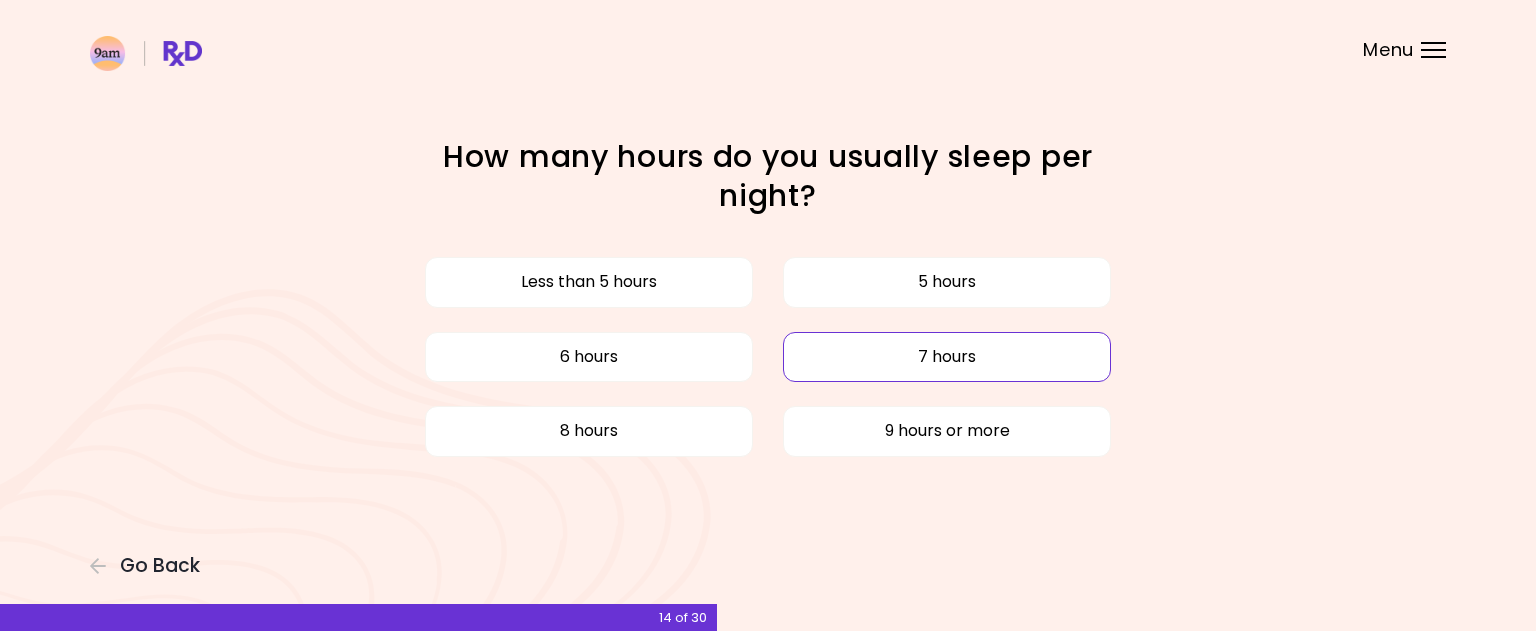 click on "7 hours" at bounding box center [947, 357] 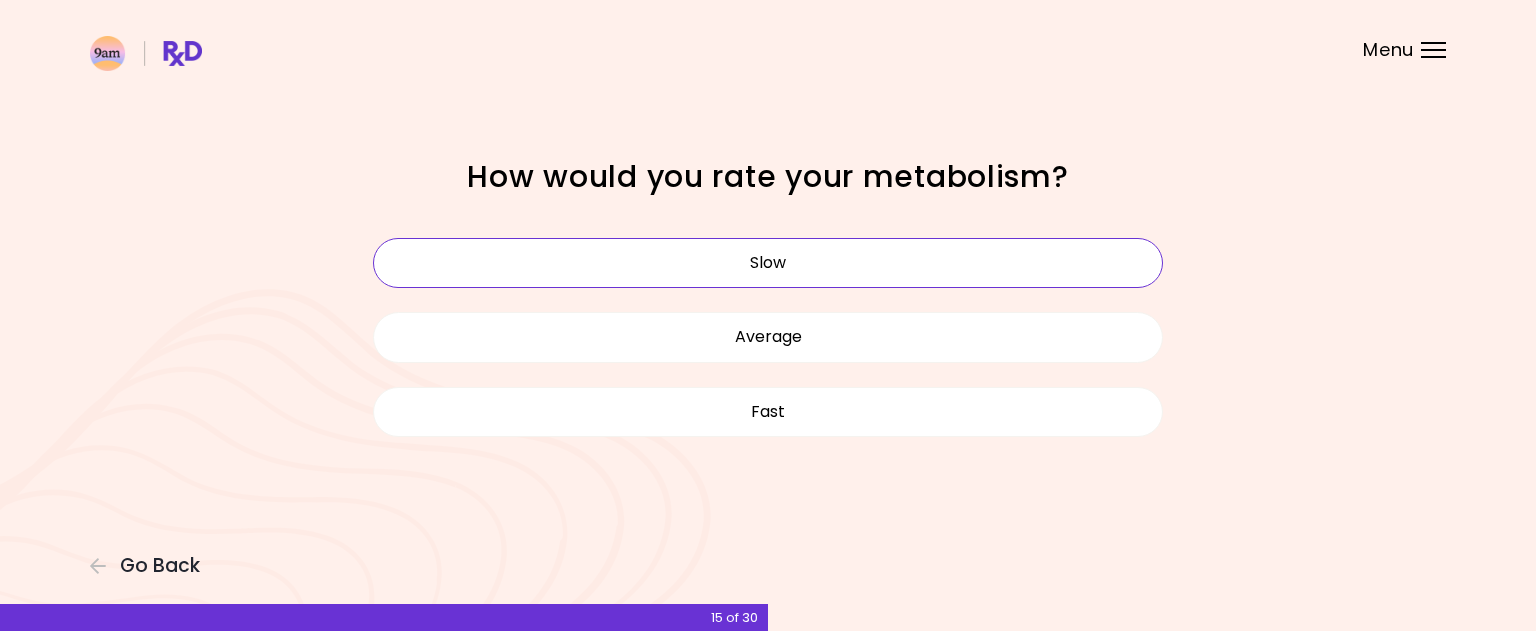 click on "Slow" at bounding box center [768, 263] 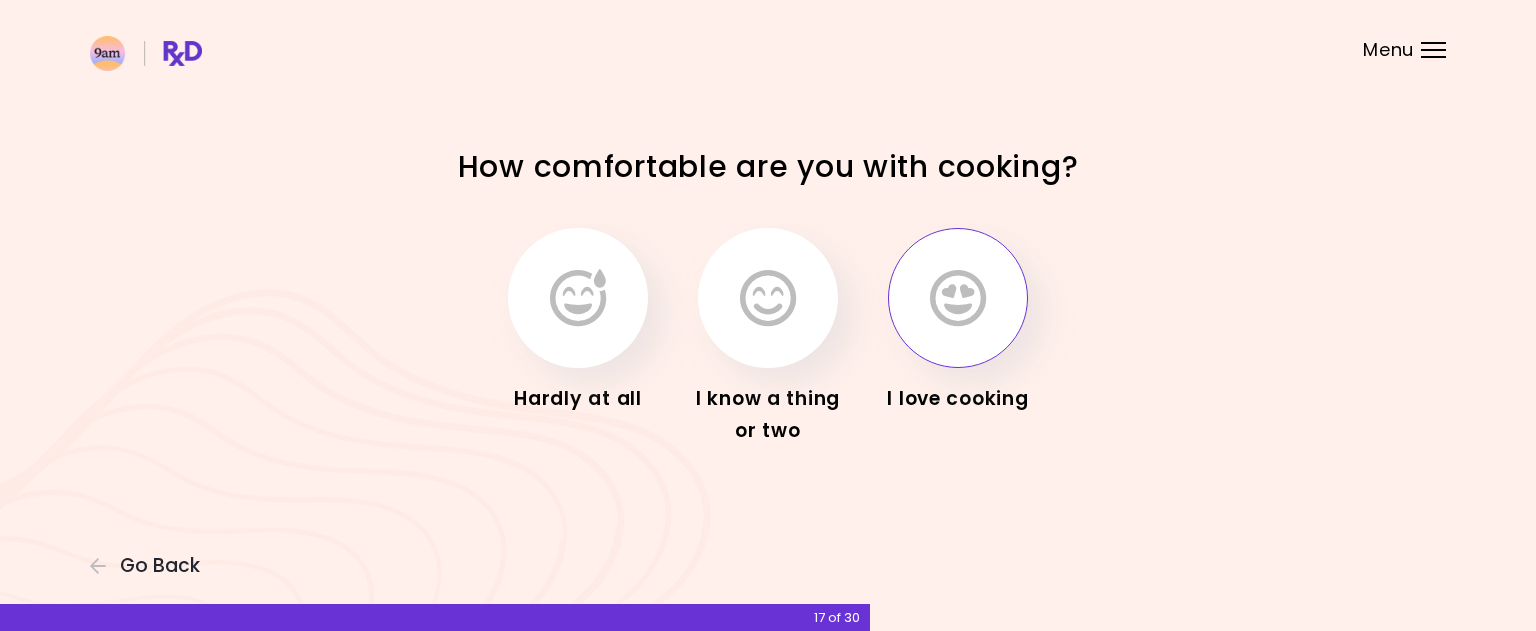 click at bounding box center (958, 298) 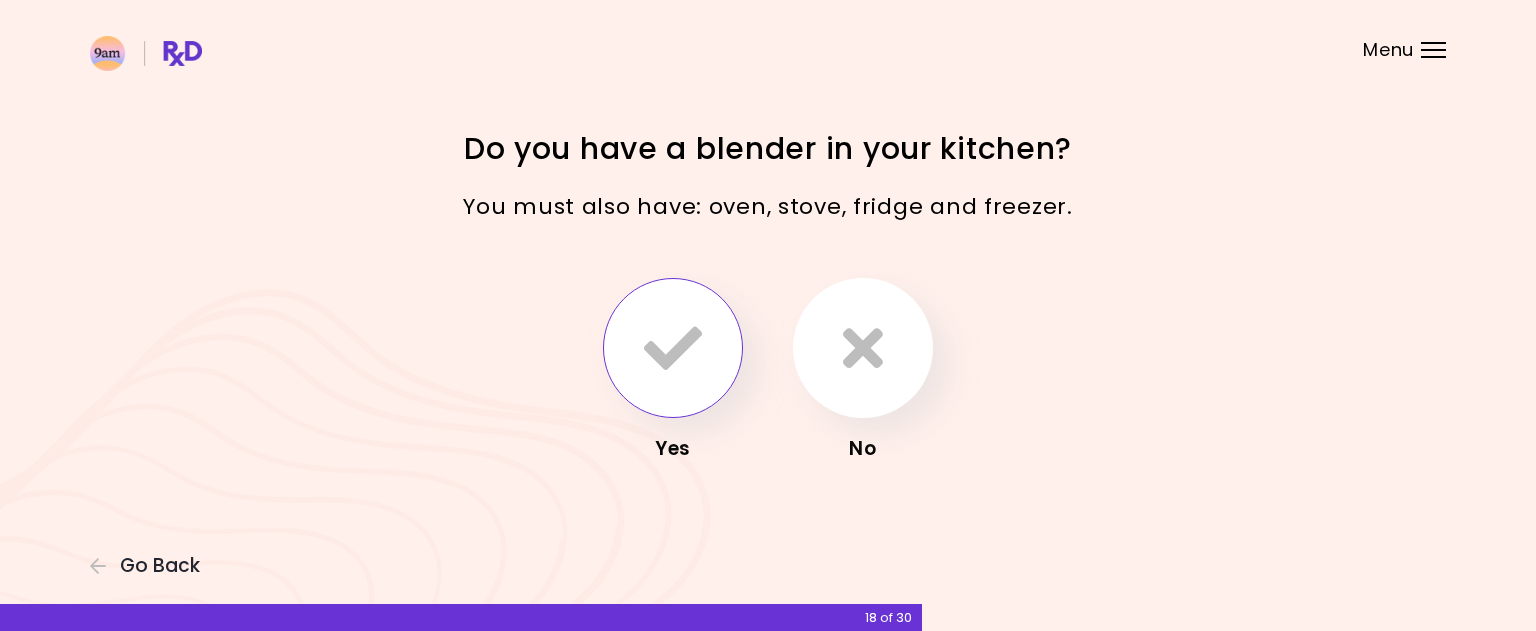 click at bounding box center [673, 348] 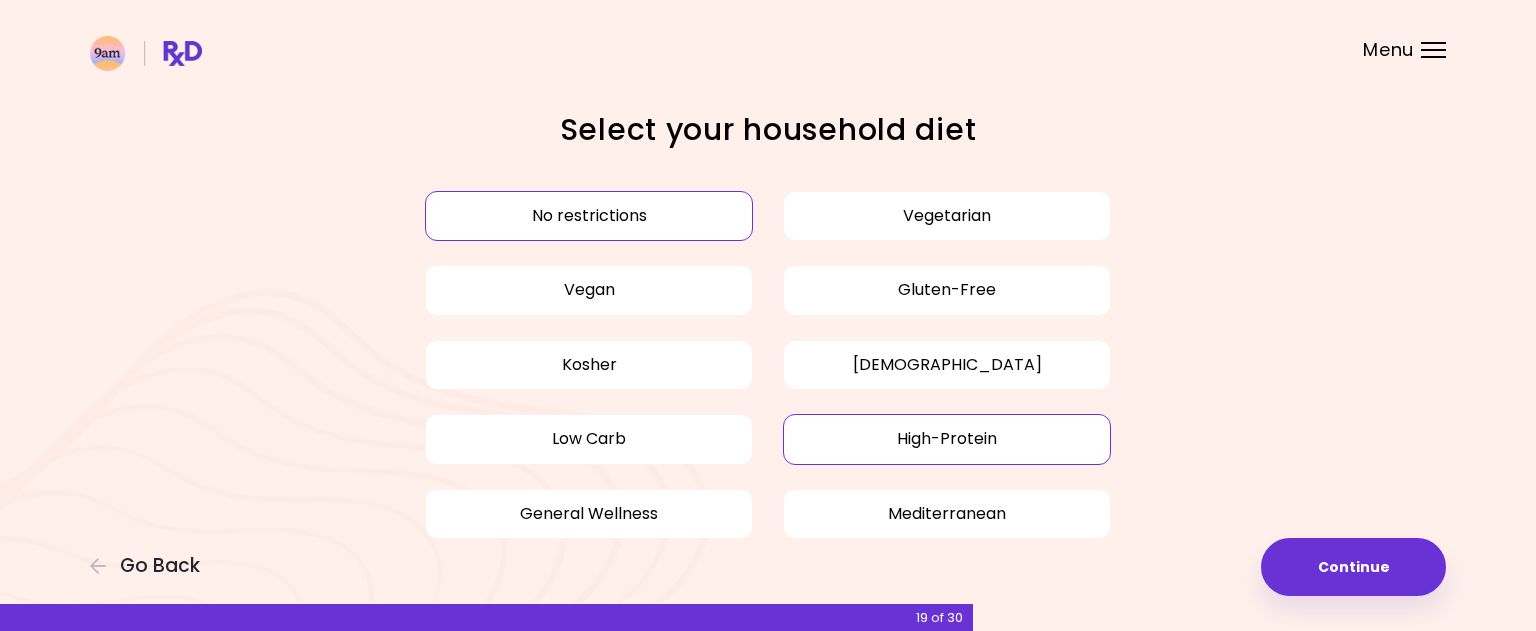 click on "High-Protein" at bounding box center [947, 439] 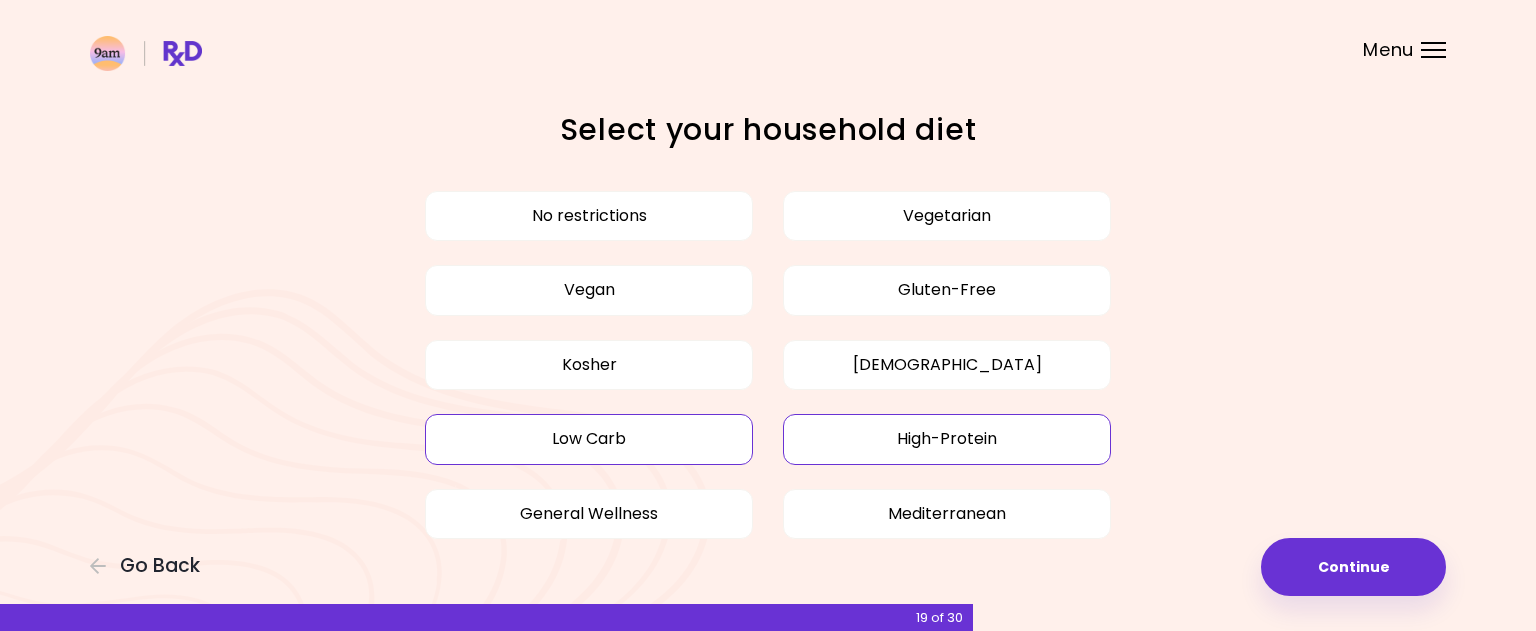 click on "Low Carb" at bounding box center (589, 439) 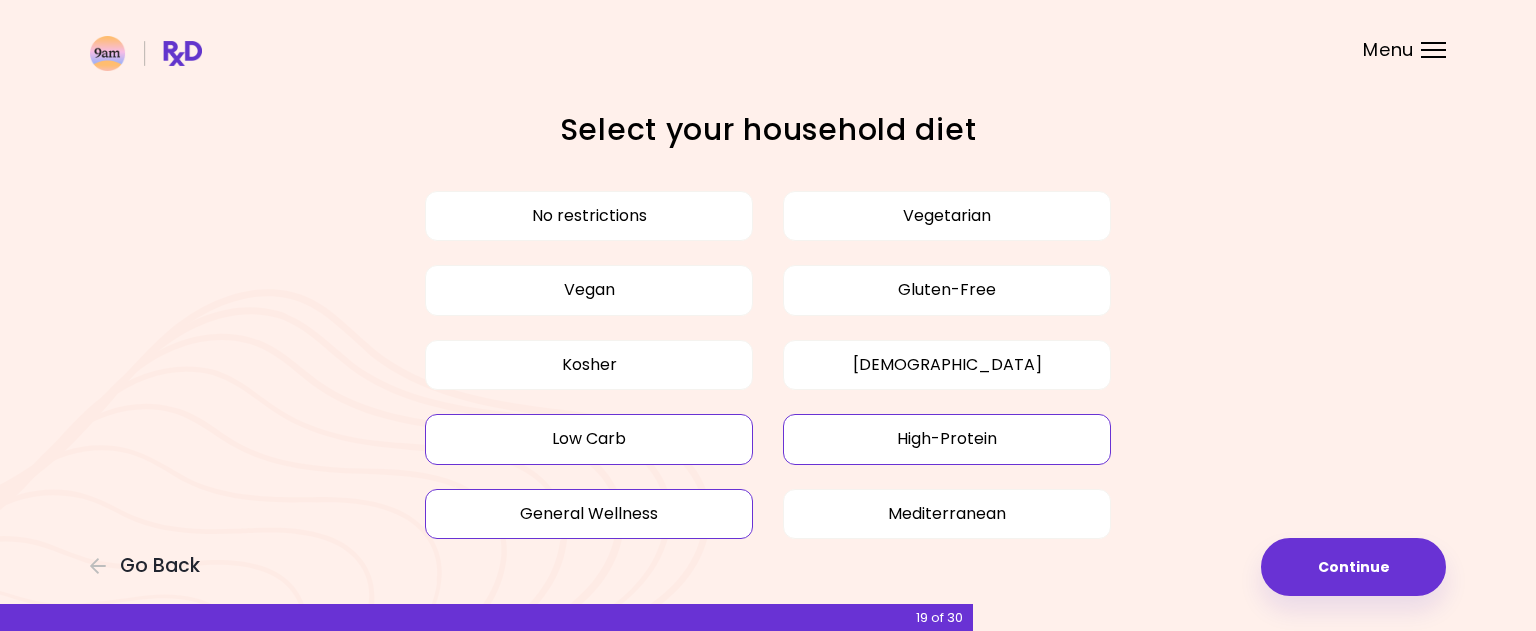click on "General Wellness" at bounding box center (589, 514) 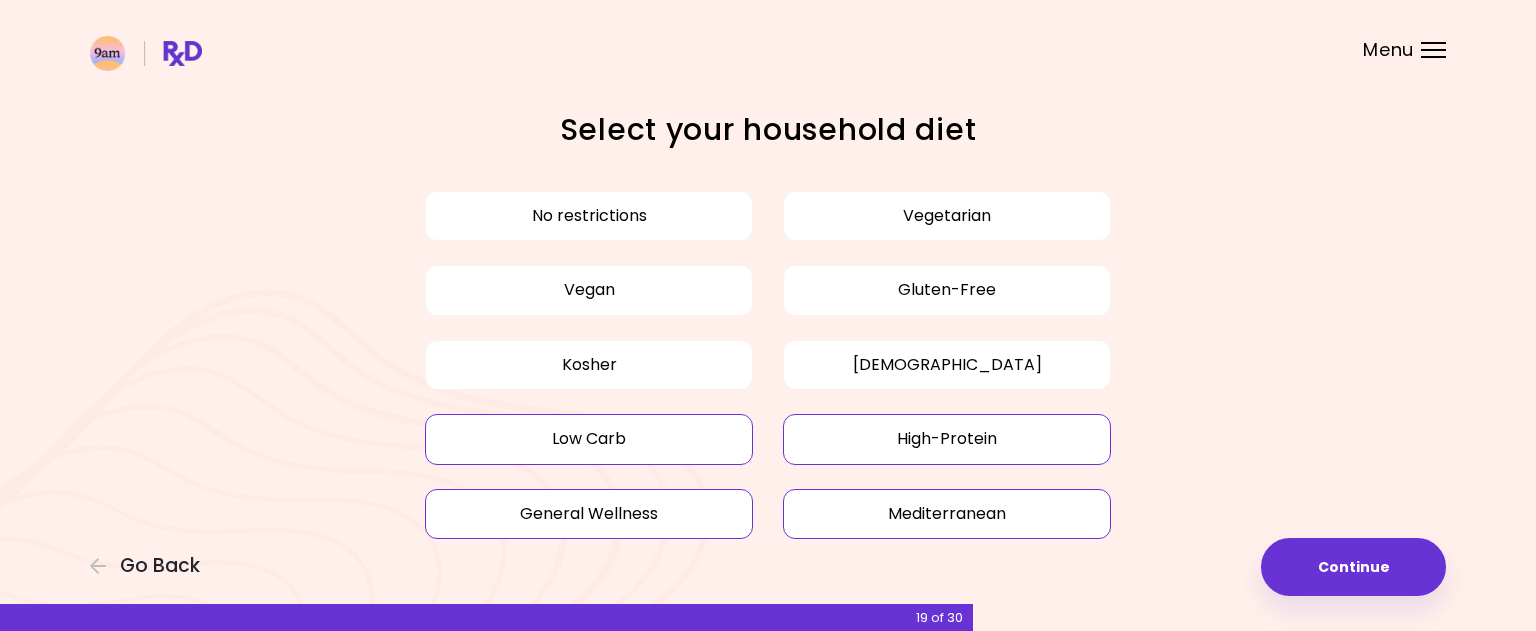 click on "Mediterranean" at bounding box center [947, 514] 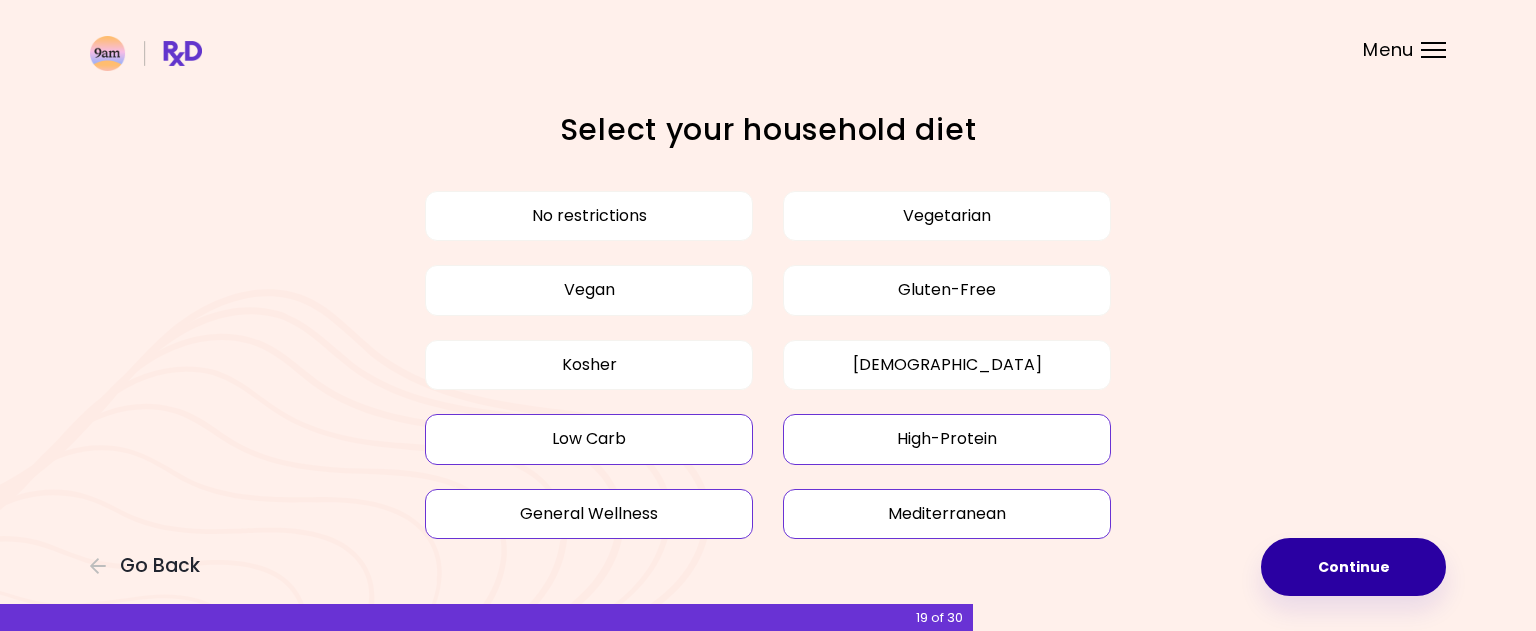 click on "Continue" at bounding box center [1353, 567] 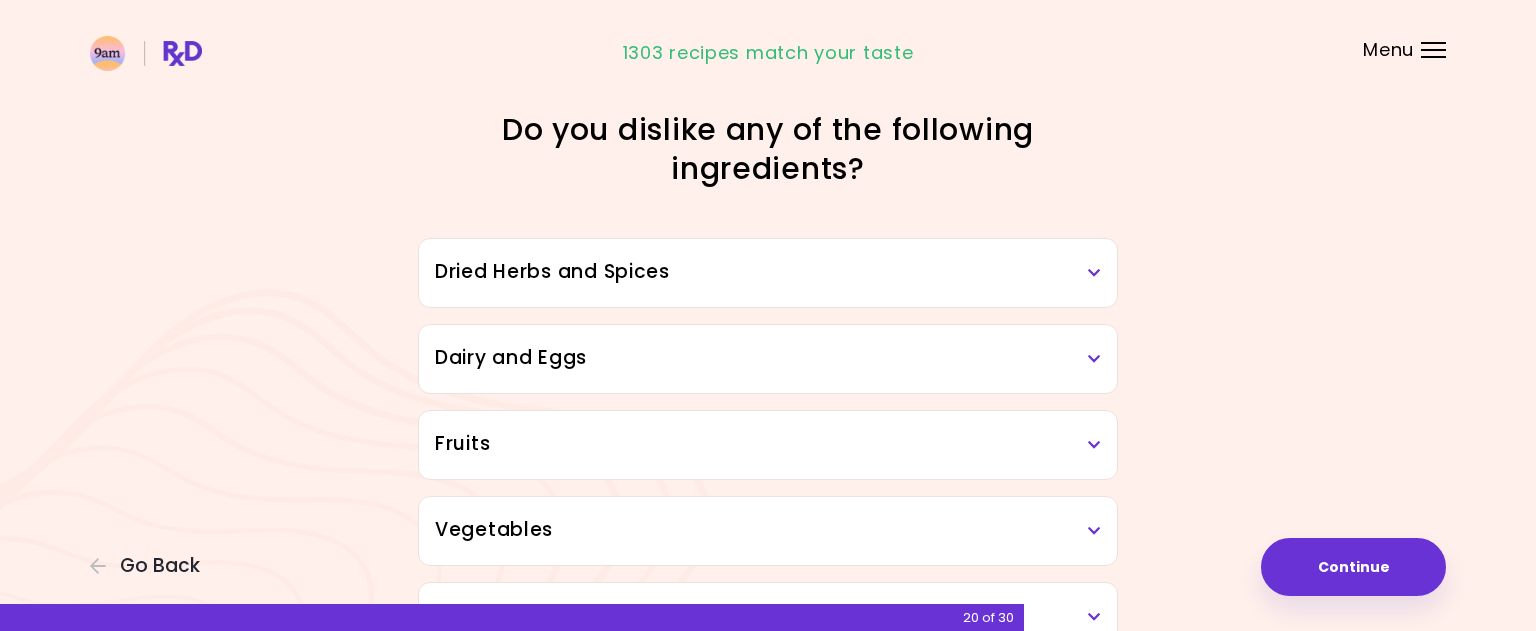 click on "Dried Herbs and Spices" at bounding box center [768, 272] 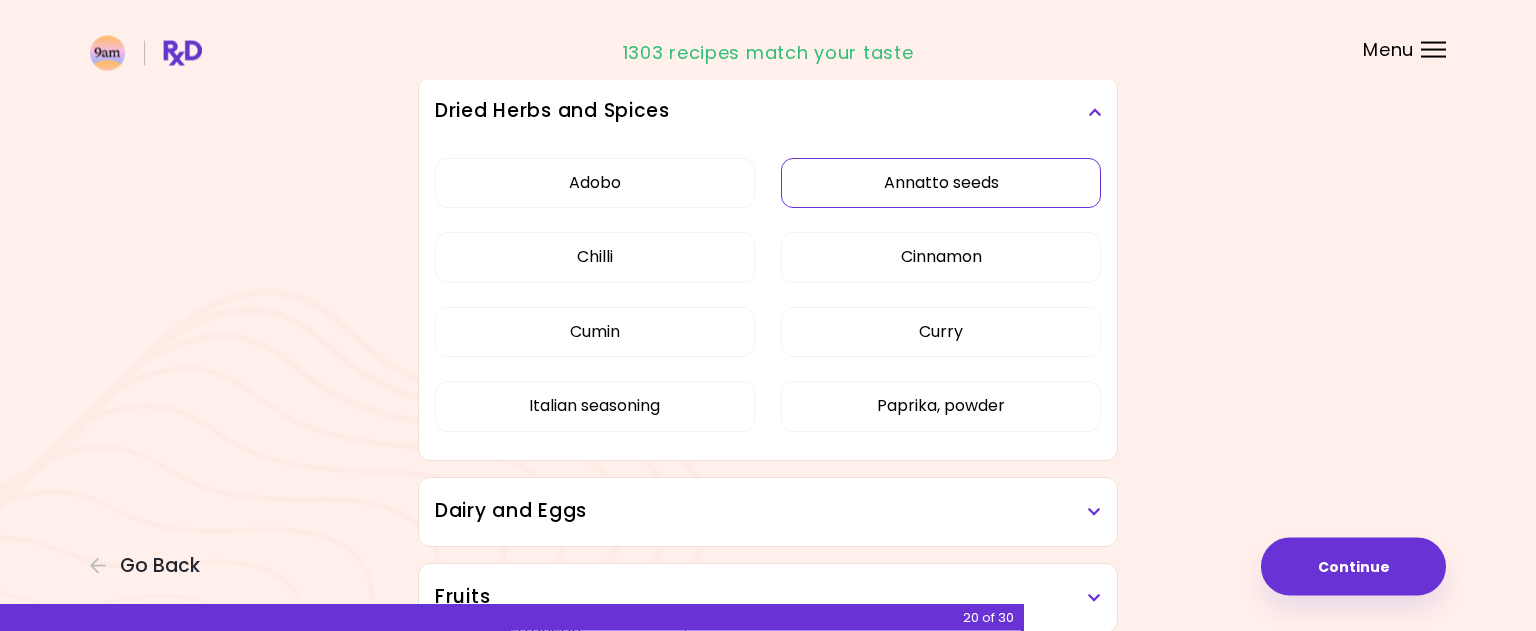 scroll, scrollTop: 204, scrollLeft: 0, axis: vertical 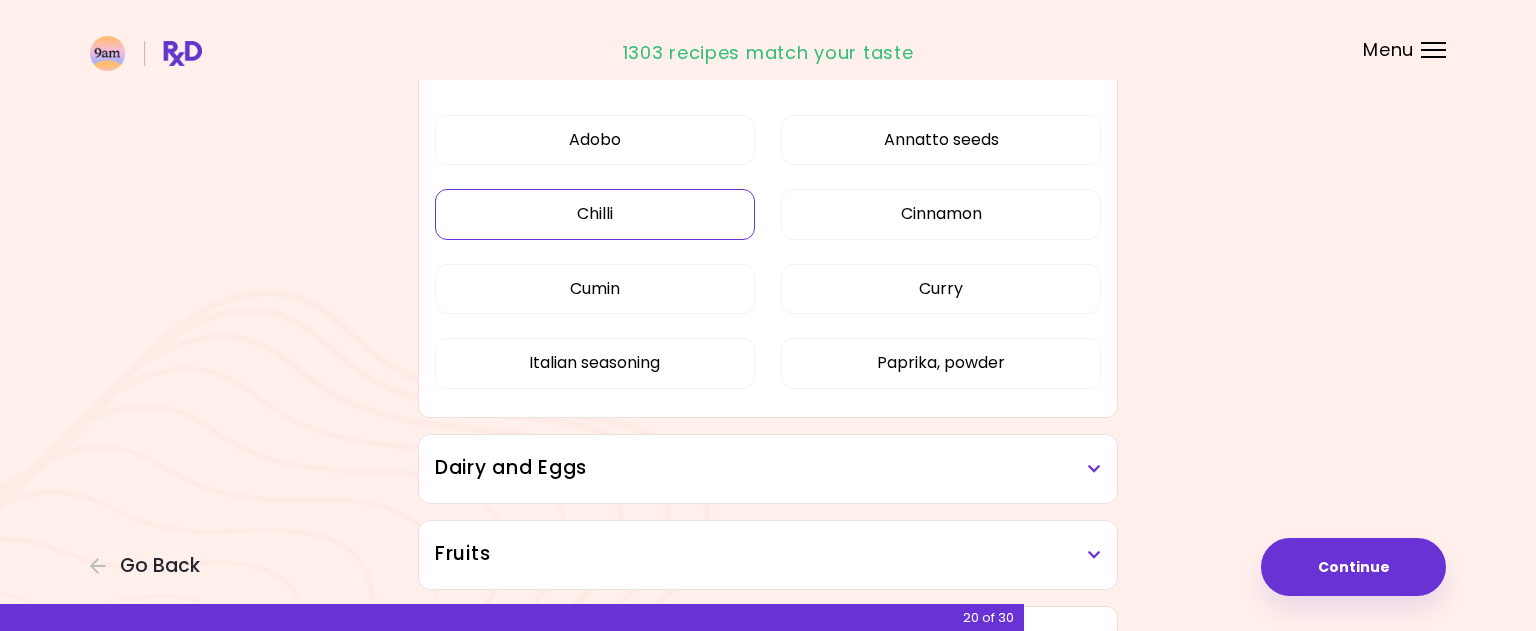 click on "Chilli" at bounding box center (595, 214) 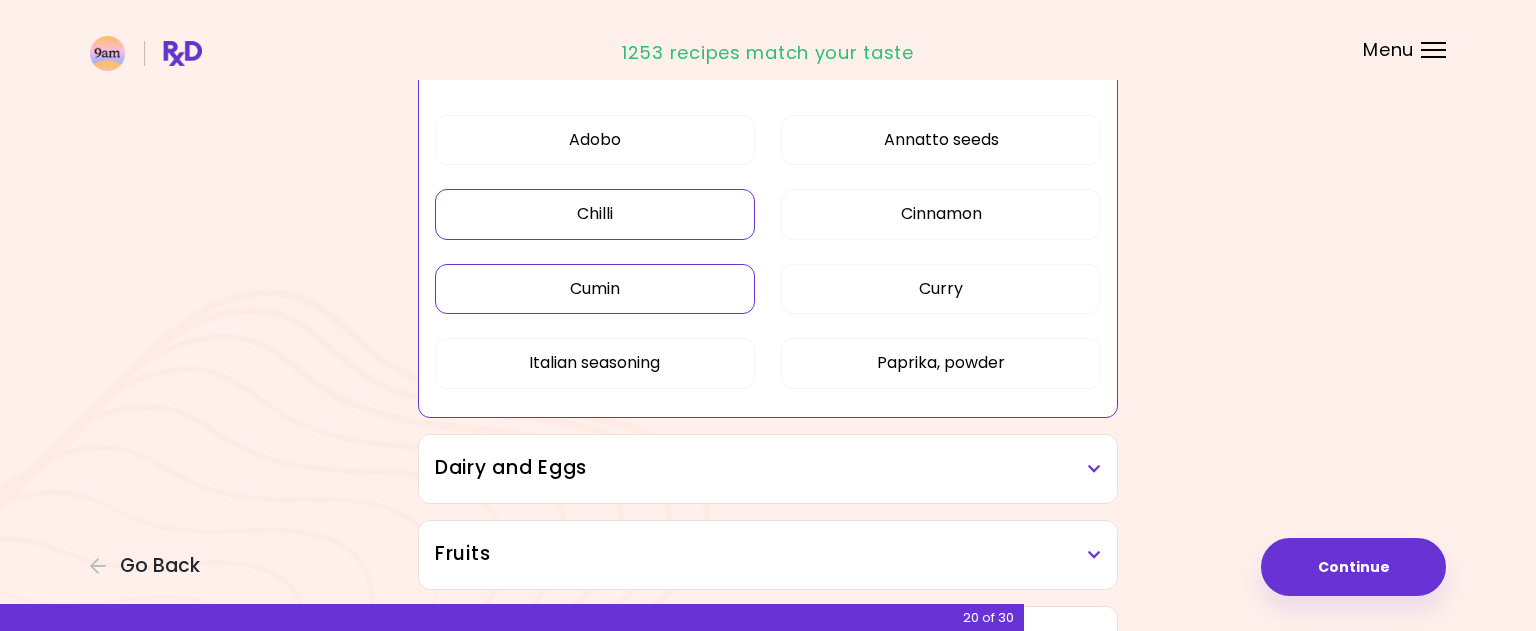 click on "Cumin" at bounding box center (595, 289) 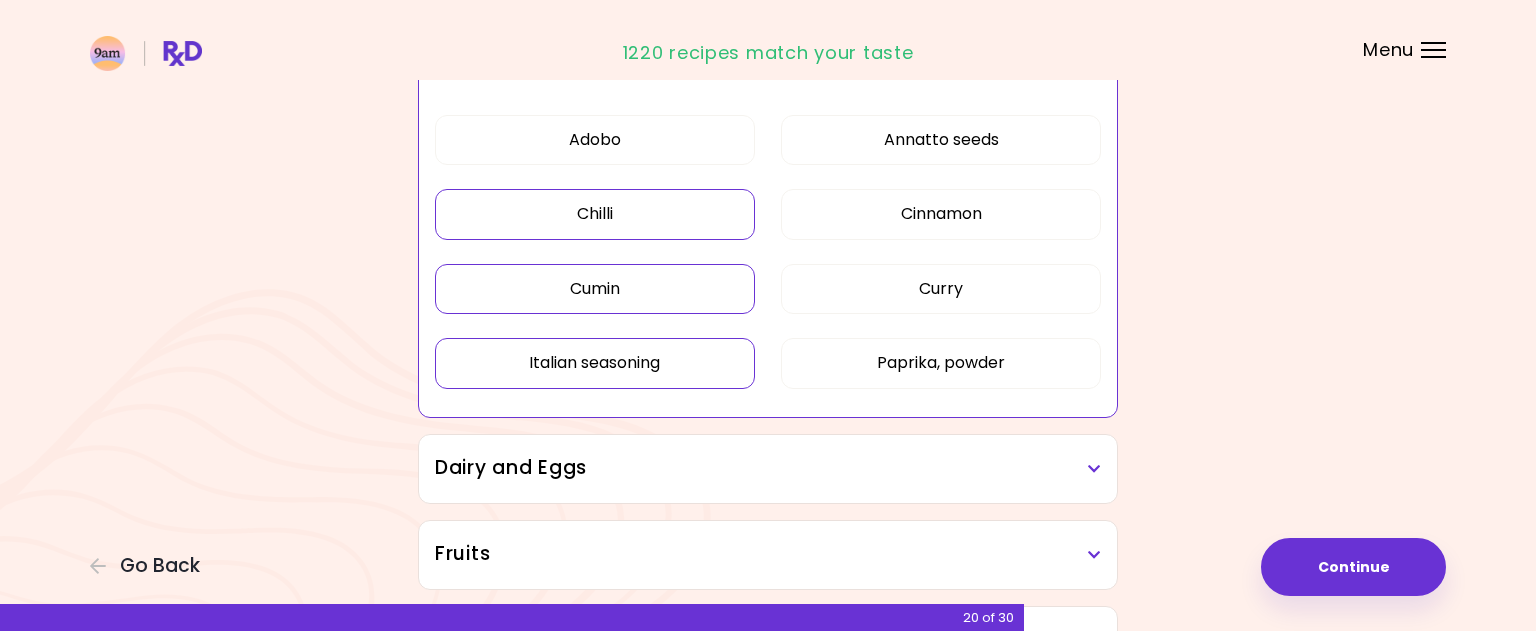click on "Italian seasoning" at bounding box center (595, 363) 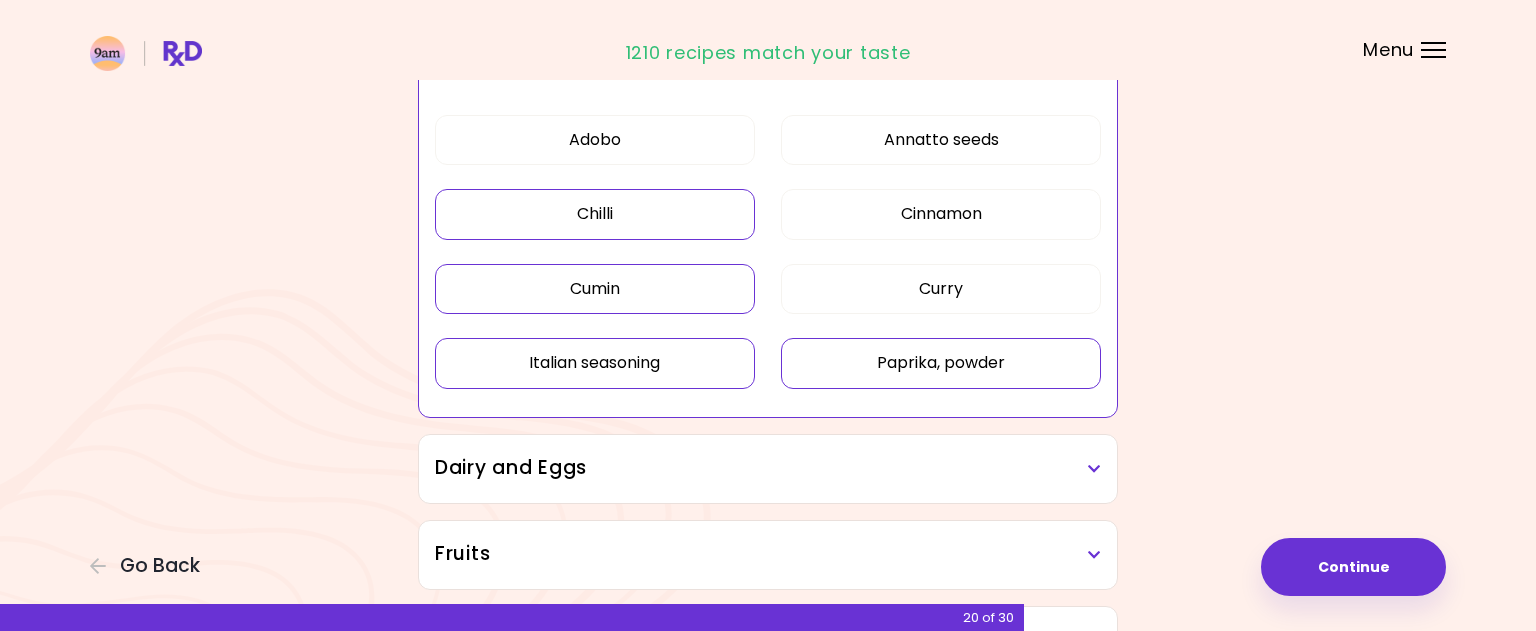 click on "Paprika, powder" at bounding box center (941, 363) 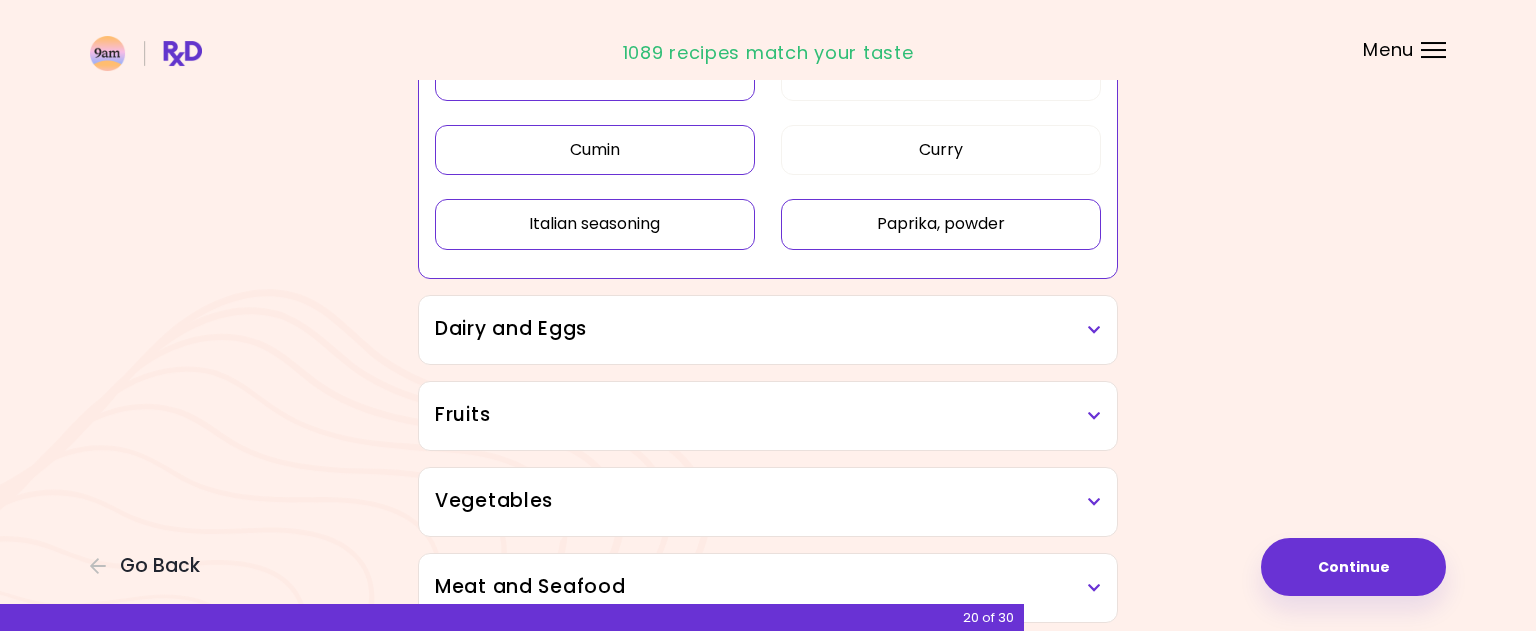scroll, scrollTop: 408, scrollLeft: 0, axis: vertical 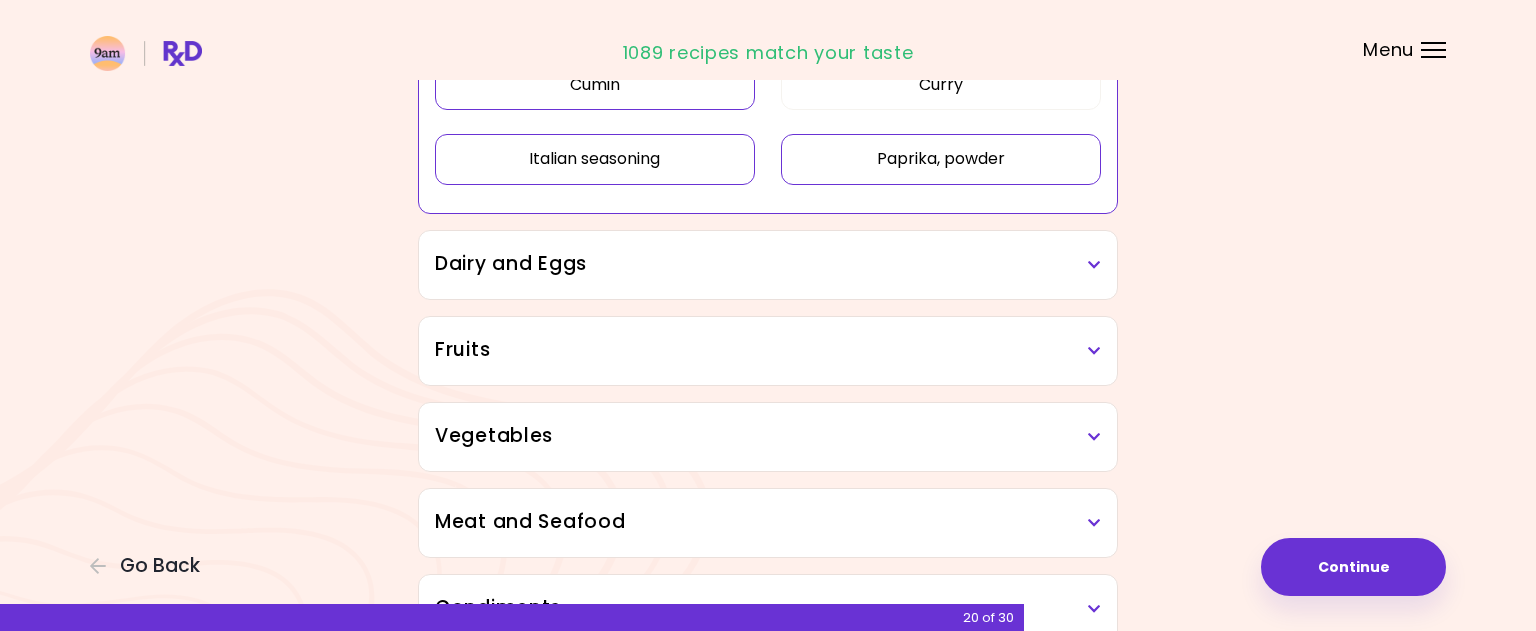 click on "Dairy and Eggs" at bounding box center [768, 264] 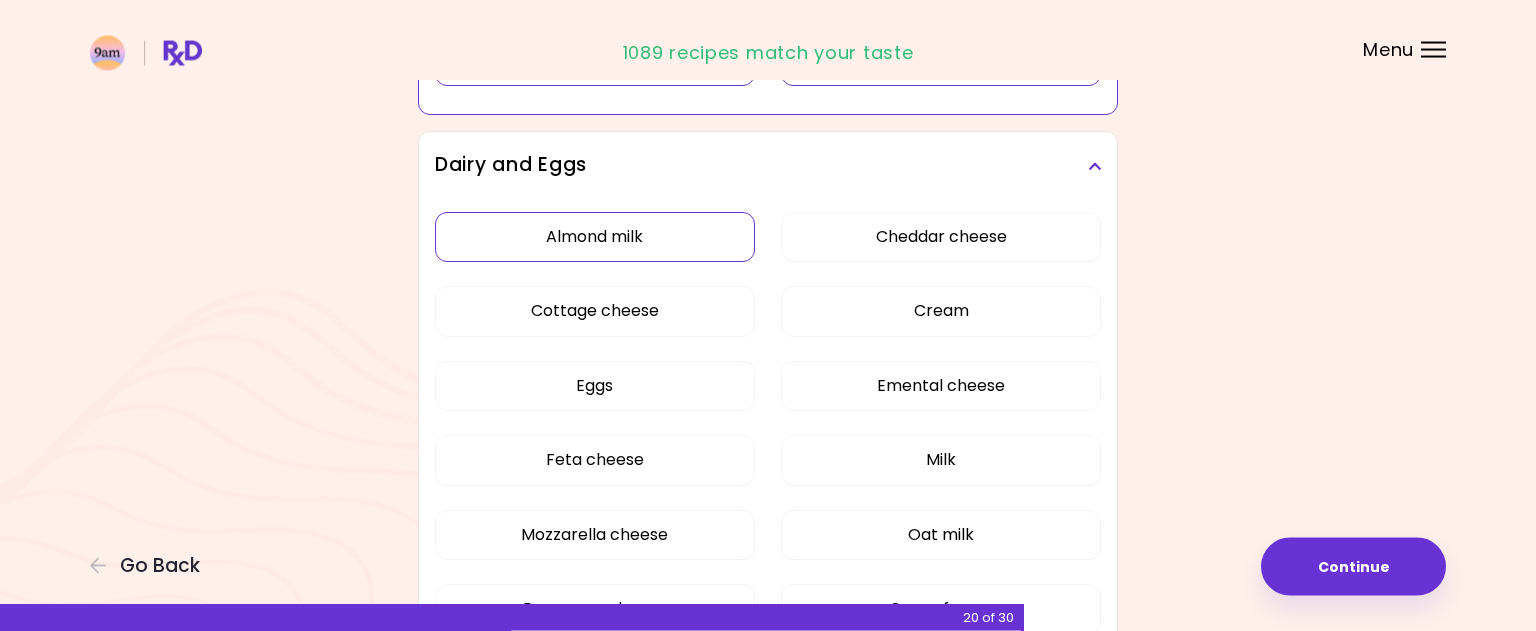 scroll, scrollTop: 510, scrollLeft: 0, axis: vertical 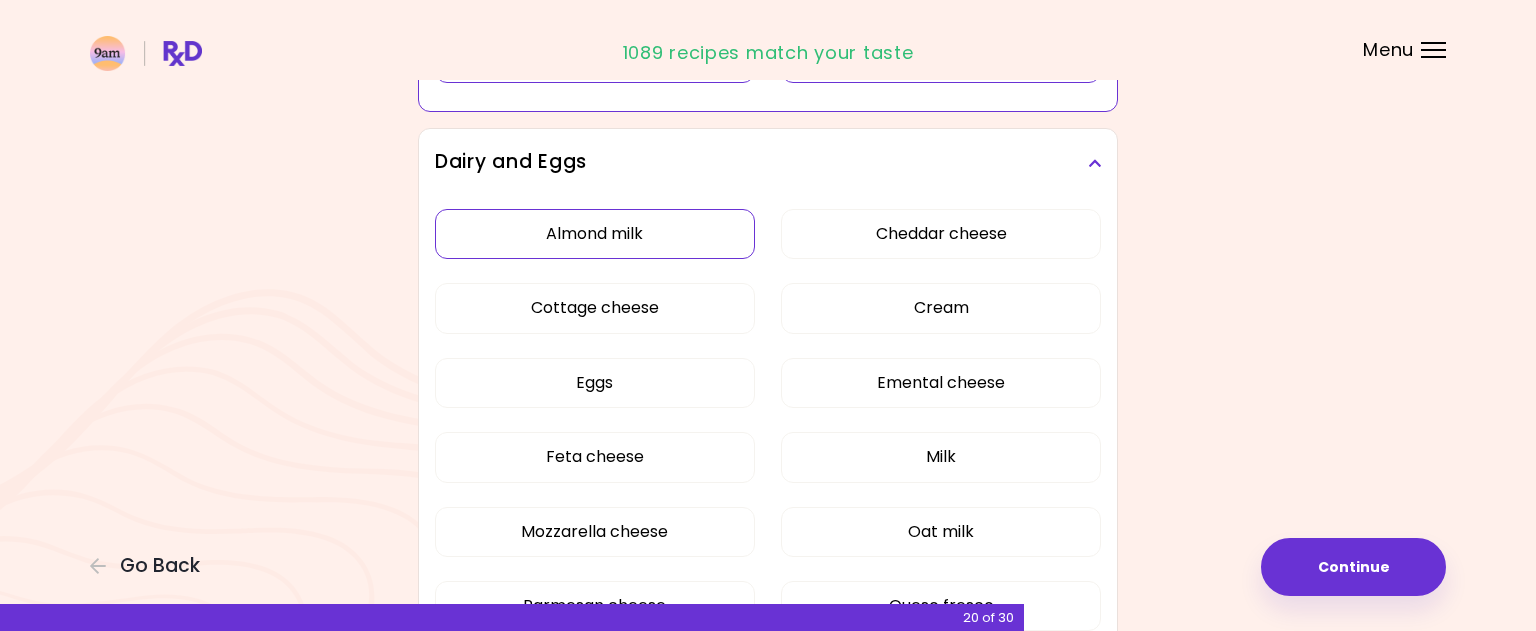 click on "Almond milk" at bounding box center [595, 234] 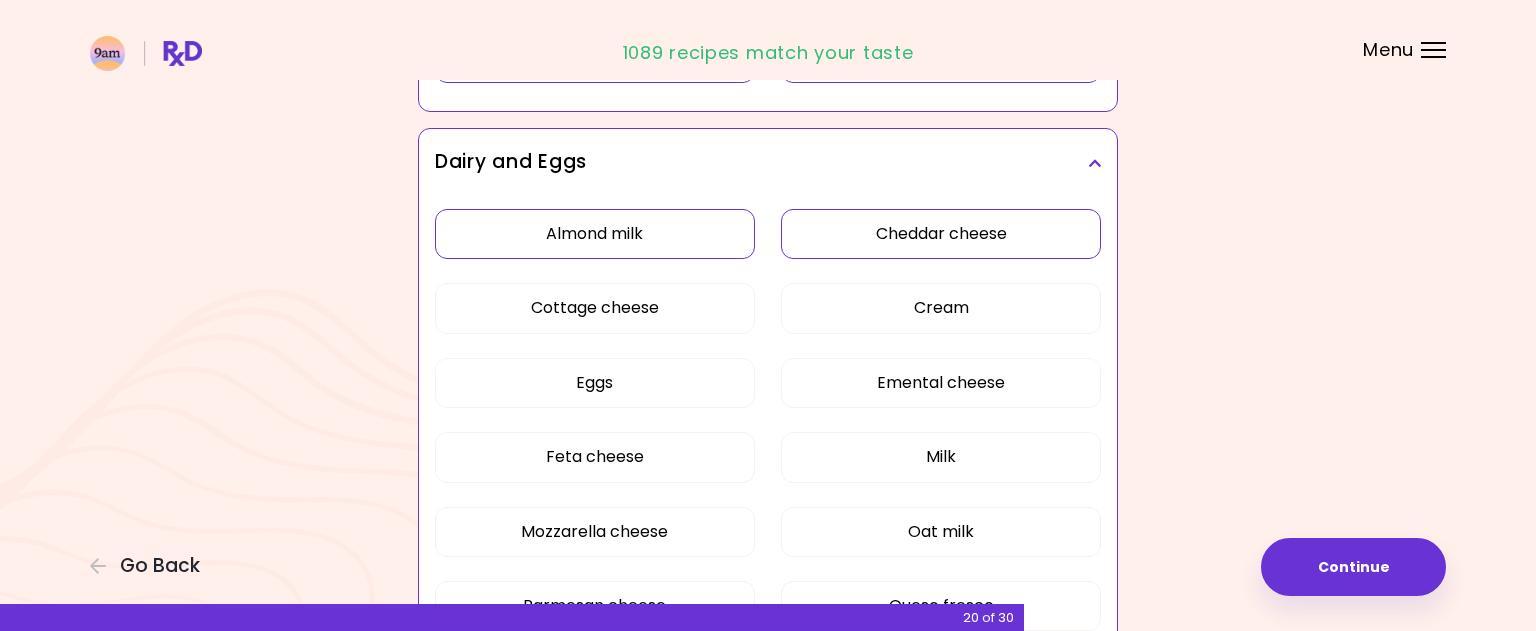 click on "Cheddar cheese" at bounding box center (941, 234) 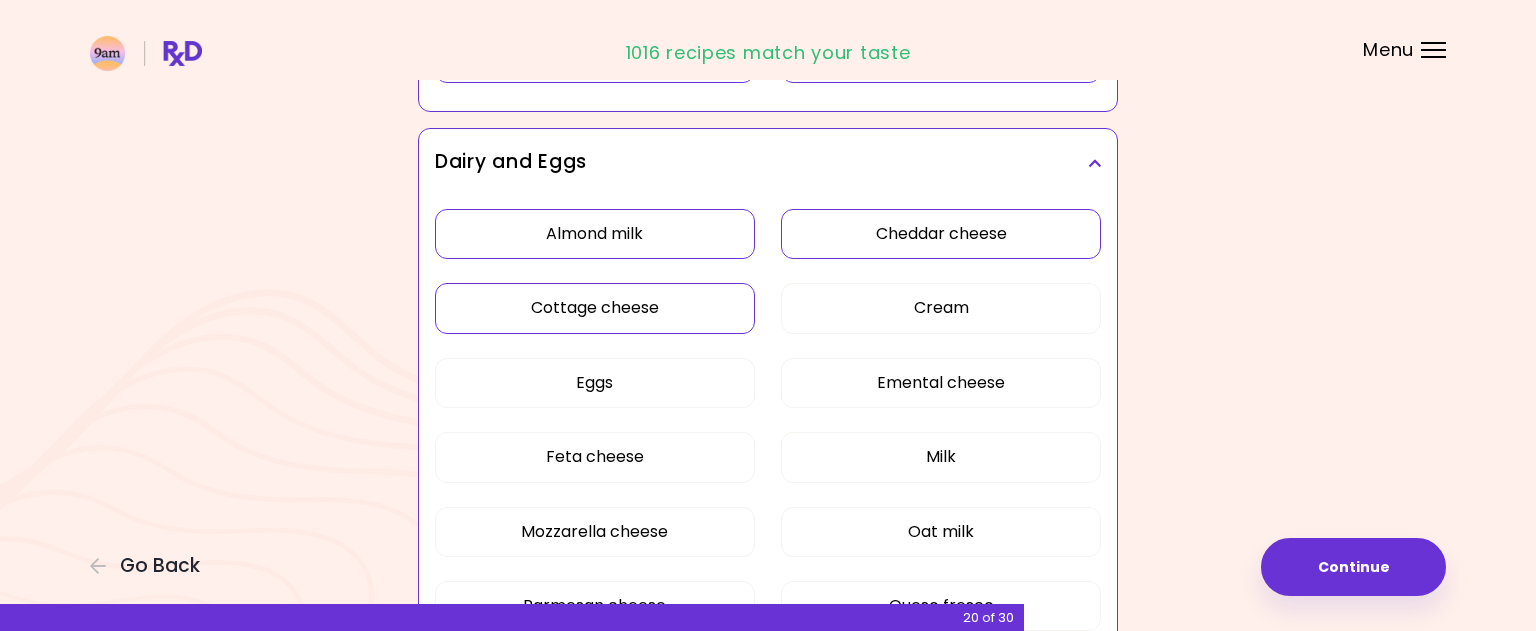 click on "Cottage cheese" at bounding box center [595, 308] 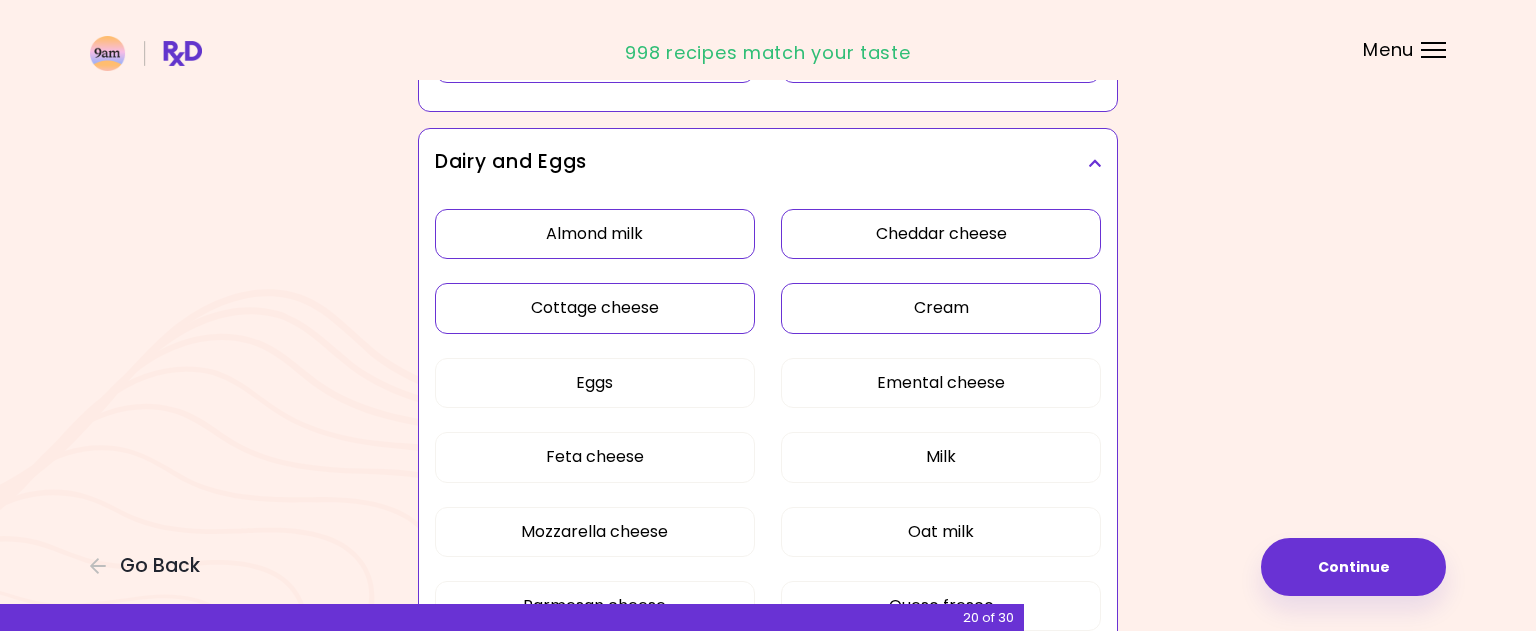 click on "Cream" at bounding box center [941, 308] 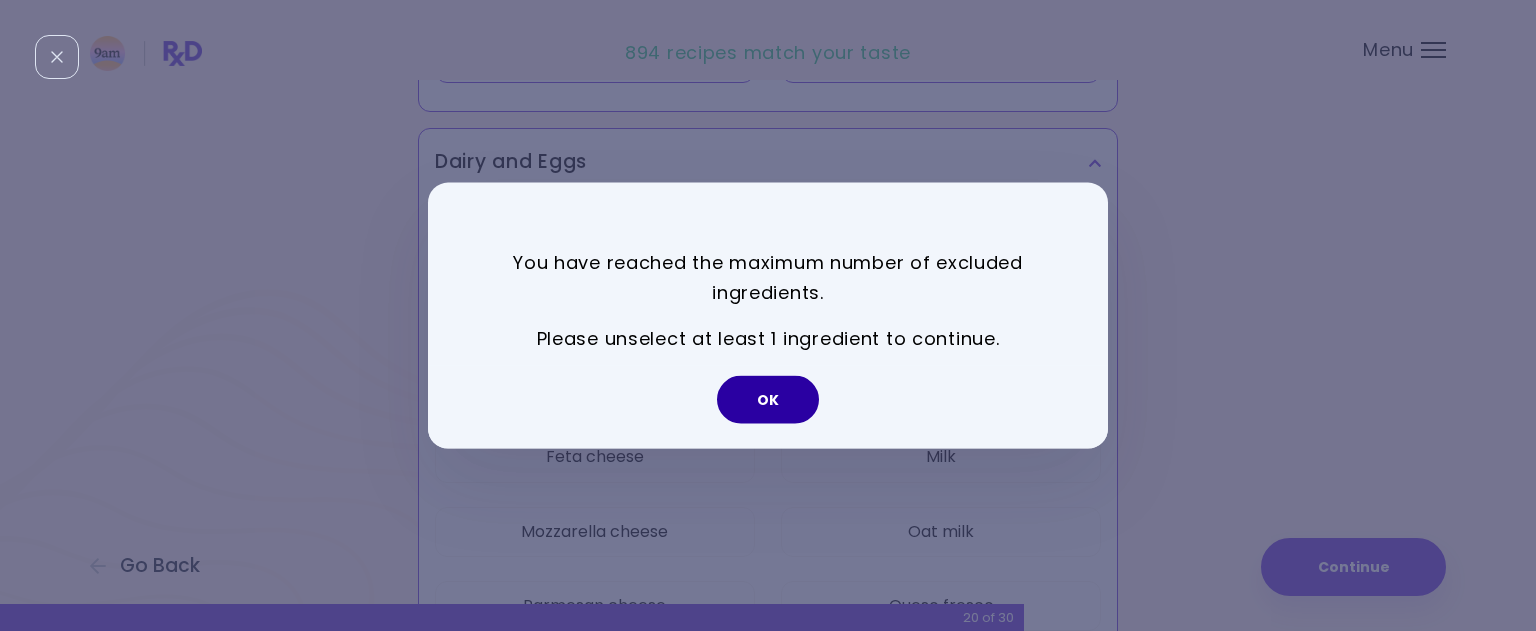 click on "OK" at bounding box center [768, 400] 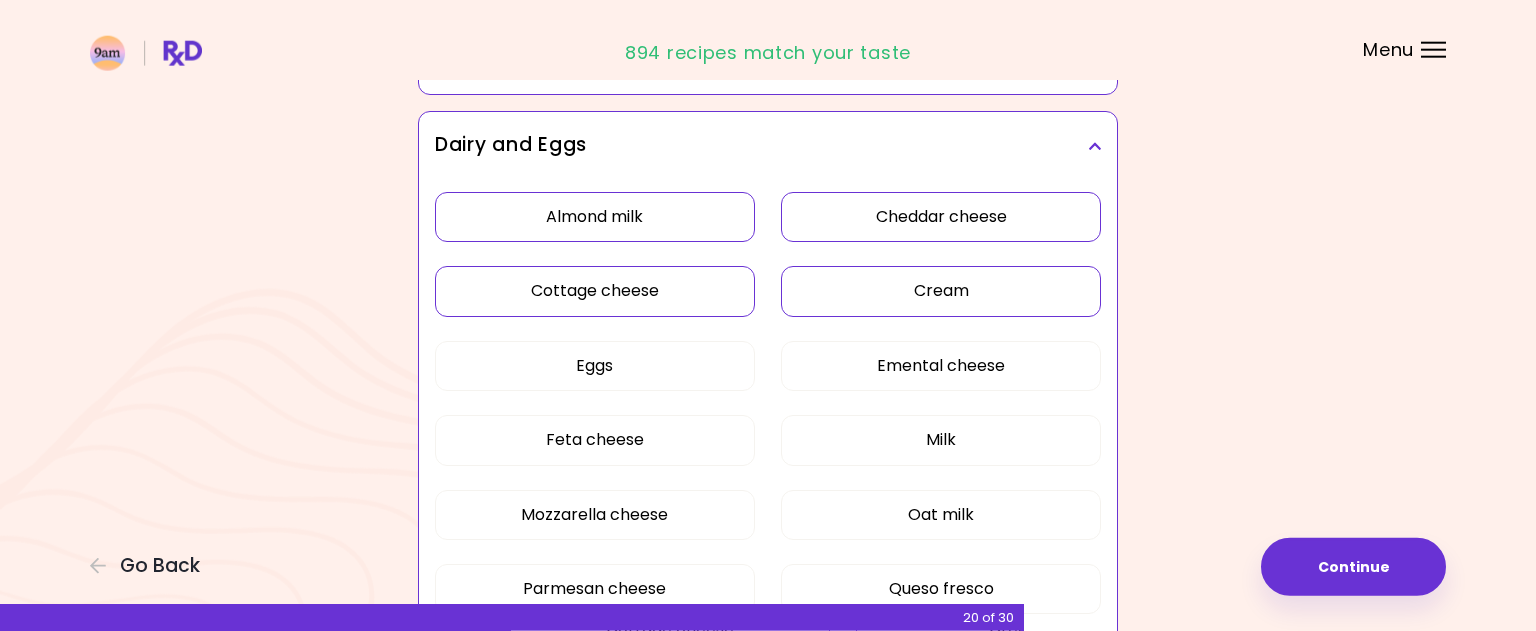 scroll, scrollTop: 408, scrollLeft: 0, axis: vertical 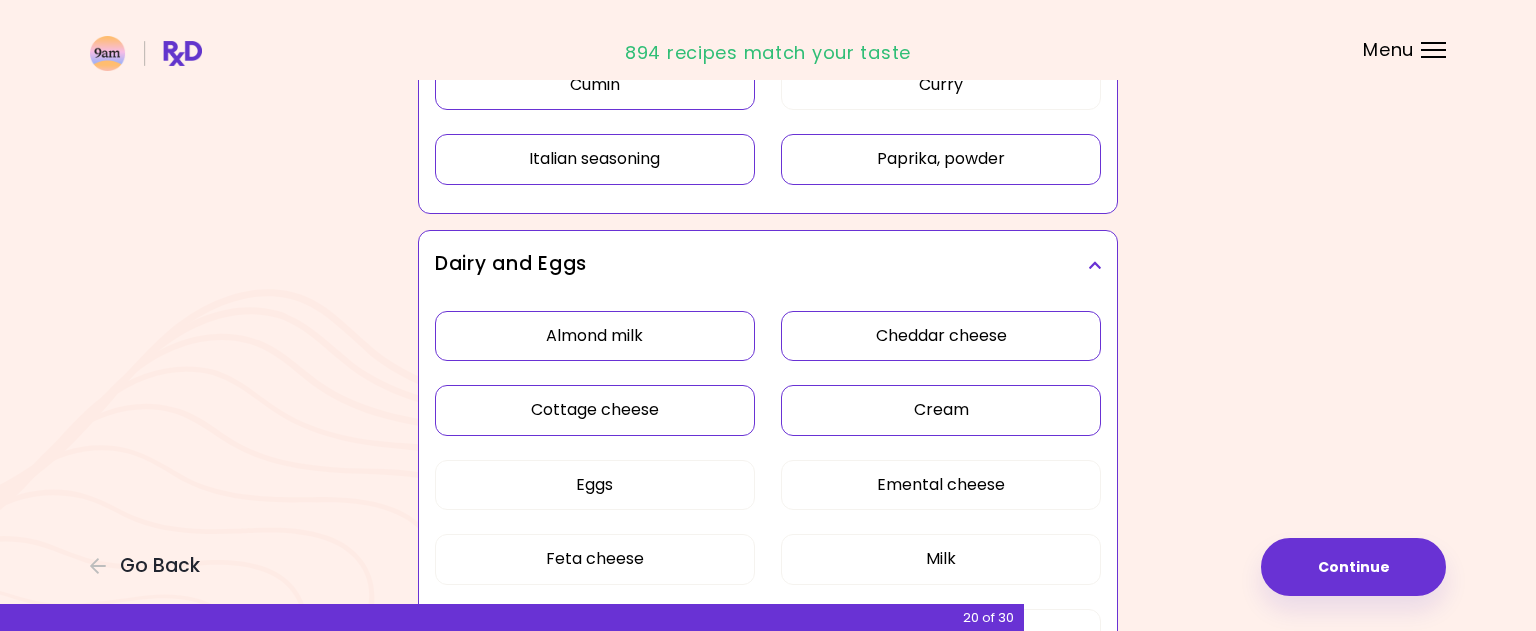 click on "Almond milk" at bounding box center [595, 336] 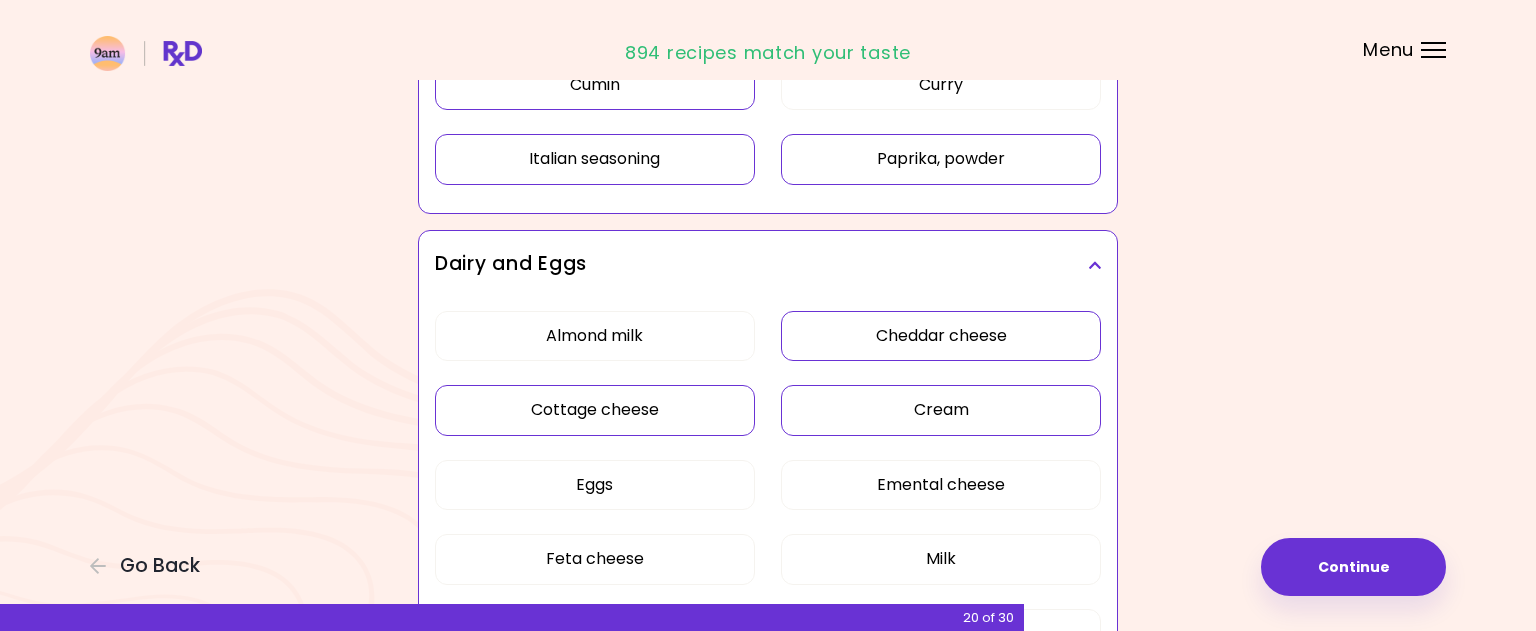 click on "Cottage cheese" at bounding box center [595, 410] 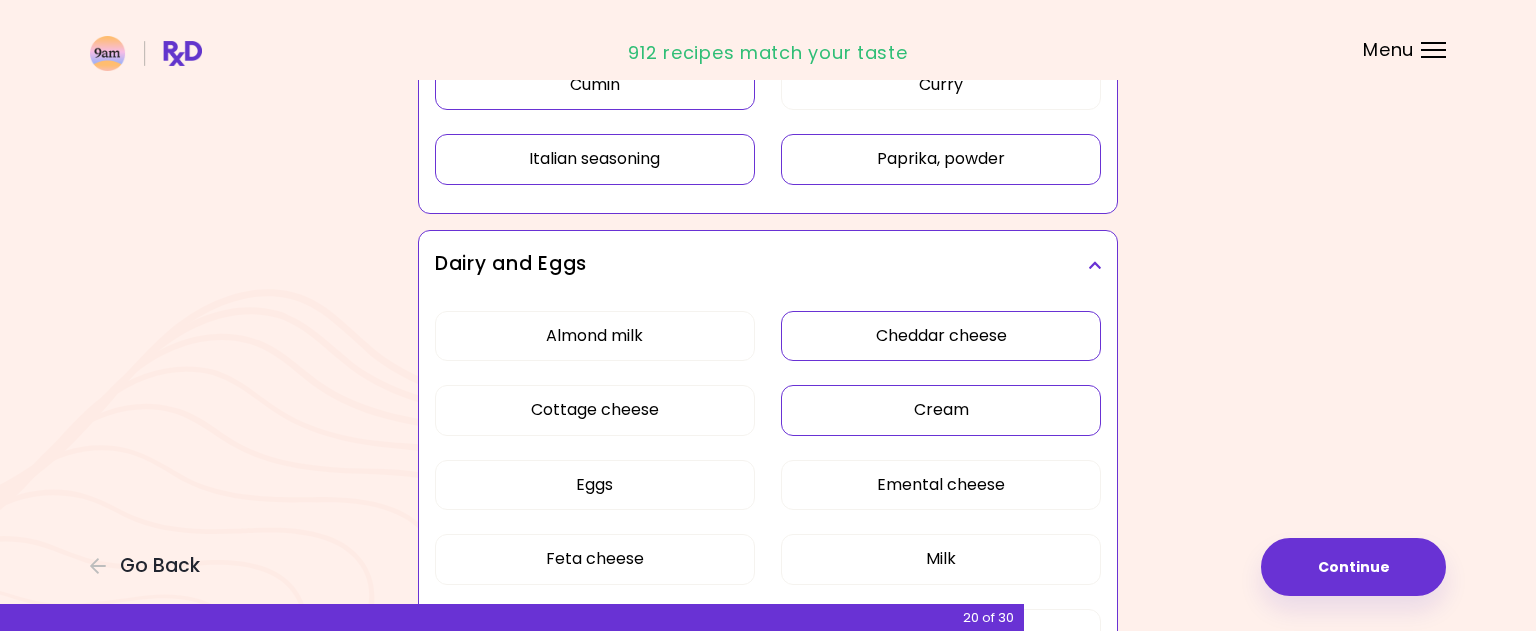 click on "Cheddar cheese" at bounding box center [941, 336] 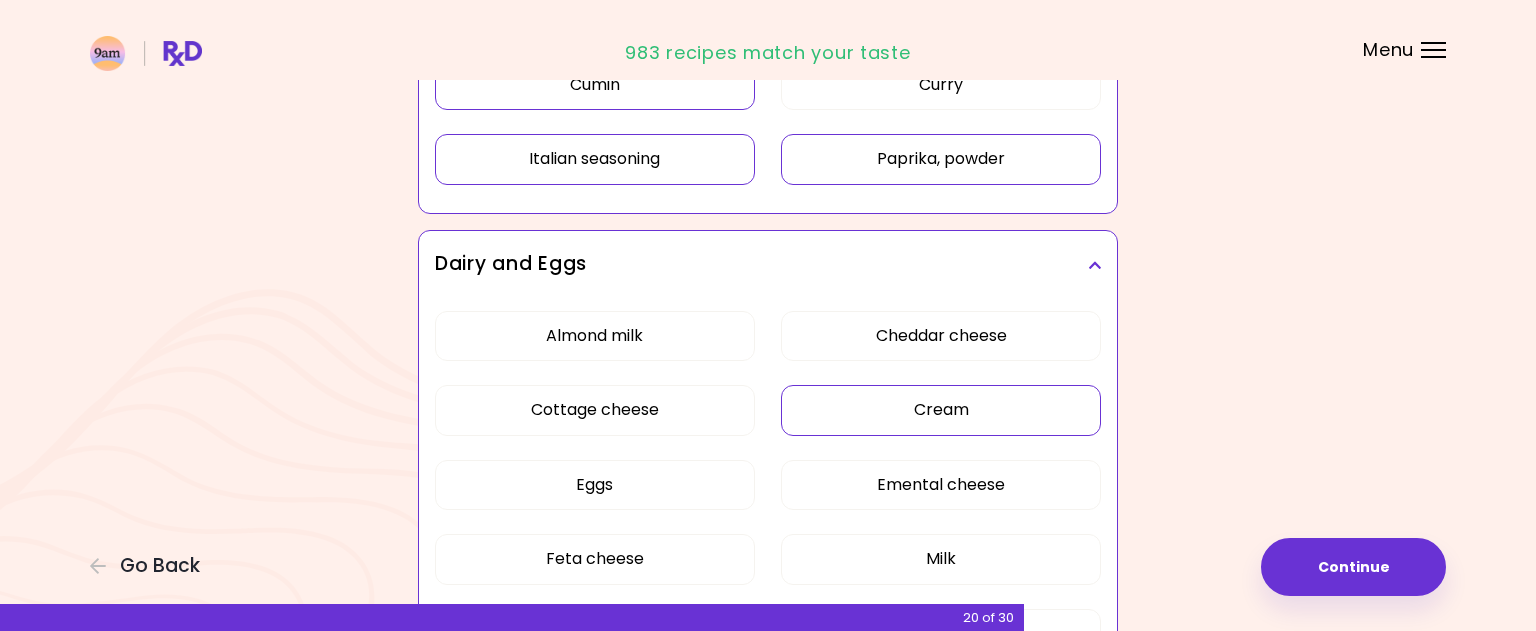 click on "Cream" at bounding box center (941, 410) 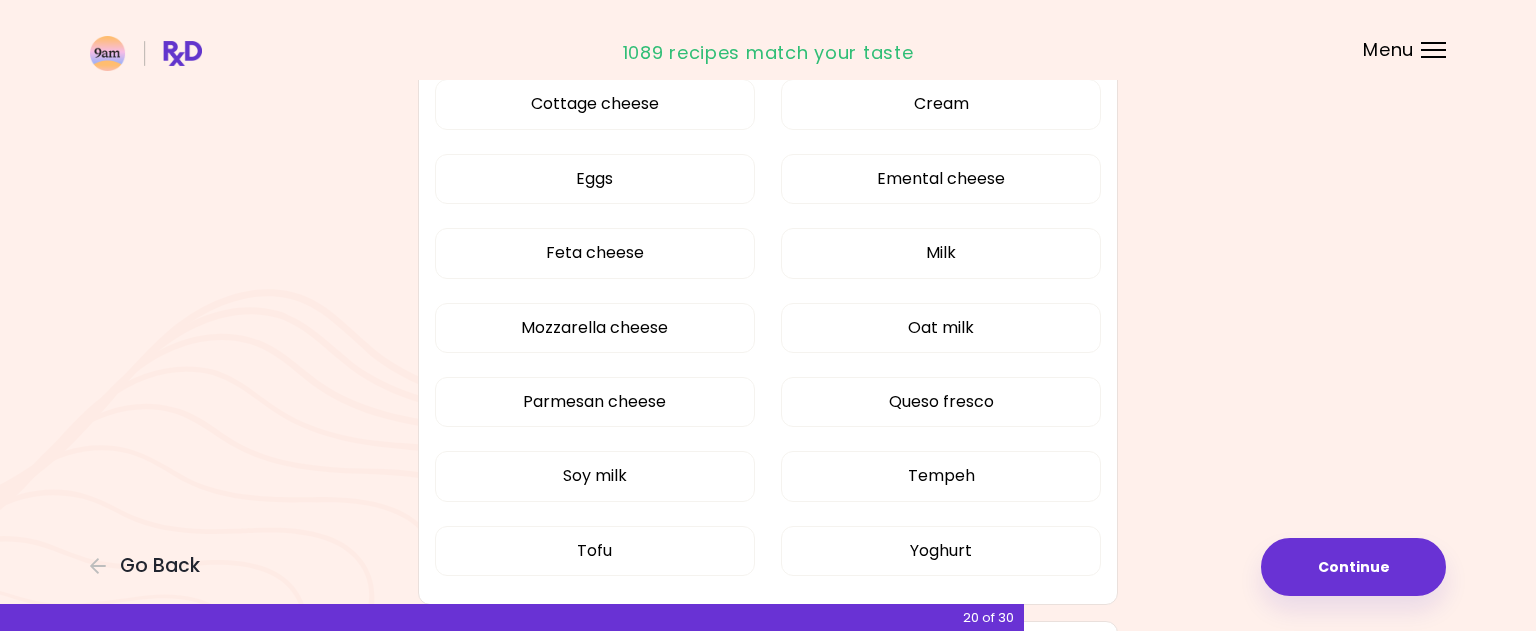 scroll, scrollTop: 612, scrollLeft: 0, axis: vertical 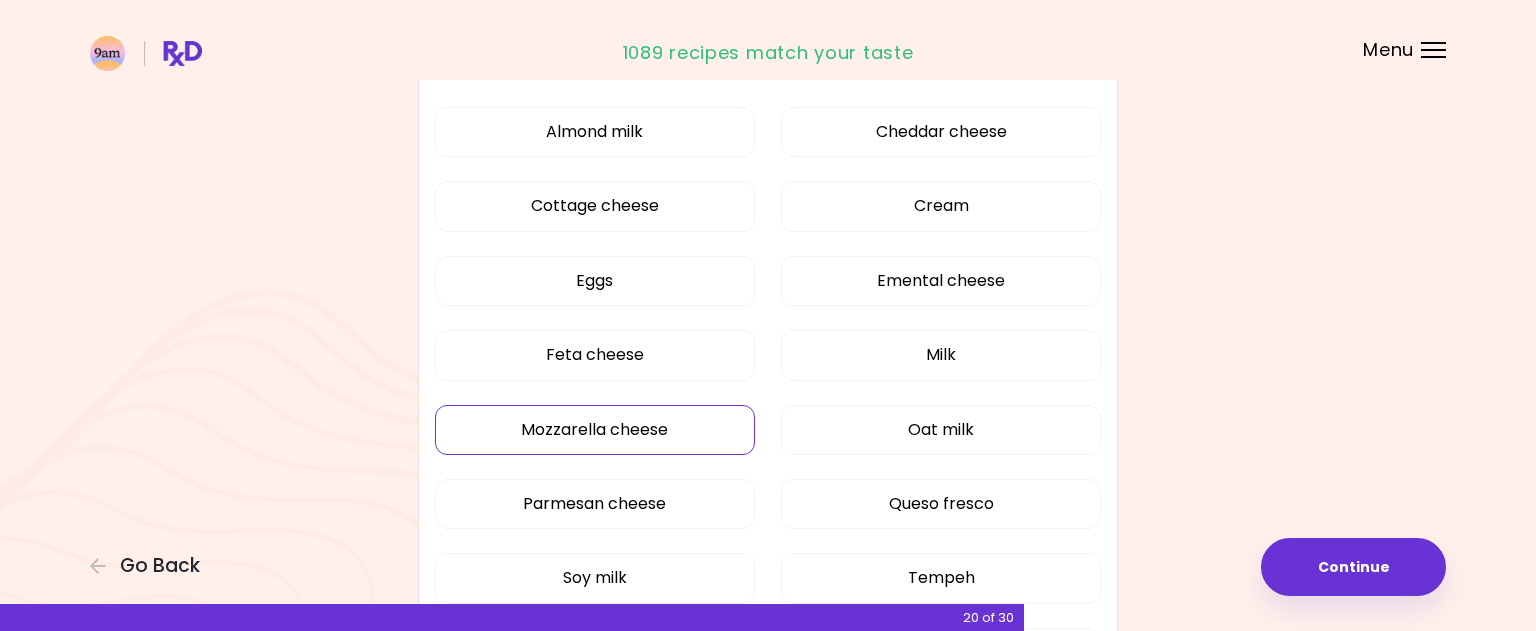 click on "Mozzarella cheese" at bounding box center (595, 430) 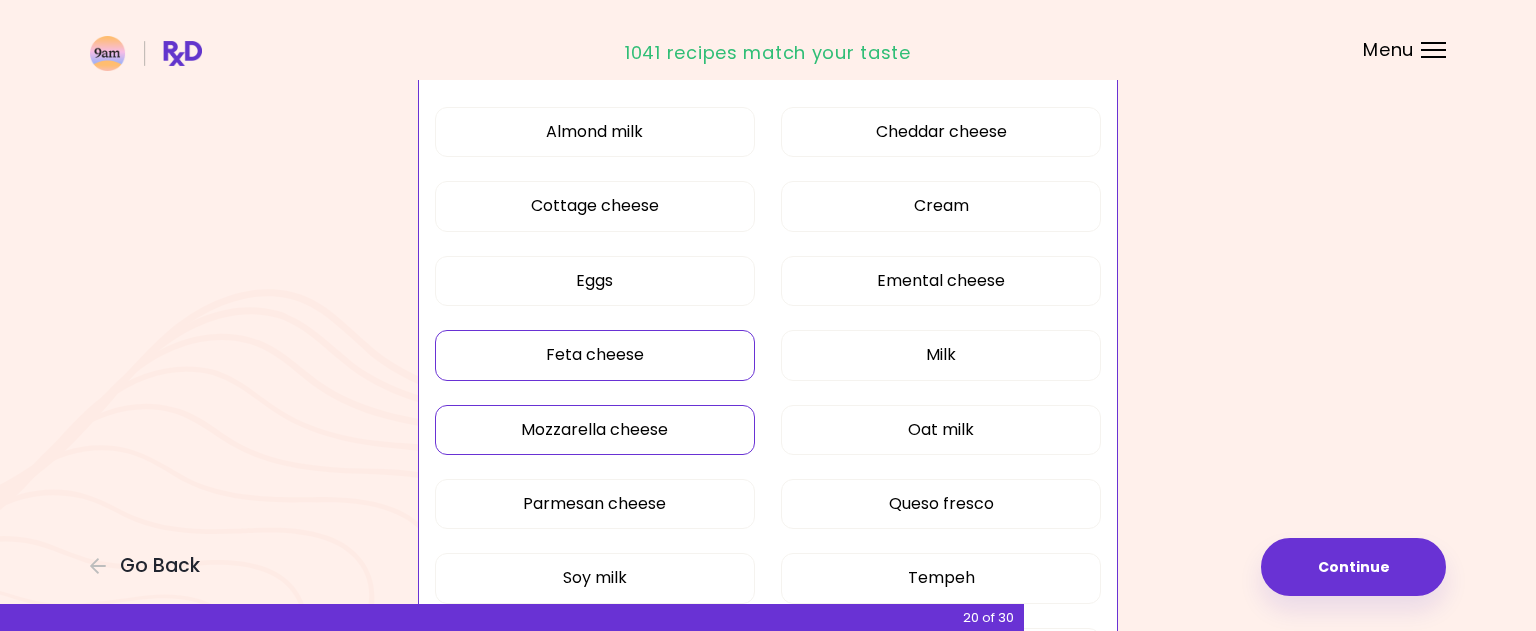 click on "Feta cheese" at bounding box center [595, 355] 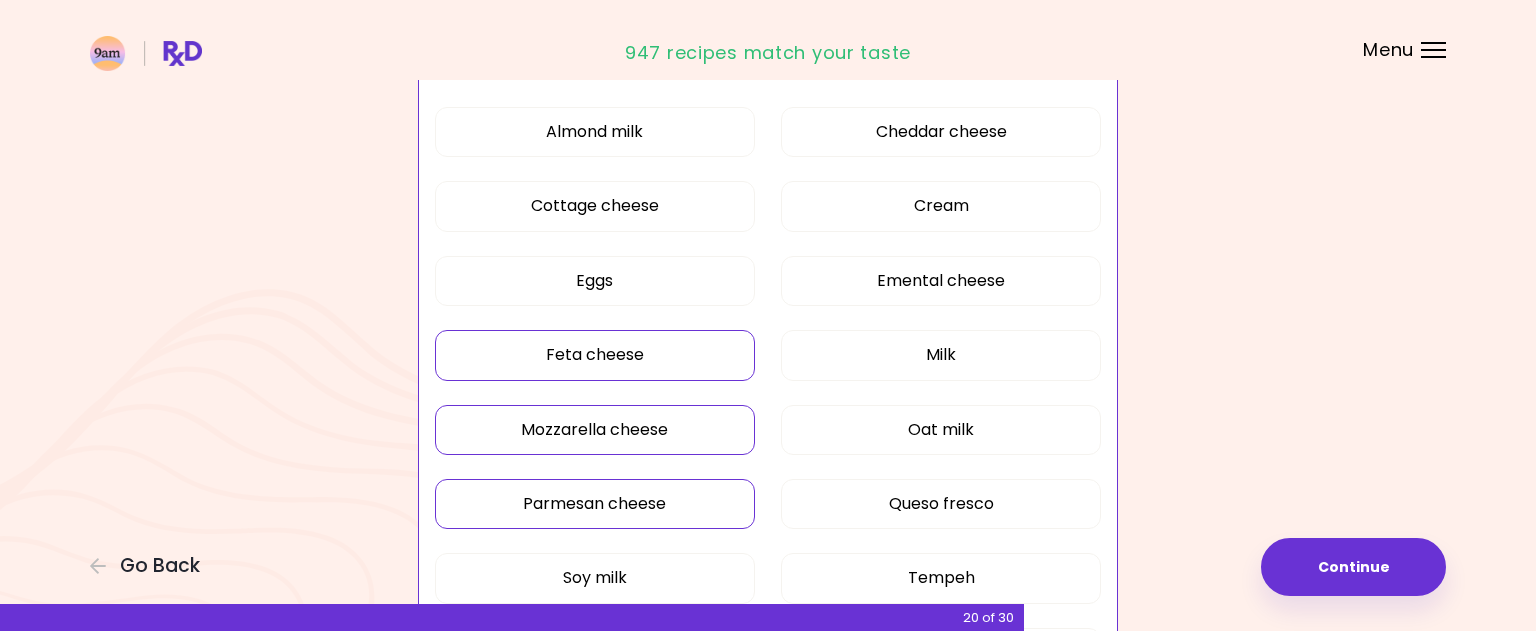 drag, startPoint x: 643, startPoint y: 505, endPoint x: 635, endPoint y: 483, distance: 23.409399 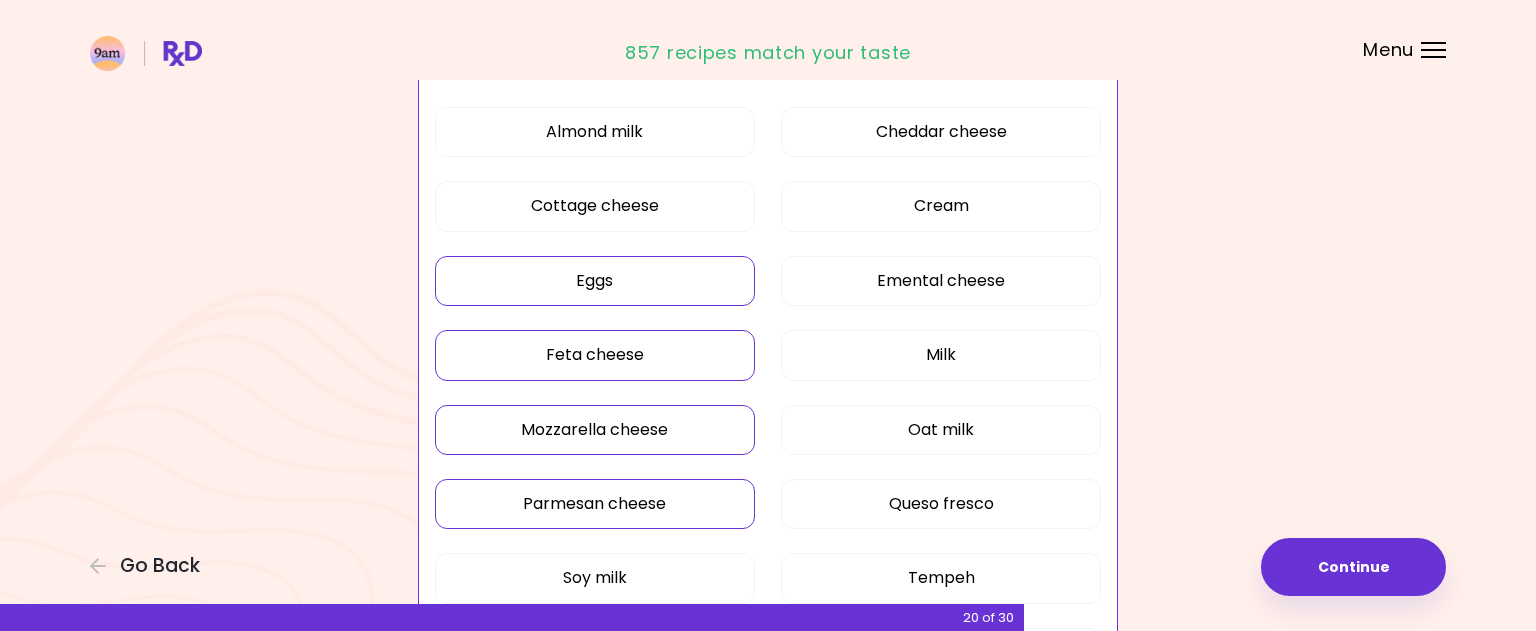 click on "Eggs" at bounding box center [595, 281] 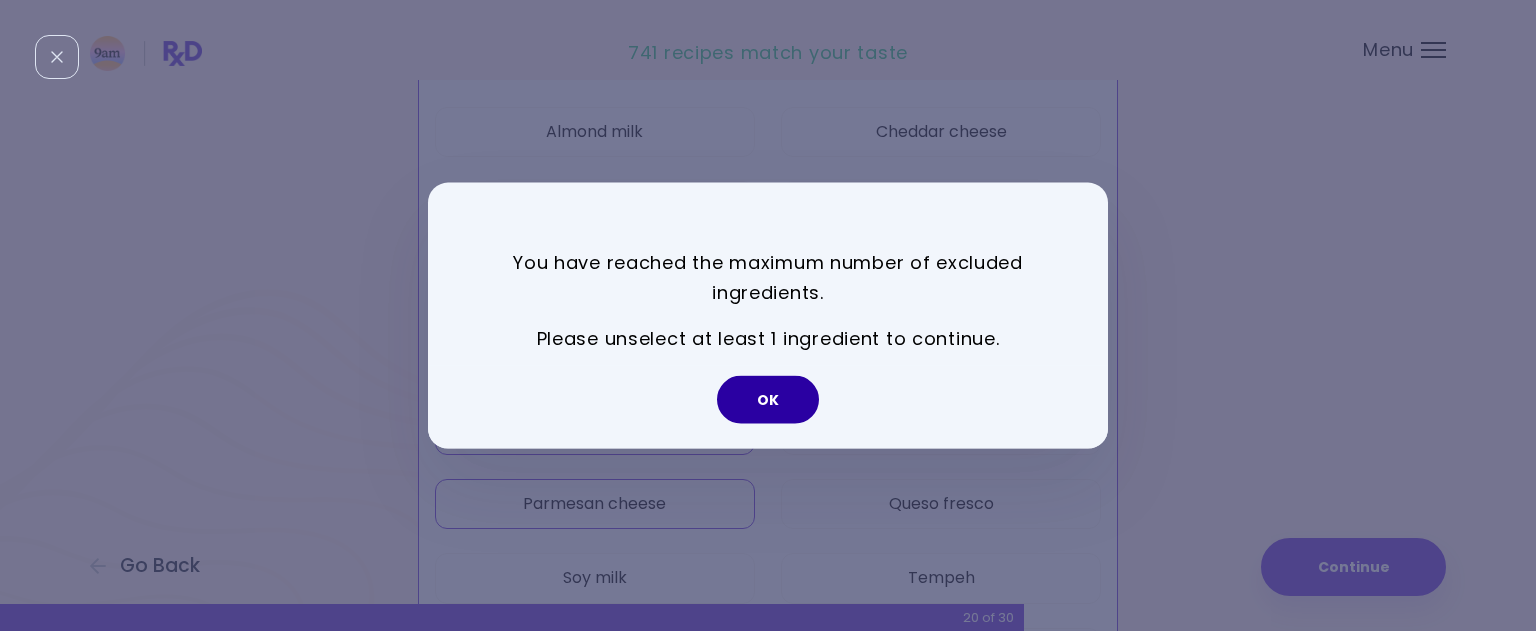click on "OK" at bounding box center [768, 400] 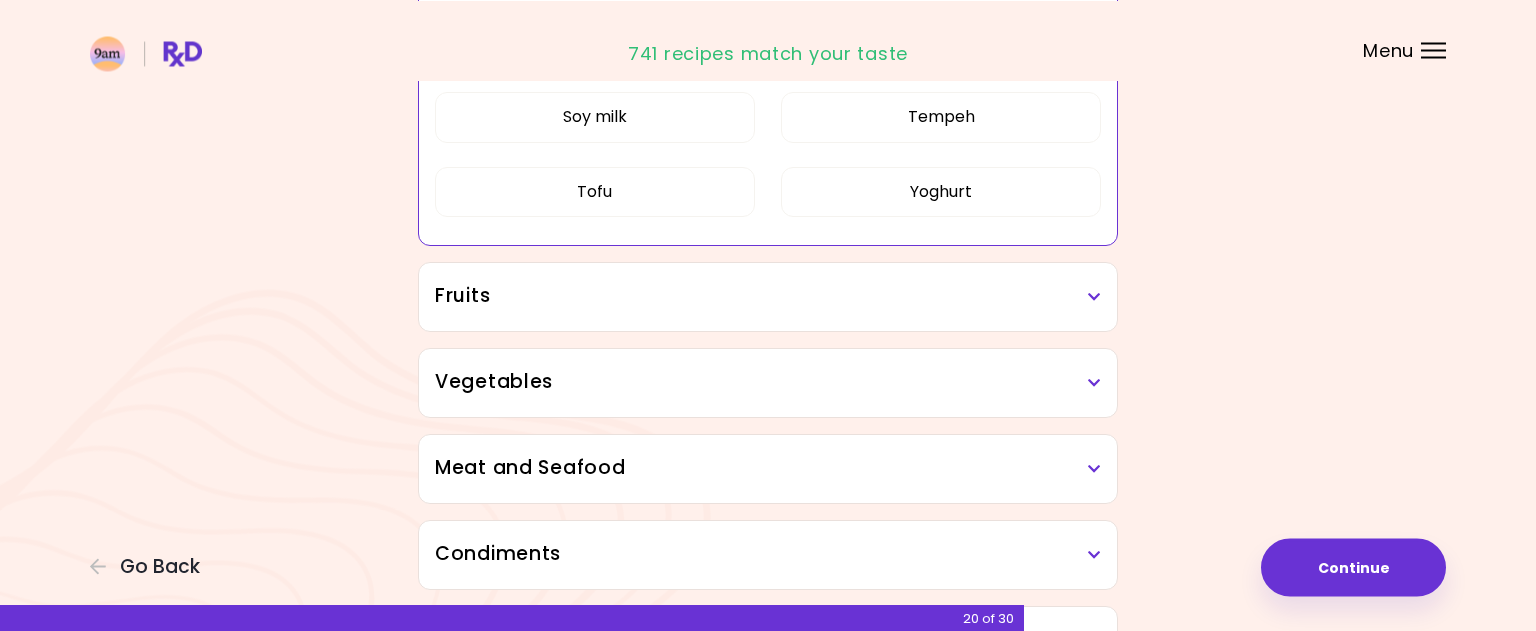 scroll, scrollTop: 1122, scrollLeft: 0, axis: vertical 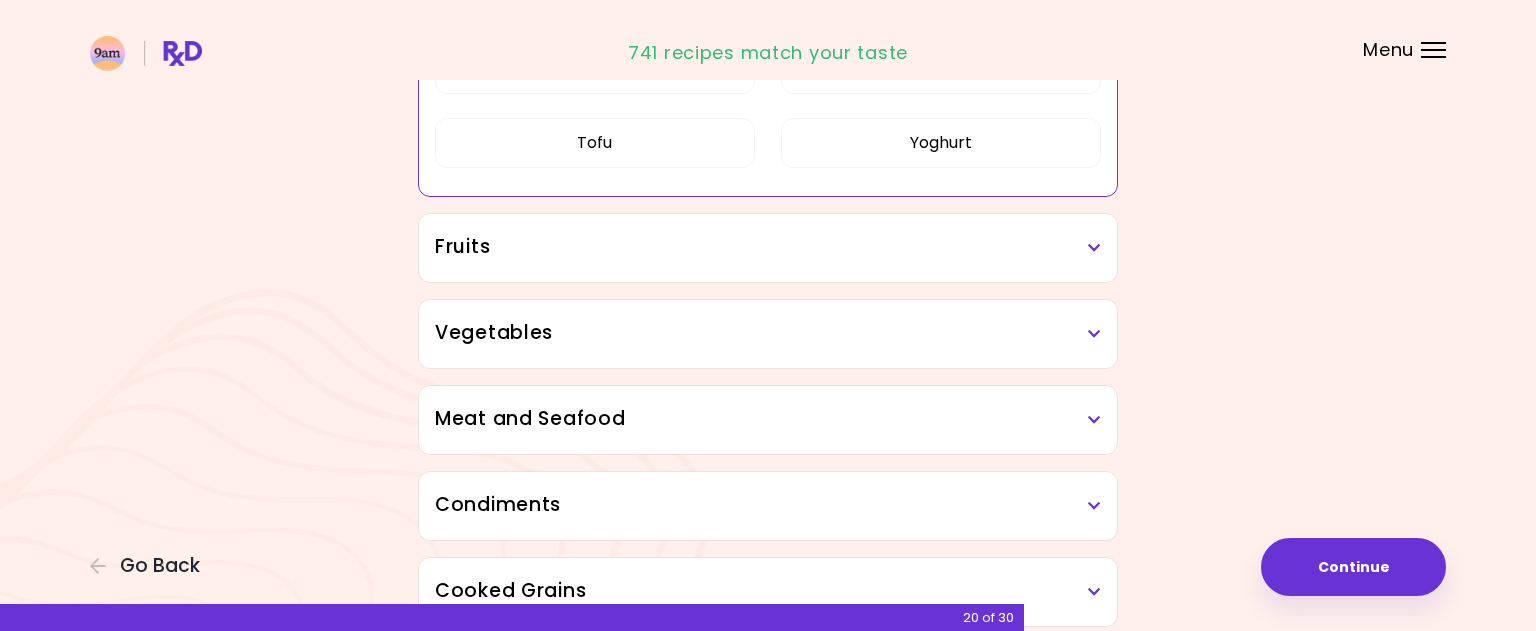 click on "Fruits" at bounding box center [768, 247] 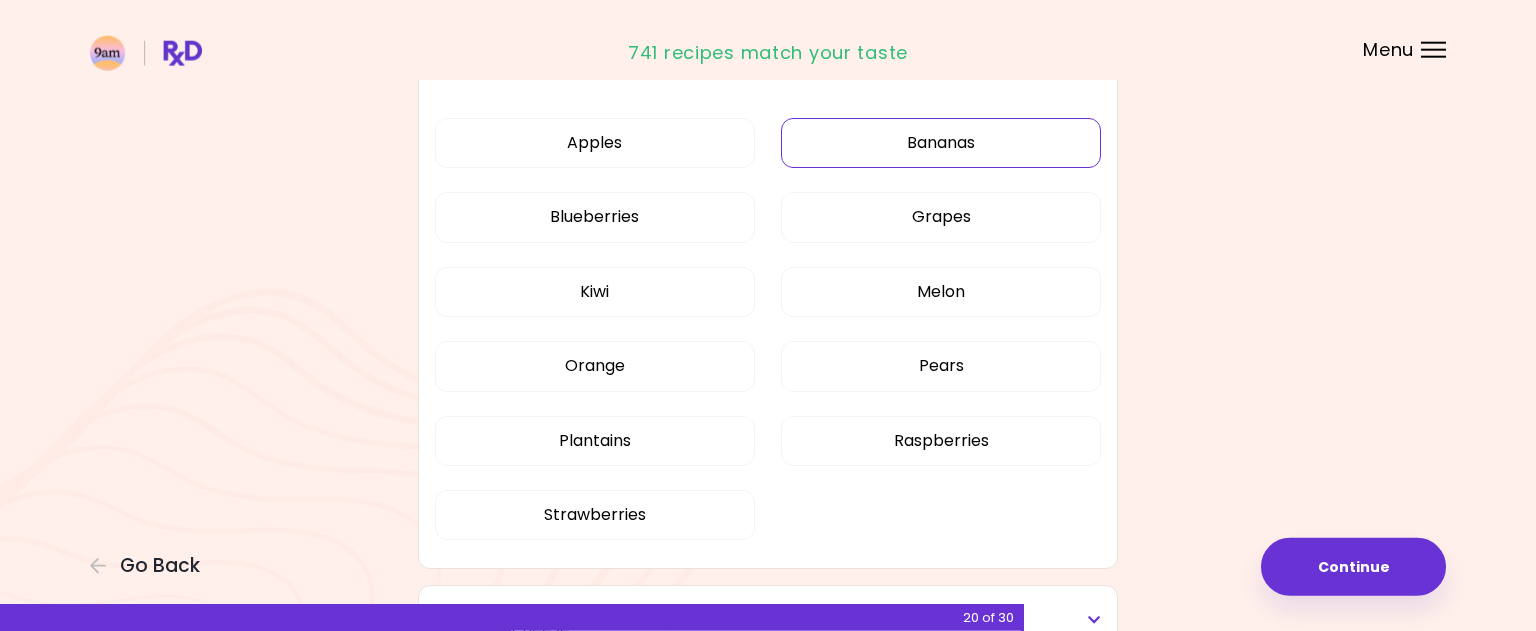 scroll, scrollTop: 1326, scrollLeft: 0, axis: vertical 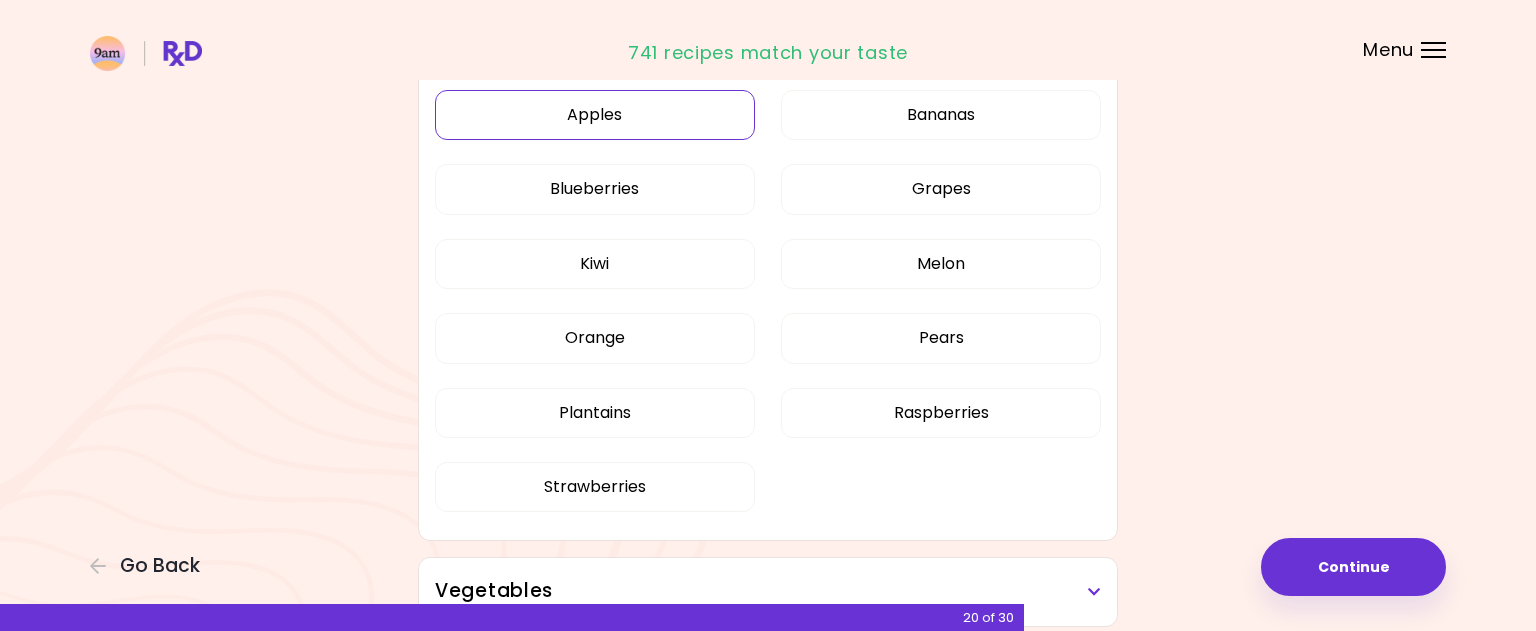click on "Apples" at bounding box center [595, 115] 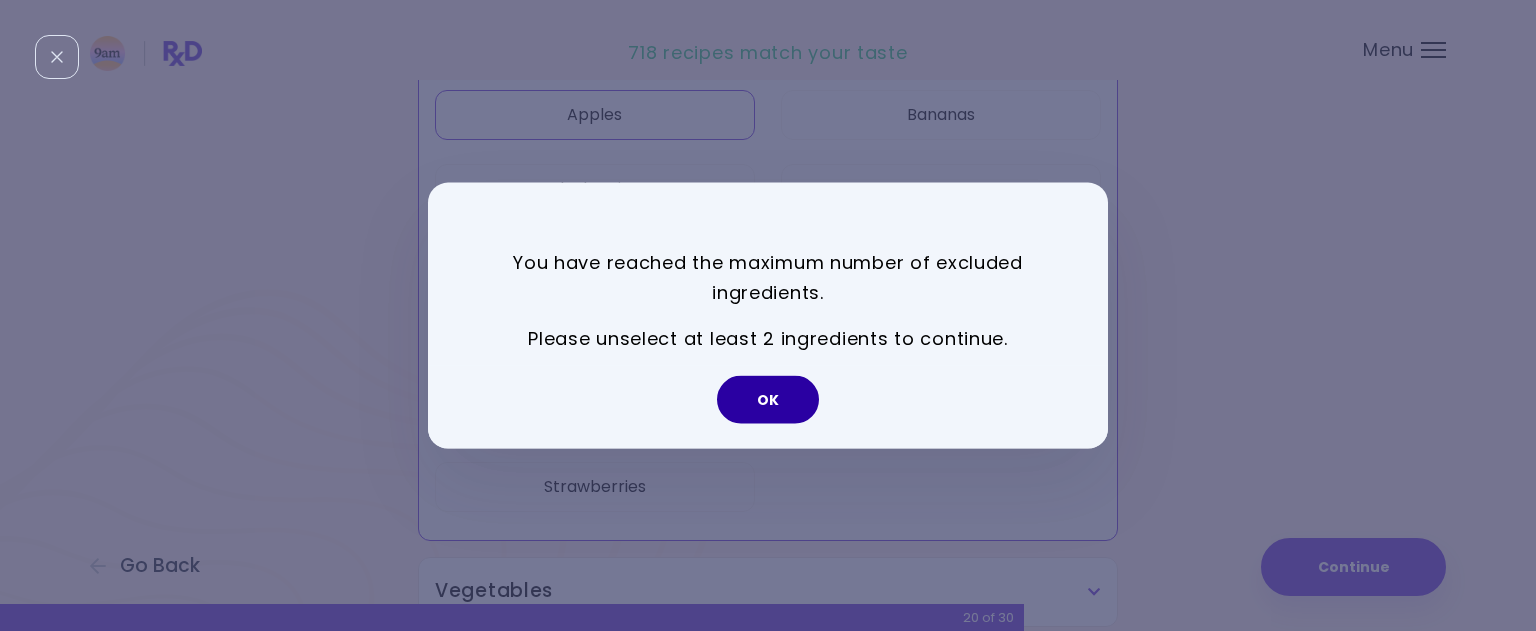 click on "OK" at bounding box center (768, 400) 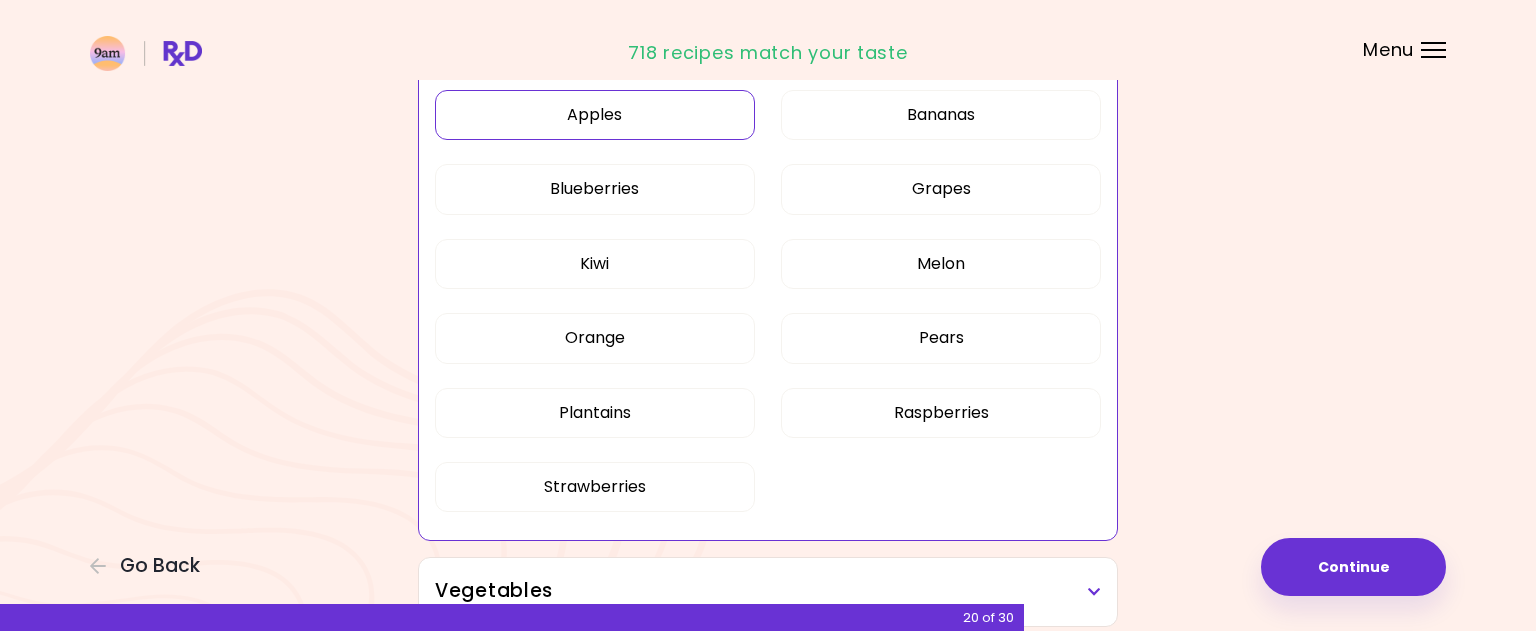click on "Apples" at bounding box center [595, 115] 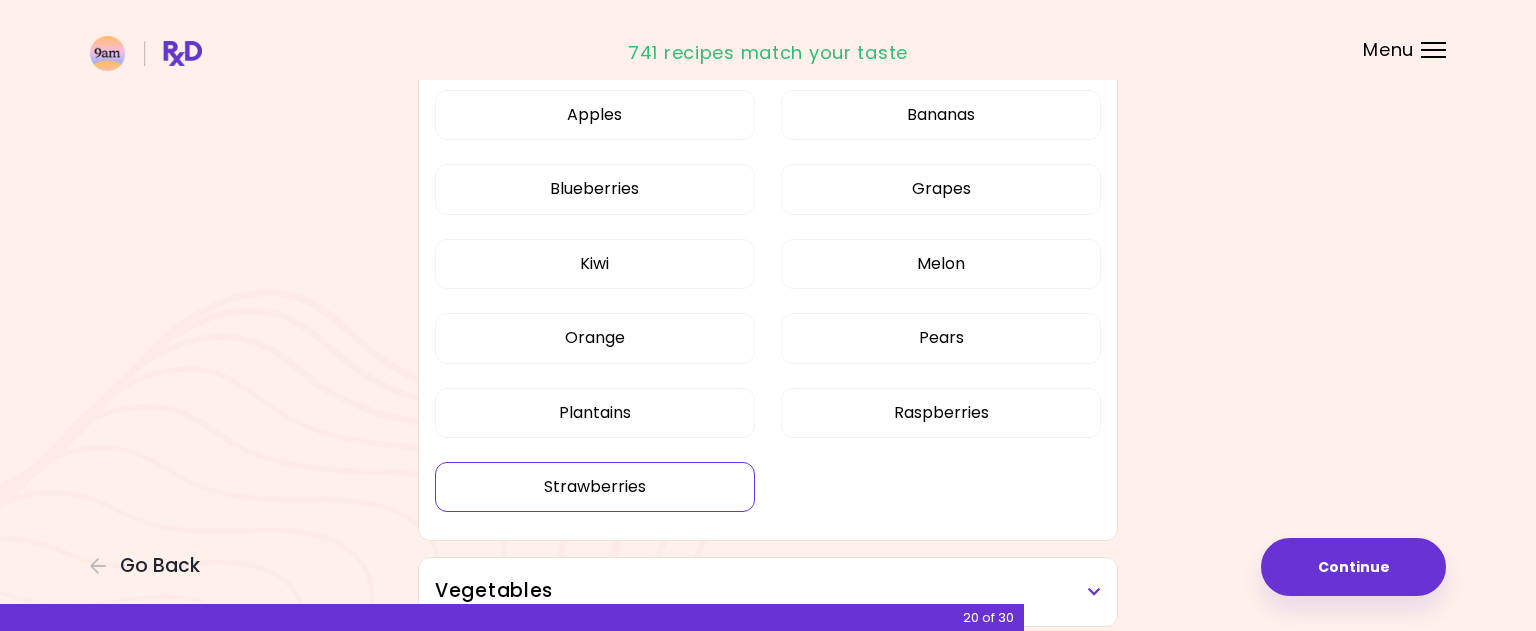 click on "Strawberries" at bounding box center (595, 487) 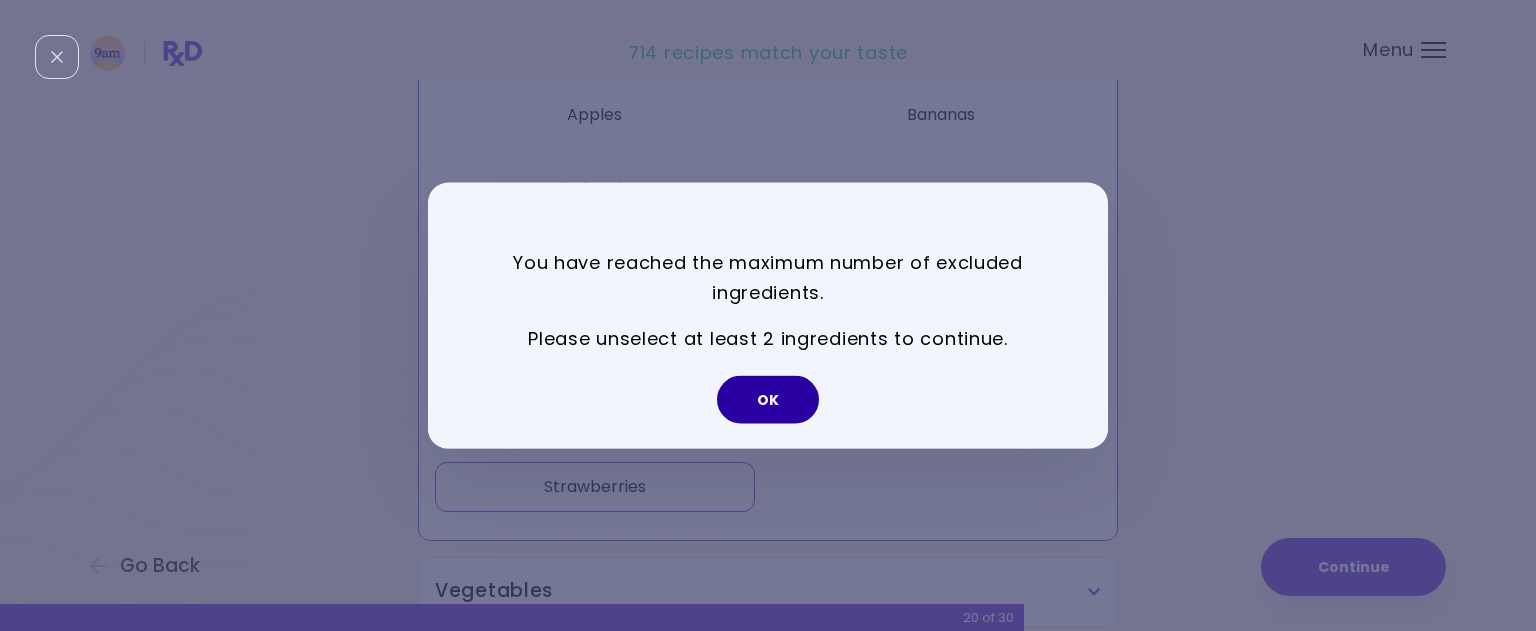 click on "OK" at bounding box center (768, 400) 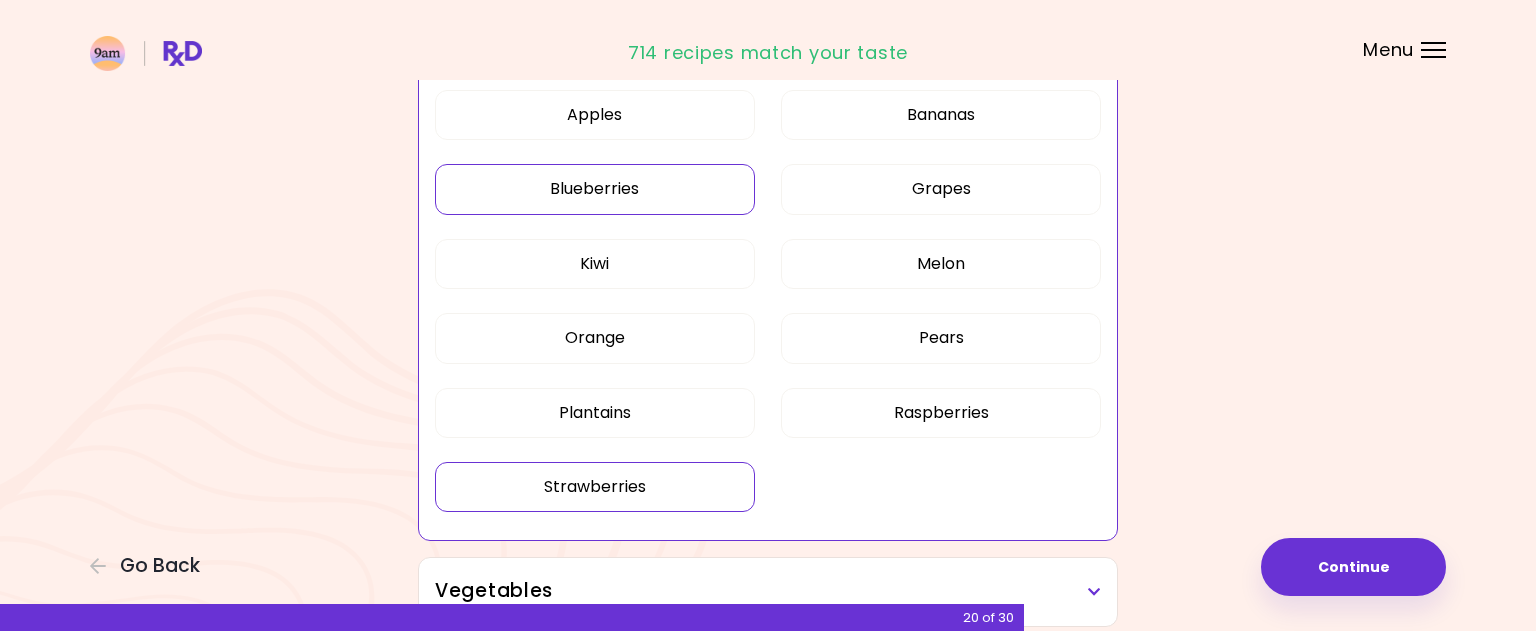click on "Blueberries" at bounding box center [595, 189] 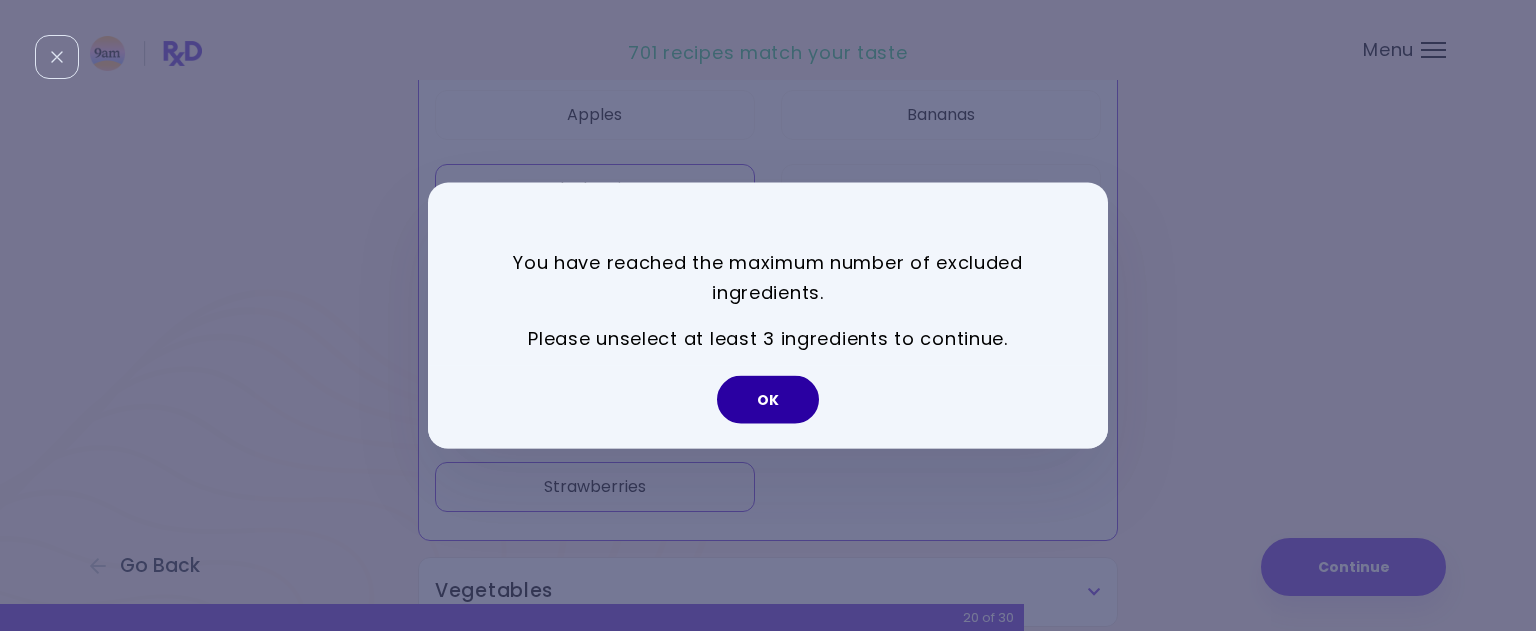 click on "OK" at bounding box center [768, 400] 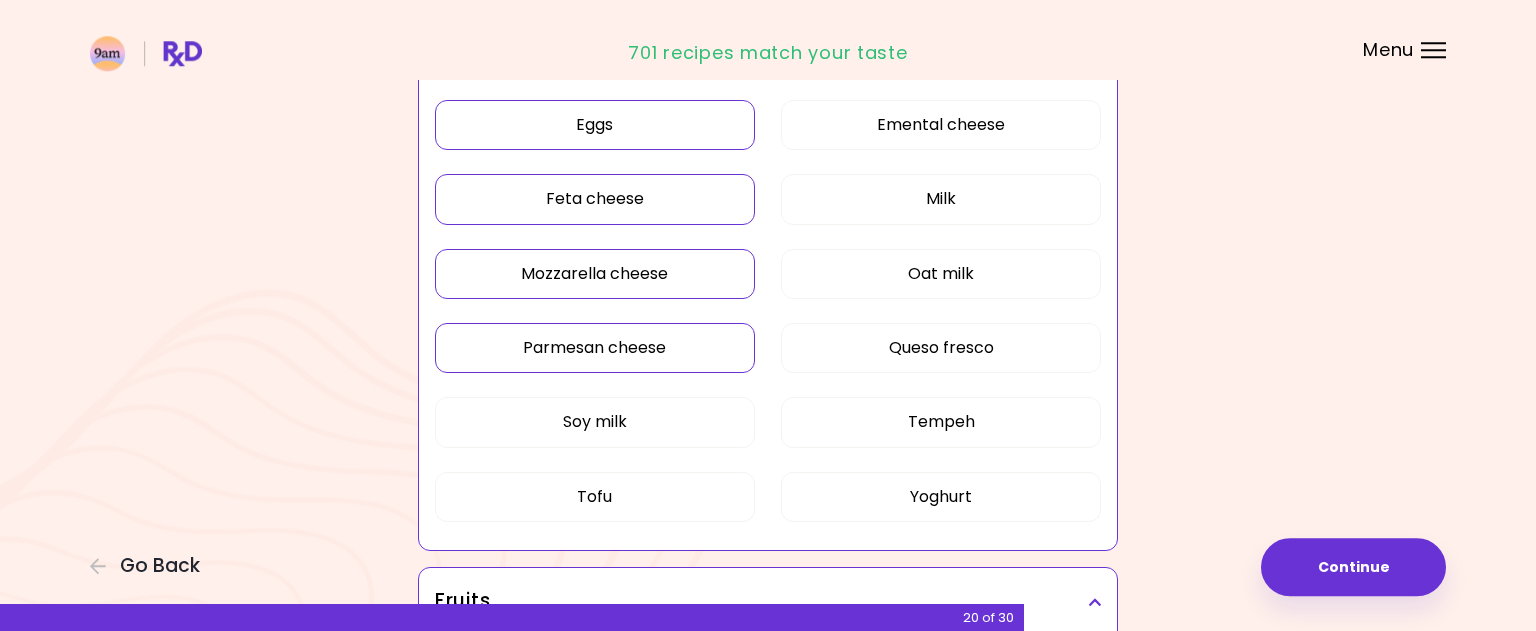 scroll, scrollTop: 714, scrollLeft: 0, axis: vertical 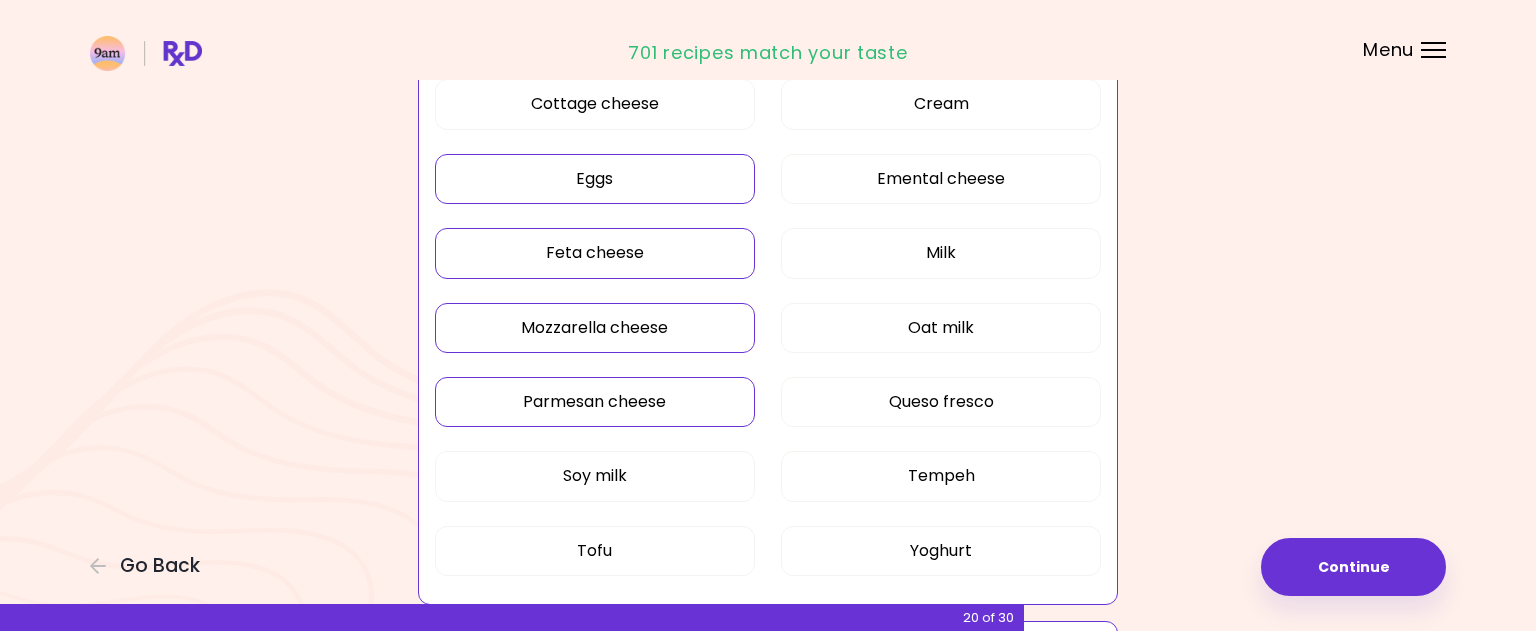 click on "Parmesan cheese" at bounding box center (595, 402) 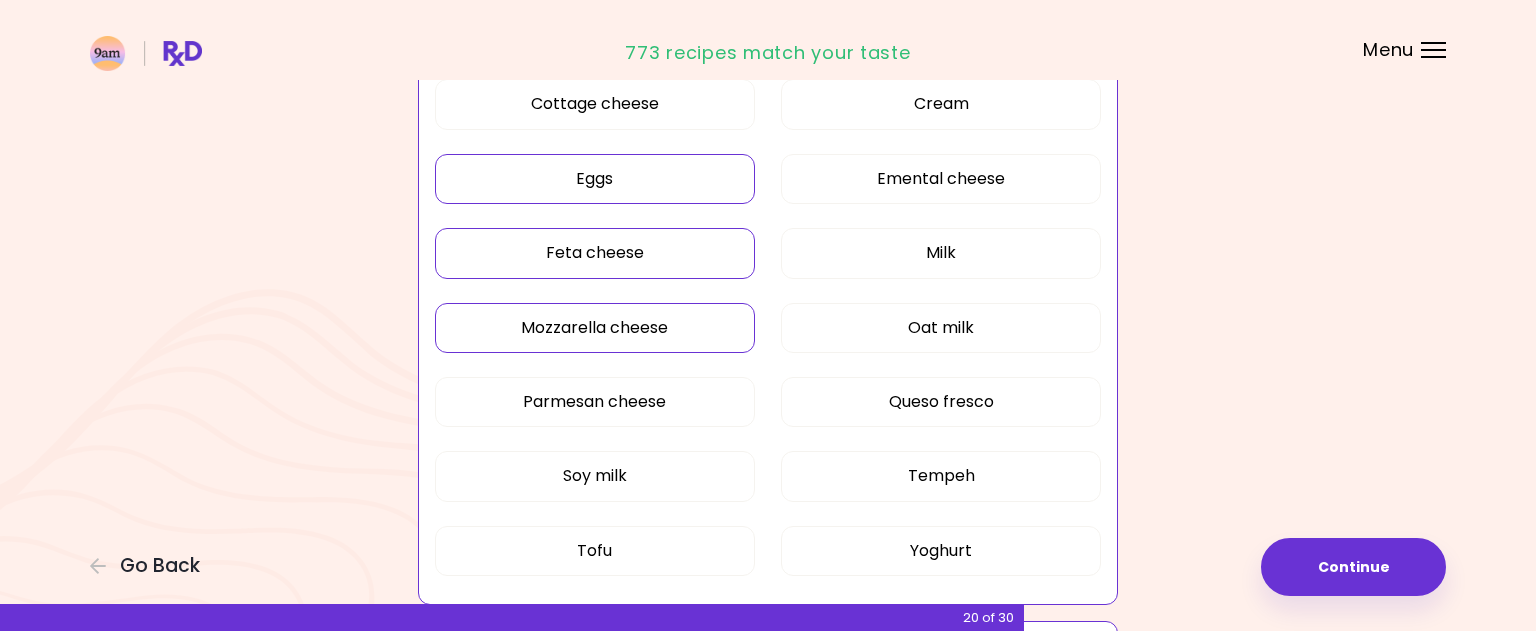 click on "Mozzarella cheese" at bounding box center [595, 328] 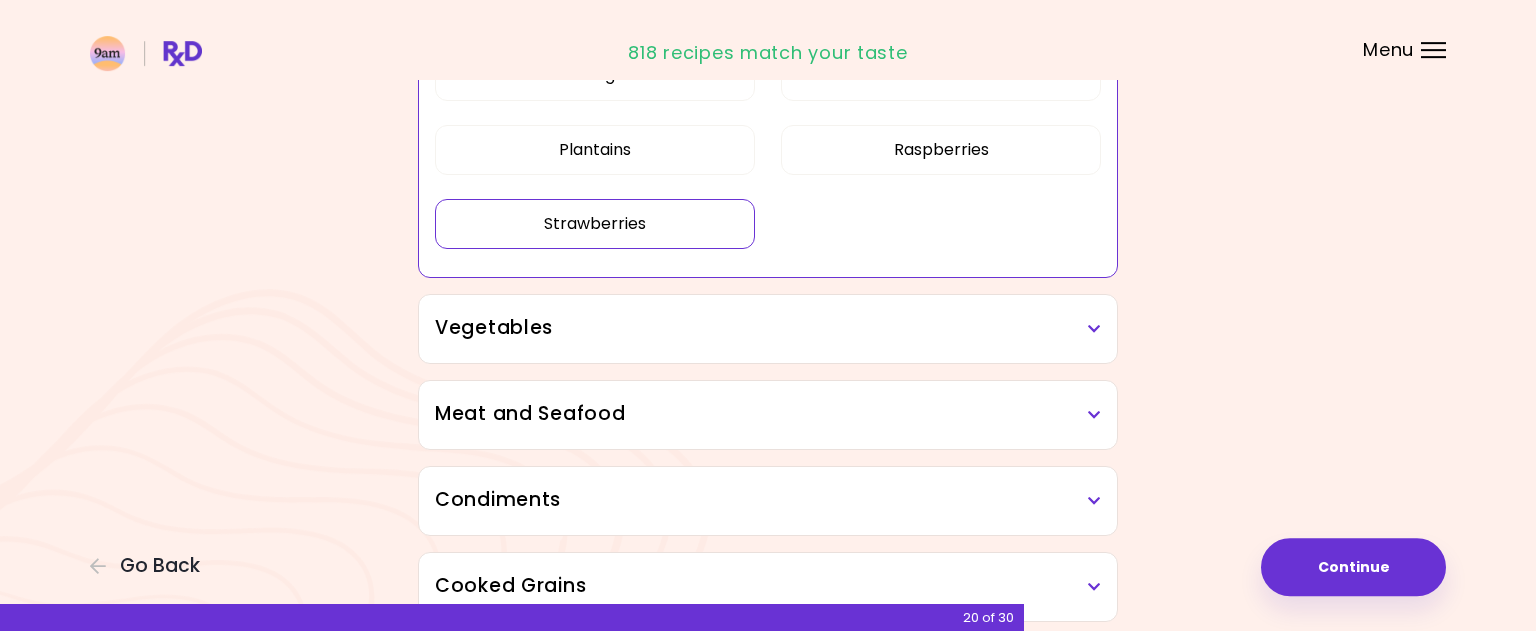 scroll, scrollTop: 1632, scrollLeft: 0, axis: vertical 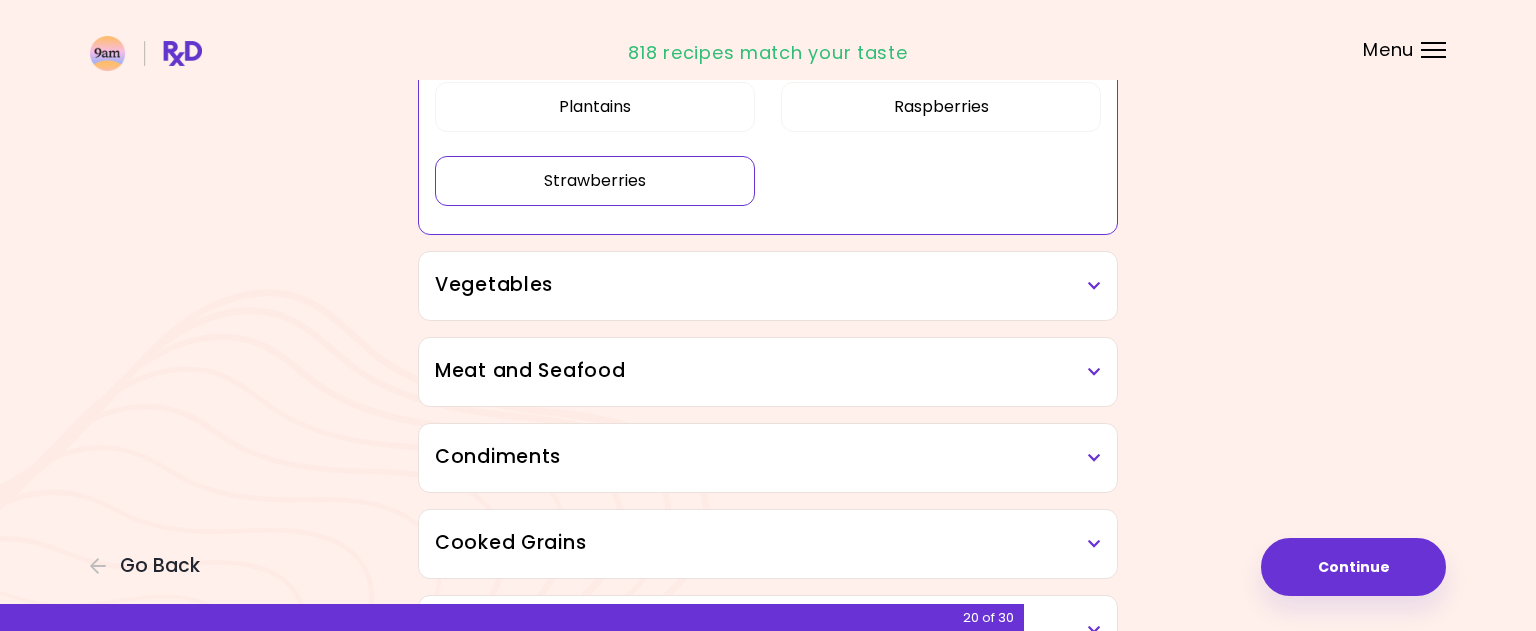 click on "Vegetables" at bounding box center (768, 285) 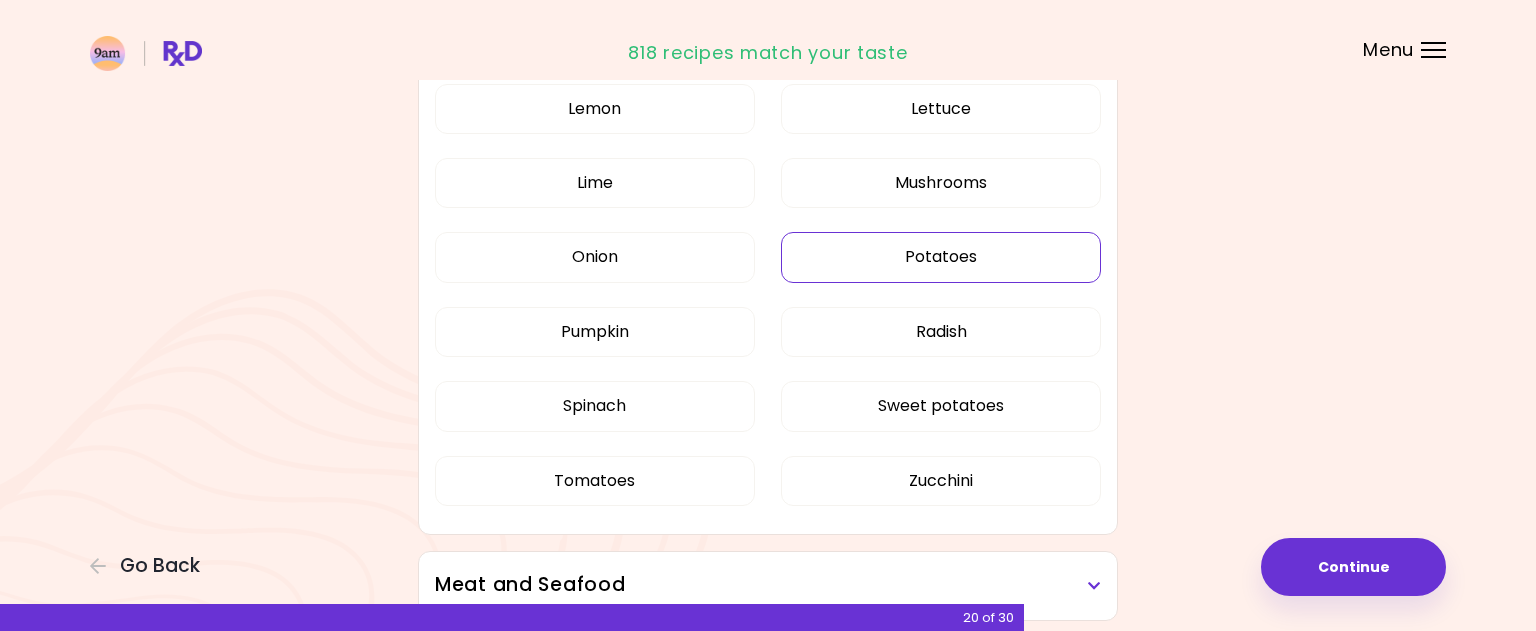 scroll, scrollTop: 2448, scrollLeft: 0, axis: vertical 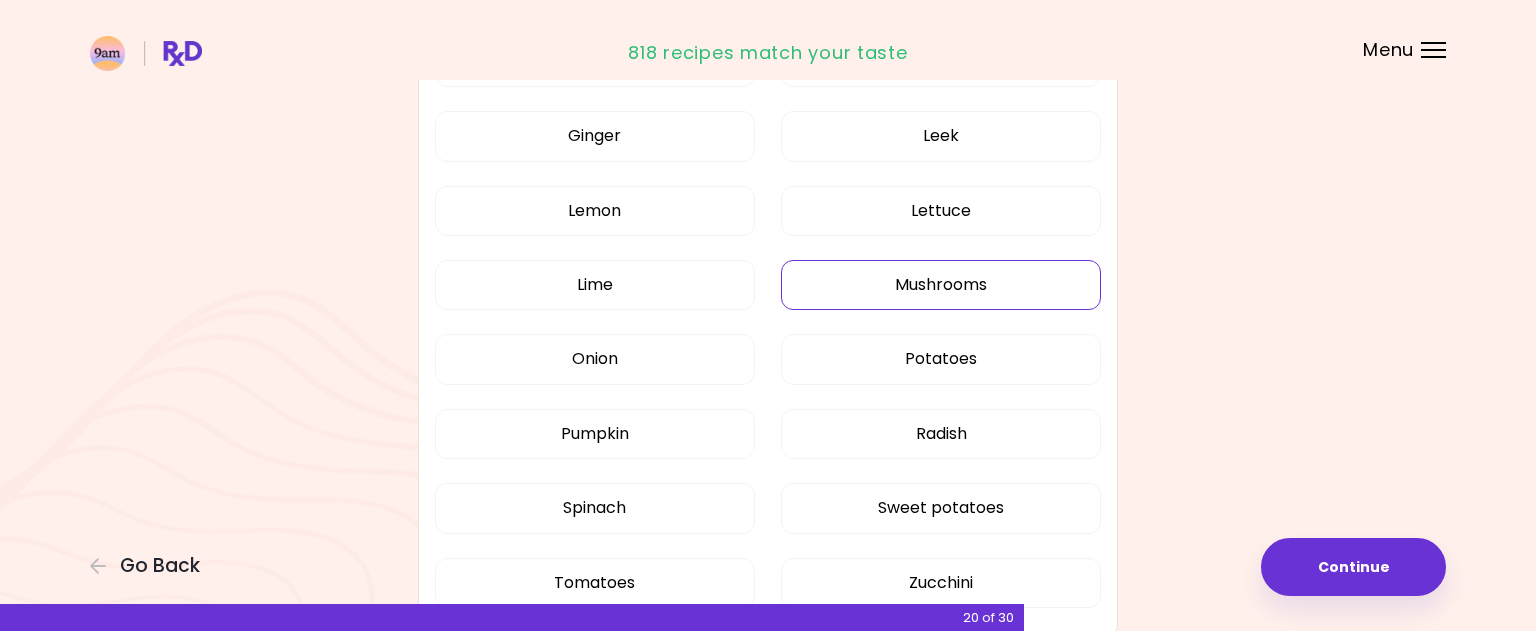 click on "Mushrooms" at bounding box center (941, 285) 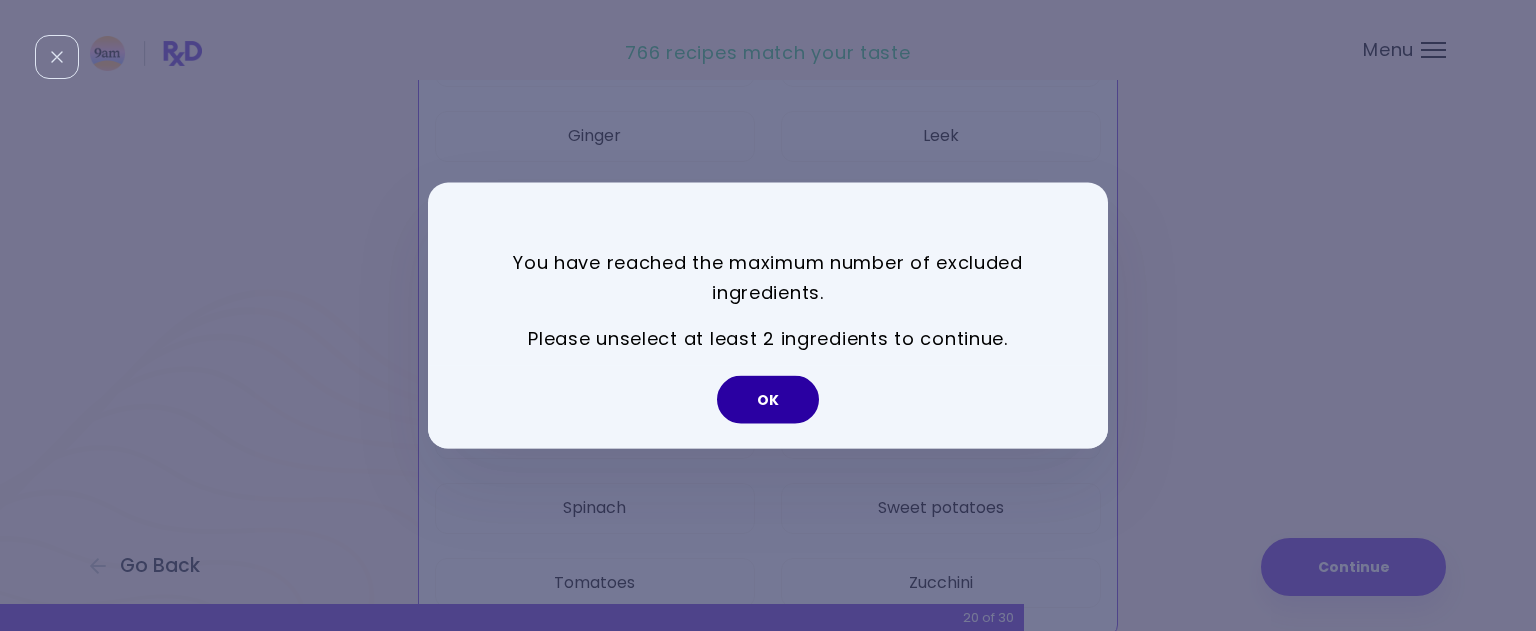 click on "OK" at bounding box center [768, 400] 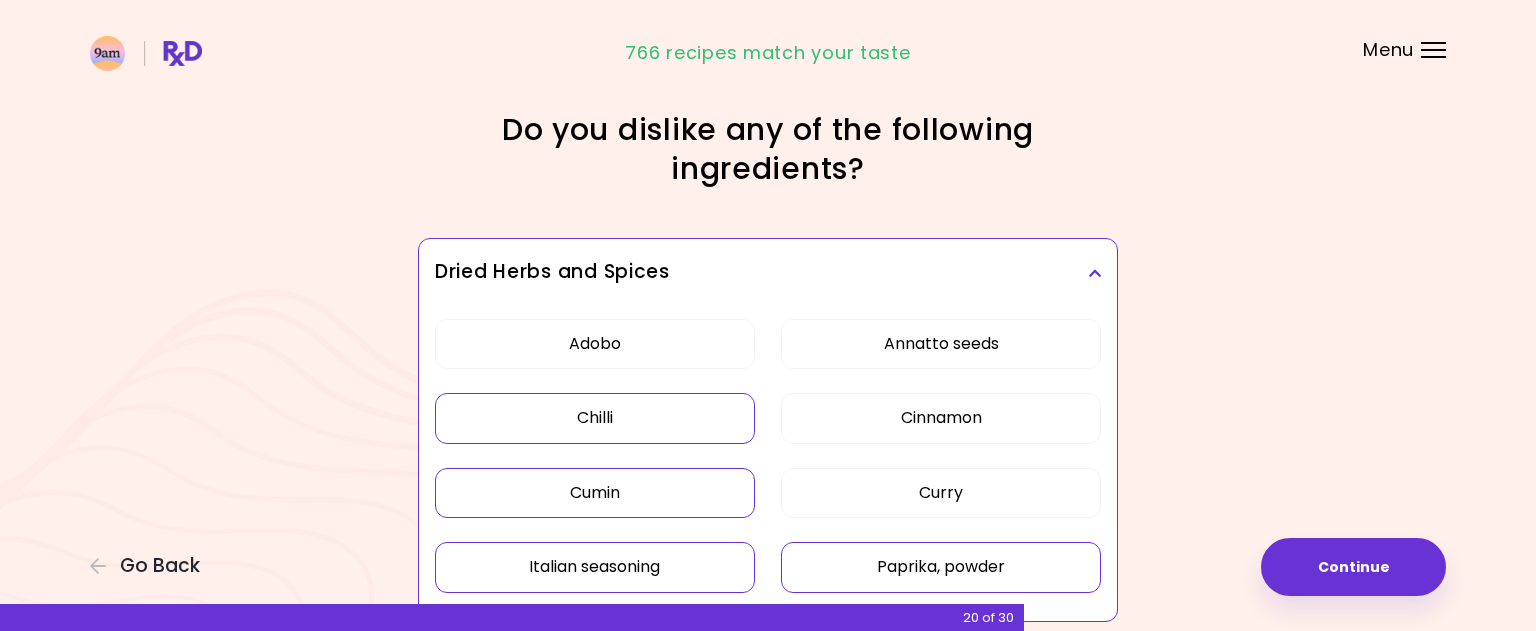 scroll, scrollTop: 204, scrollLeft: 0, axis: vertical 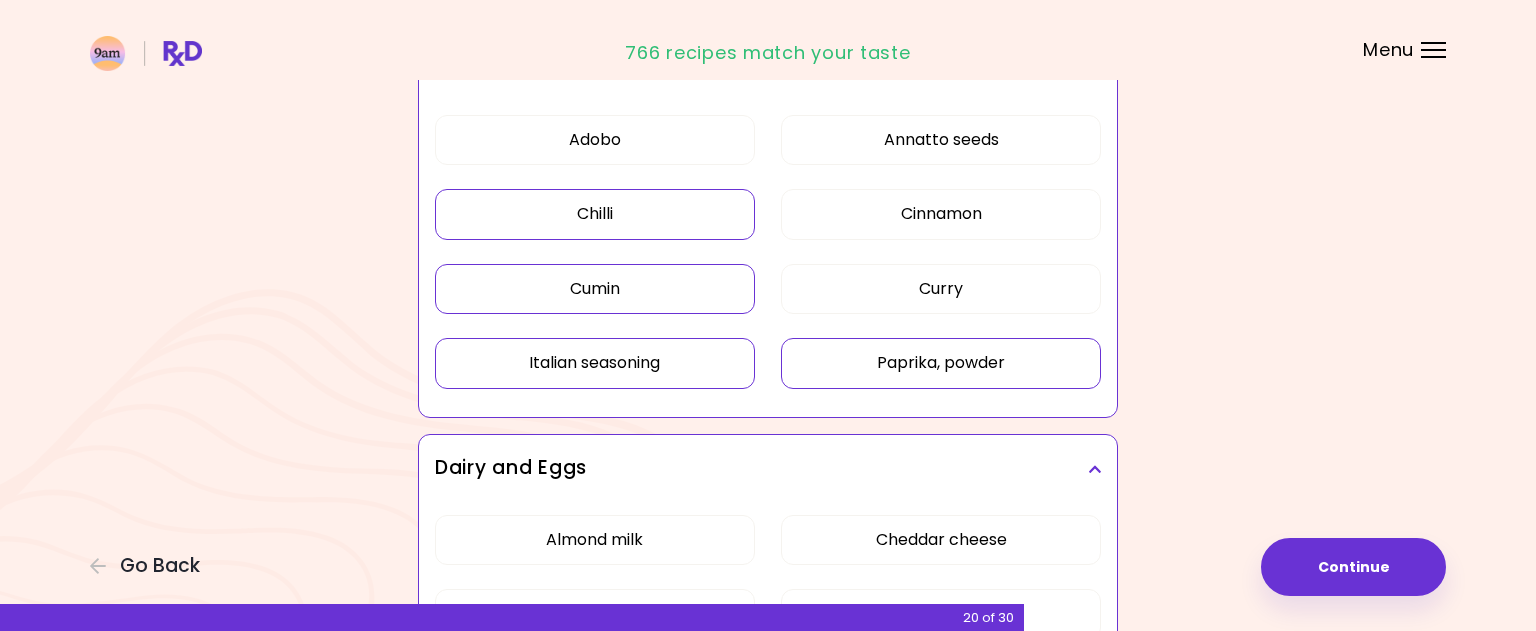 click on "Paprika, powder" at bounding box center (941, 363) 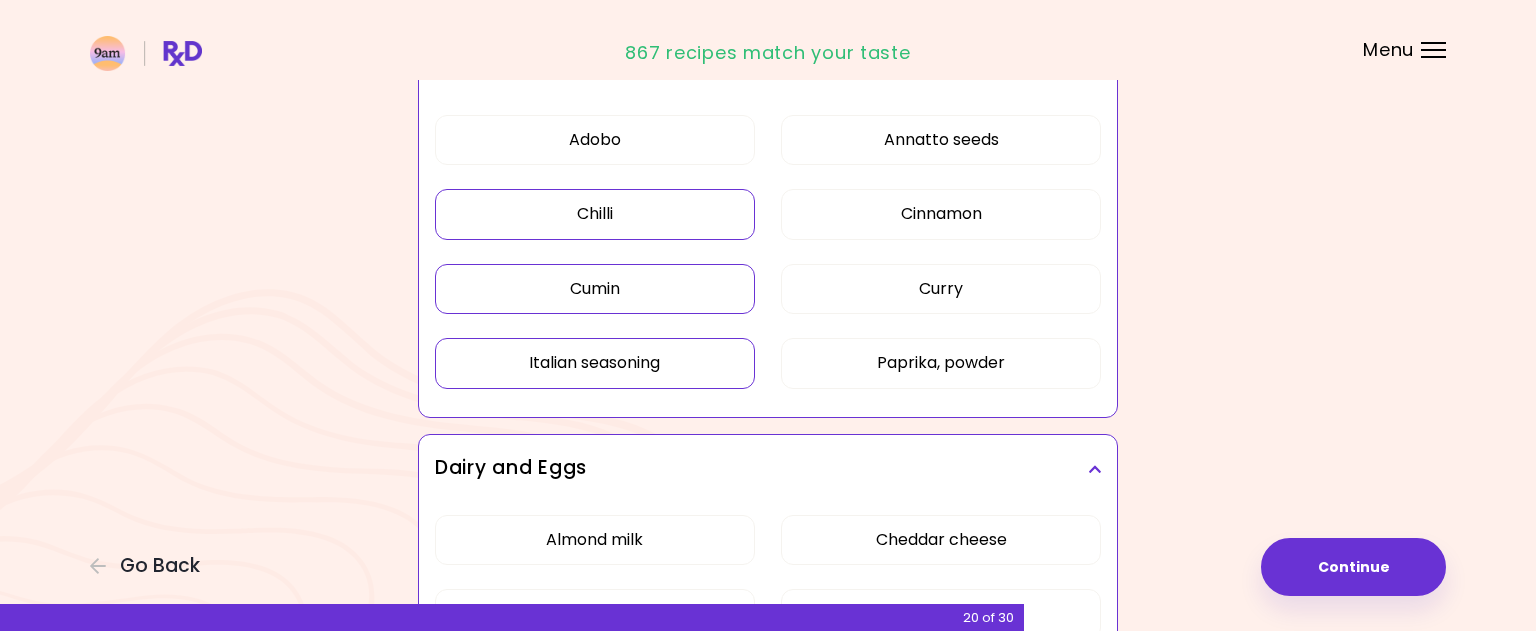 click on "Italian seasoning" at bounding box center [595, 363] 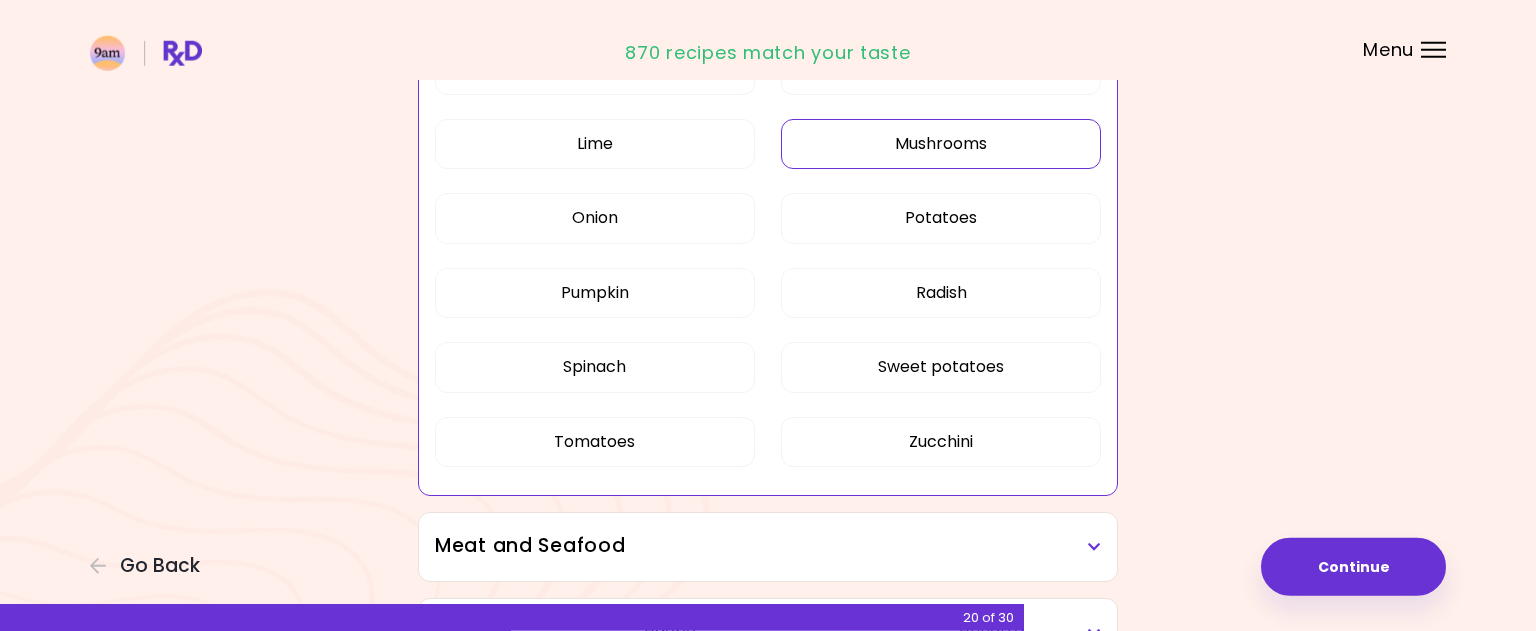 scroll, scrollTop: 2550, scrollLeft: 0, axis: vertical 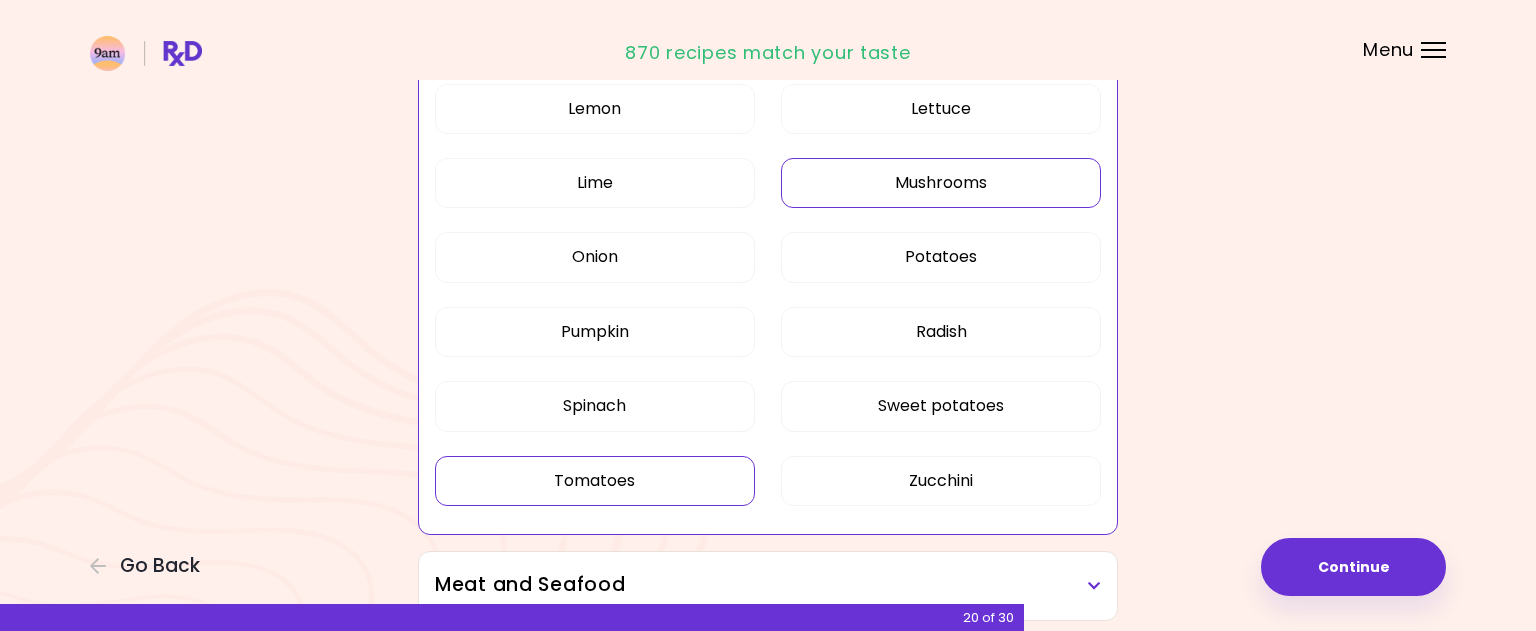 click on "Tomatoes" at bounding box center (595, 481) 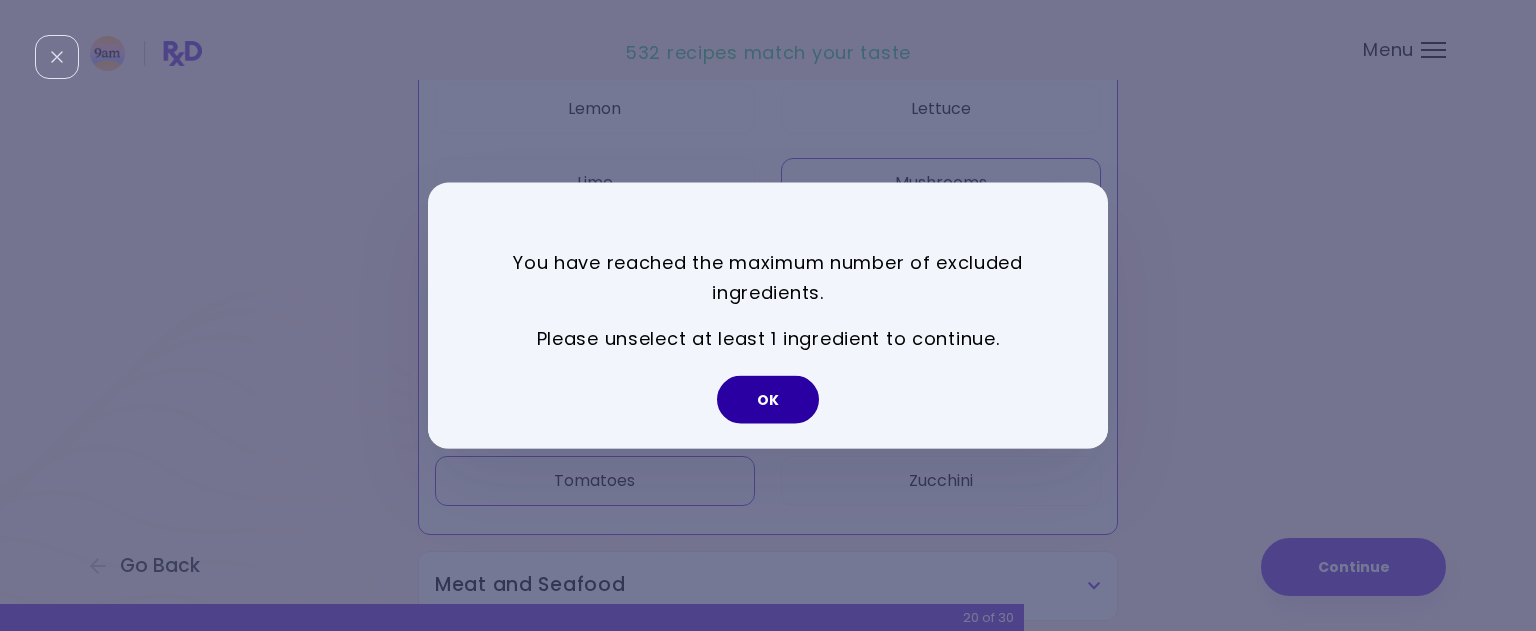 click on "OK" at bounding box center (768, 400) 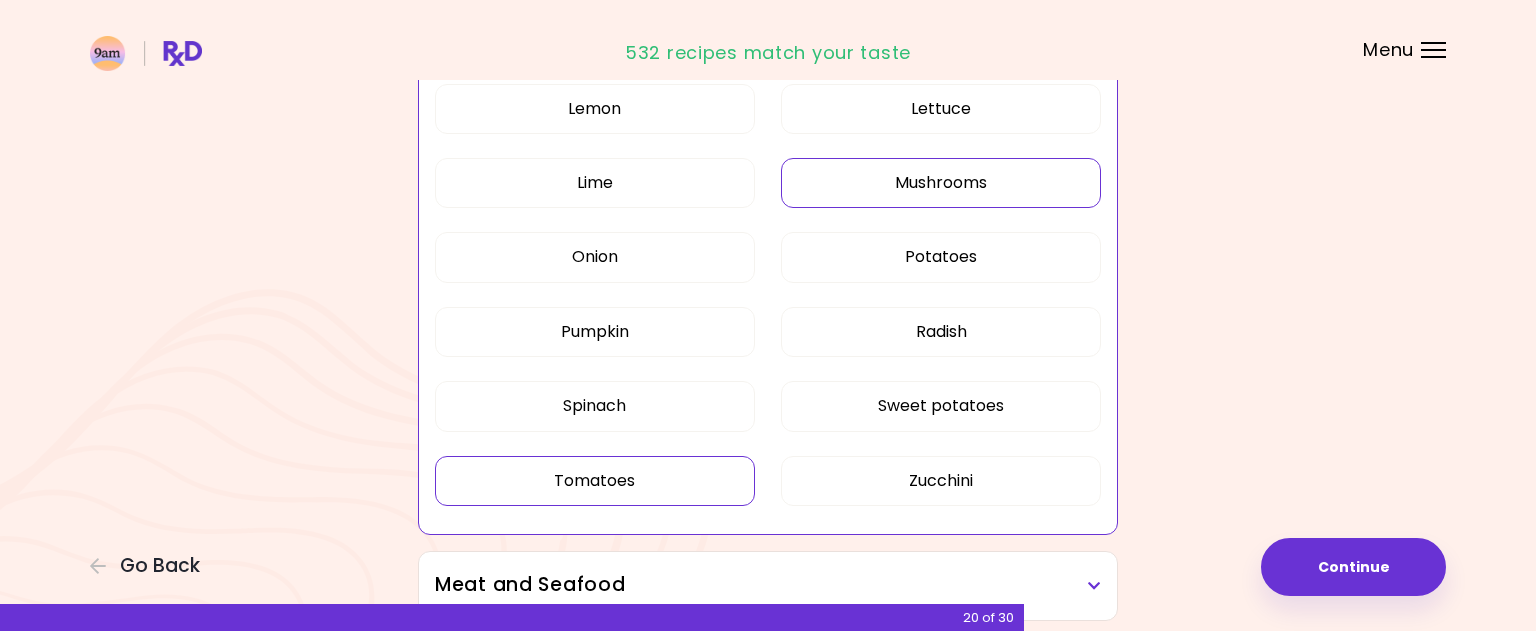 click on "Tomatoes" at bounding box center [595, 481] 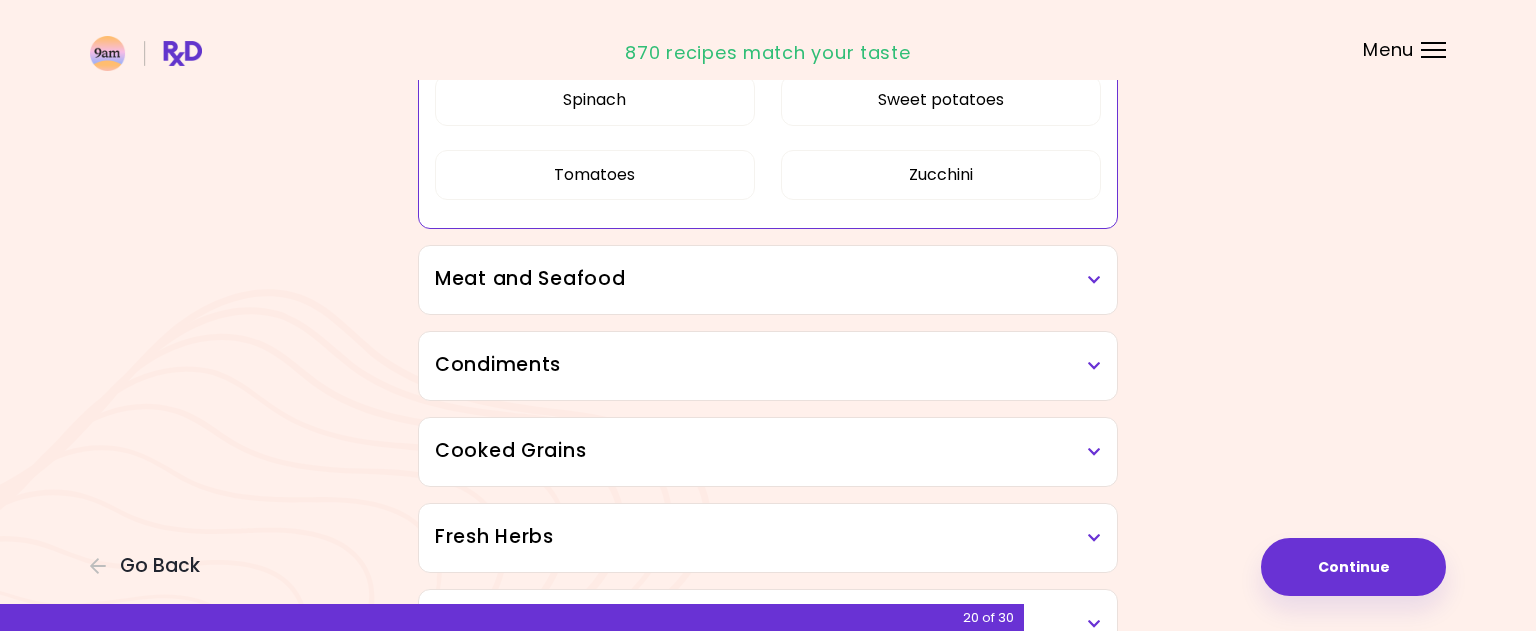 scroll, scrollTop: 2958, scrollLeft: 0, axis: vertical 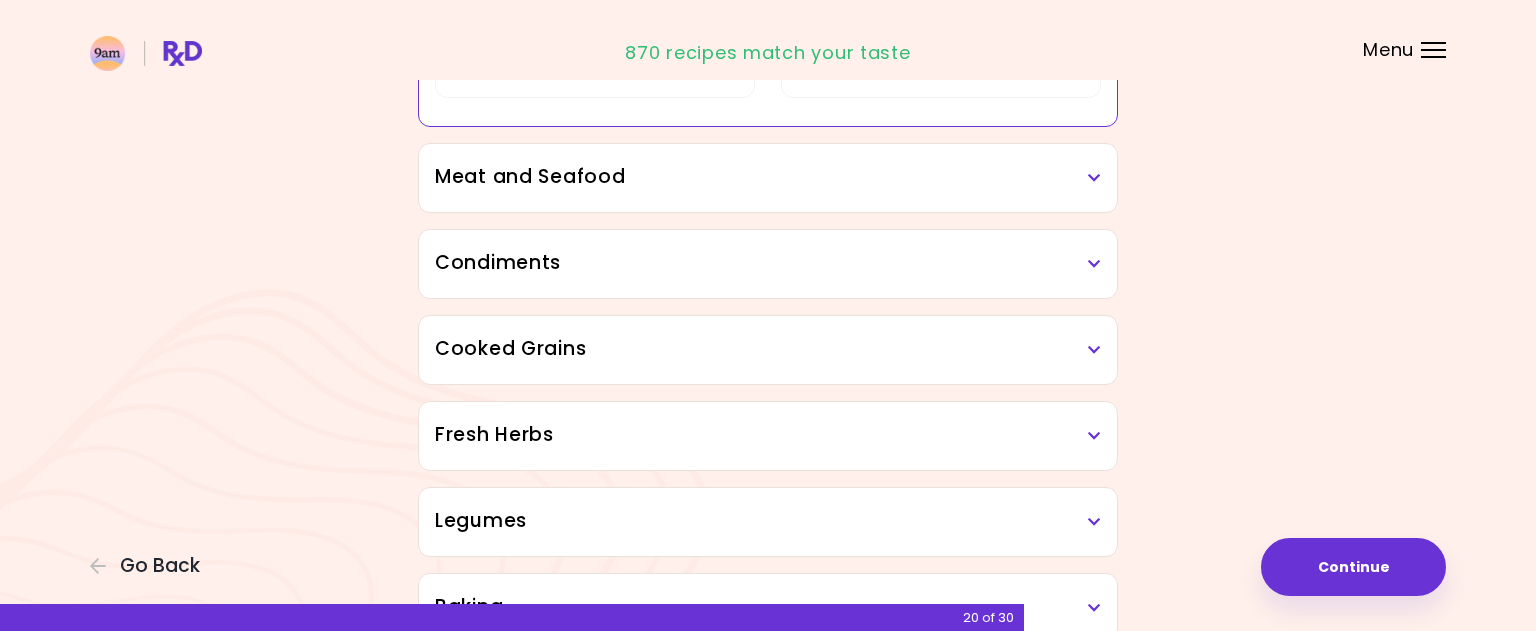 click on "Meat and Seafood" at bounding box center [768, 177] 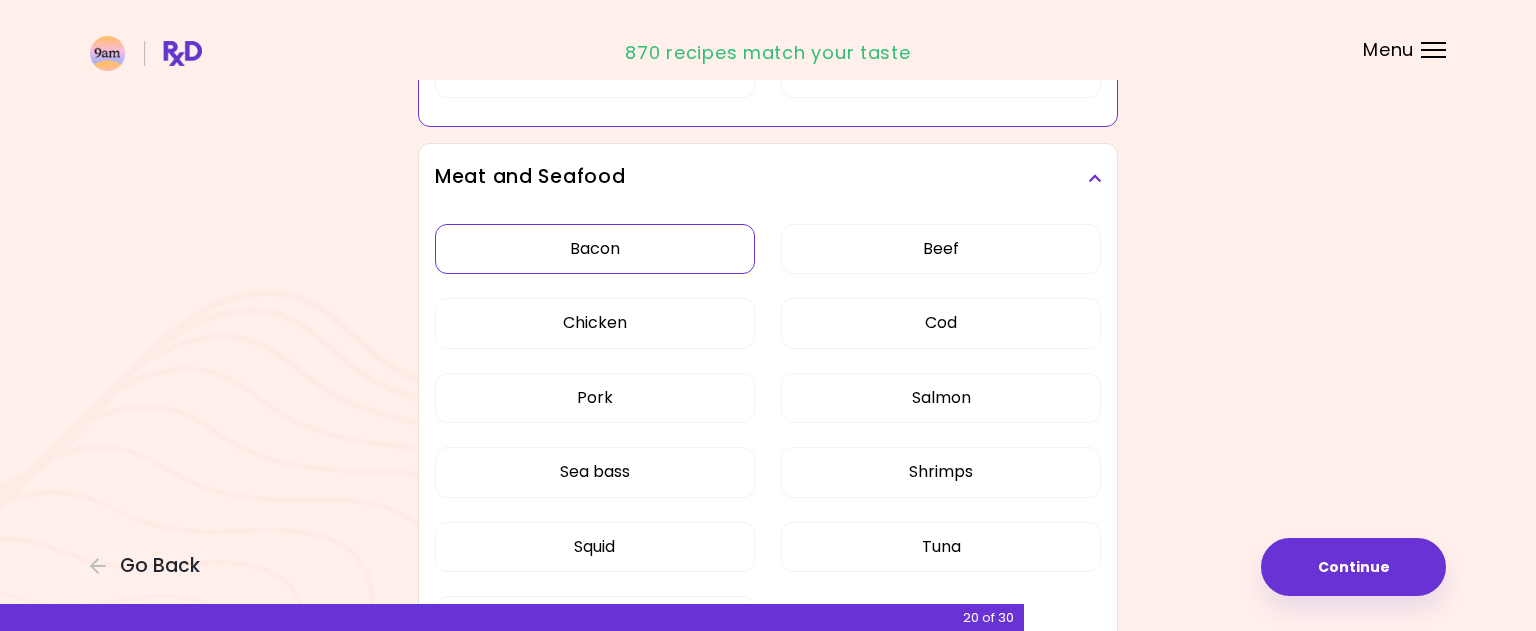 click on "Bacon" at bounding box center (595, 249) 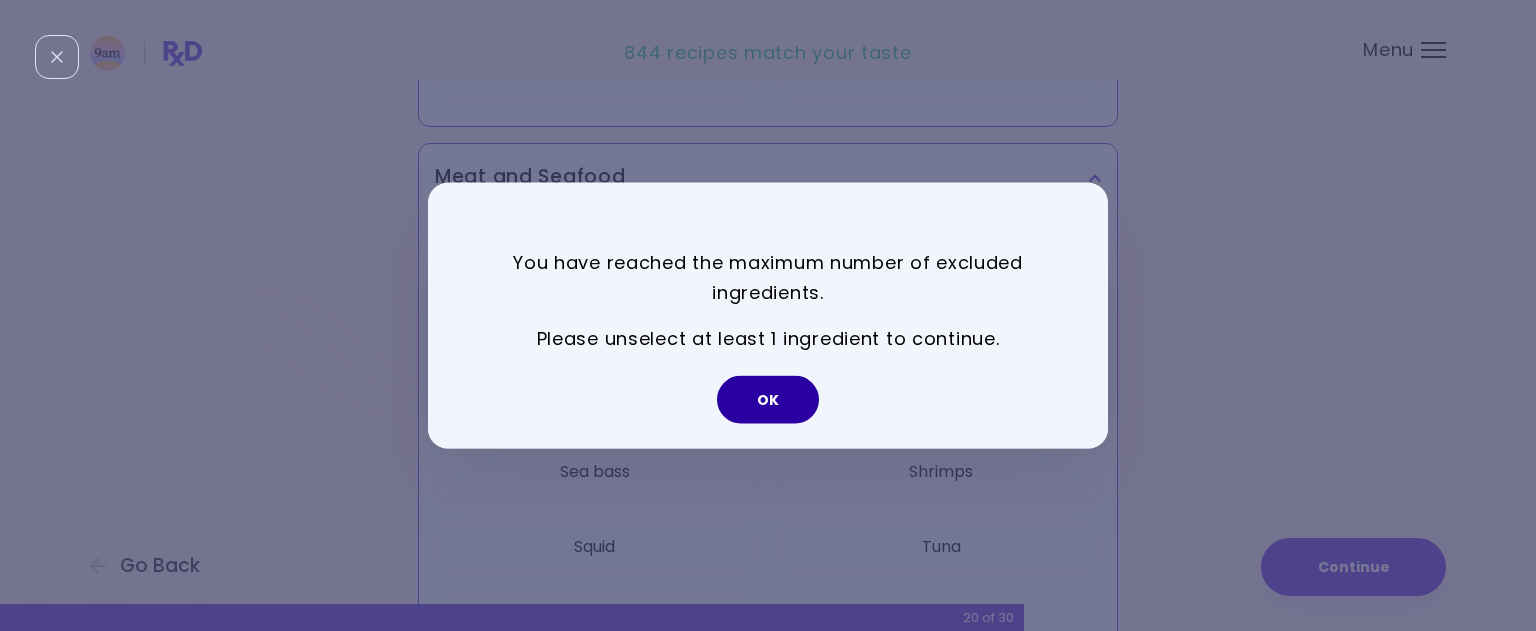 click on "OK" at bounding box center (768, 400) 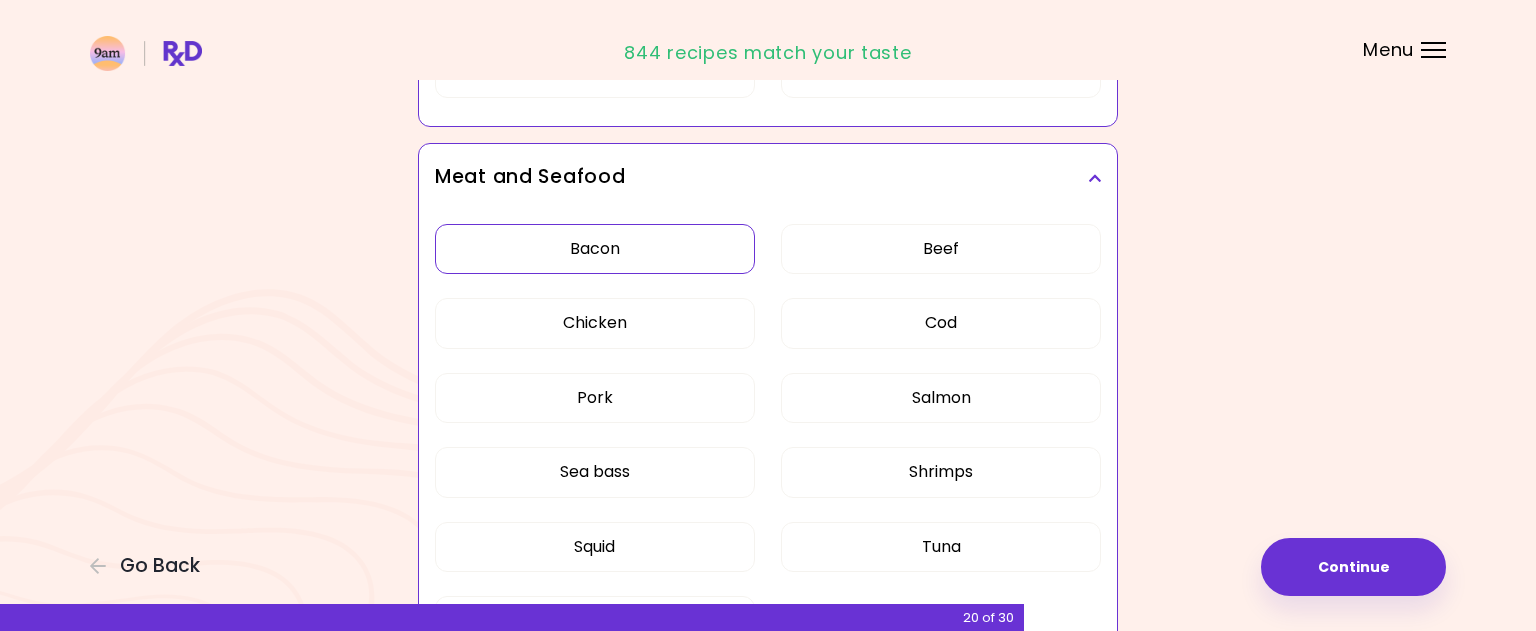 click on "Bacon" at bounding box center (595, 249) 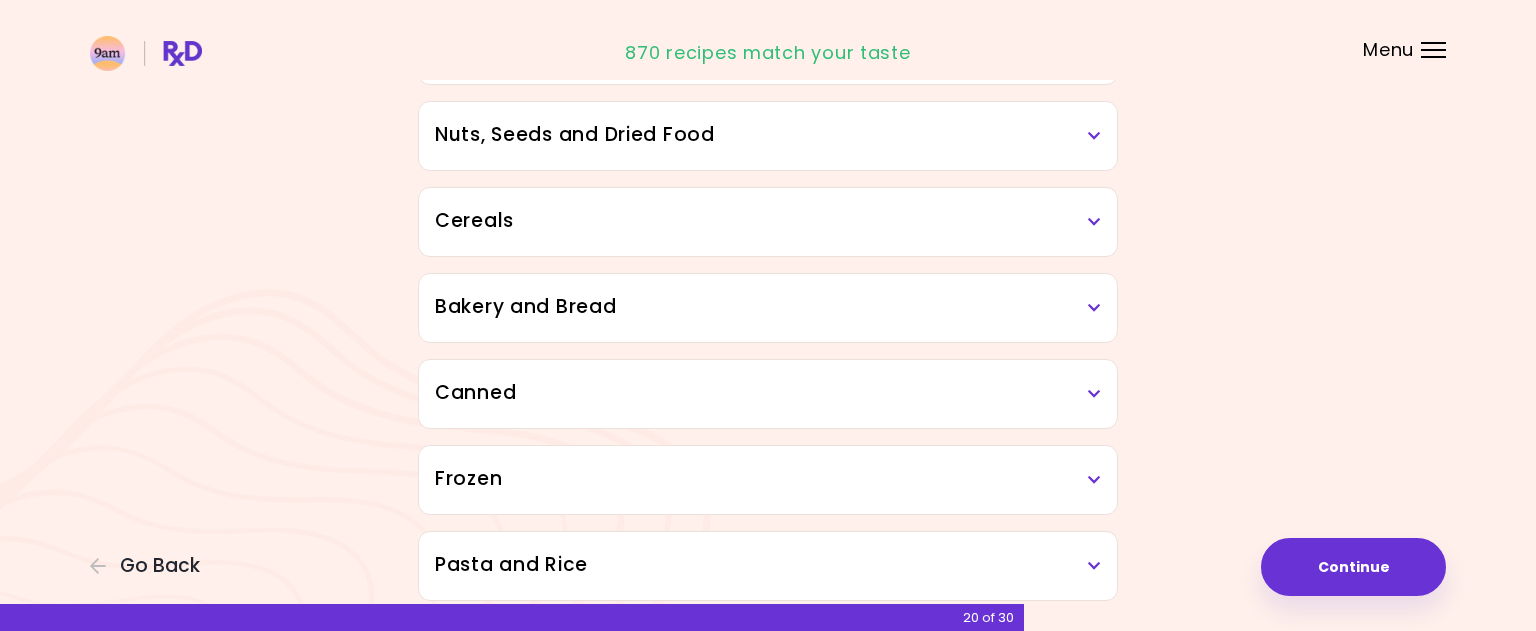 scroll, scrollTop: 4058, scrollLeft: 0, axis: vertical 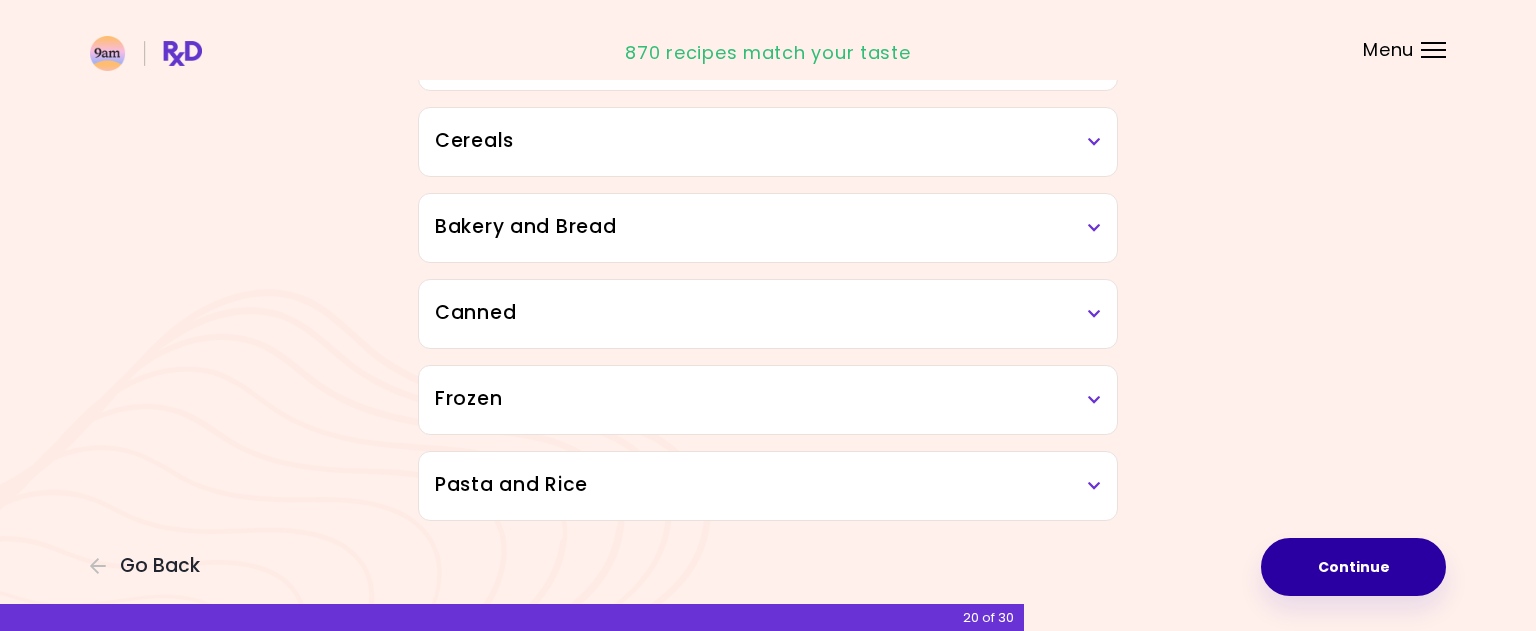 click on "Continue" at bounding box center [1353, 567] 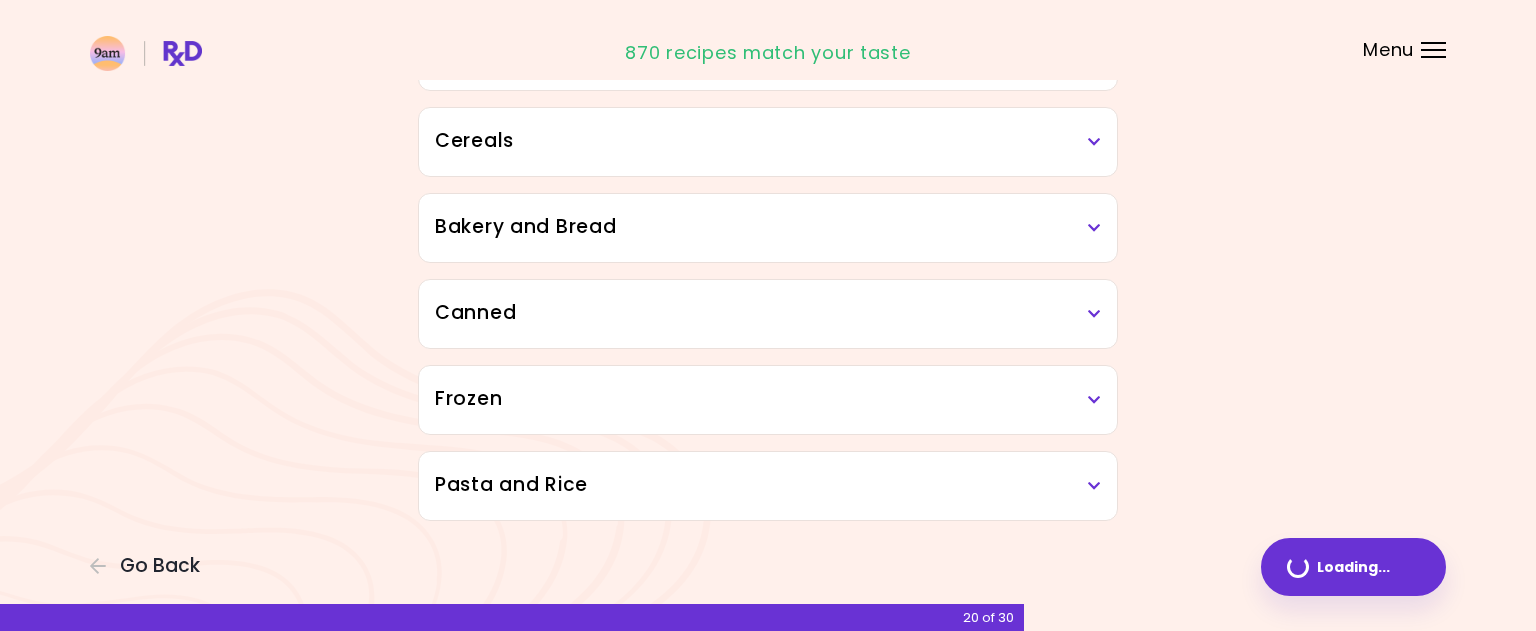 scroll, scrollTop: 0, scrollLeft: 0, axis: both 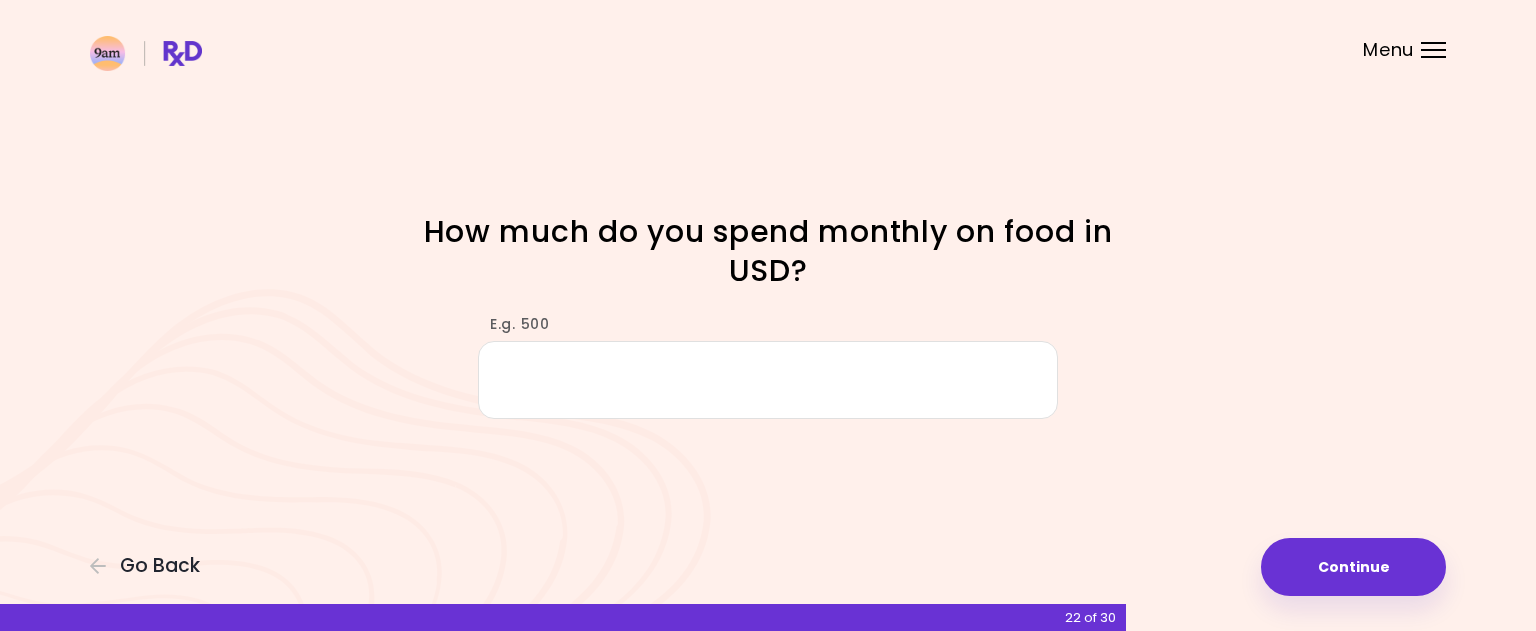 click on "E.g. 500" at bounding box center [768, 379] 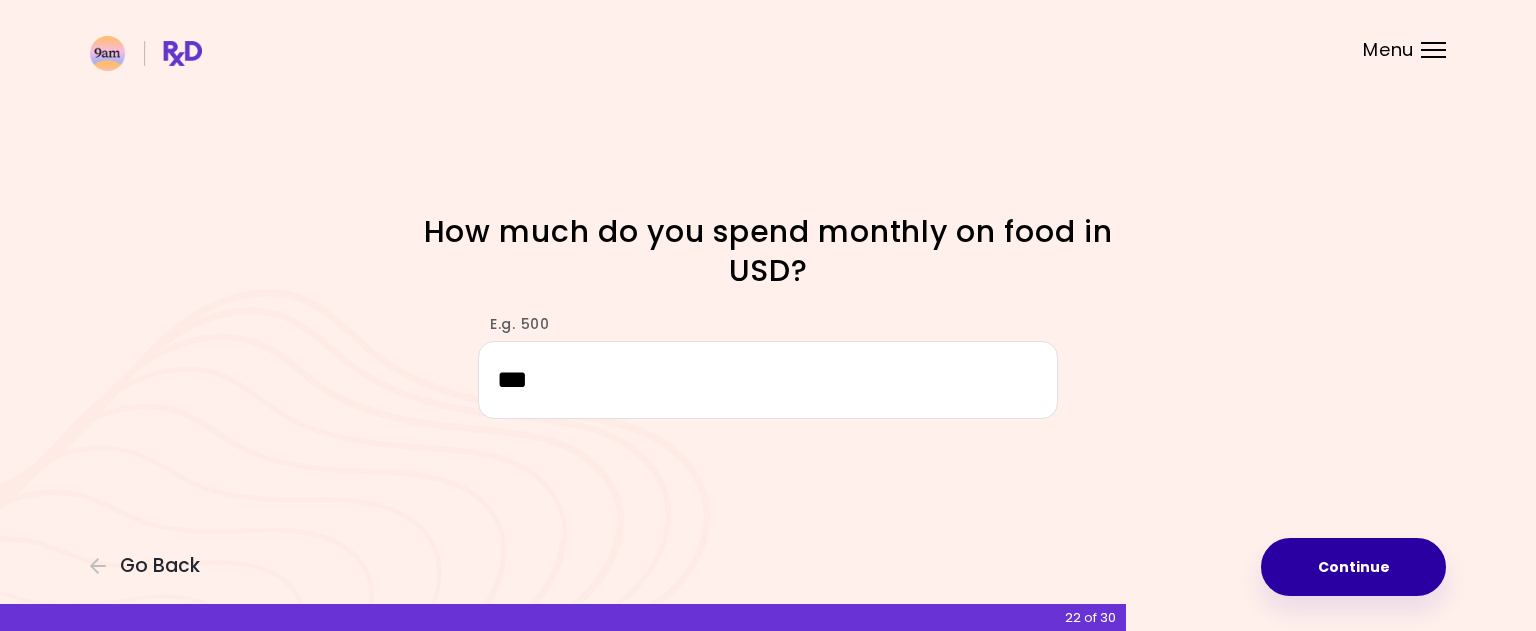 type on "***" 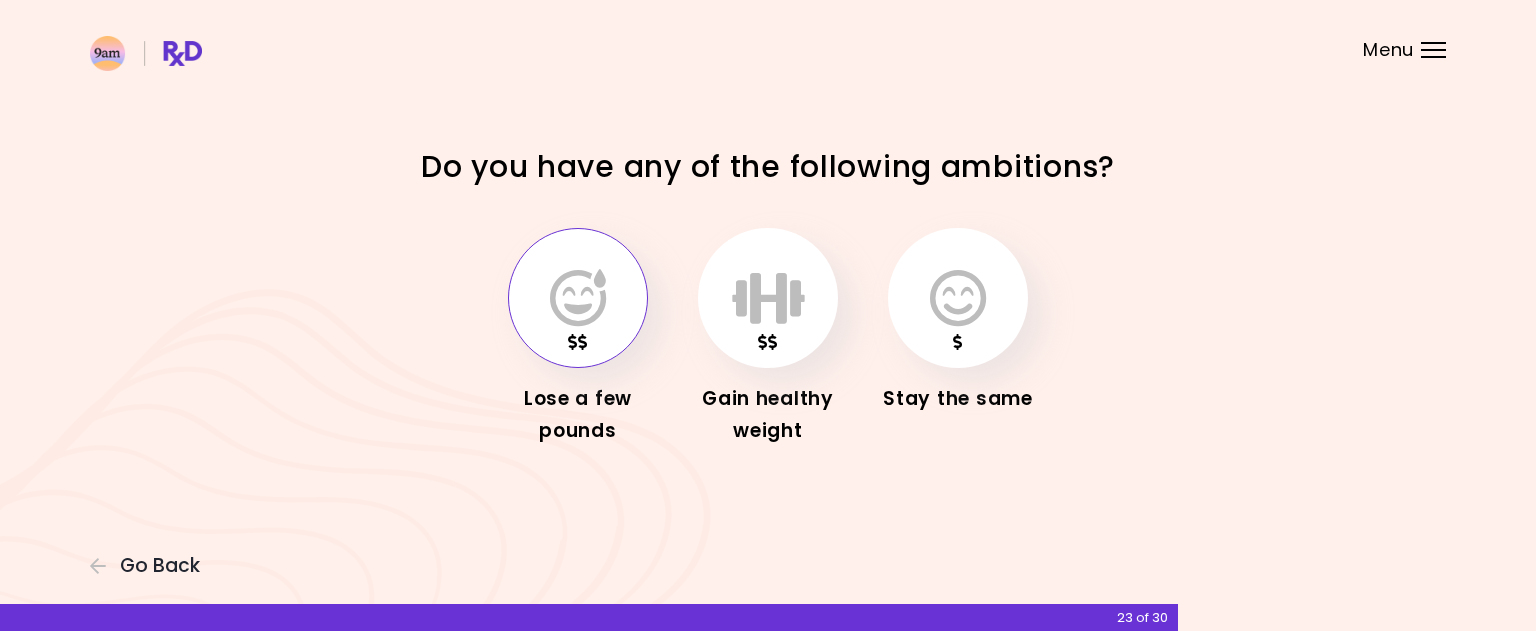 click at bounding box center [578, 298] 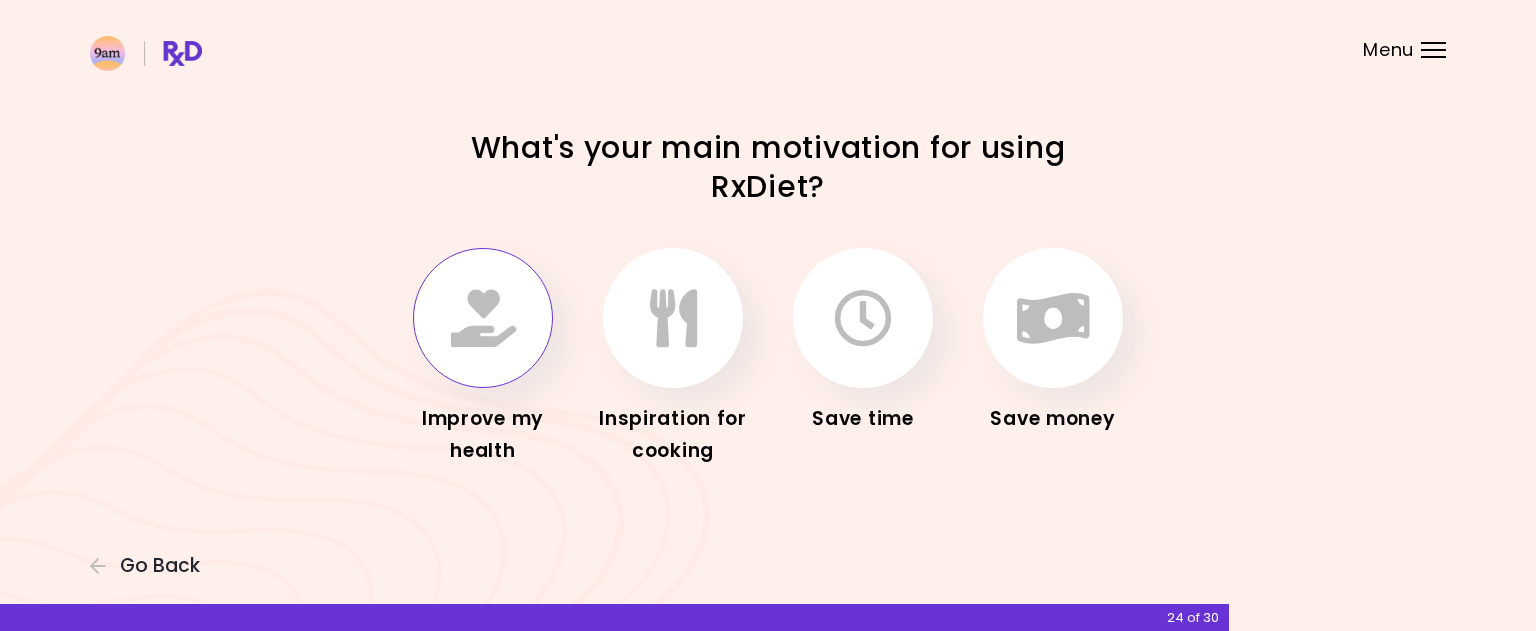 click at bounding box center [483, 318] 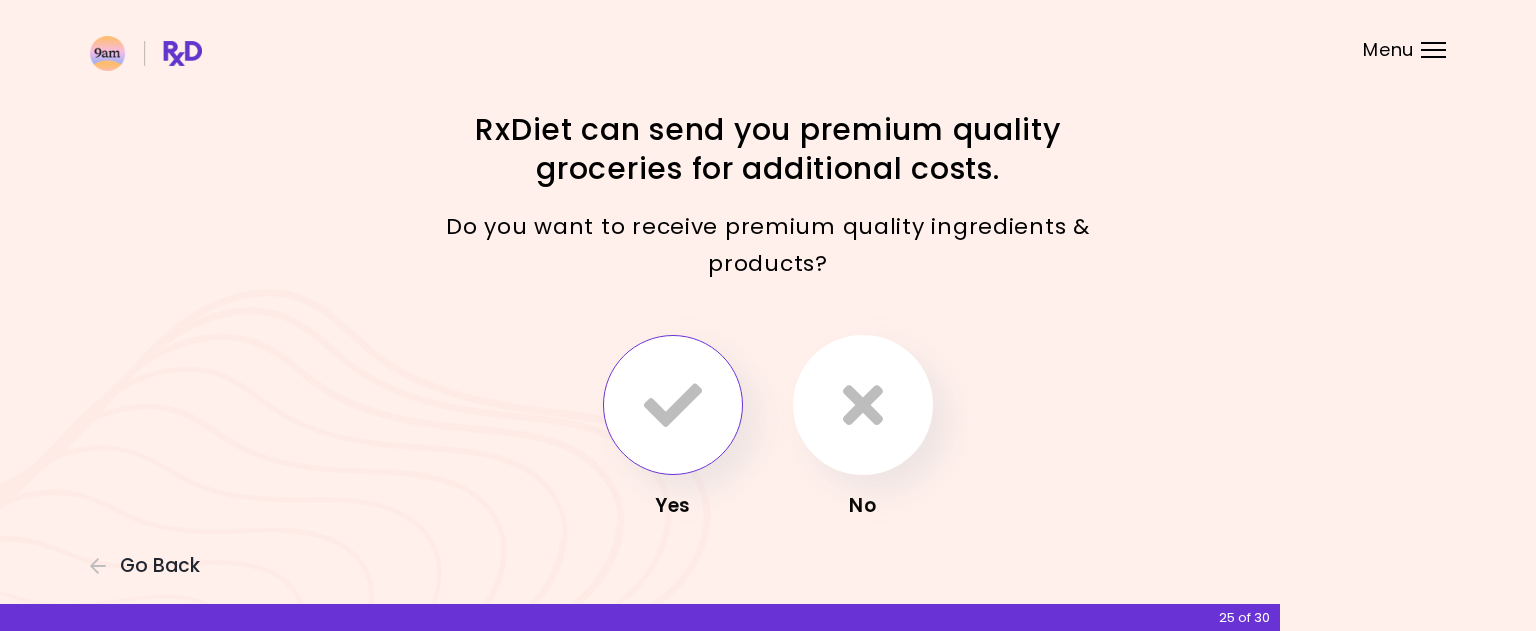 click at bounding box center [673, 405] 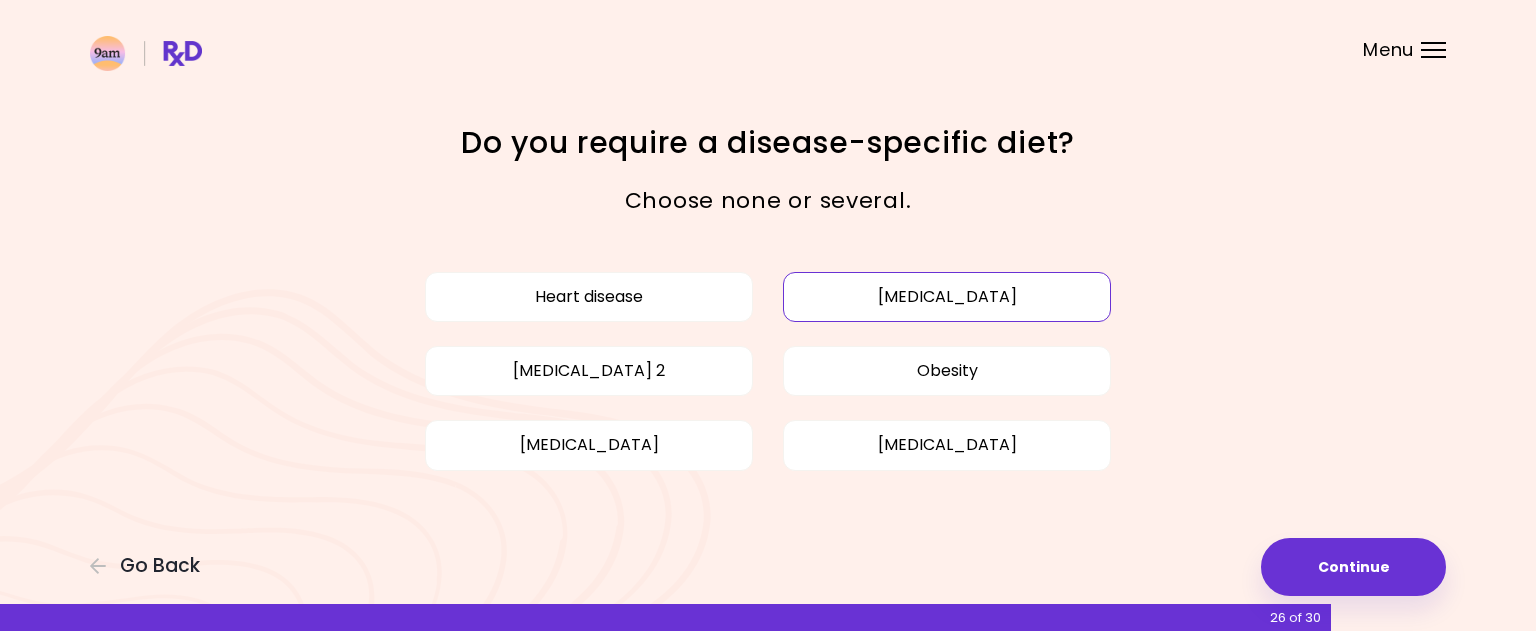 click on "[MEDICAL_DATA]" at bounding box center (947, 297) 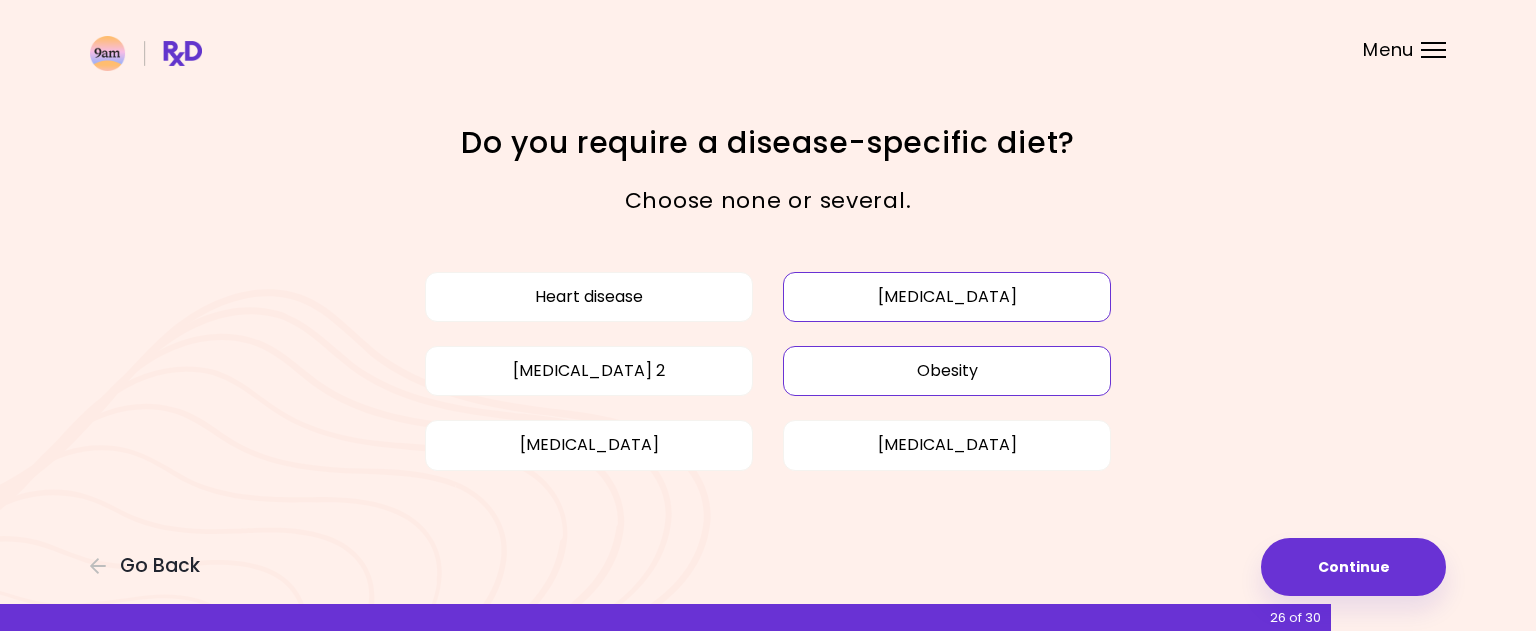 click on "Obesity" at bounding box center (947, 371) 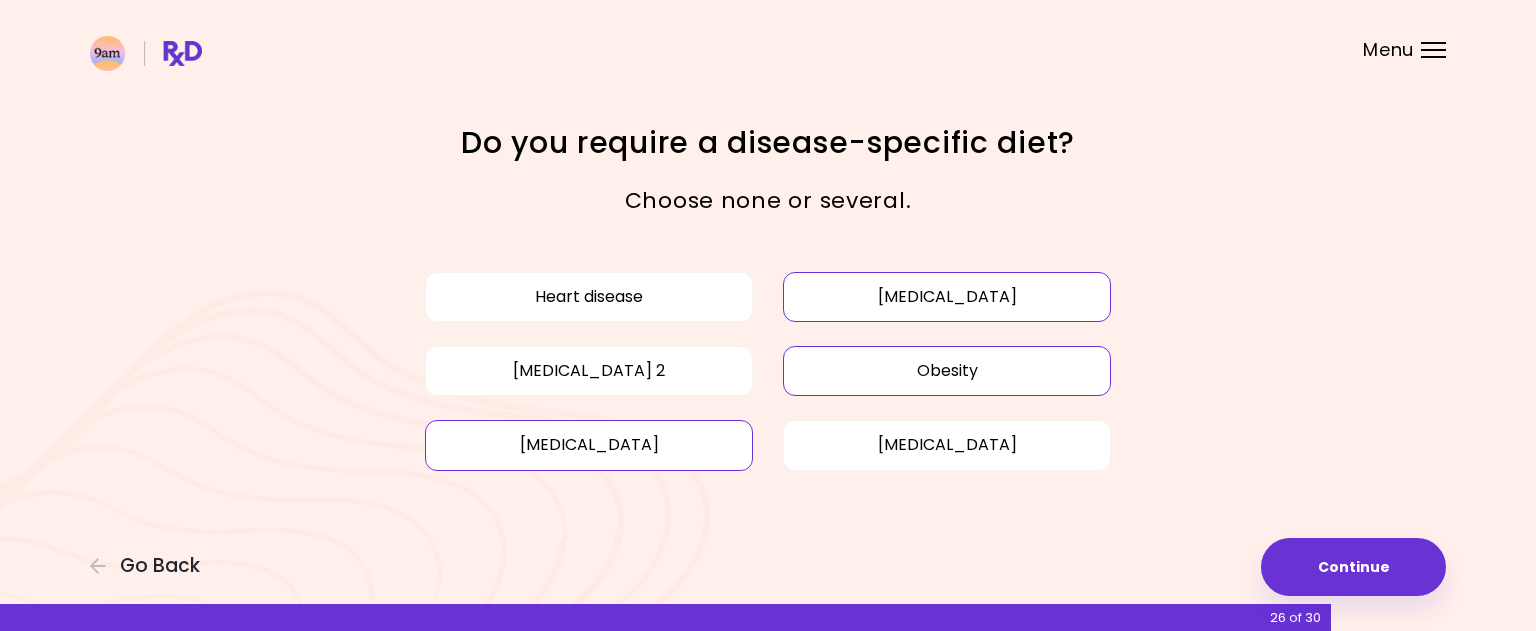 click on "[MEDICAL_DATA]" at bounding box center (589, 445) 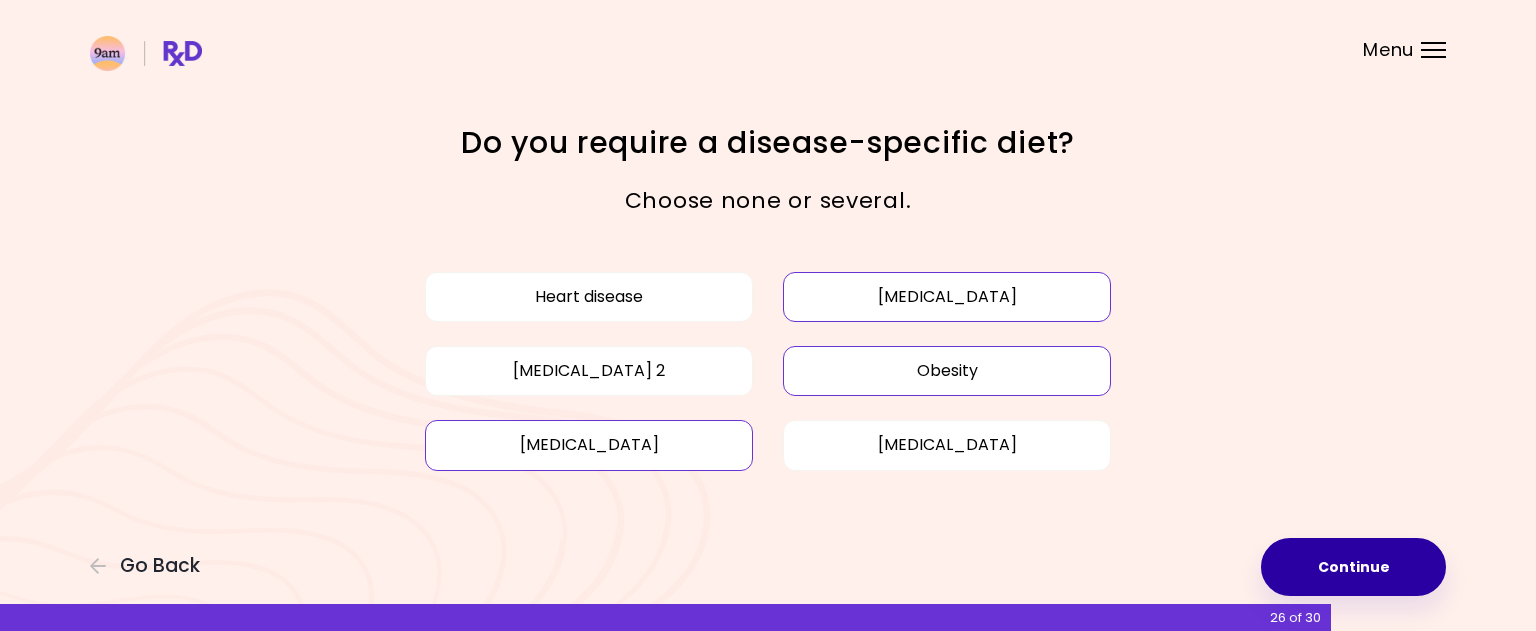 click on "Continue" at bounding box center [1353, 567] 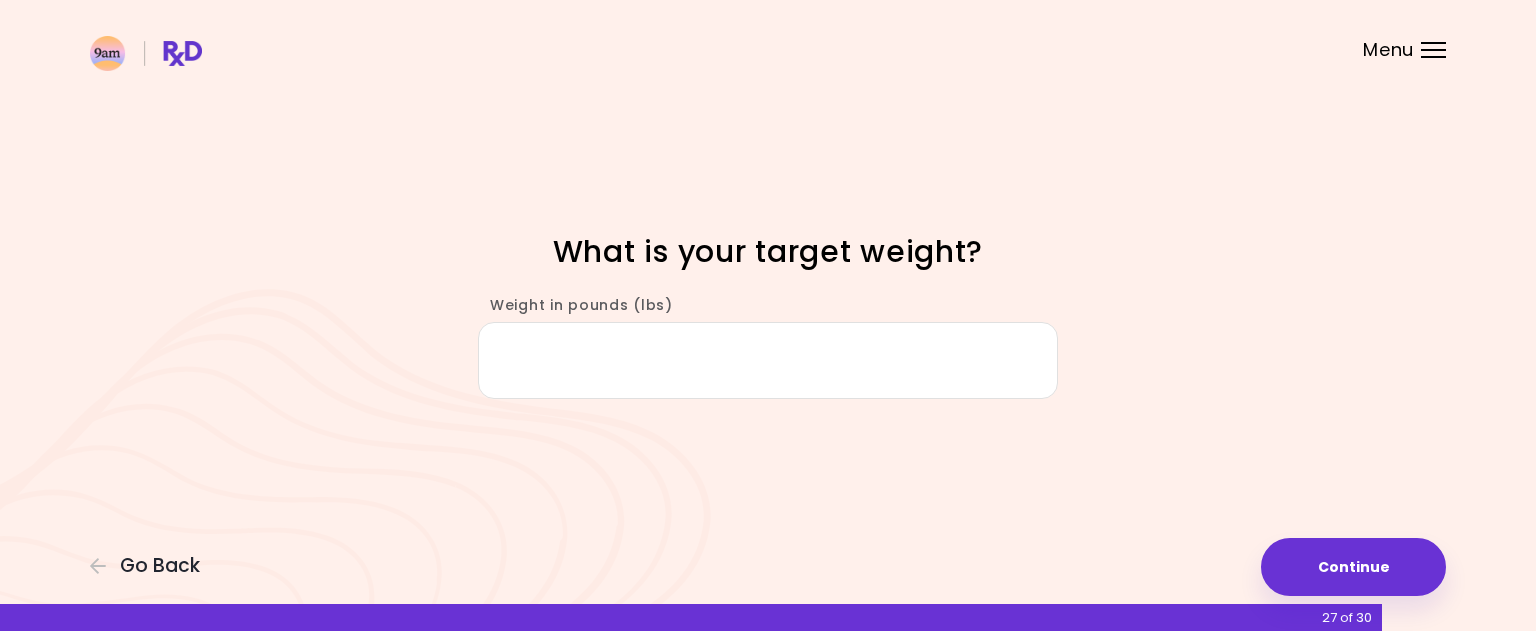 click on "Weight in pounds (lbs)" at bounding box center [768, 360] 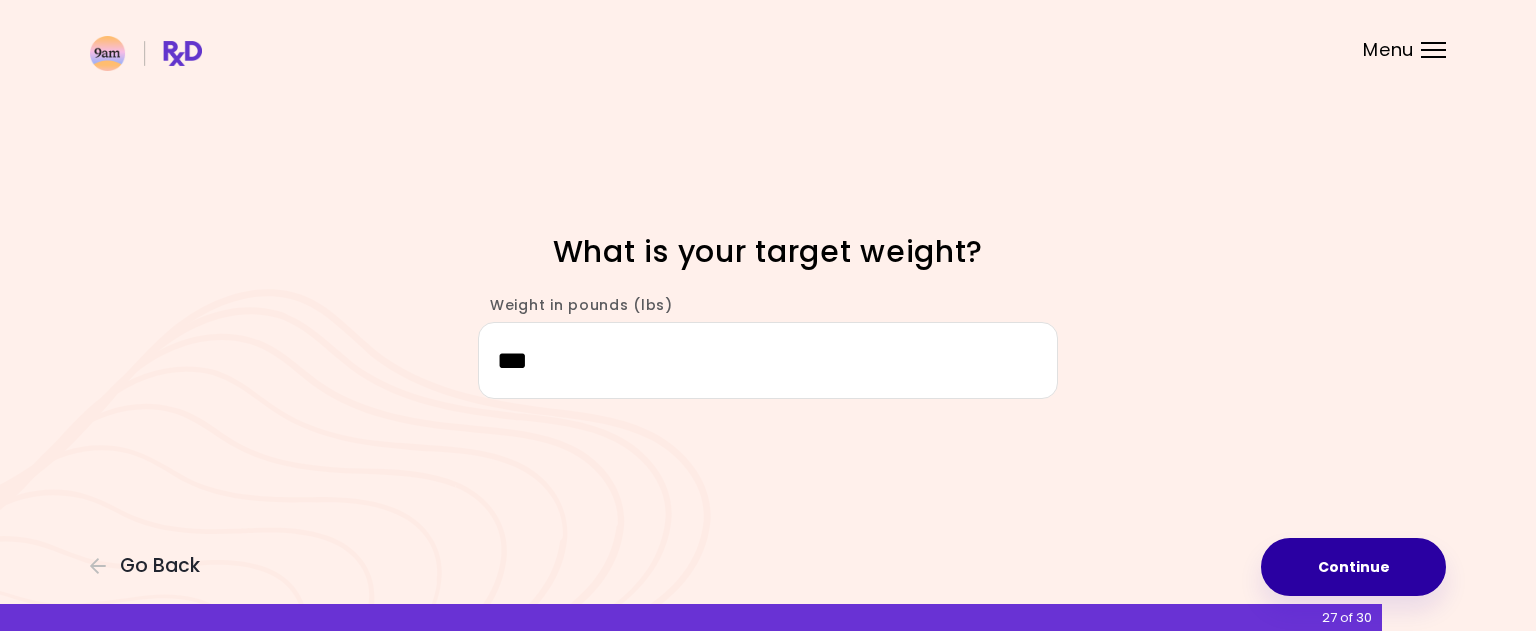 type on "***" 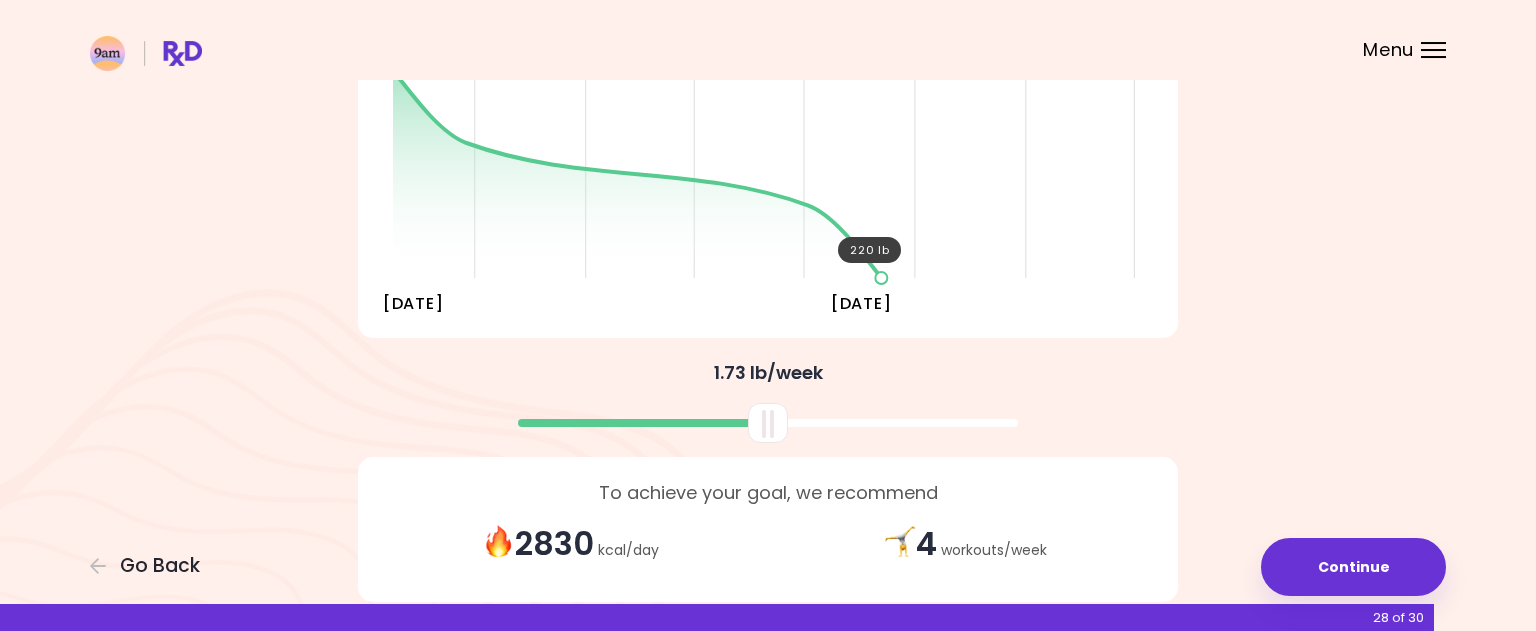 scroll, scrollTop: 403, scrollLeft: 0, axis: vertical 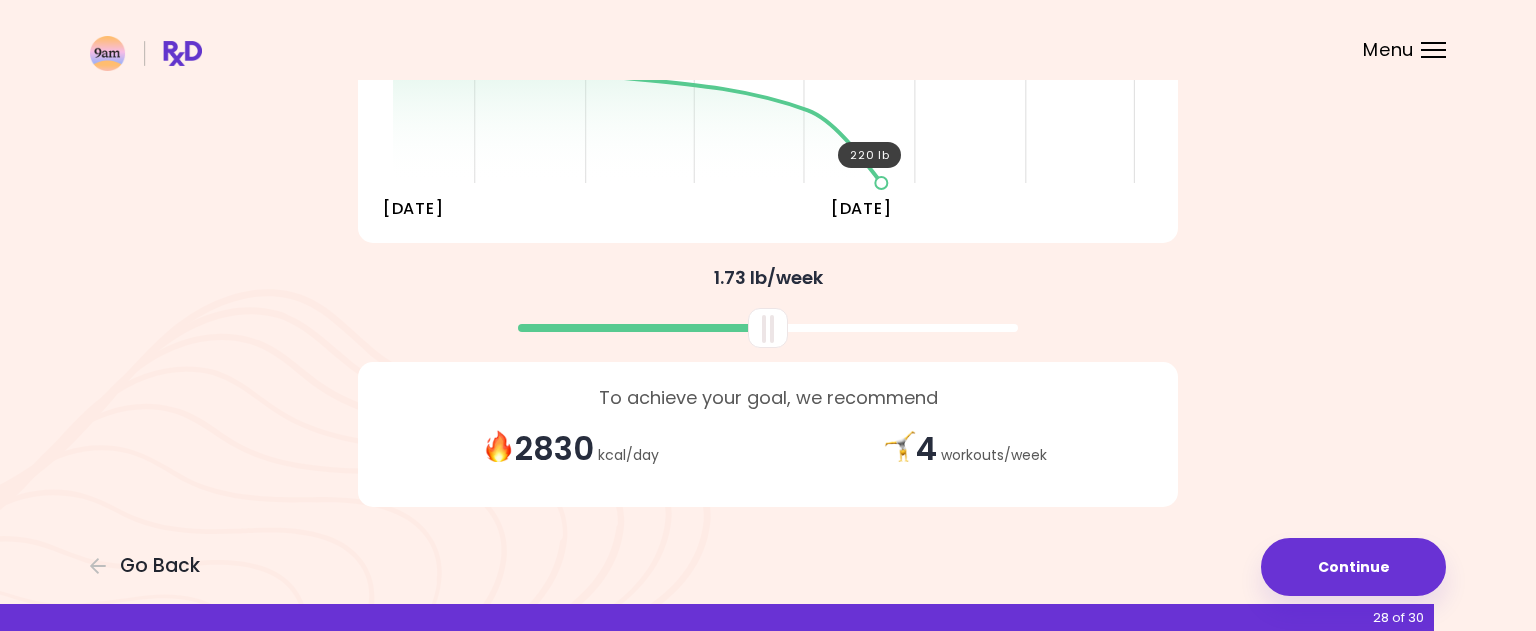 click on "2830" at bounding box center (554, 448) 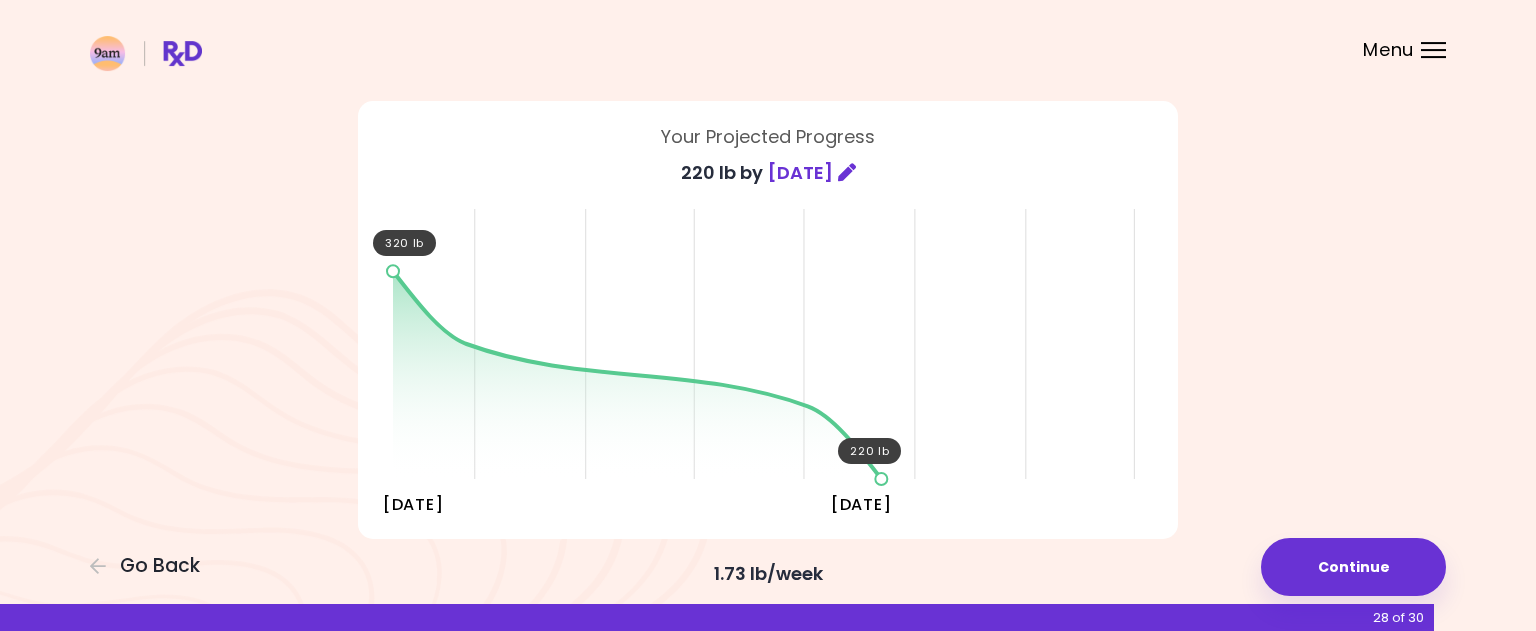 scroll, scrollTop: 0, scrollLeft: 0, axis: both 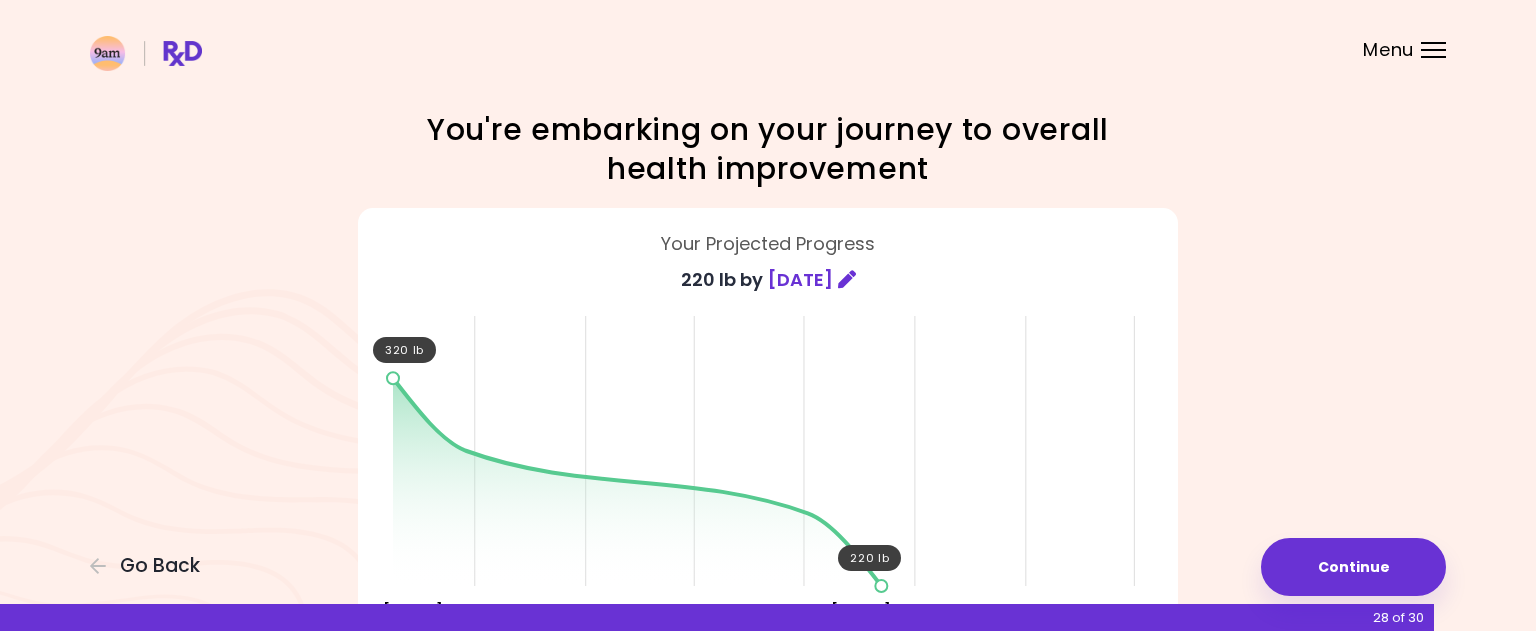 click at bounding box center [847, 279] 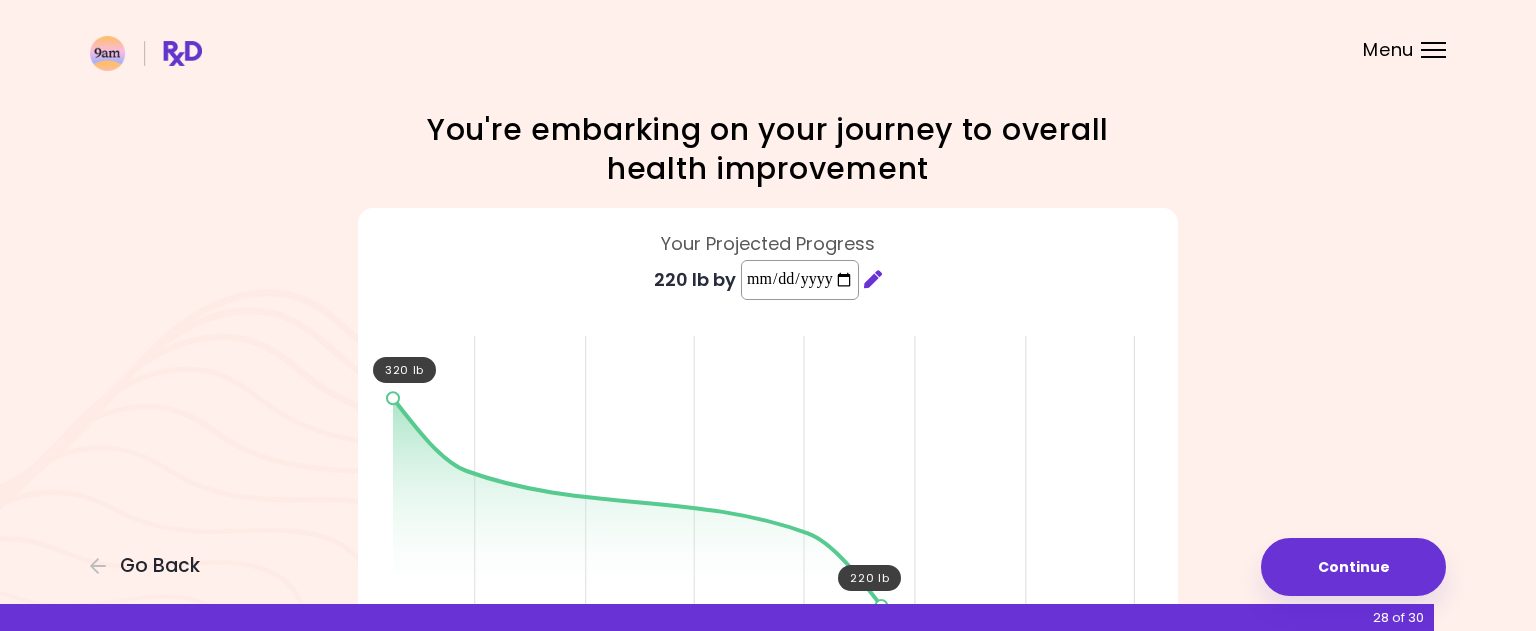 click on "**********" at bounding box center [800, 280] 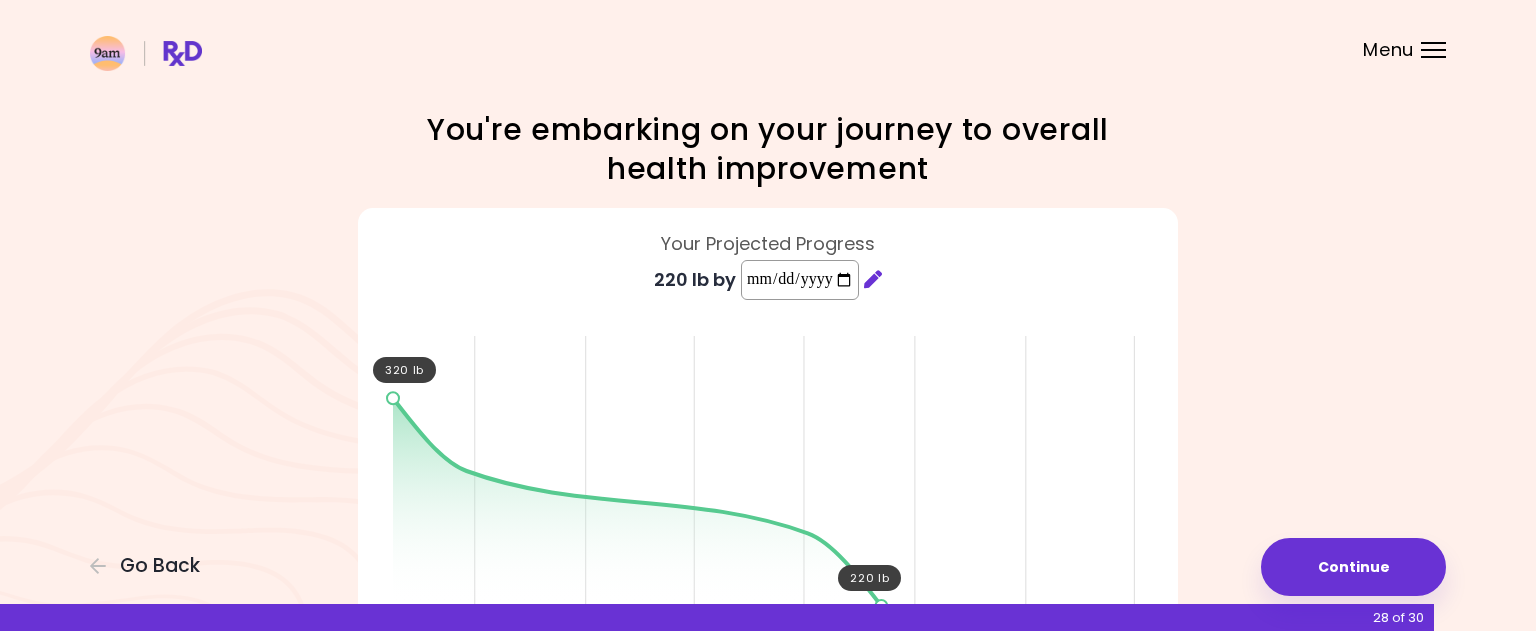 click on "**********" at bounding box center (800, 280) 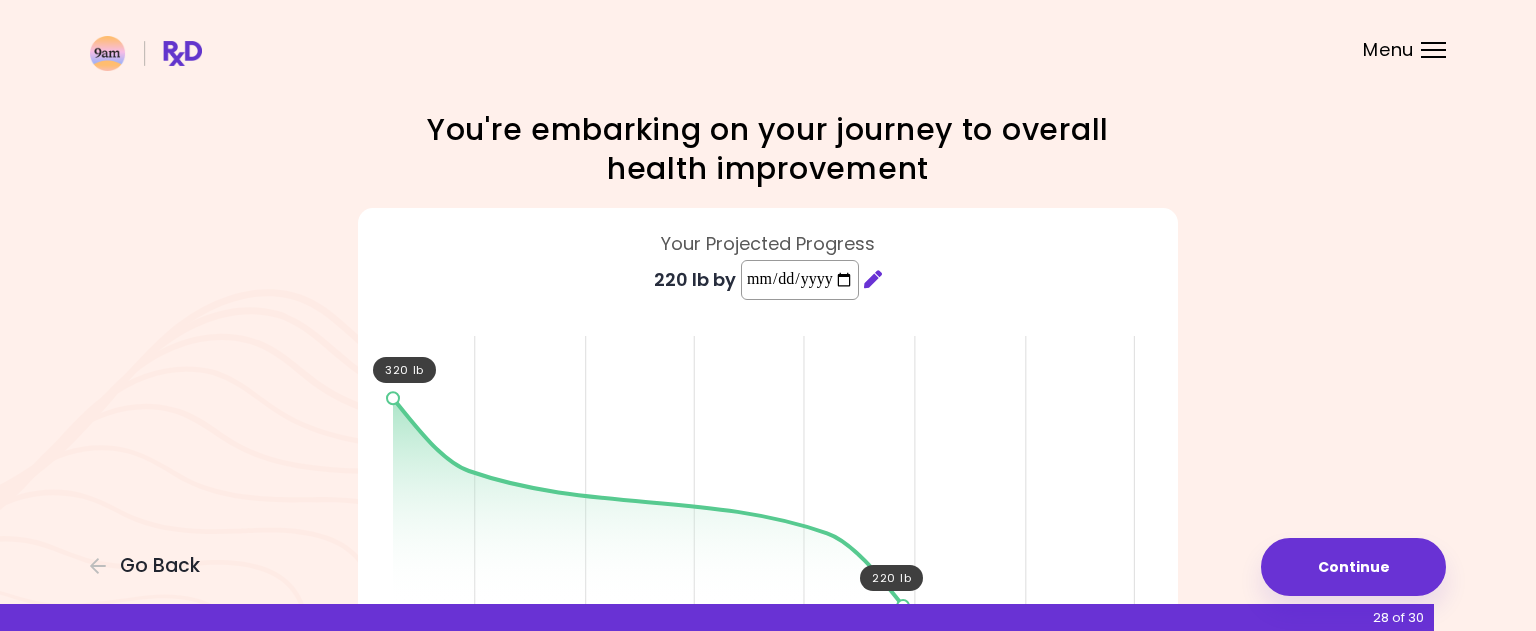 type on "**********" 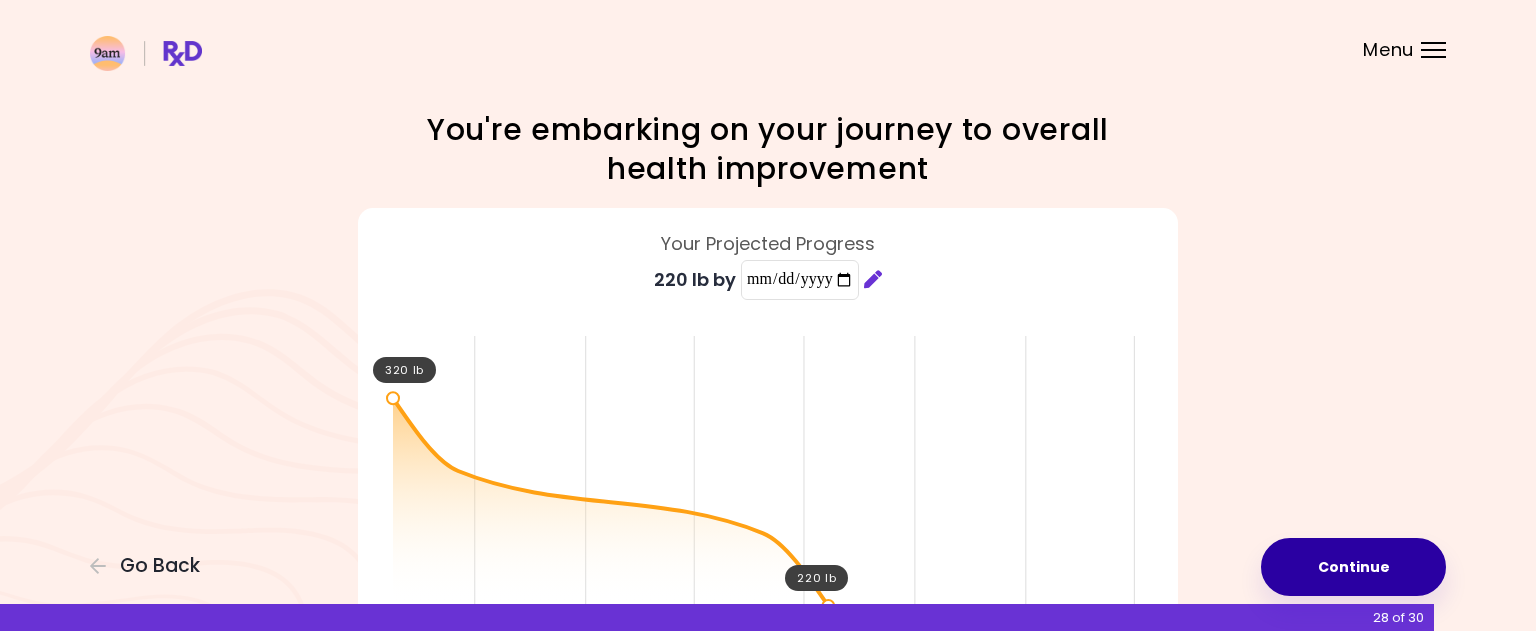 click on "Continue" at bounding box center [1353, 567] 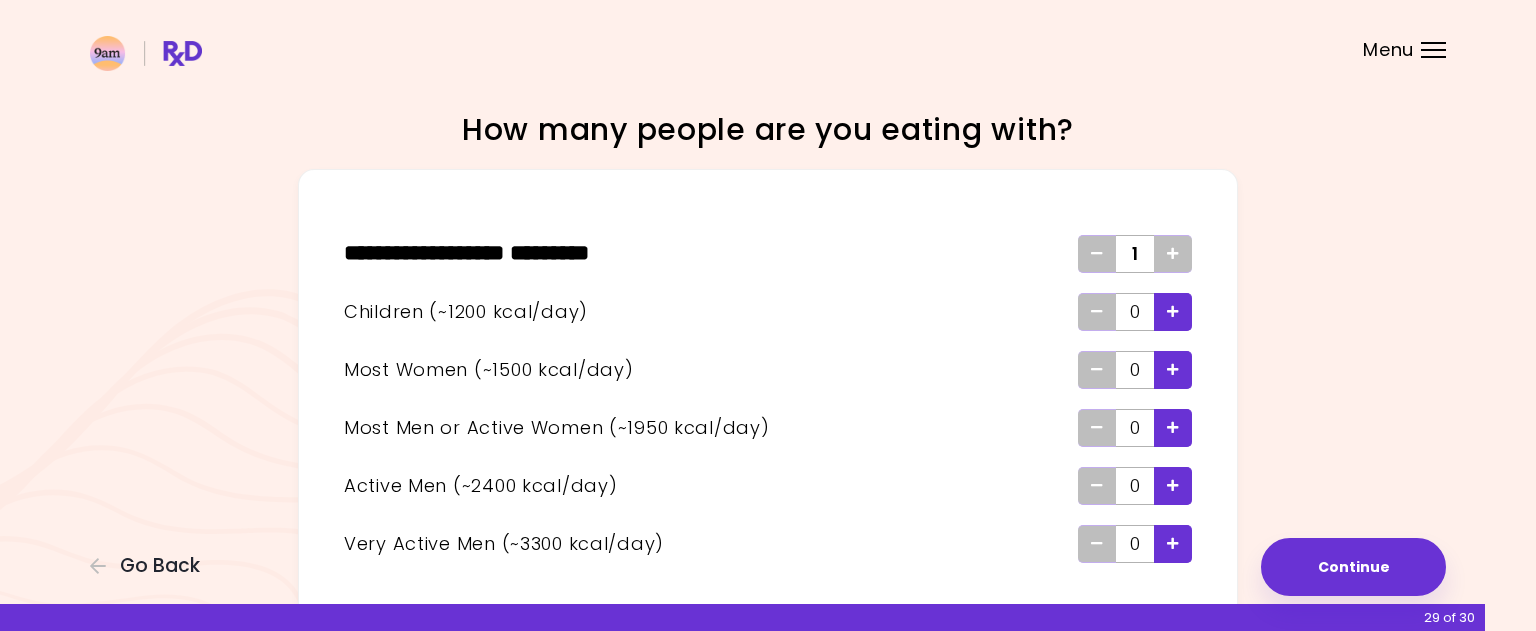 click at bounding box center [1173, 311] 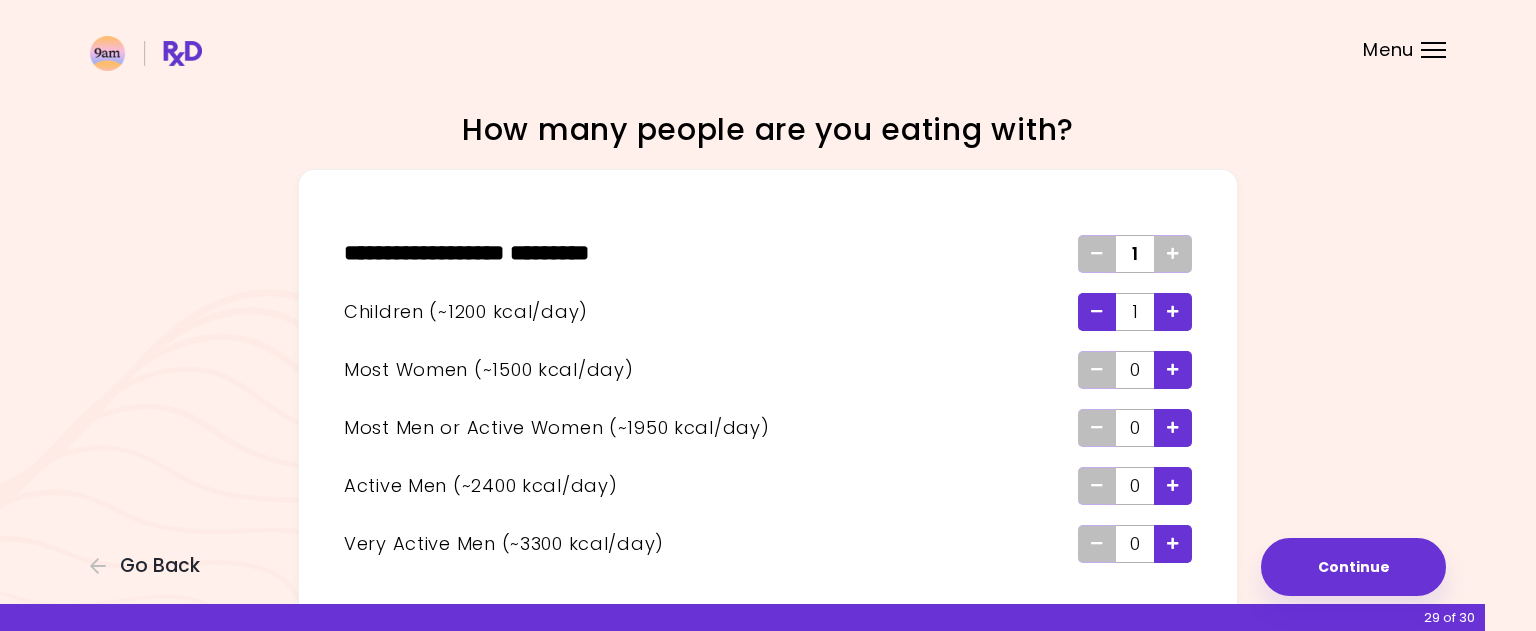 click at bounding box center [1173, 311] 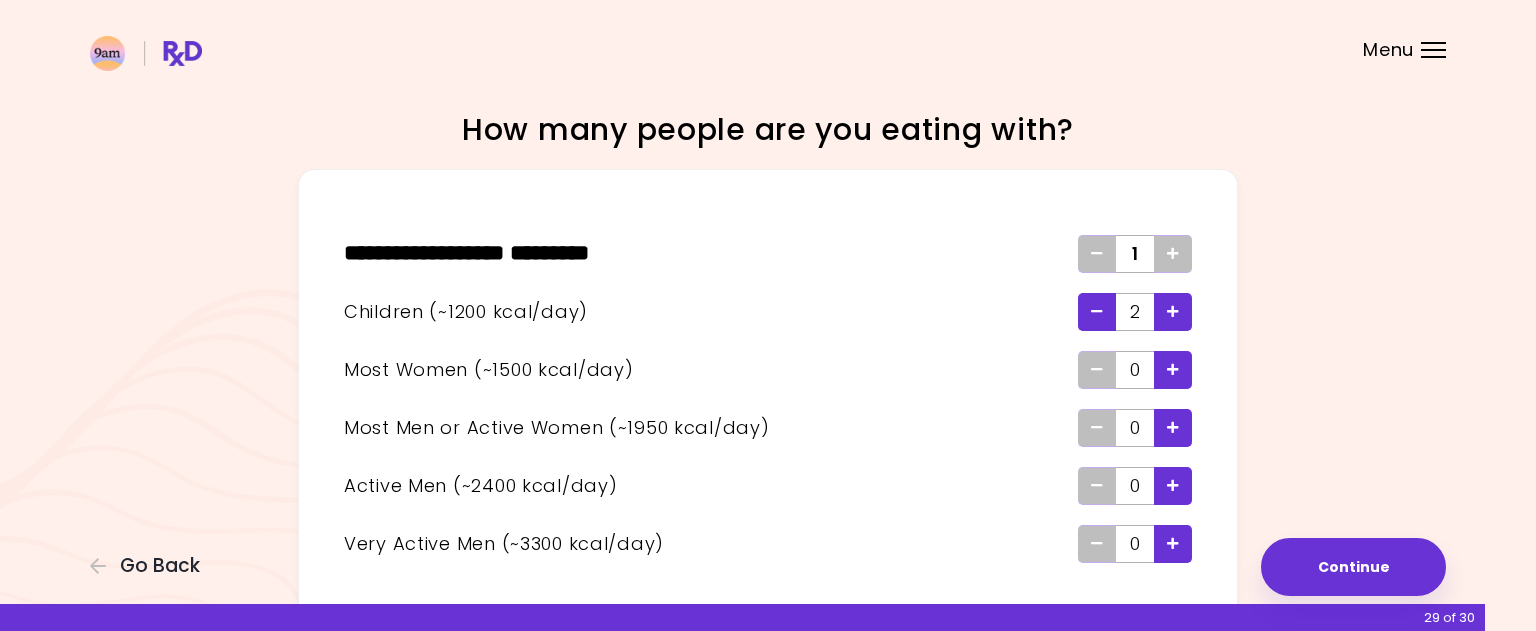 click at bounding box center (1173, 370) 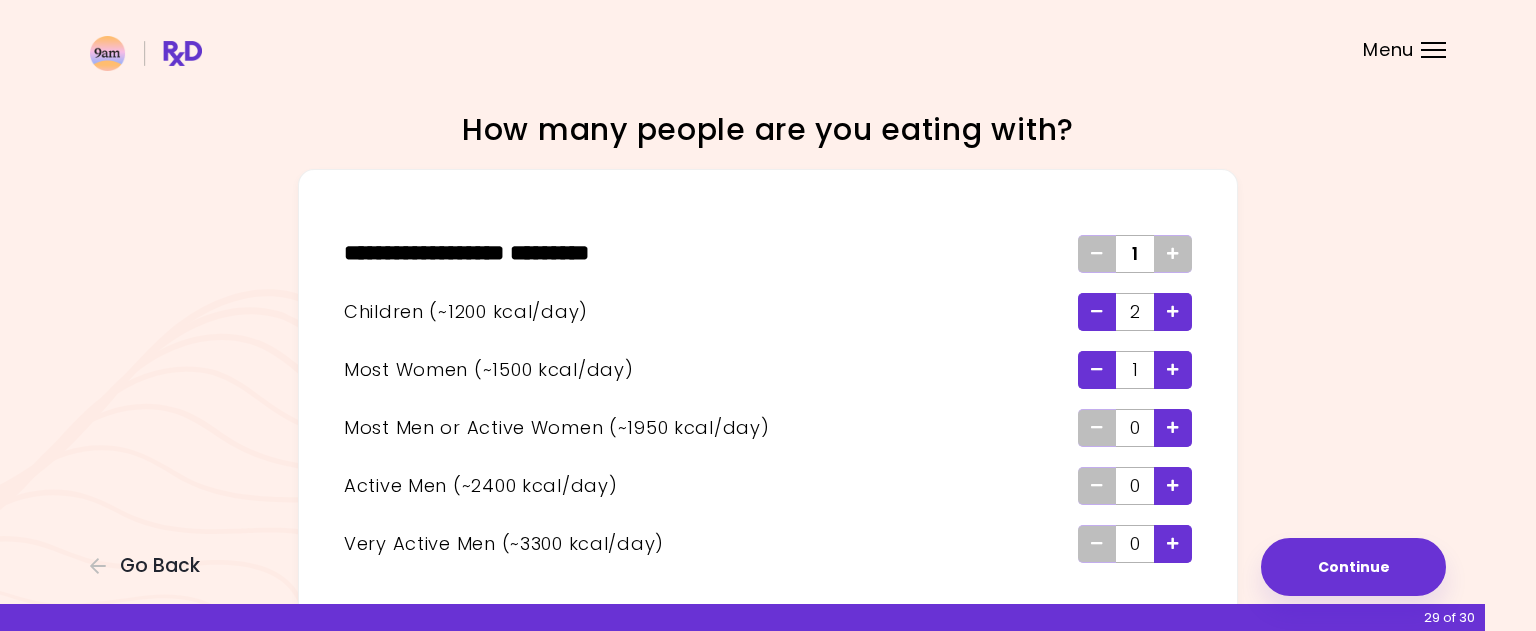 click at bounding box center [1173, 370] 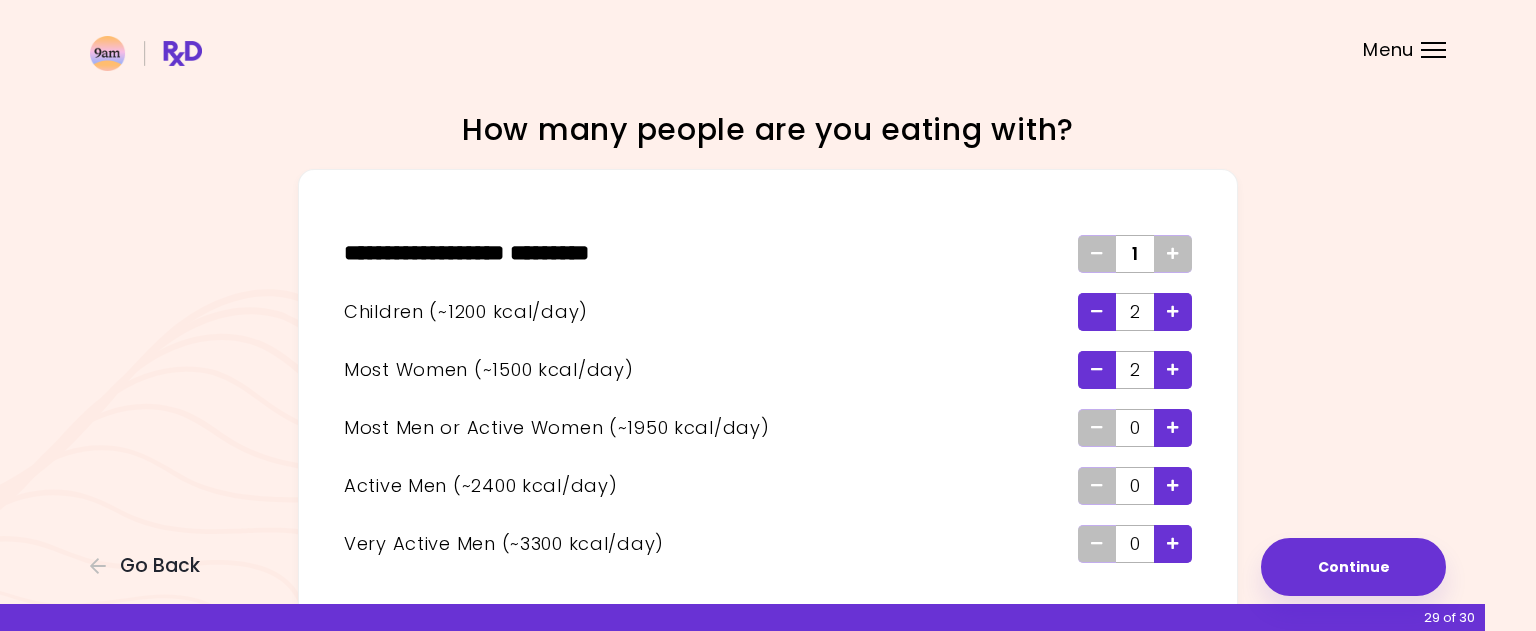 click at bounding box center [1173, 428] 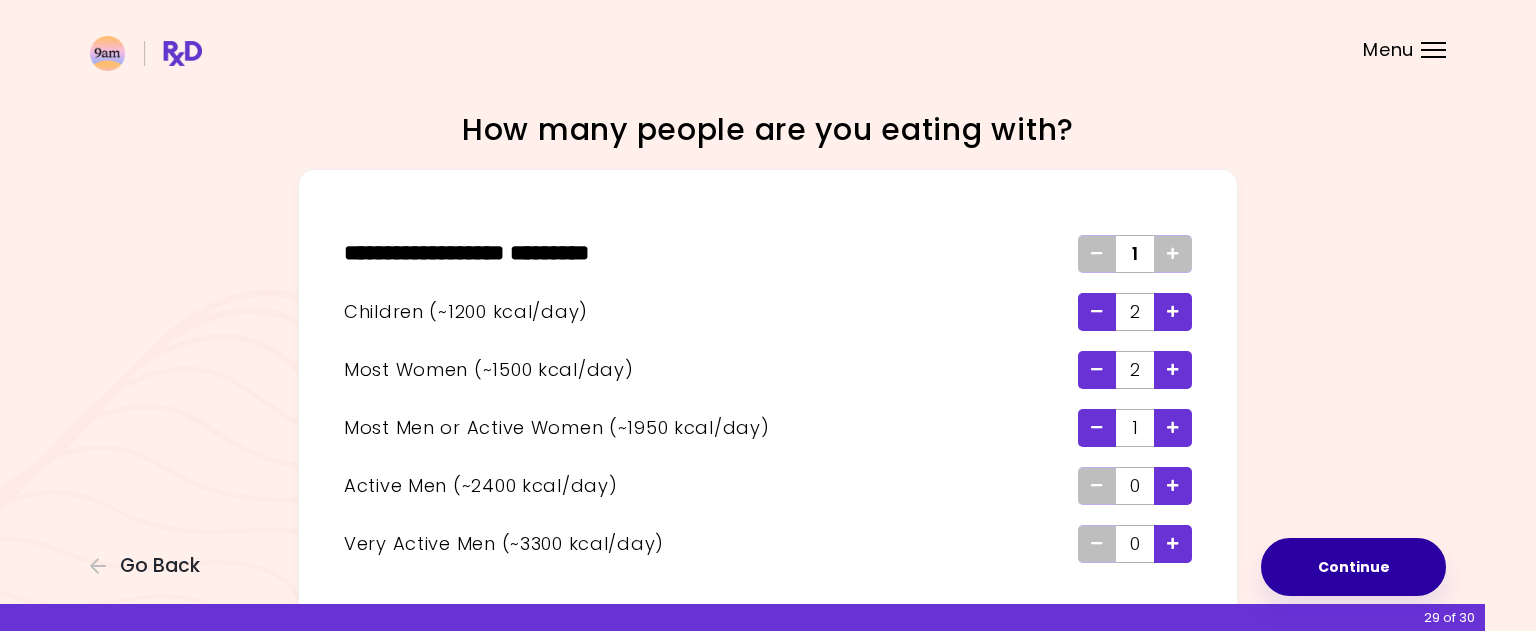 click on "Continue" at bounding box center [1353, 567] 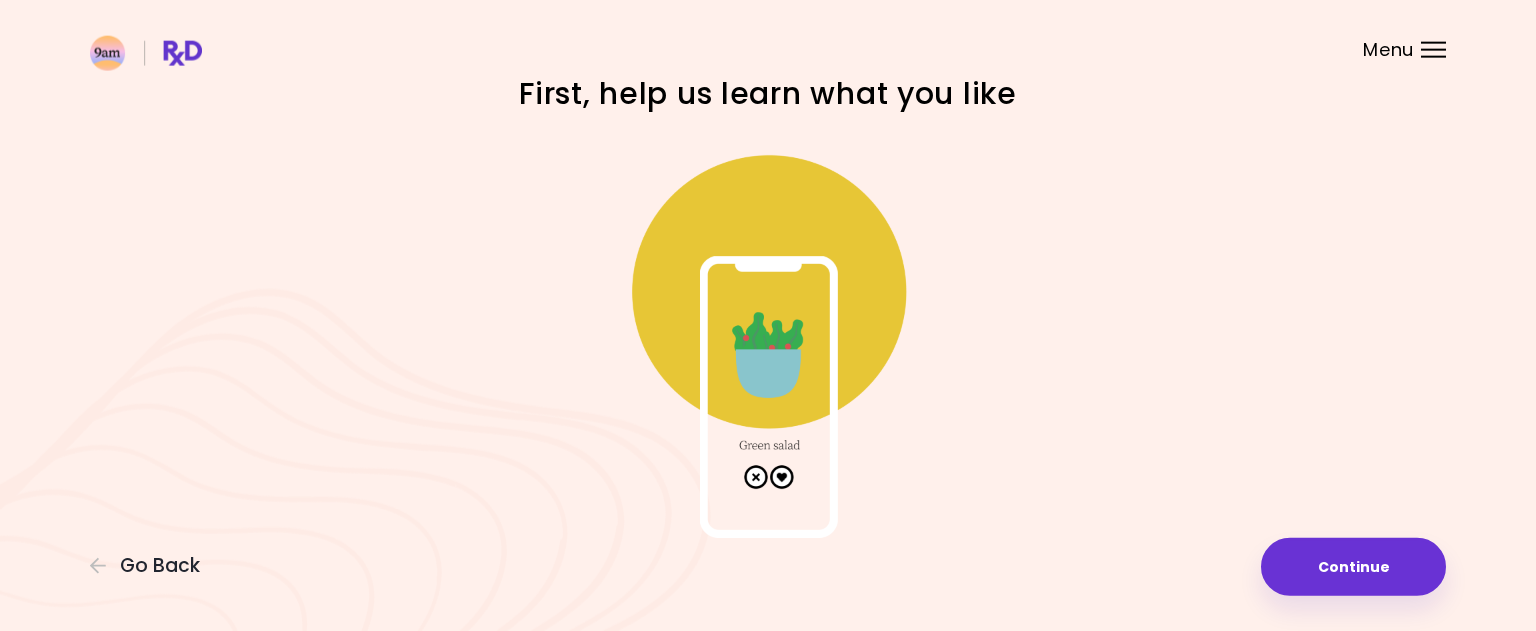 scroll, scrollTop: 62, scrollLeft: 0, axis: vertical 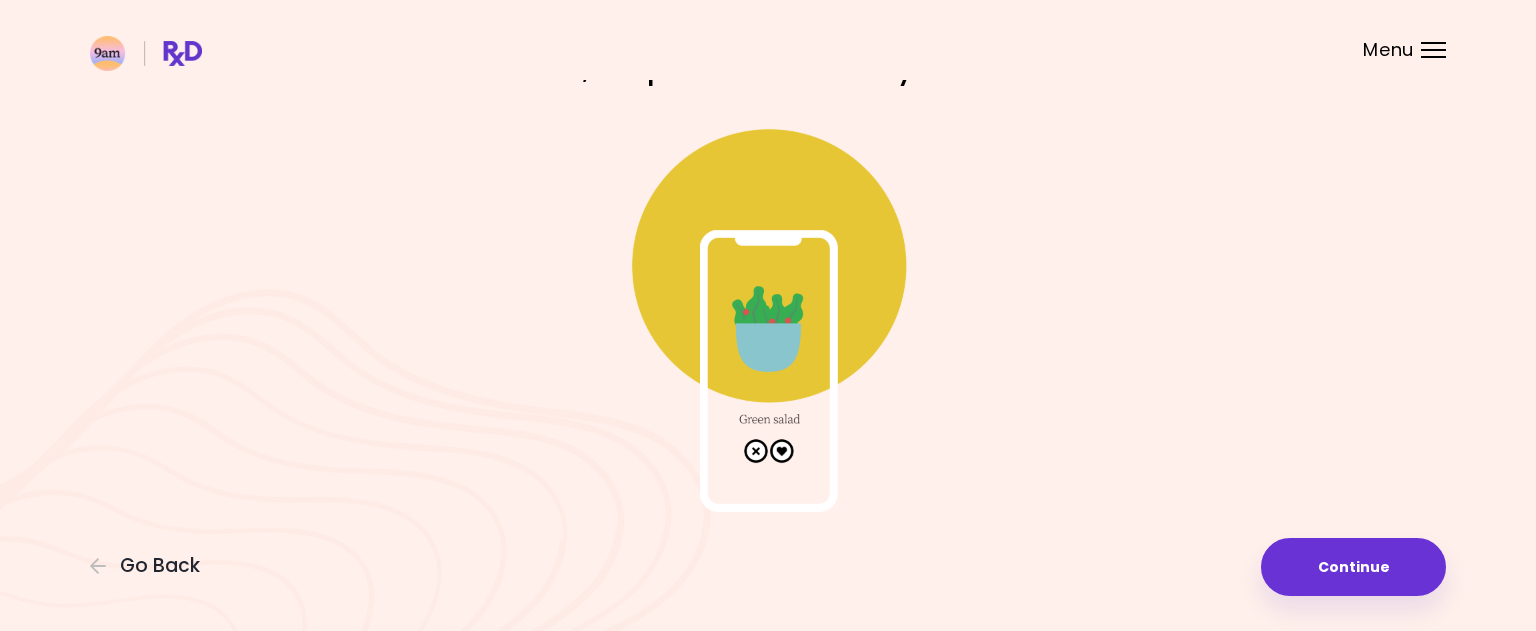 click at bounding box center (768, 312) 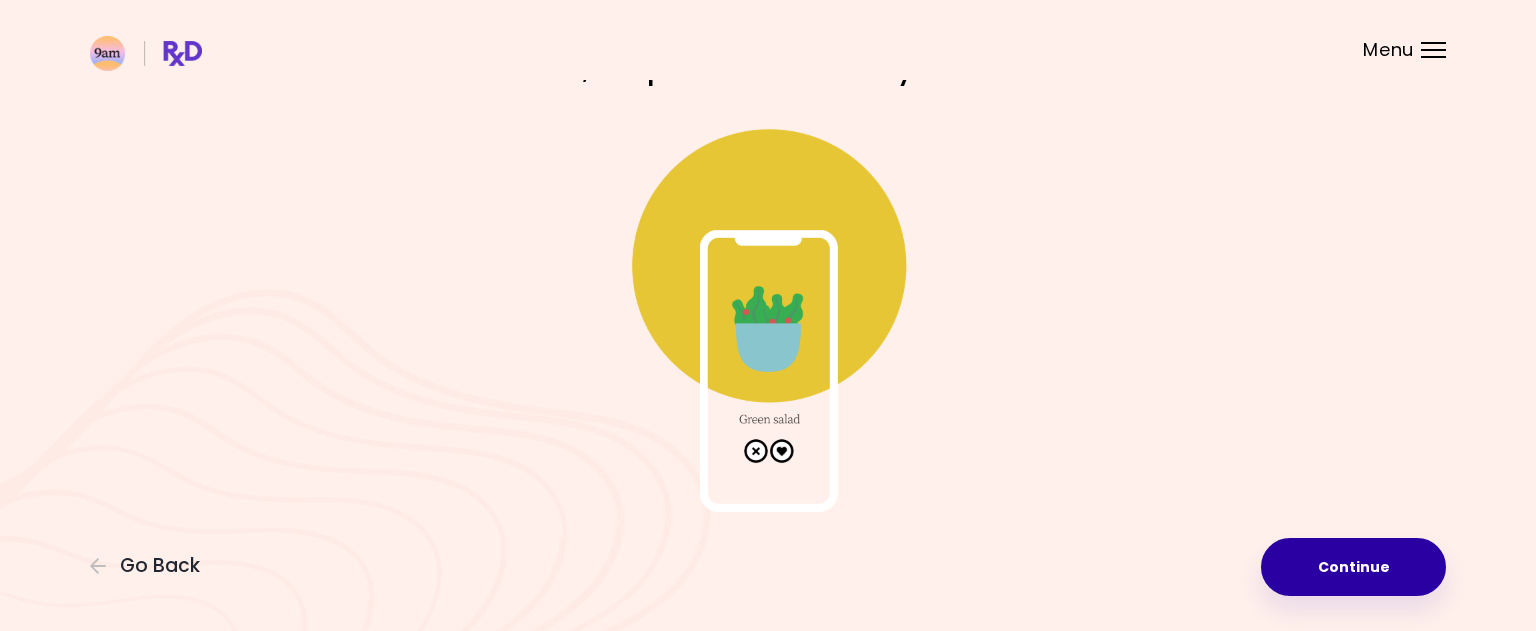 click on "Continue" at bounding box center (1353, 567) 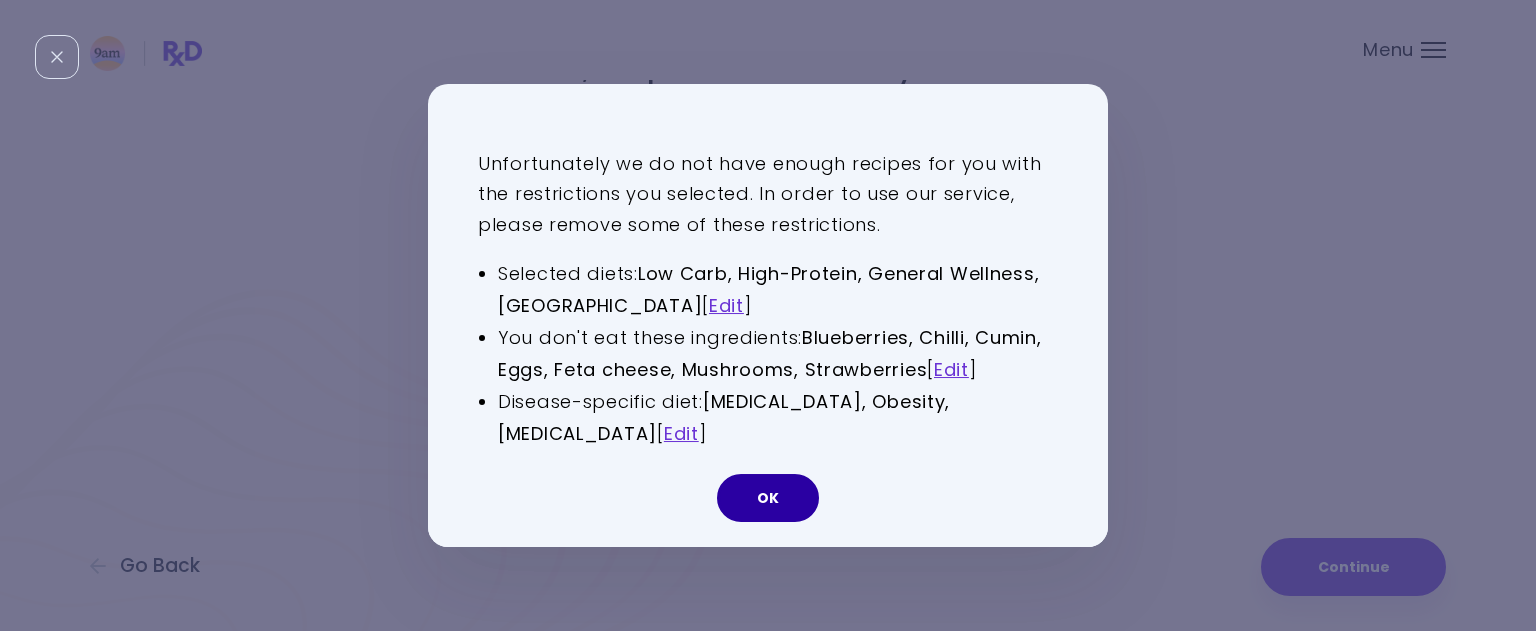 click on "OK" at bounding box center [768, 498] 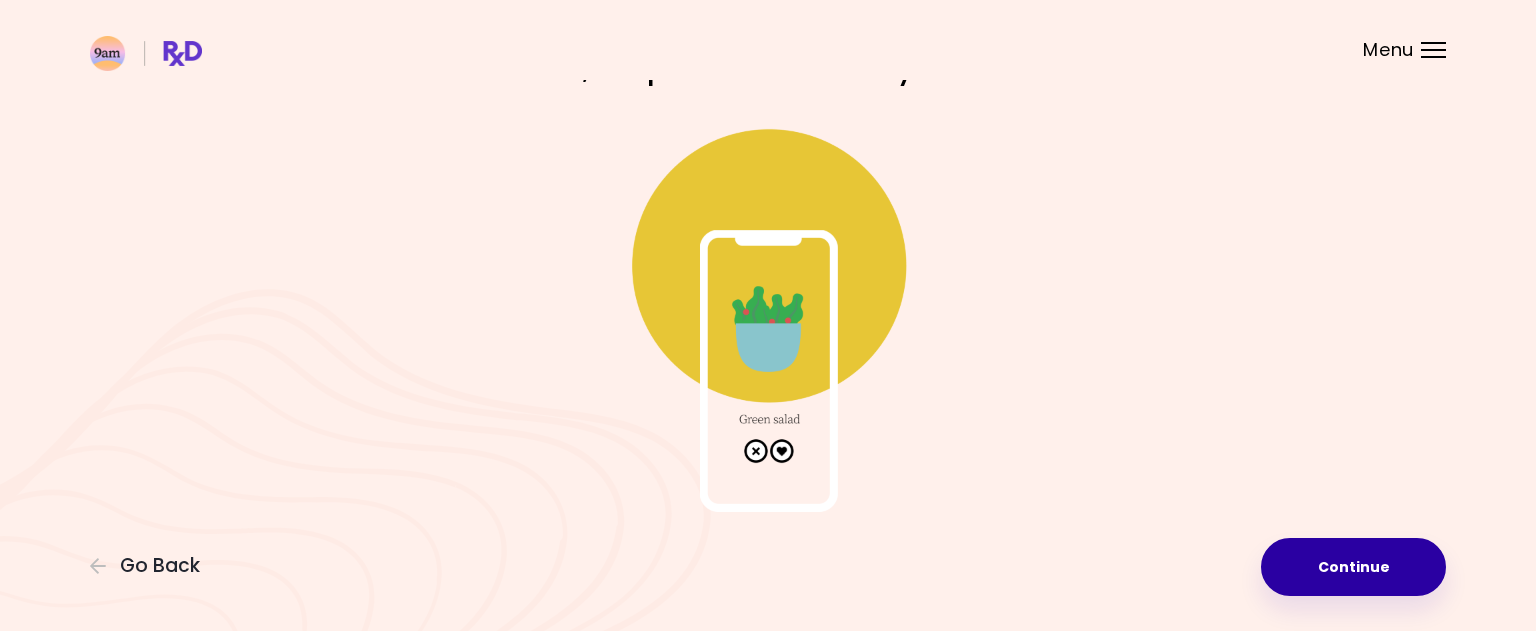 click on "Continue" at bounding box center [1353, 567] 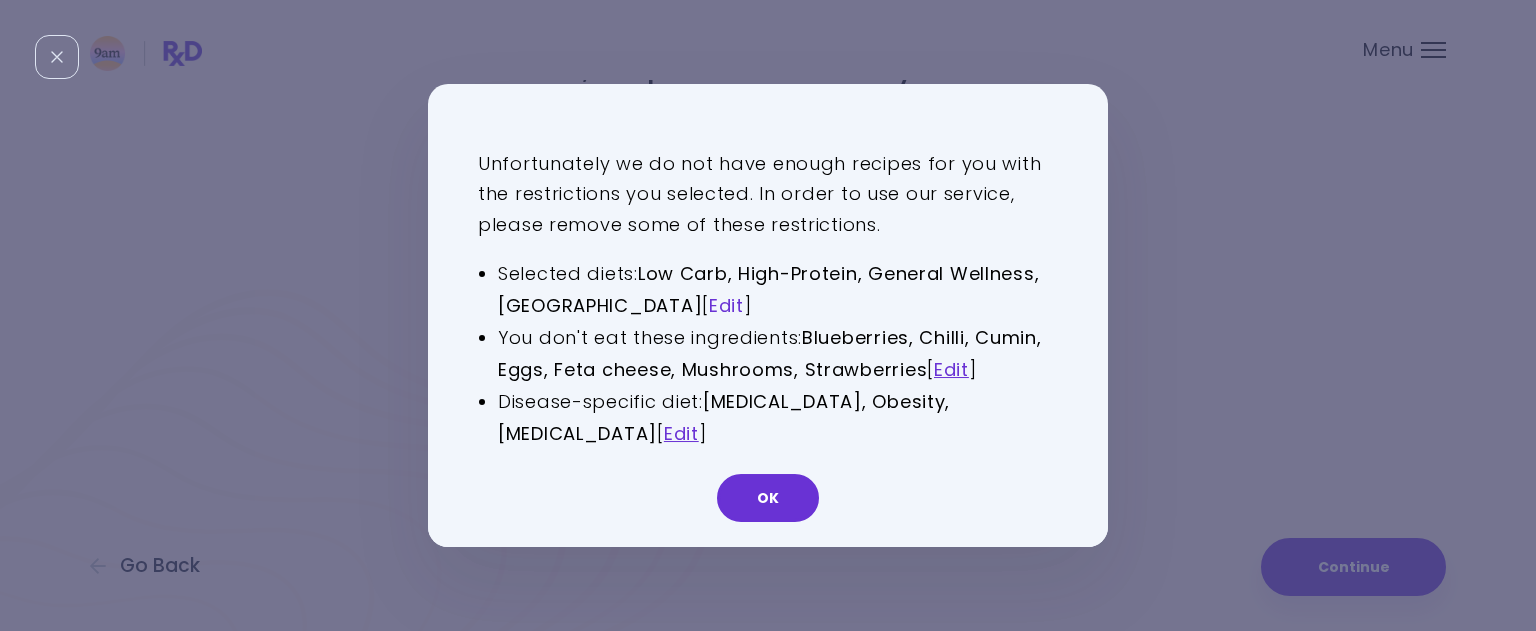 click on "Edit" at bounding box center (726, 305) 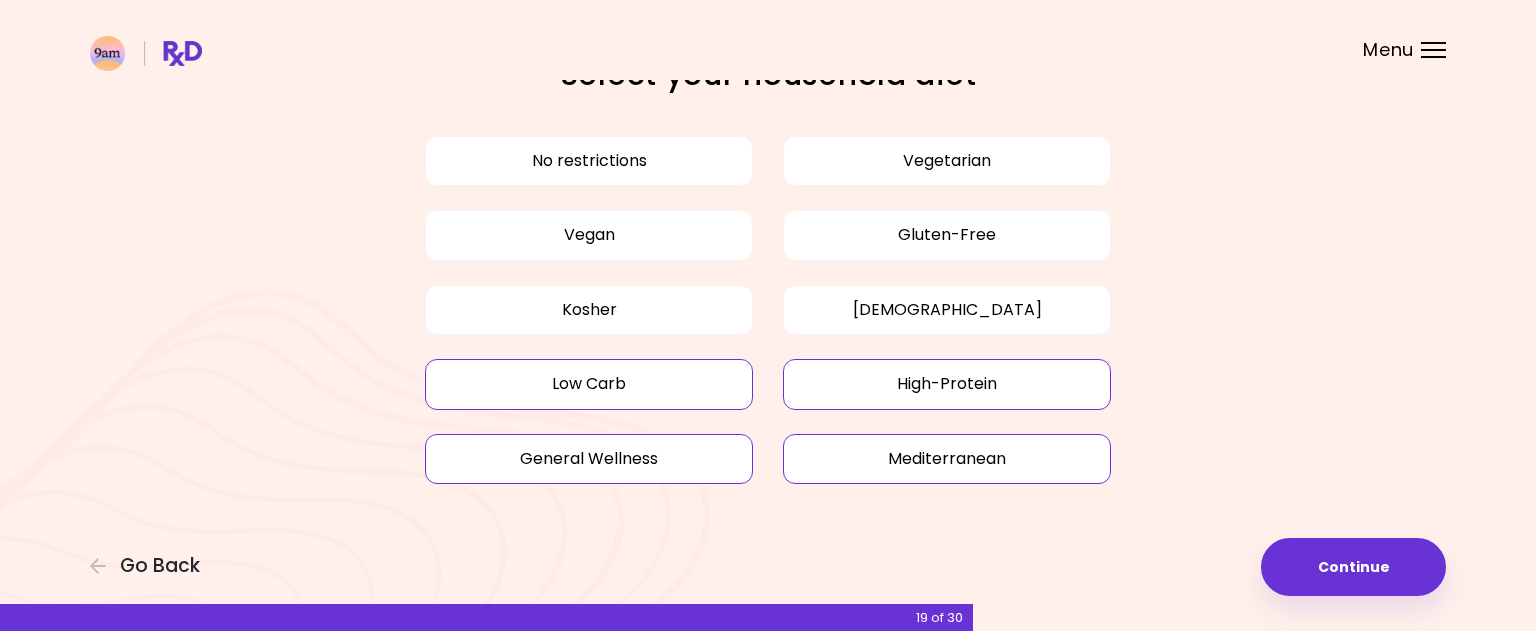 scroll, scrollTop: 0, scrollLeft: 0, axis: both 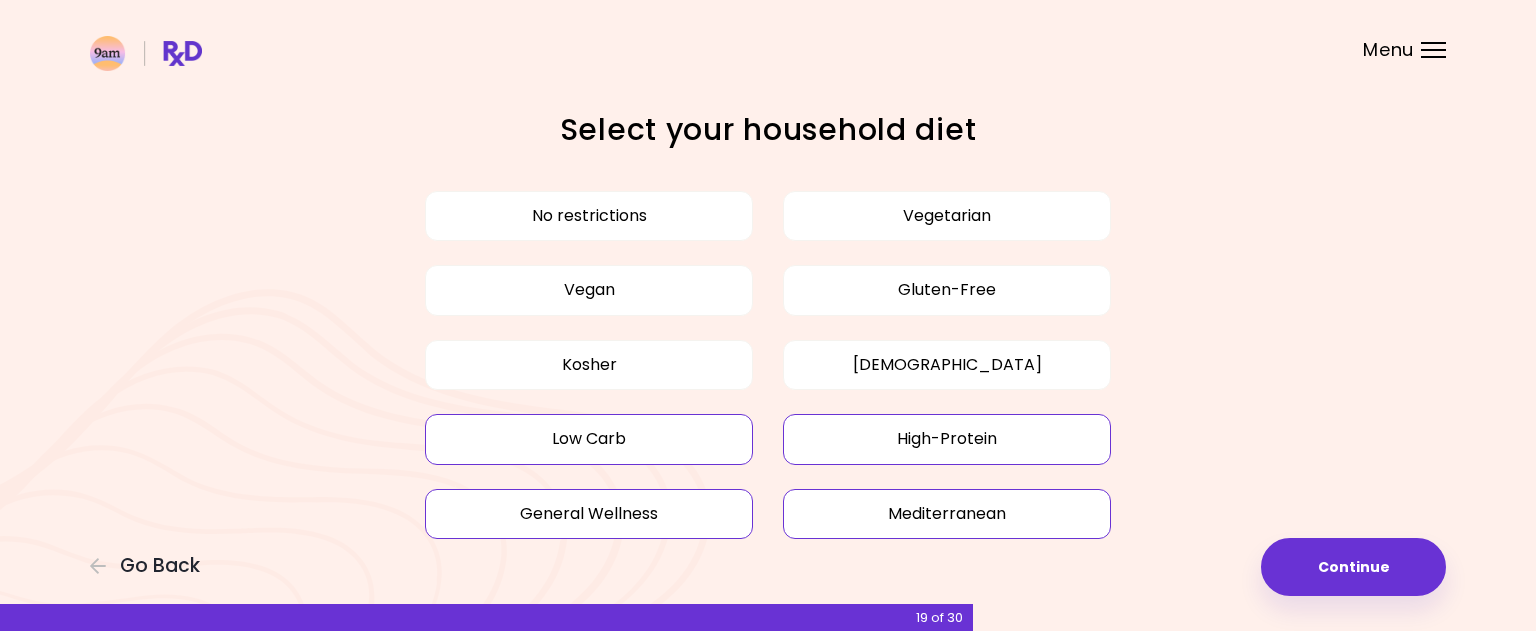 click on "Low Carb" at bounding box center (589, 439) 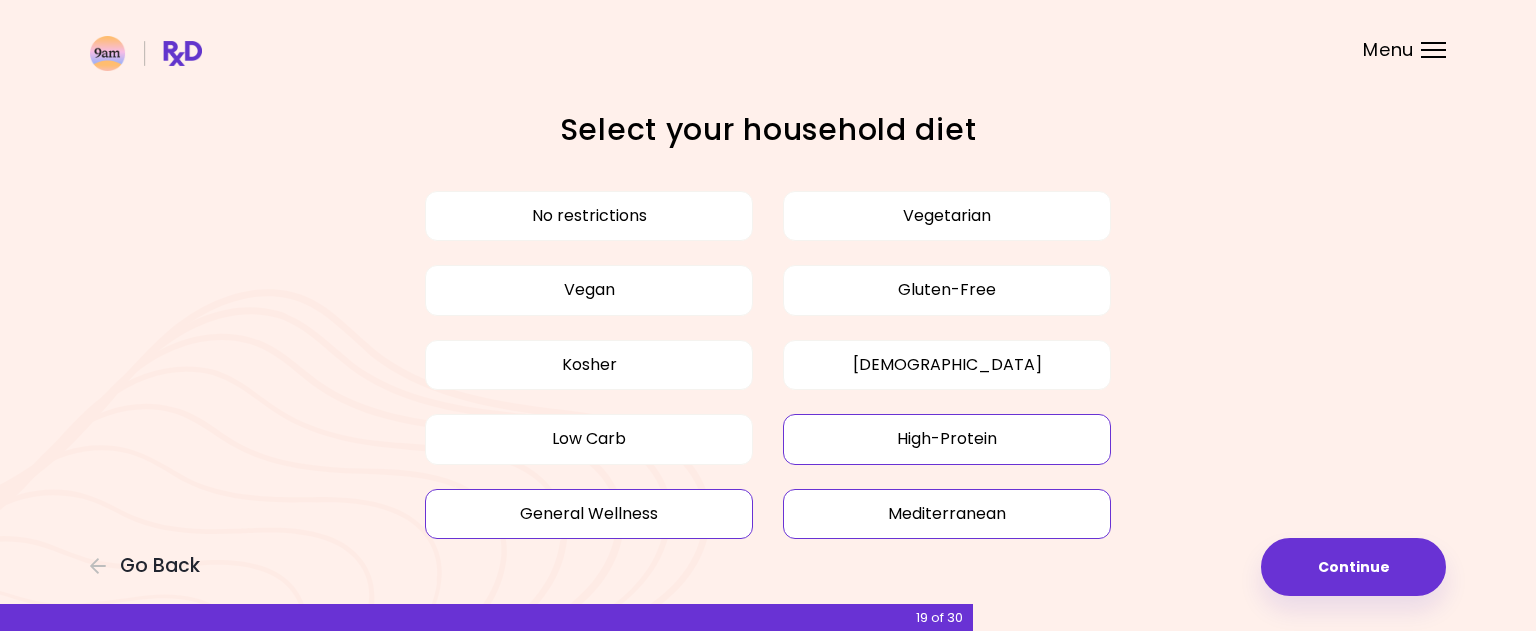 click on "General Wellness" at bounding box center [589, 514] 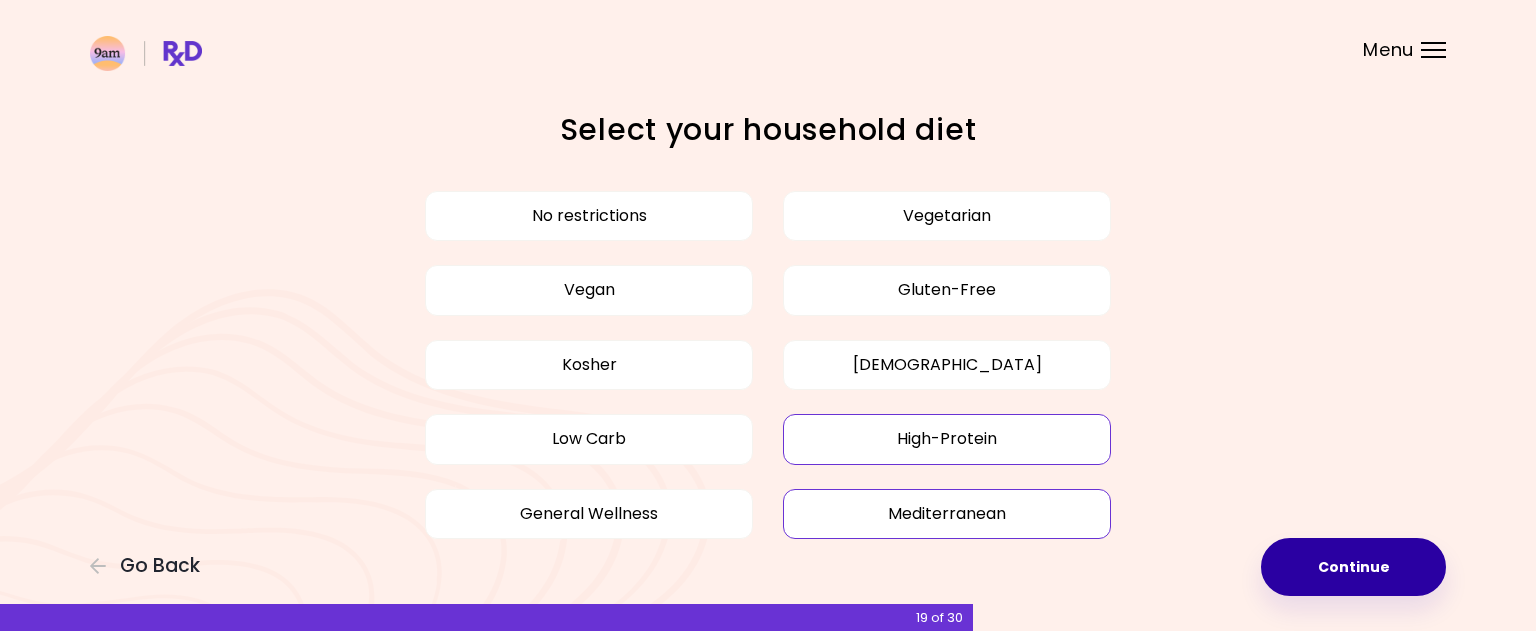 click on "Continue" at bounding box center (1353, 567) 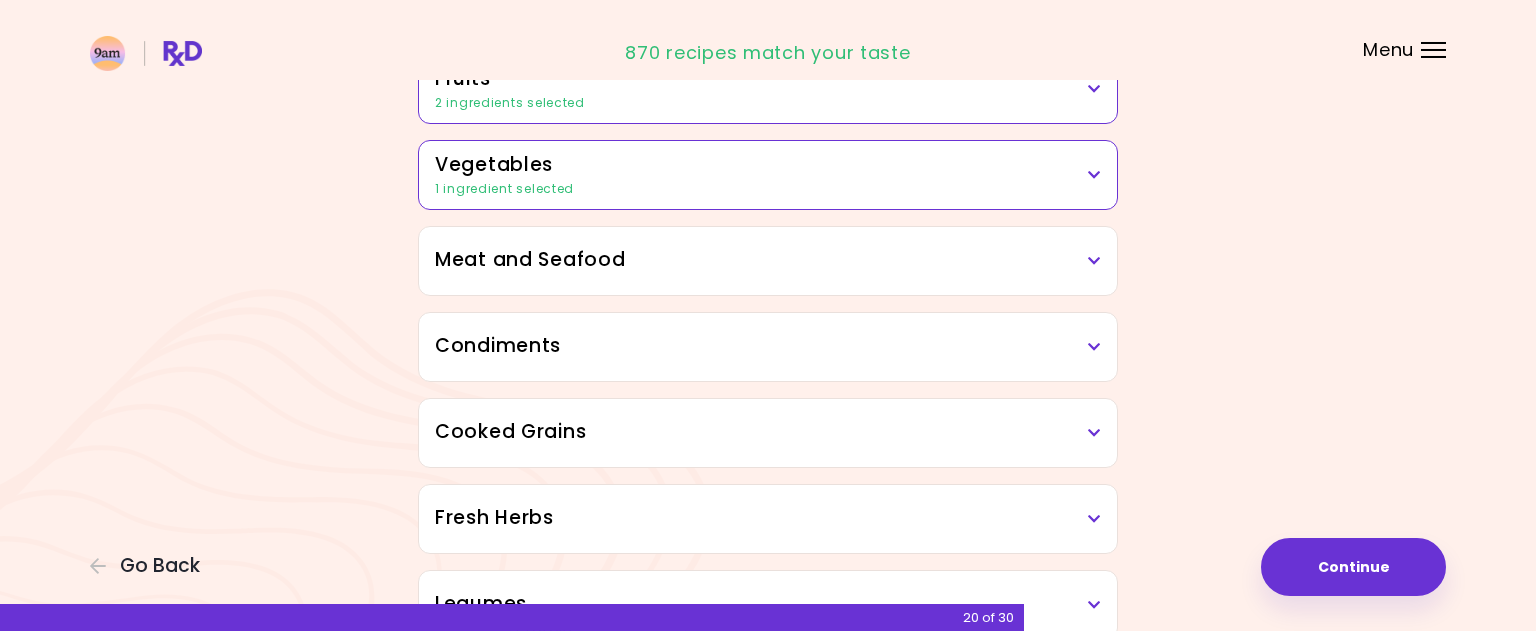 scroll, scrollTop: 510, scrollLeft: 0, axis: vertical 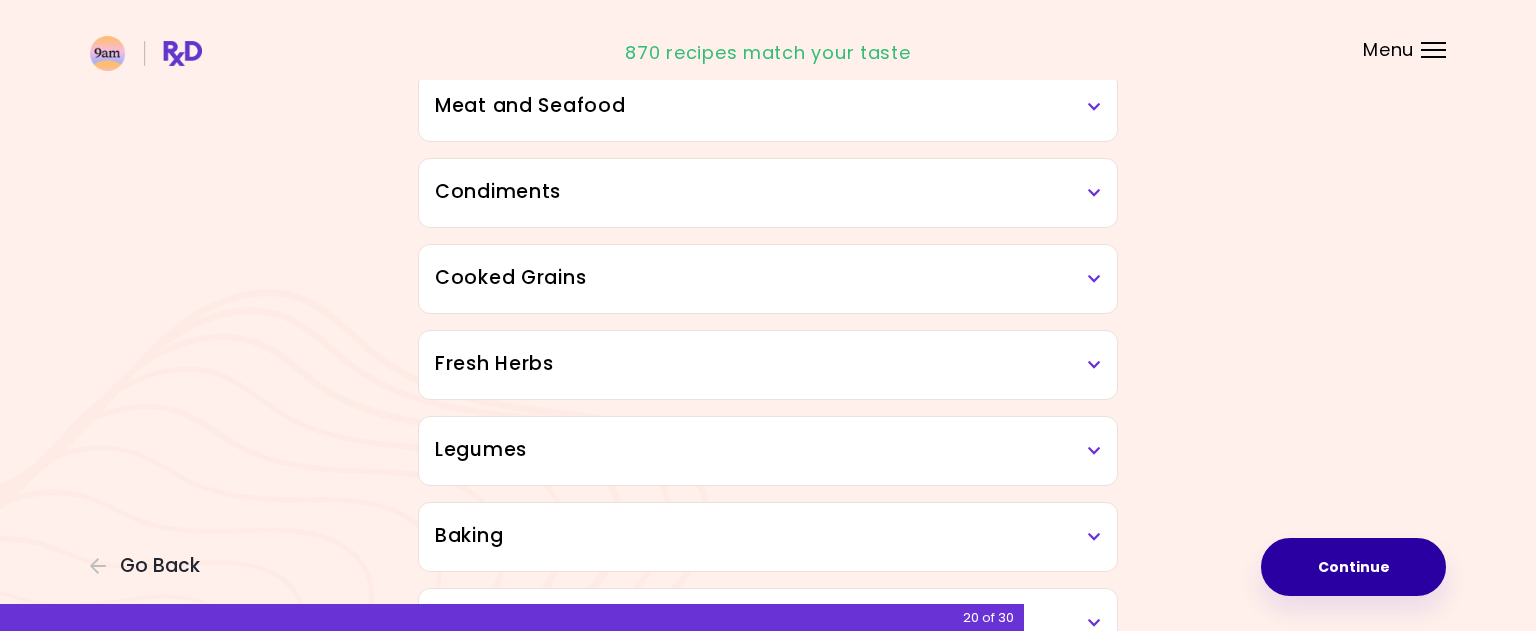 click on "Continue" at bounding box center (1353, 567) 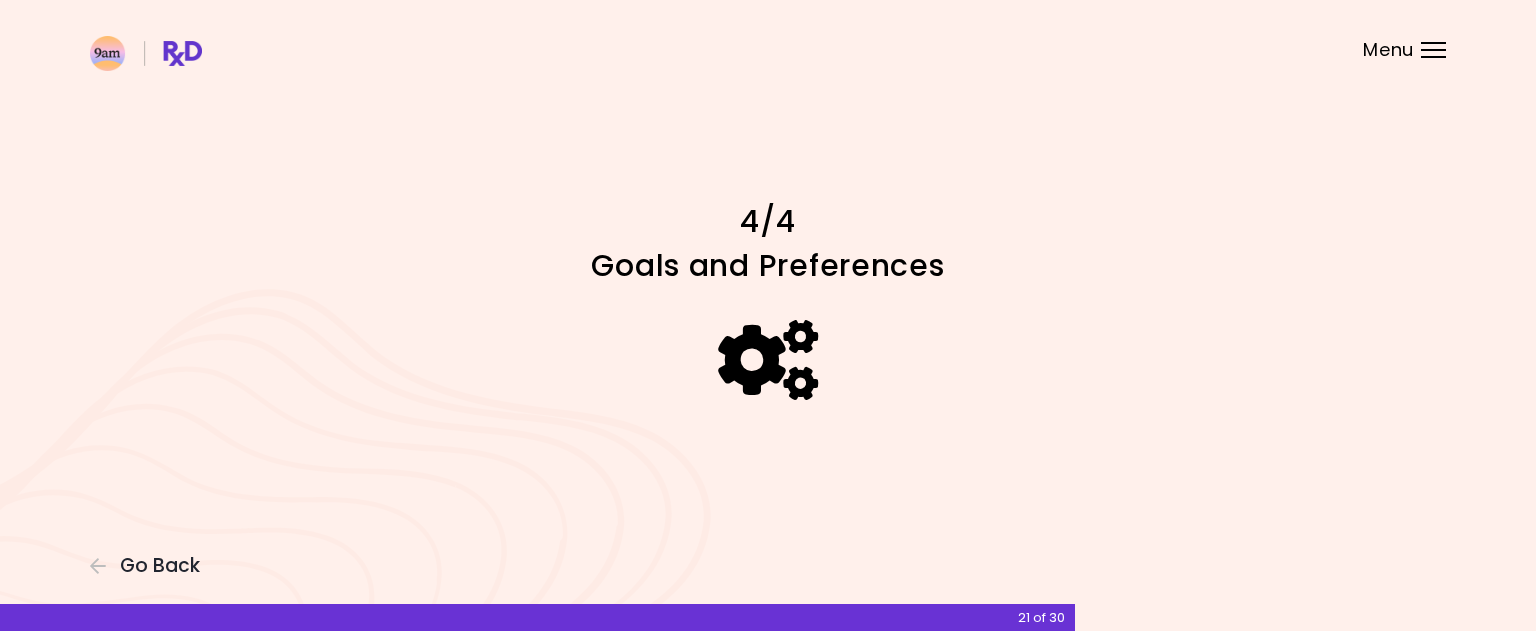 scroll, scrollTop: 0, scrollLeft: 0, axis: both 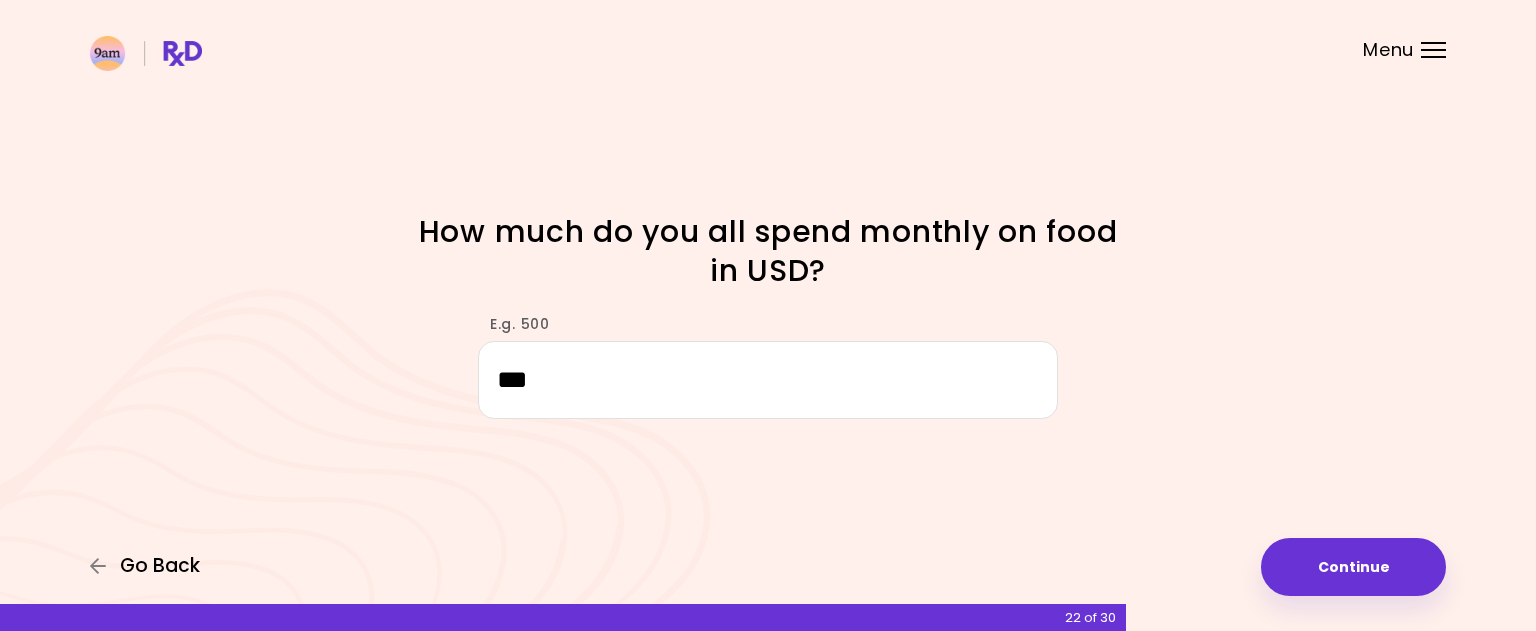click on "Go Back" at bounding box center [160, 566] 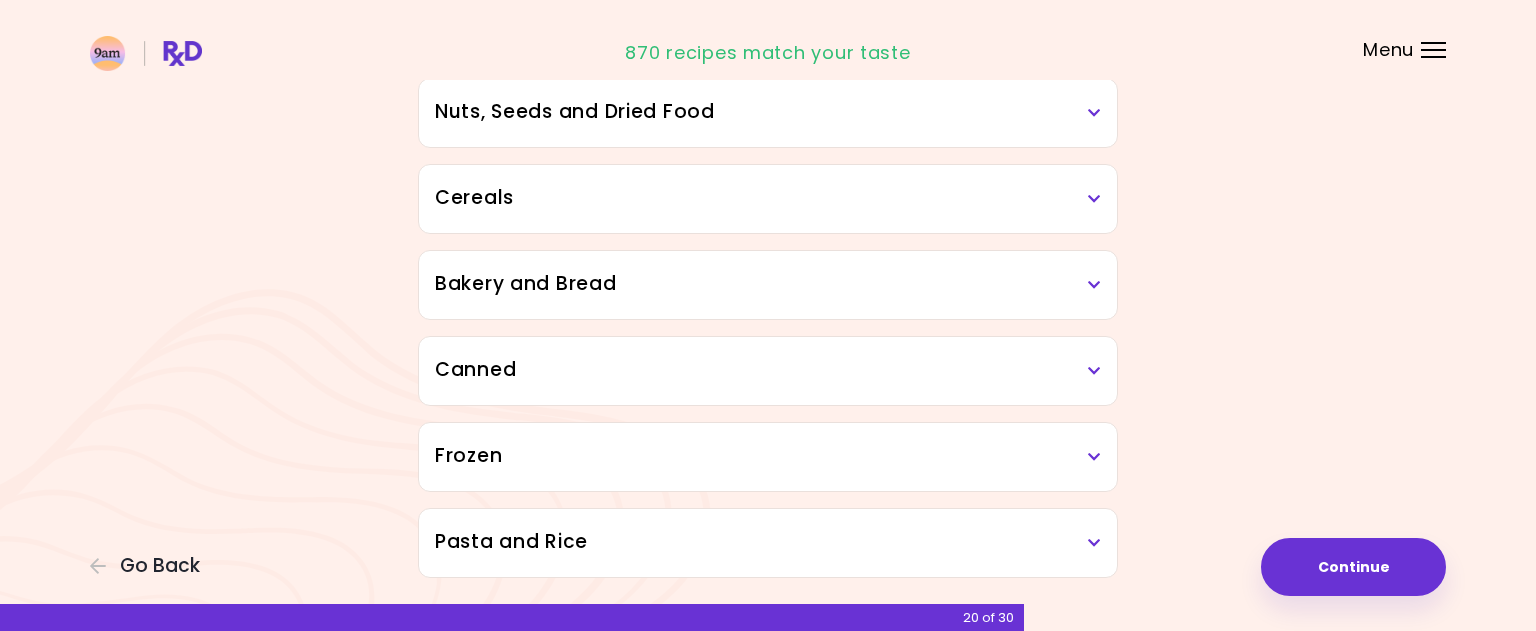 scroll, scrollTop: 1077, scrollLeft: 0, axis: vertical 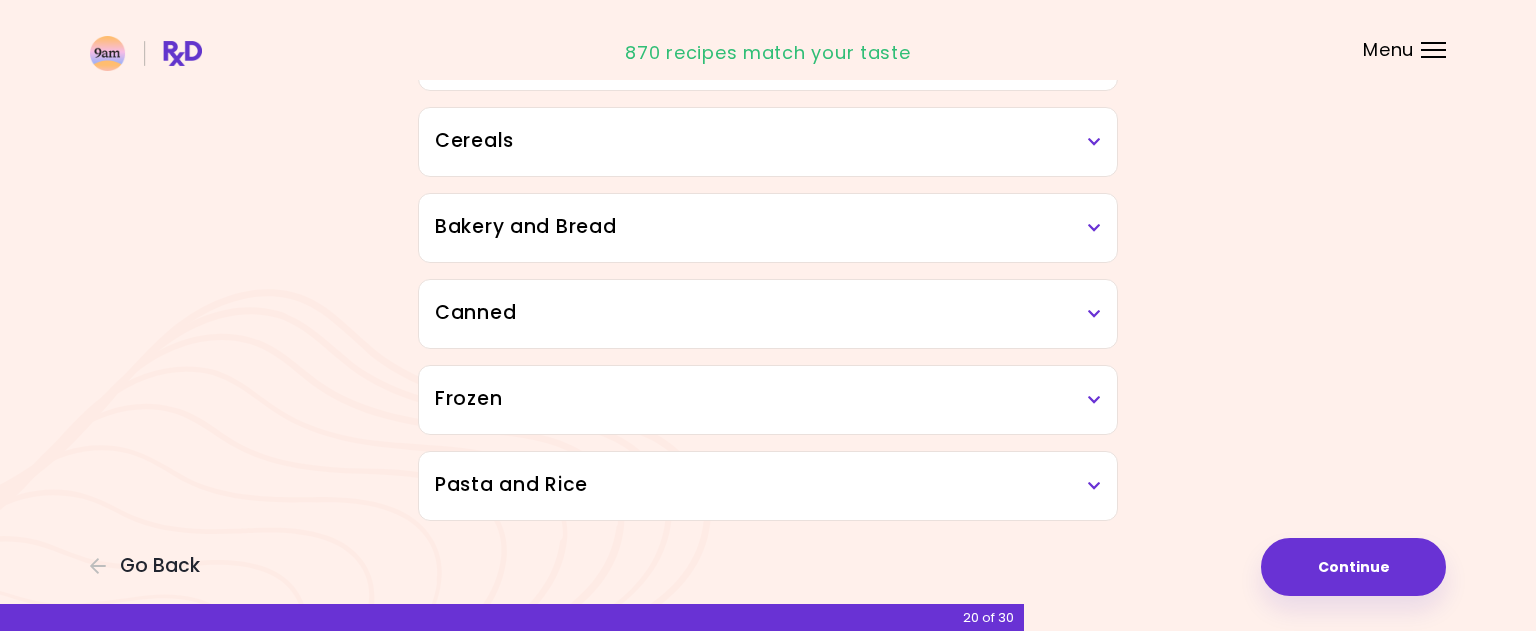 click on "Pasta and Rice" at bounding box center [768, 485] 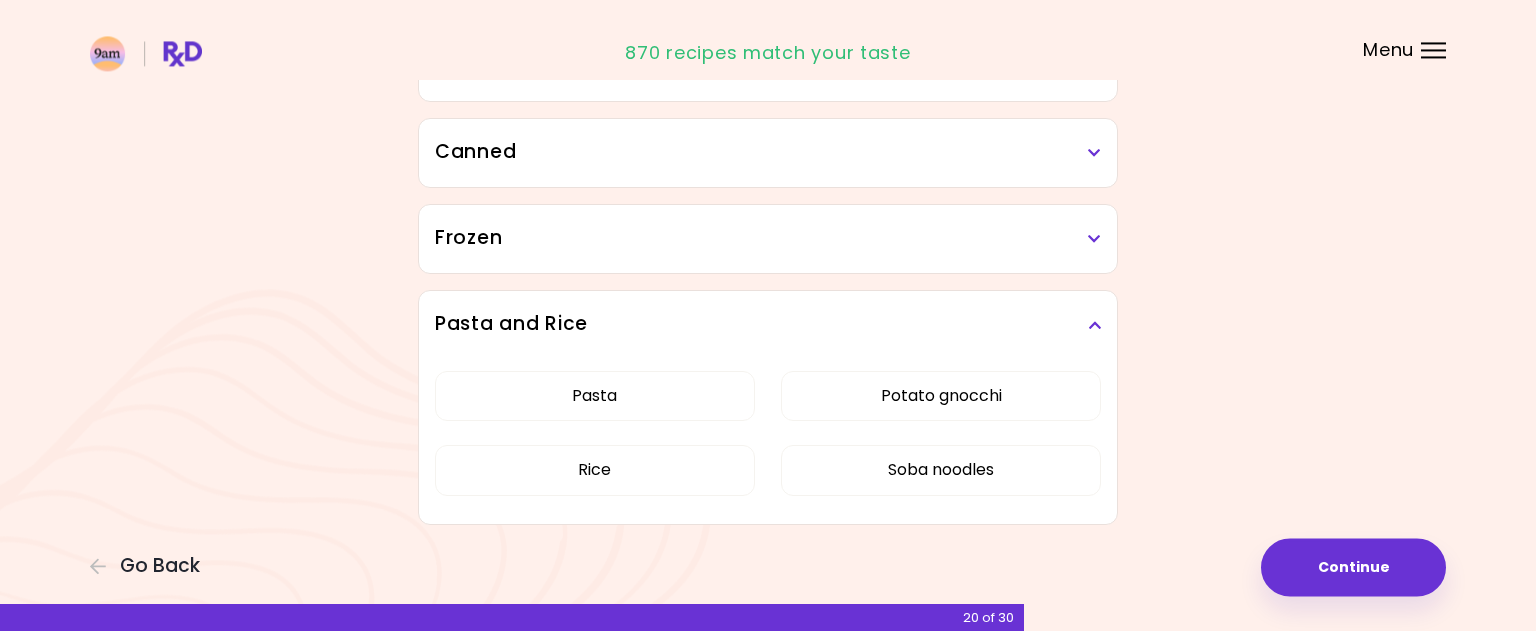 scroll, scrollTop: 1242, scrollLeft: 0, axis: vertical 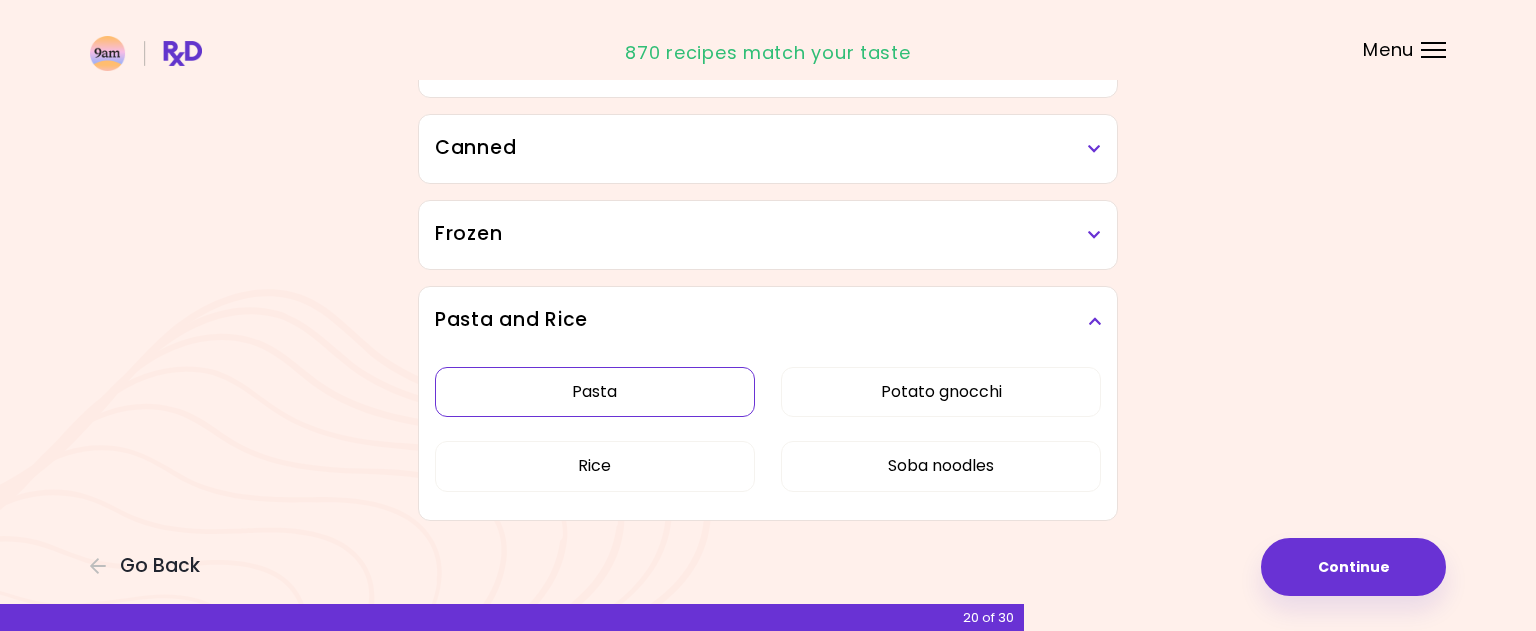 click on "Pasta" at bounding box center (595, 392) 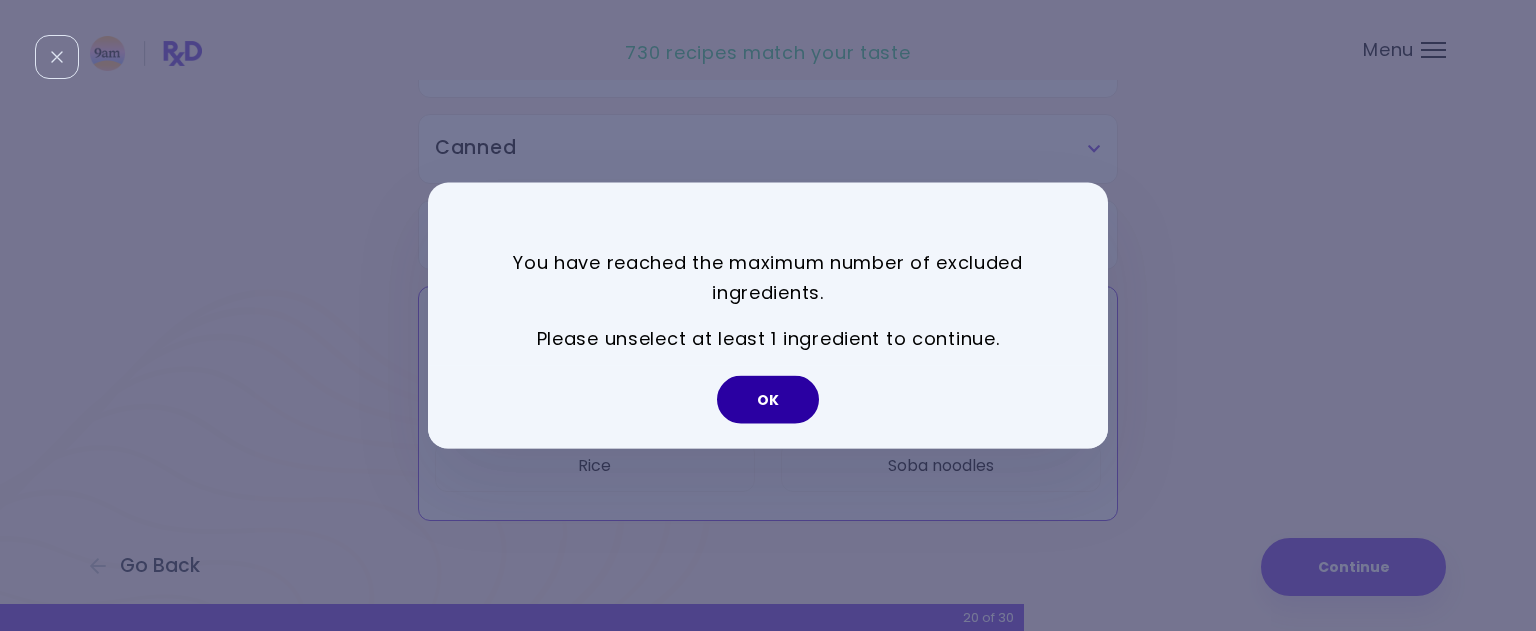 click on "OK" at bounding box center (768, 400) 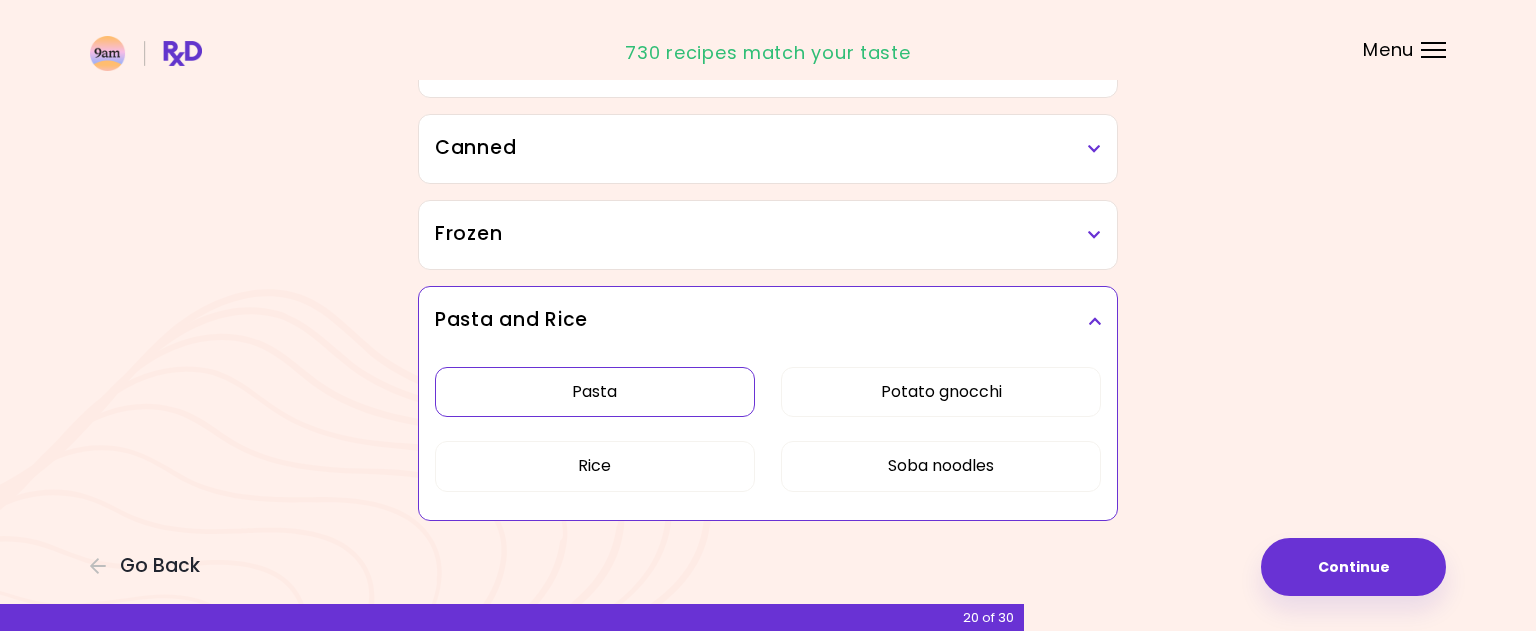 click on "Frozen" at bounding box center (768, 235) 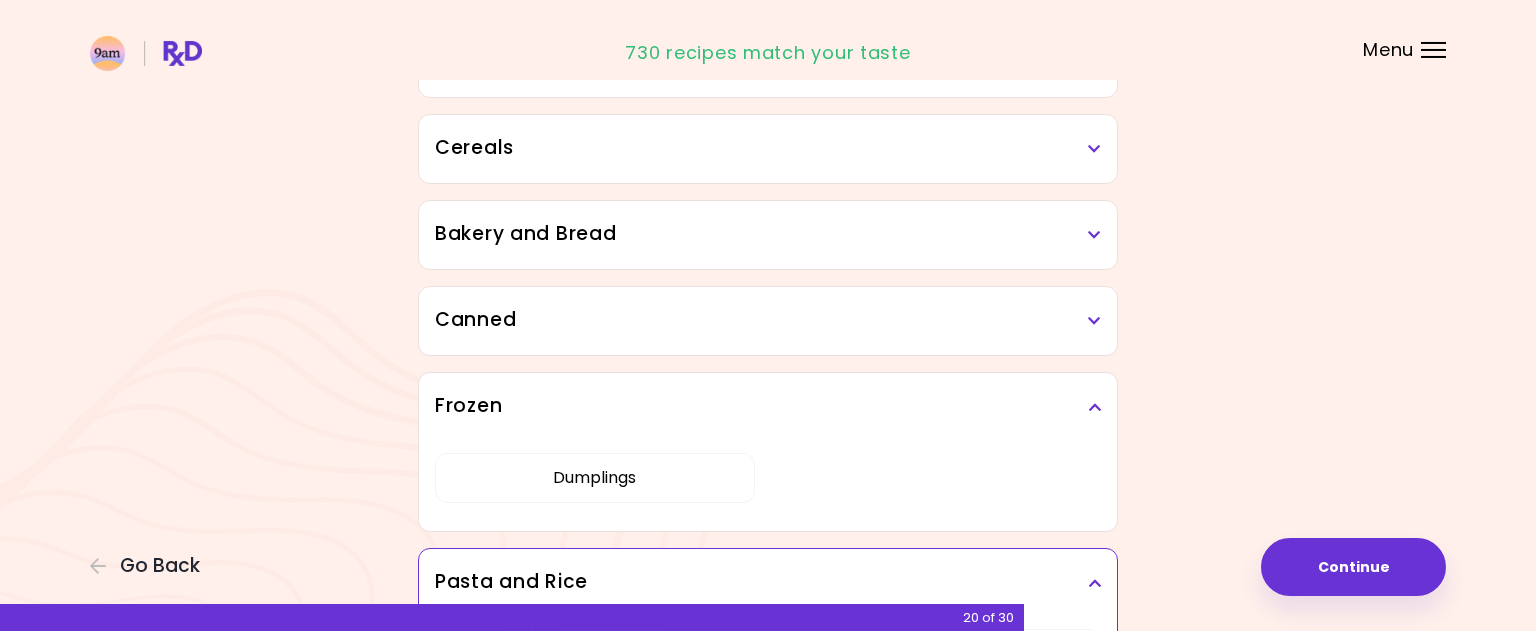 scroll, scrollTop: 1038, scrollLeft: 0, axis: vertical 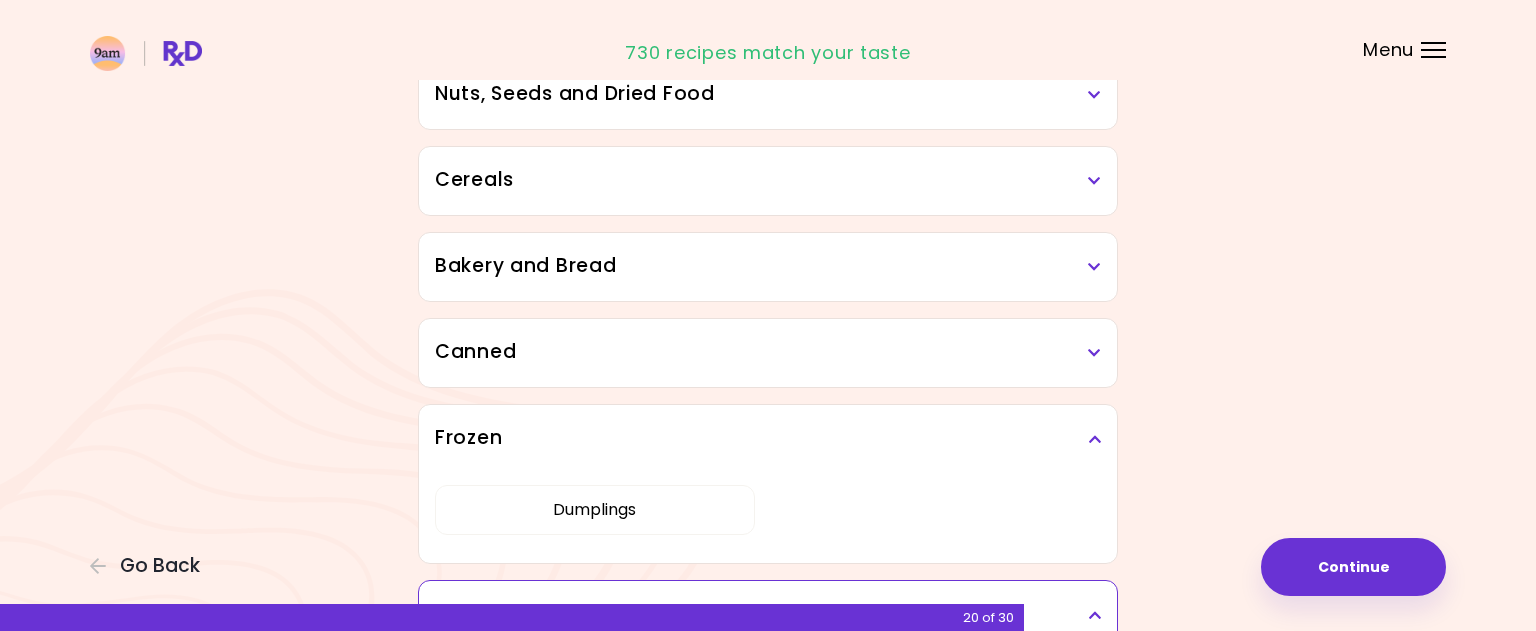 click on "Canned" at bounding box center (768, 353) 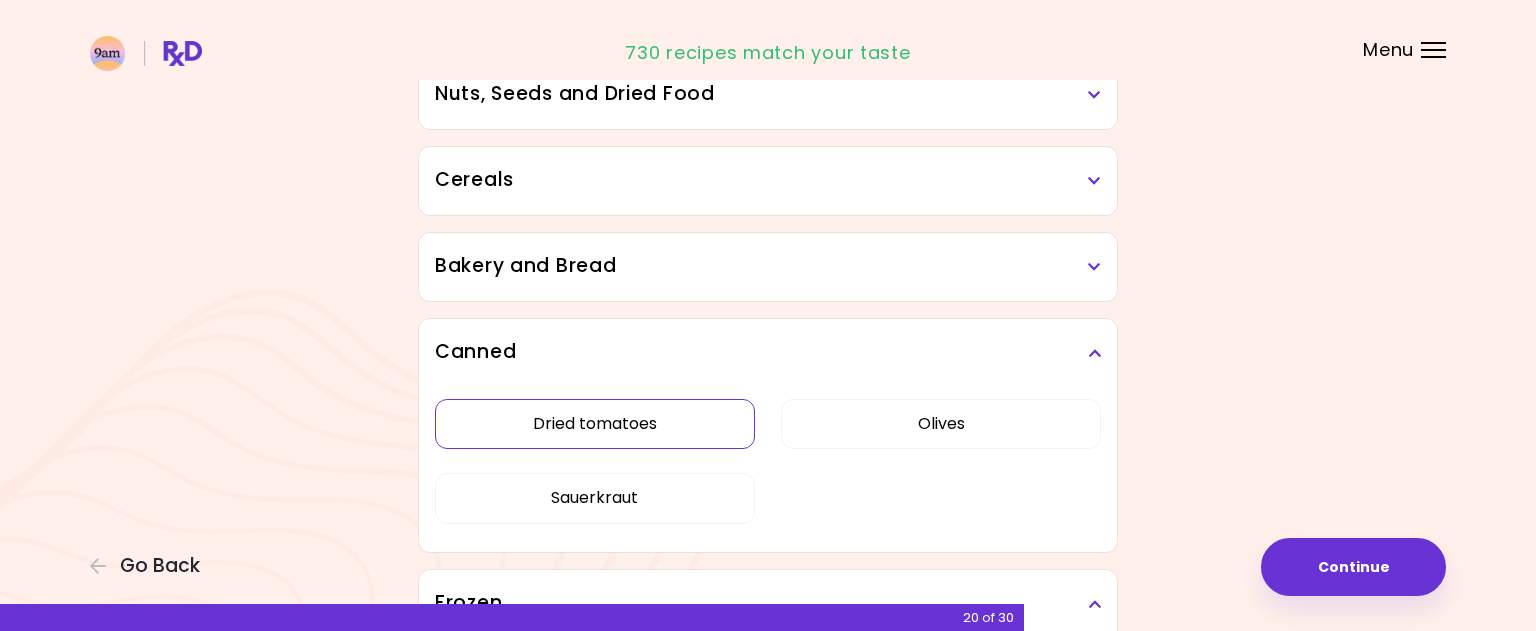 click on "Dried tomatoes" at bounding box center [595, 424] 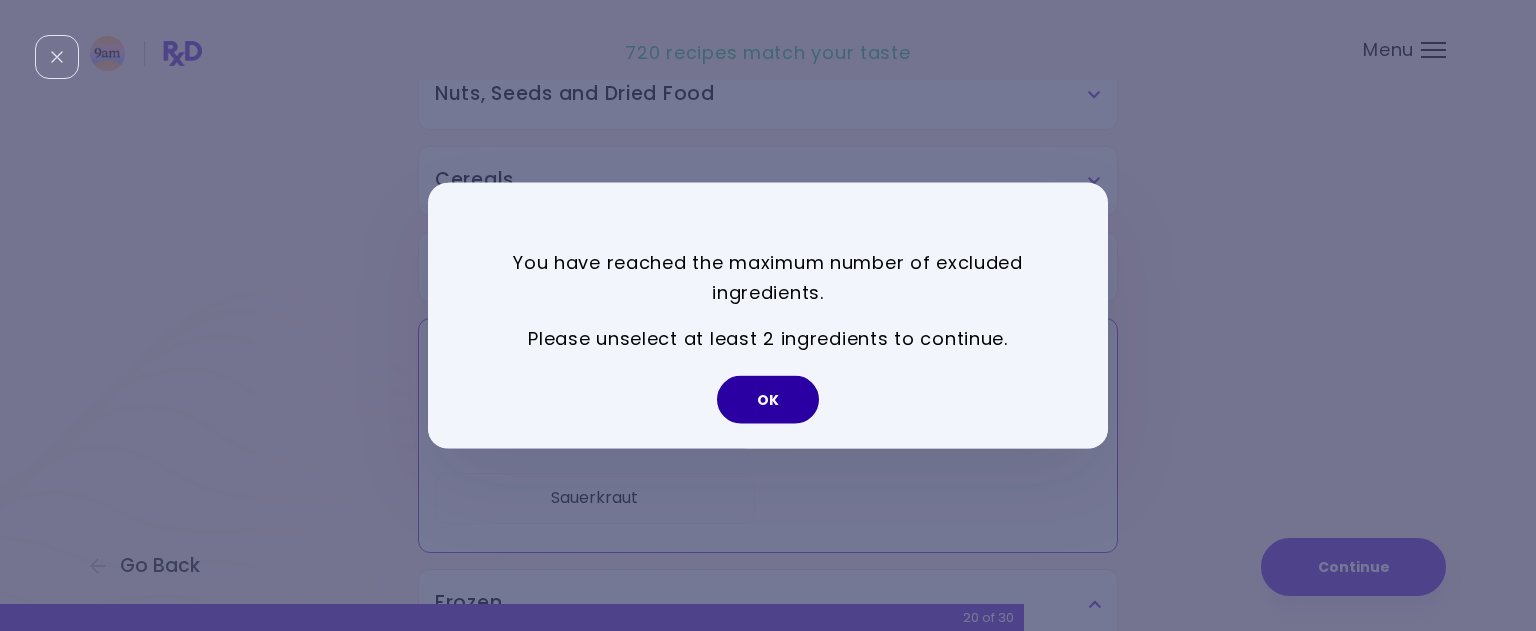 click on "OK" at bounding box center [768, 400] 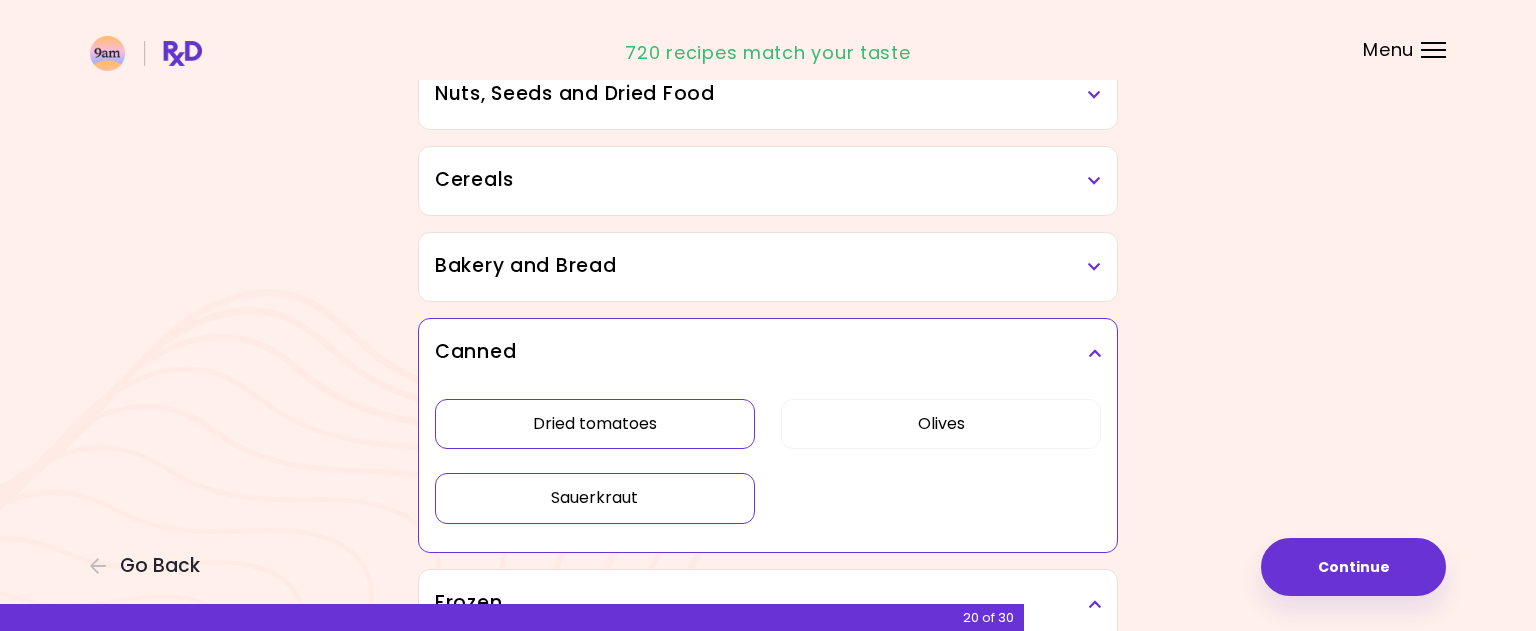 click on "Sauerkraut" at bounding box center [595, 498] 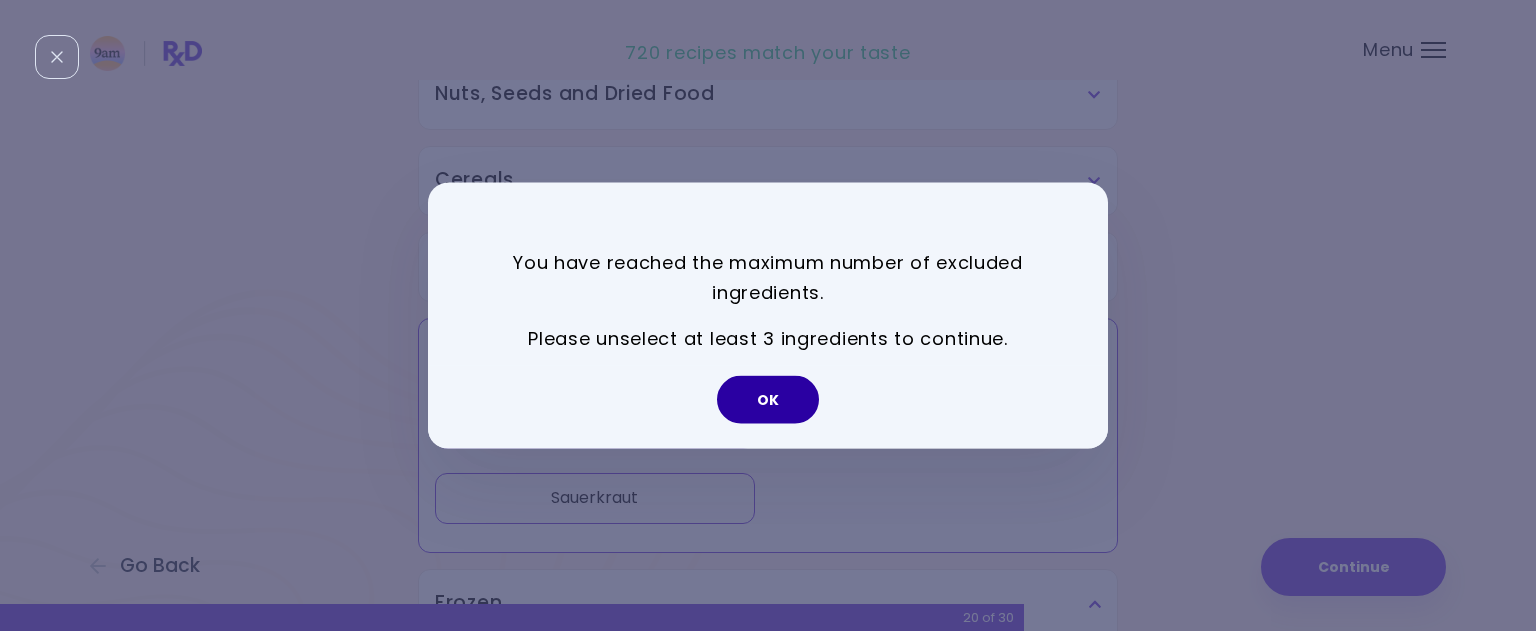 click on "OK" at bounding box center (768, 400) 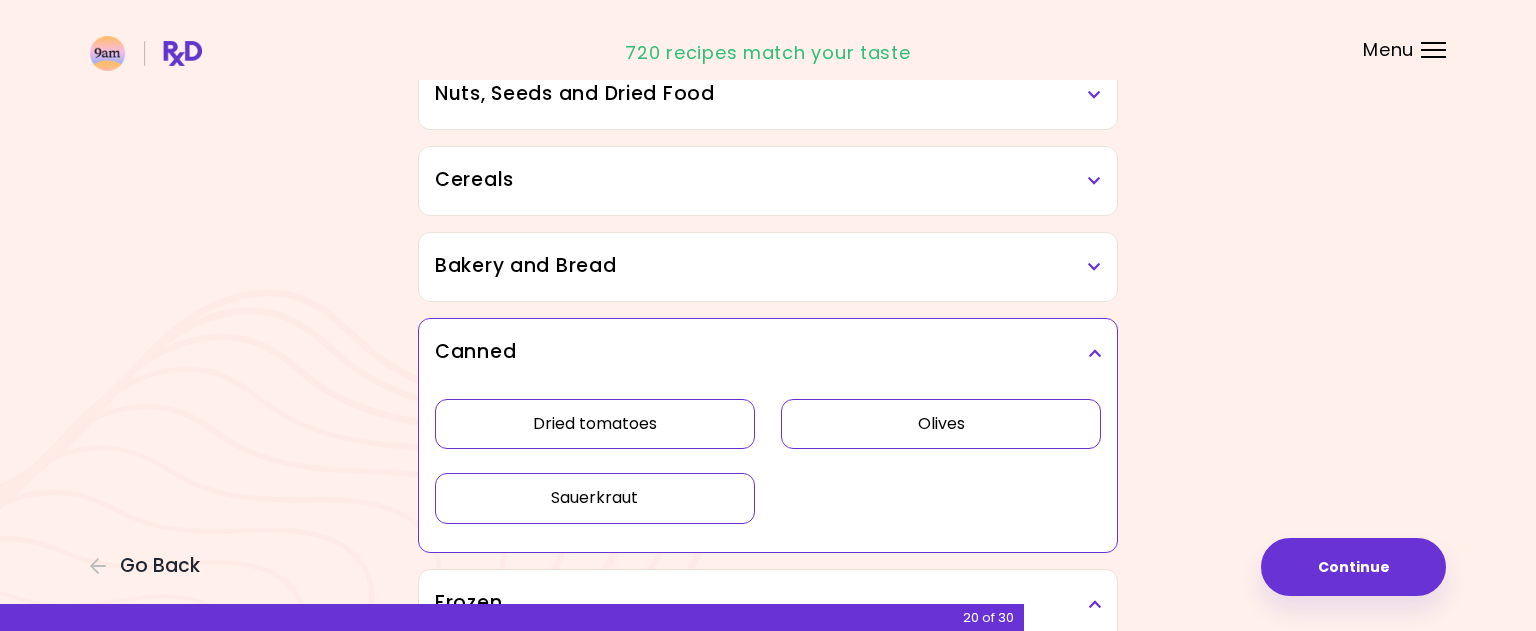 click on "Olives" at bounding box center (941, 424) 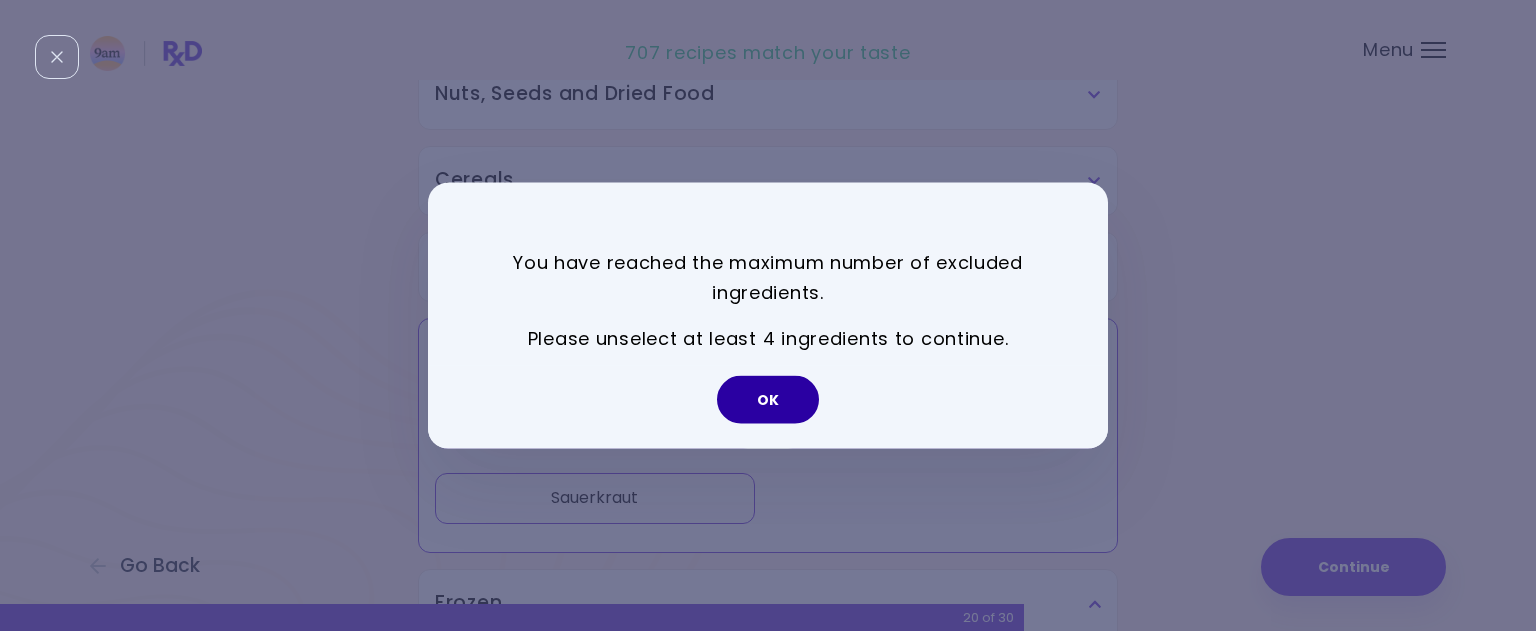 click on "OK" at bounding box center [768, 400] 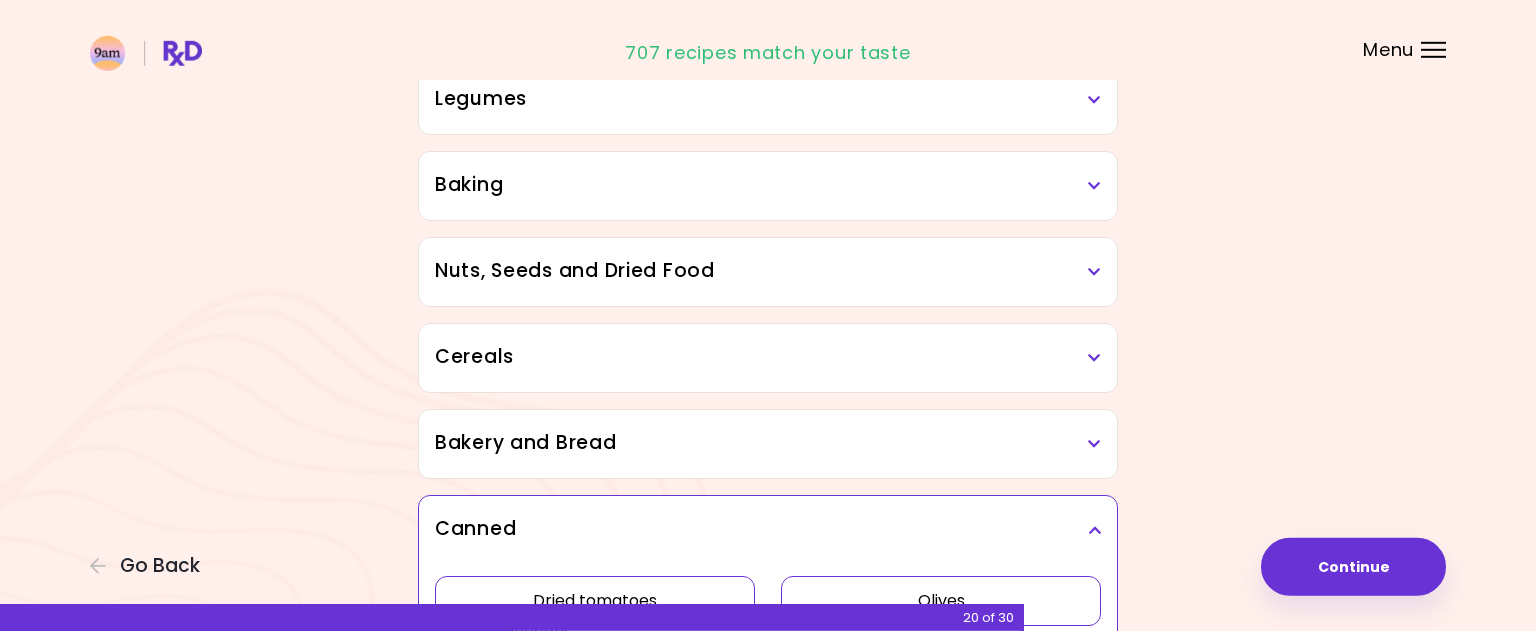 scroll, scrollTop: 834, scrollLeft: 0, axis: vertical 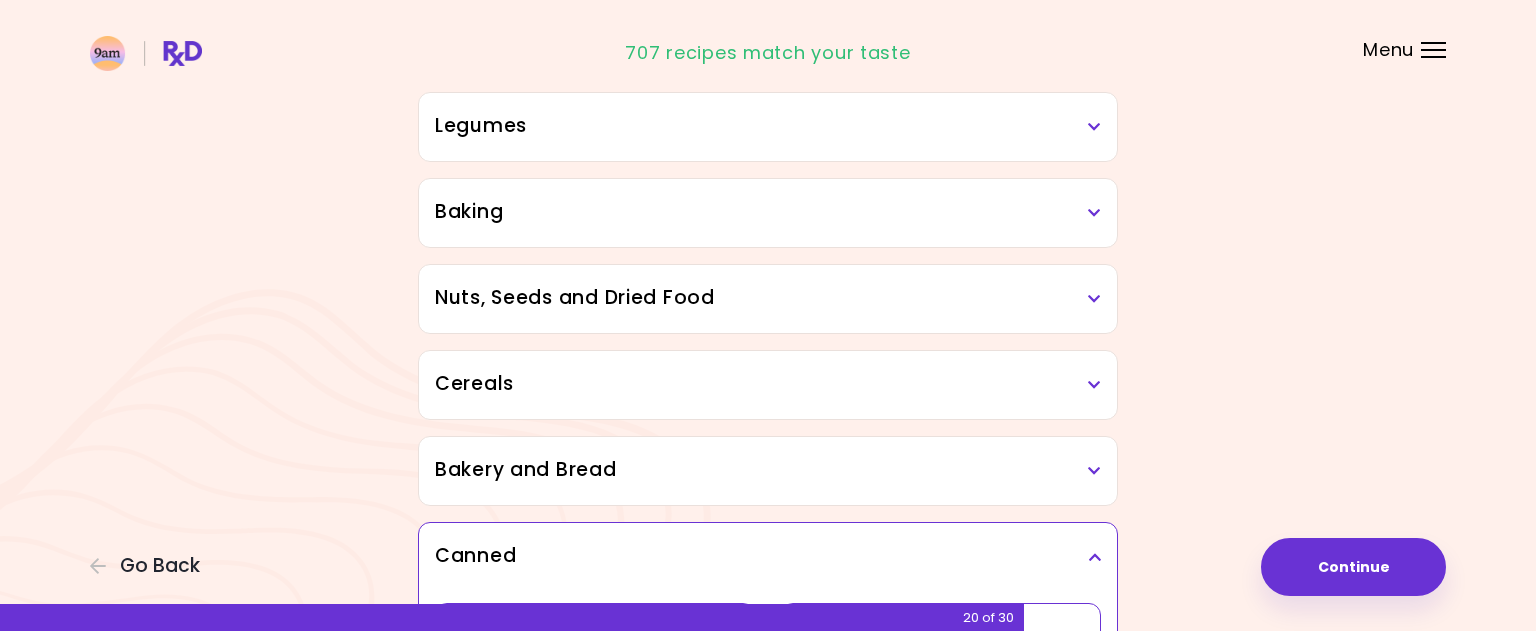 click on "Bakery and Bread" at bounding box center [768, 470] 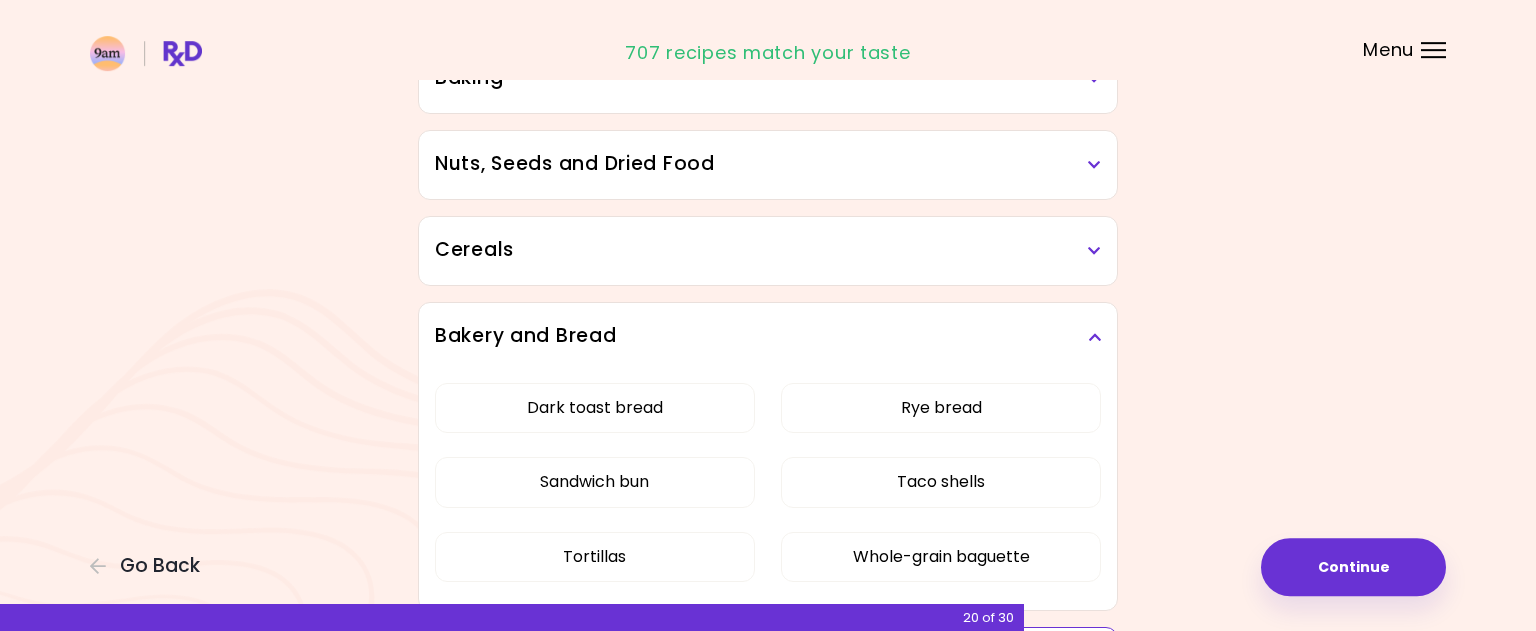 scroll, scrollTop: 1038, scrollLeft: 0, axis: vertical 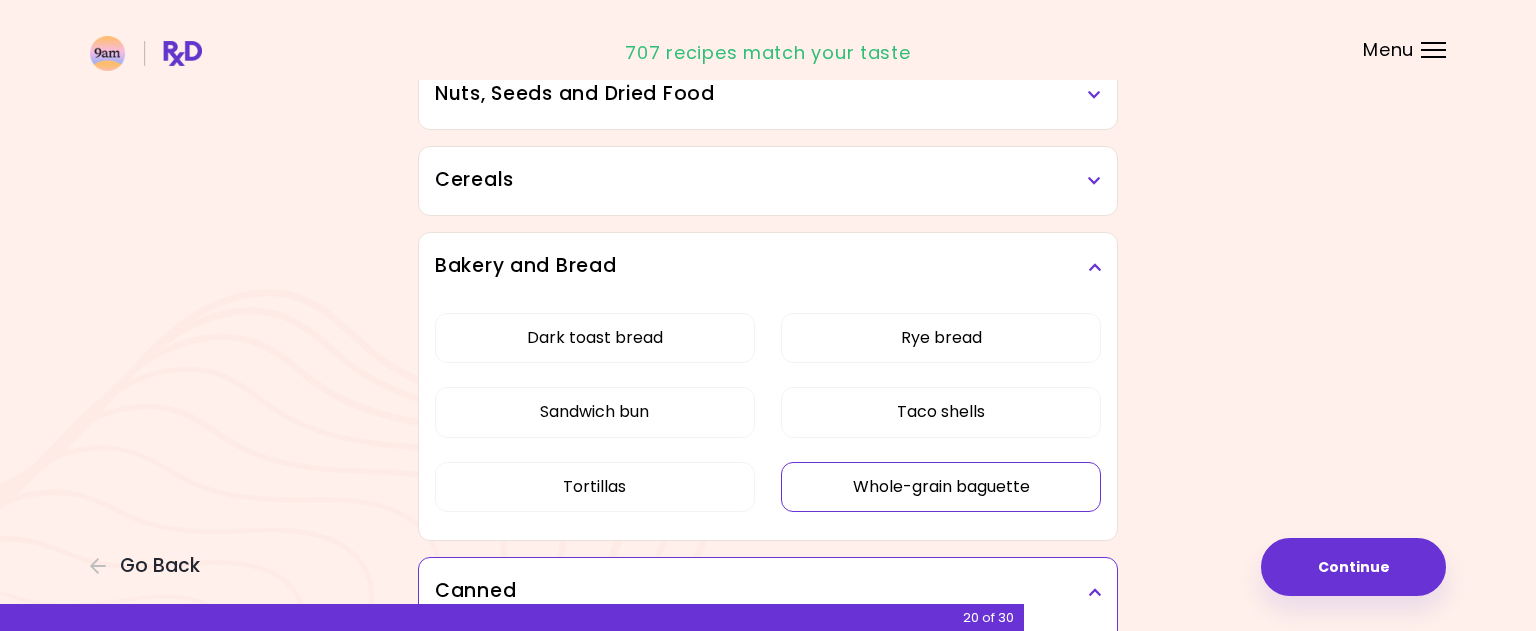 click on "Whole-grain baguette" at bounding box center [941, 487] 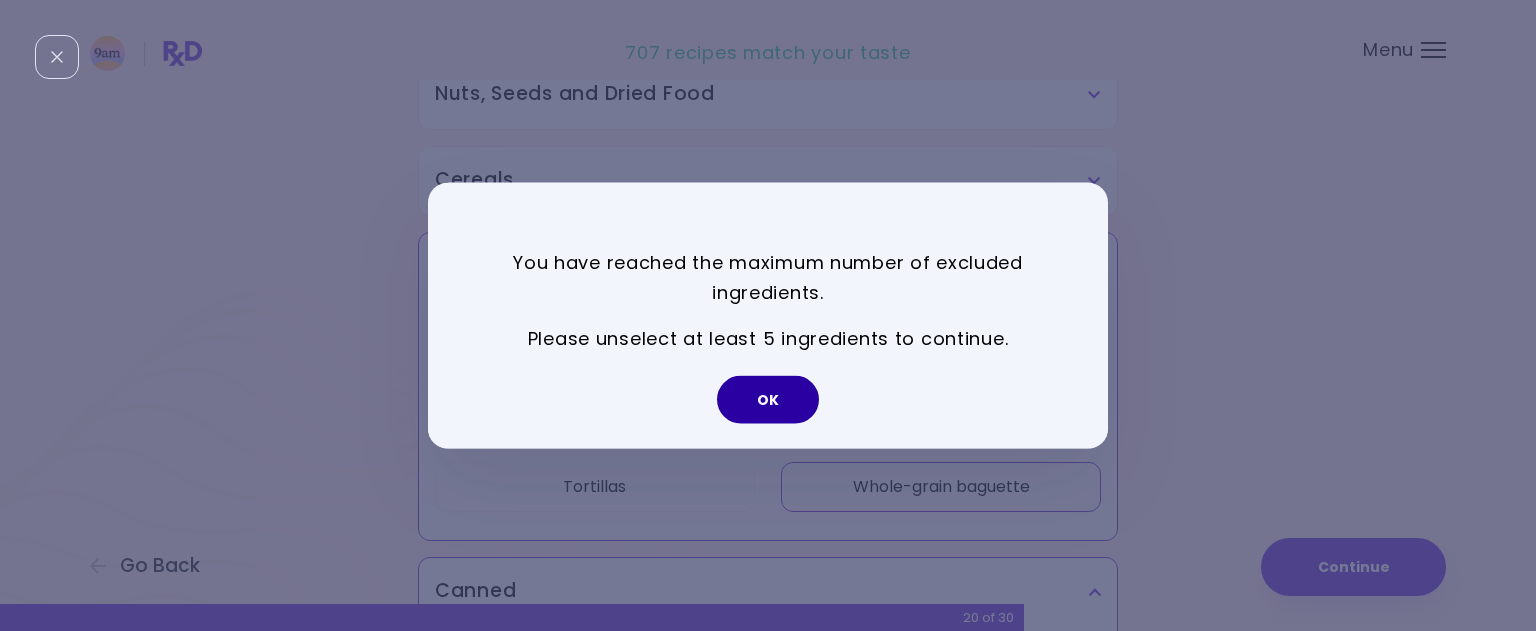 click on "OK" at bounding box center [768, 400] 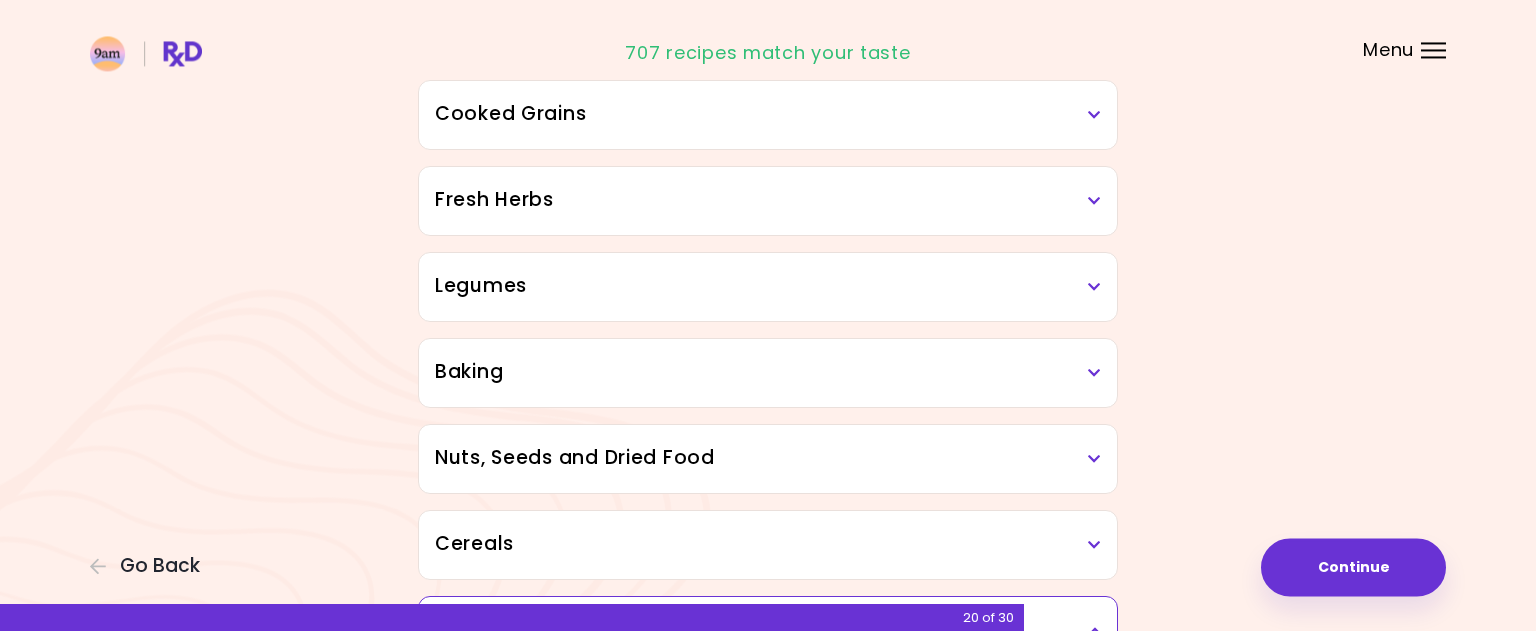 scroll, scrollTop: 630, scrollLeft: 0, axis: vertical 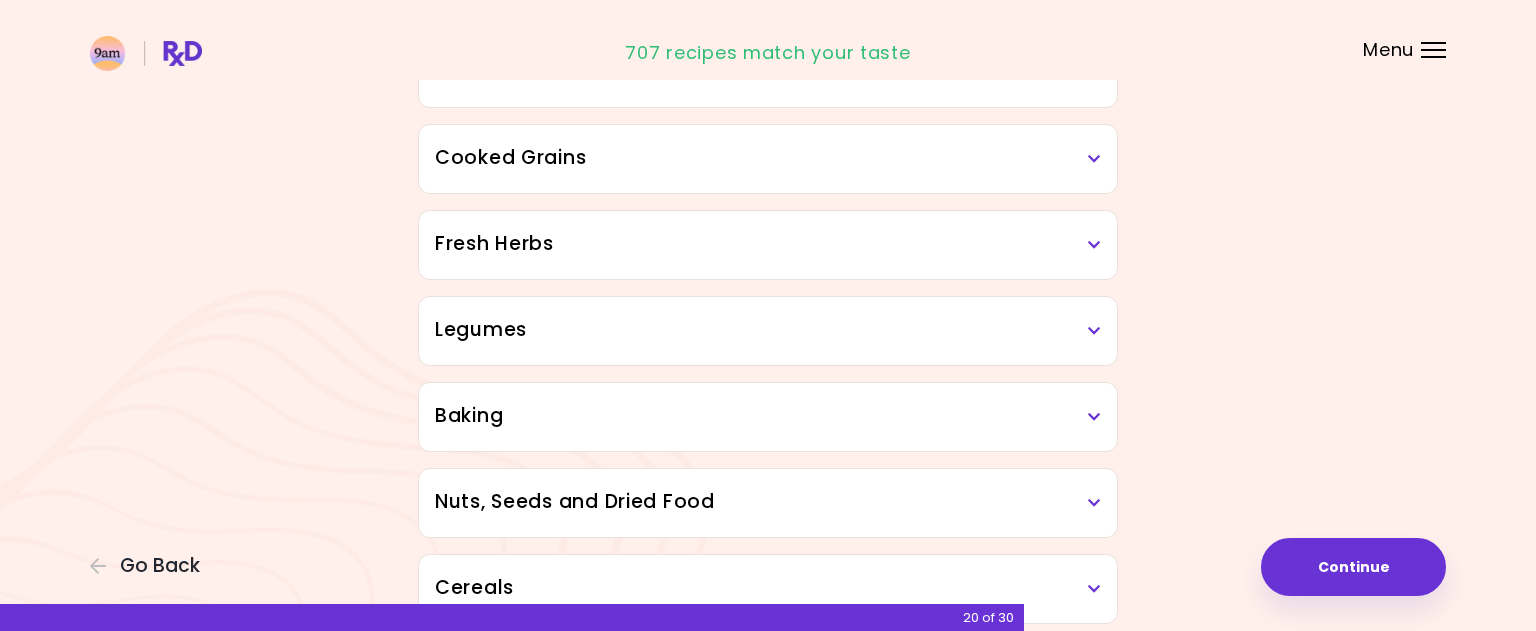 click on "Baking" at bounding box center [768, 416] 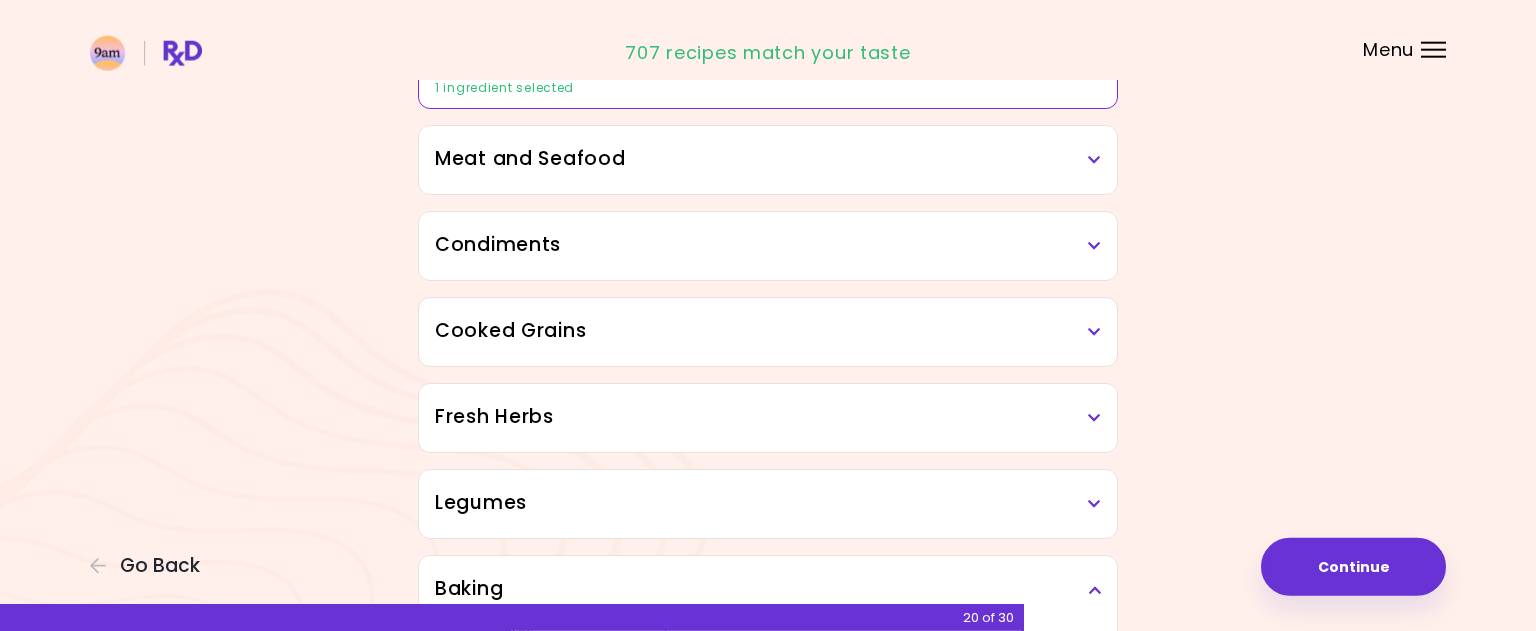 scroll, scrollTop: 426, scrollLeft: 0, axis: vertical 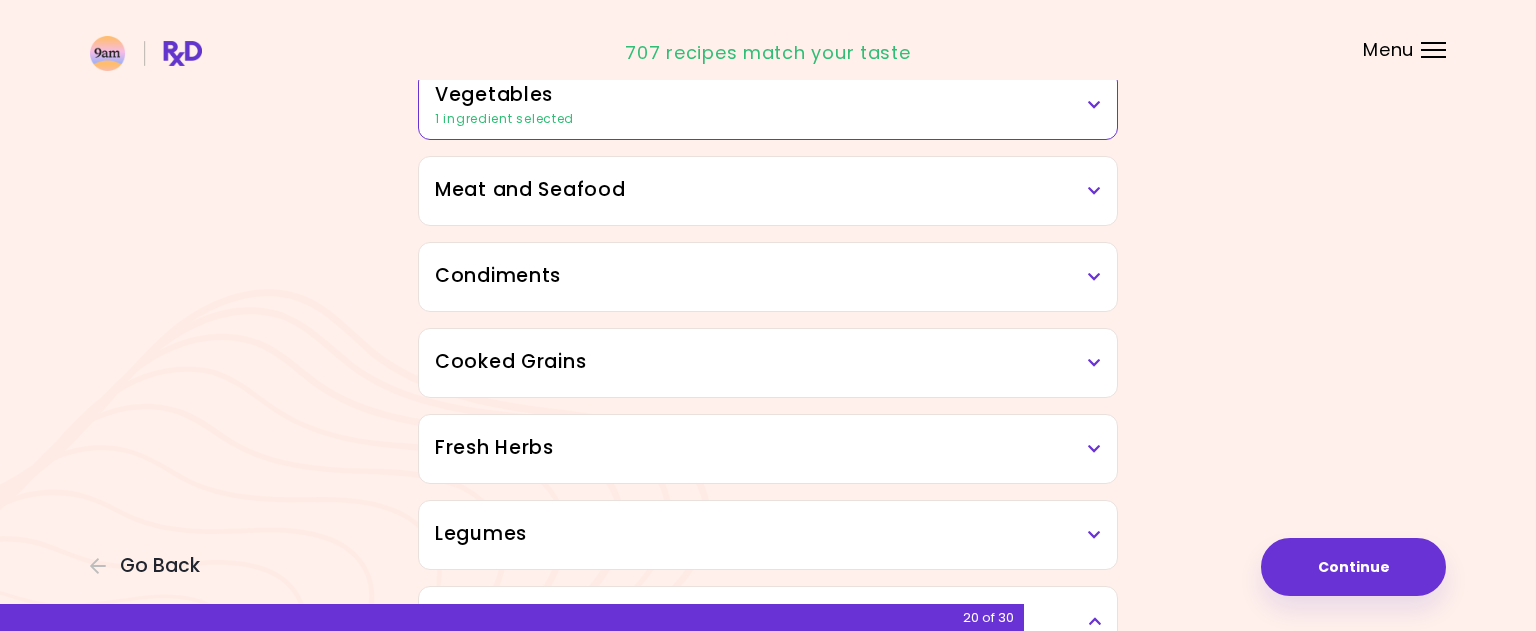 click on "Fresh Herbs" at bounding box center [768, 448] 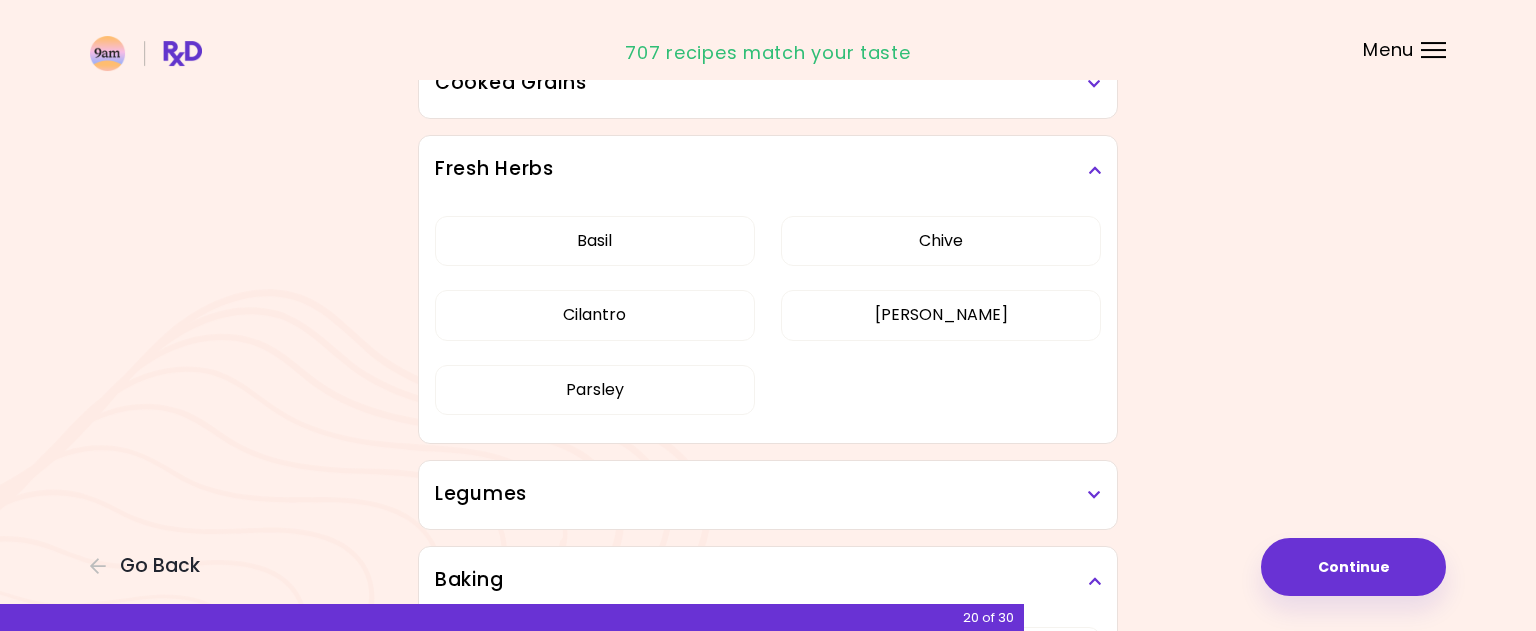 scroll, scrollTop: 732, scrollLeft: 0, axis: vertical 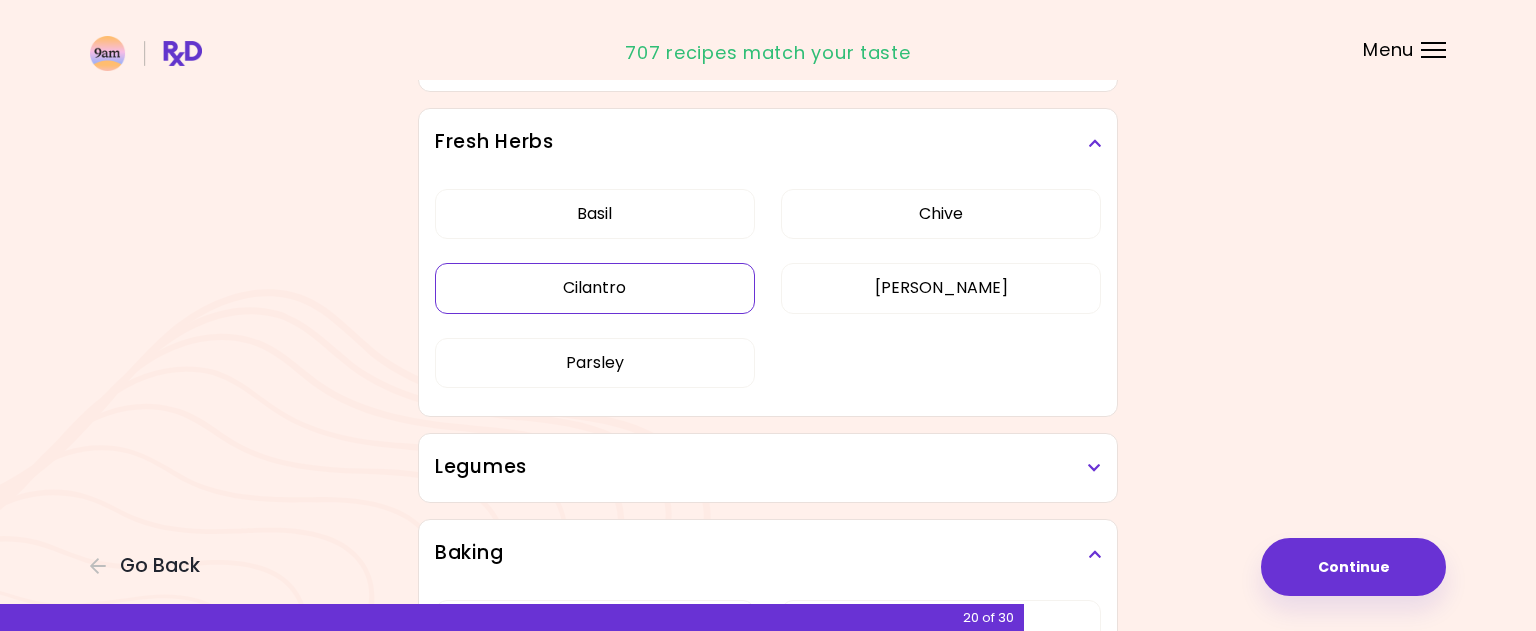 click on "Cilantro" at bounding box center (595, 288) 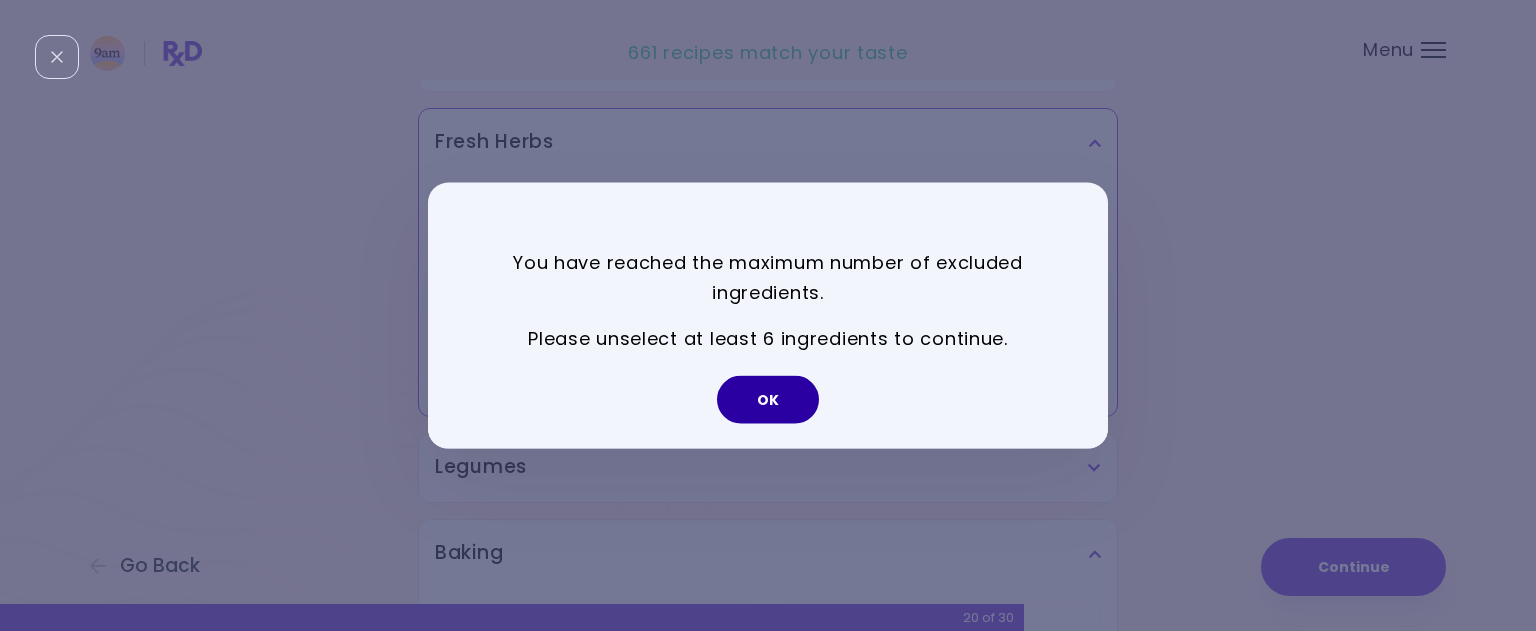 click on "OK" at bounding box center [768, 400] 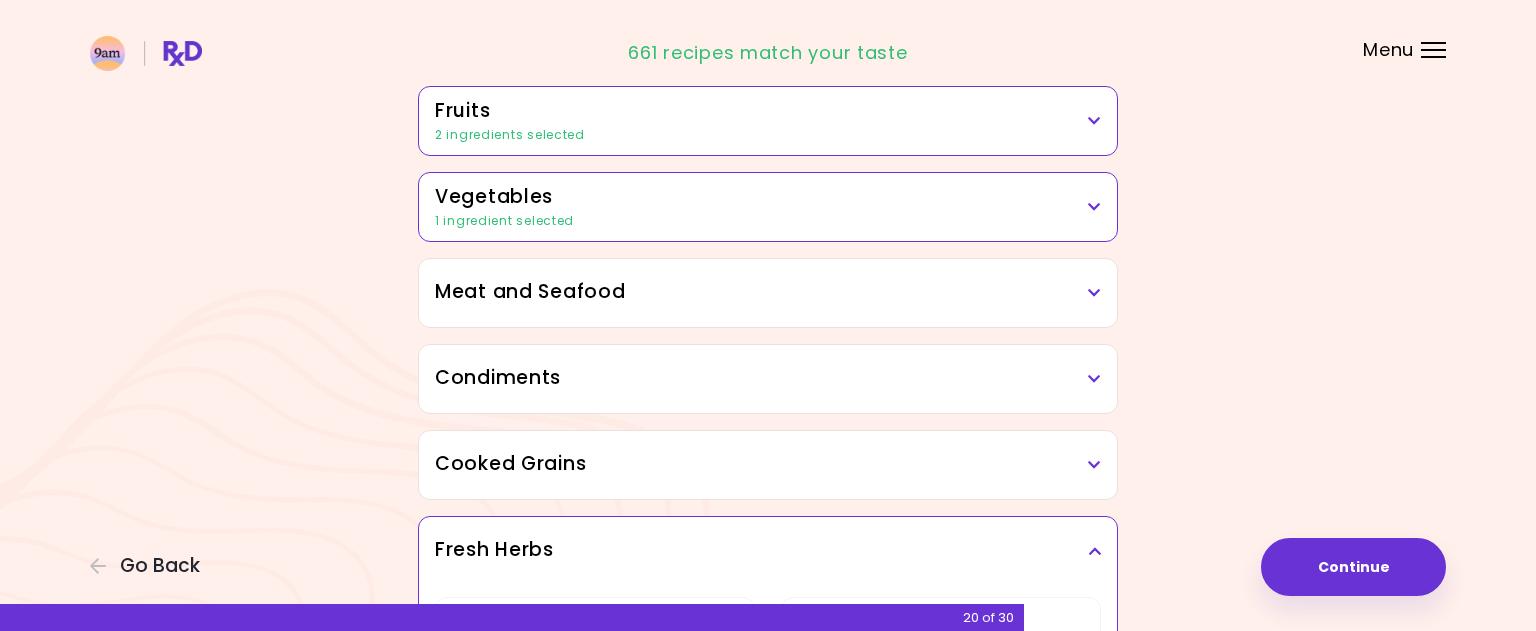 scroll, scrollTop: 0, scrollLeft: 0, axis: both 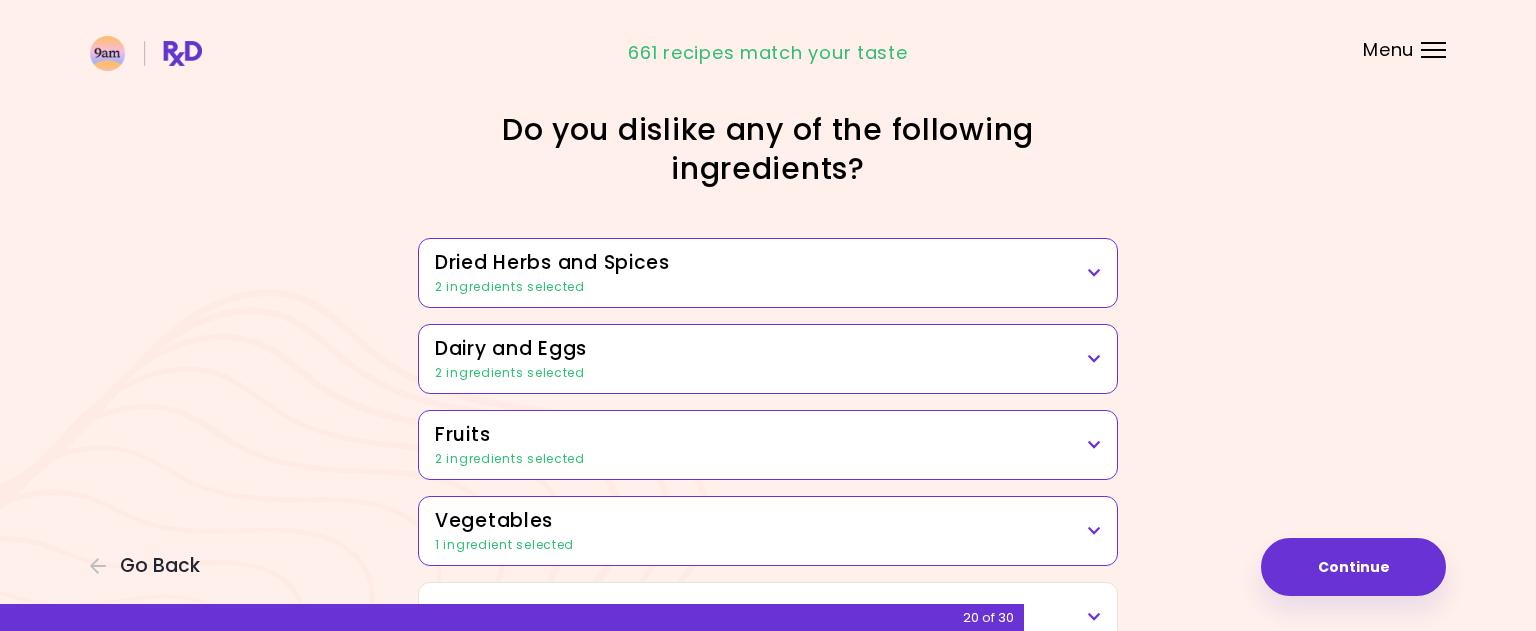 click on "2 ingredients selected" at bounding box center [768, 287] 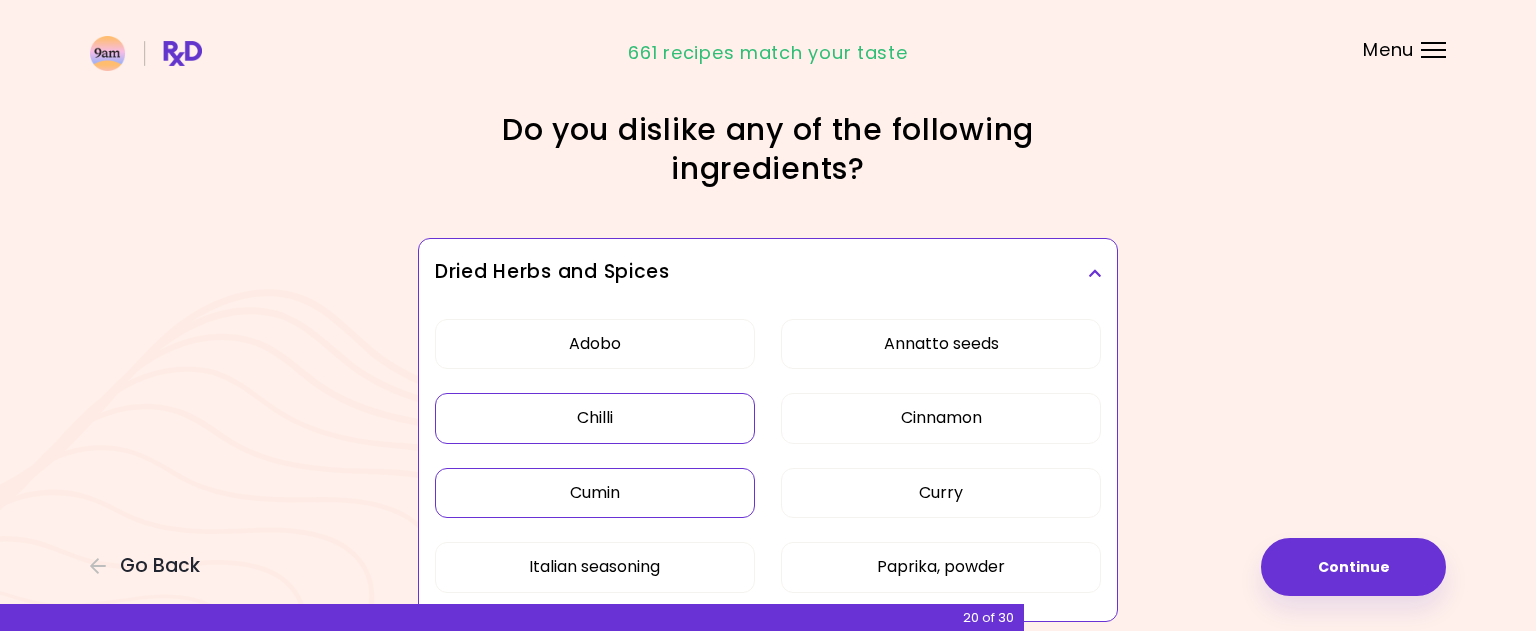 click on "Chilli" at bounding box center (595, 418) 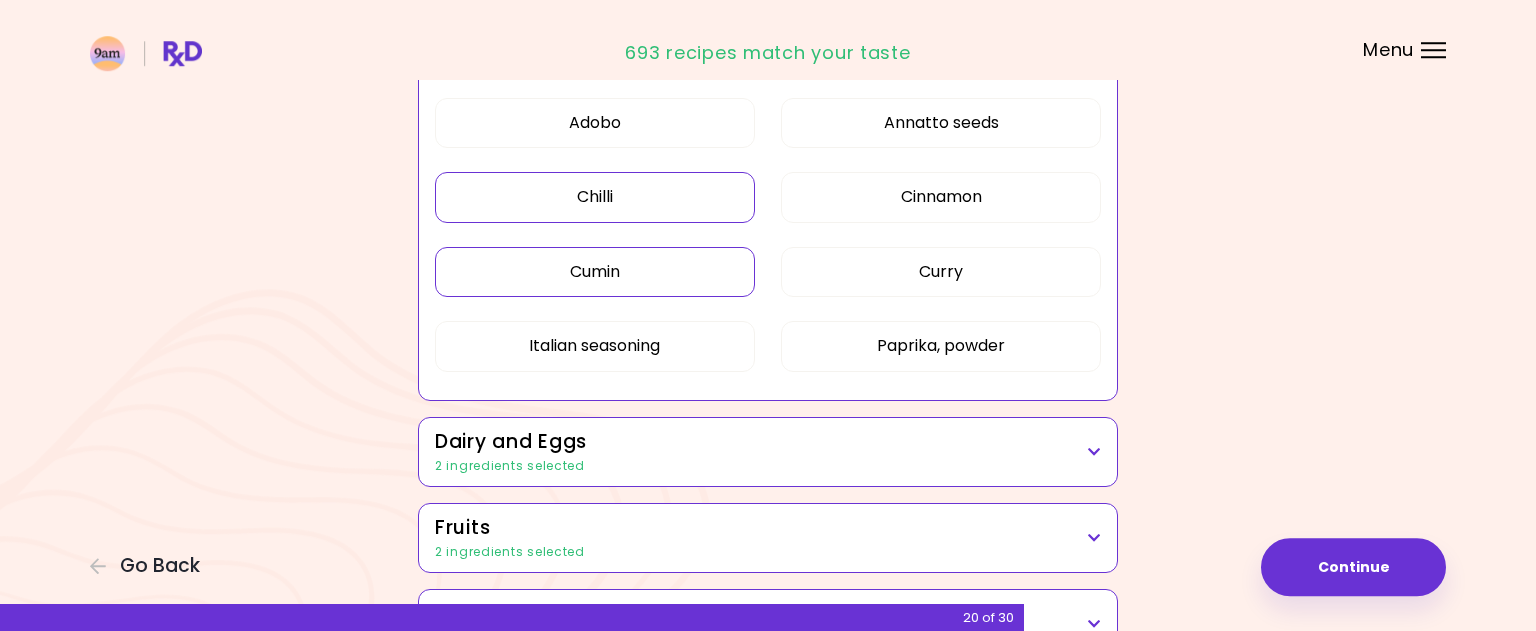 scroll, scrollTop: 306, scrollLeft: 0, axis: vertical 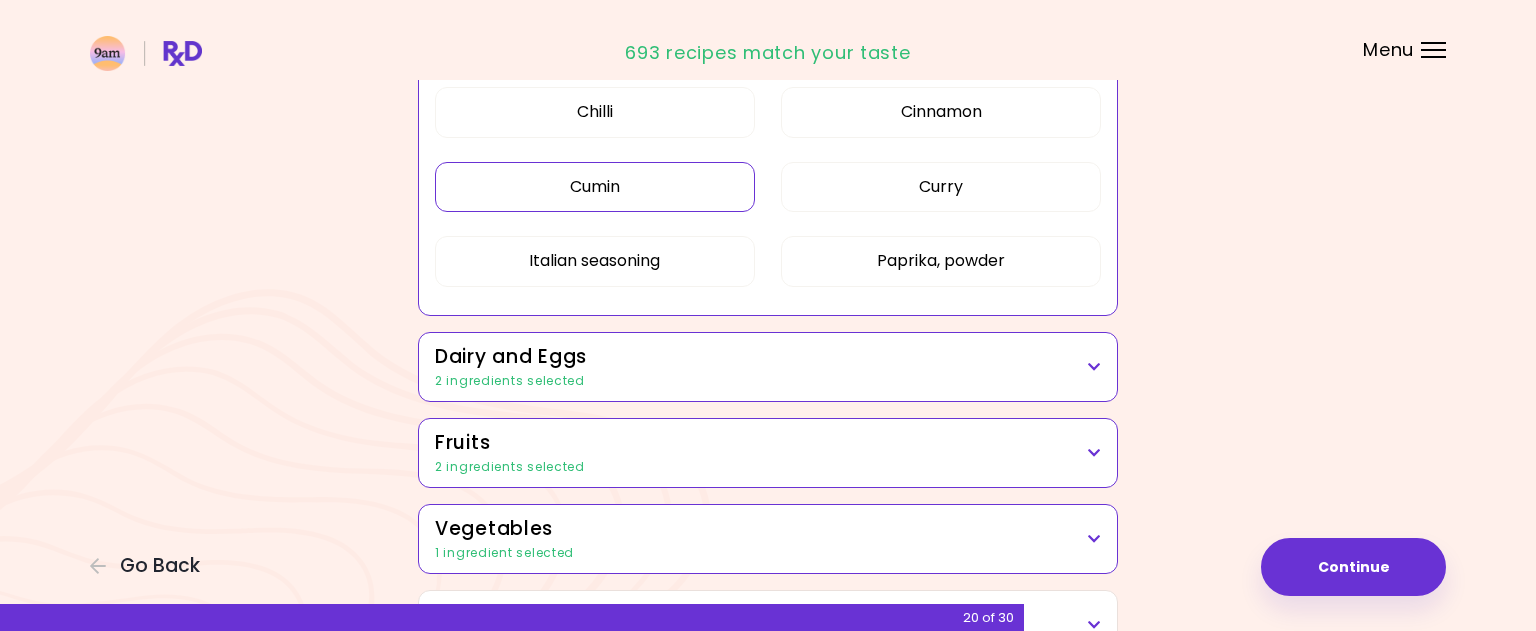 click on "Dairy and Eggs" at bounding box center (768, 357) 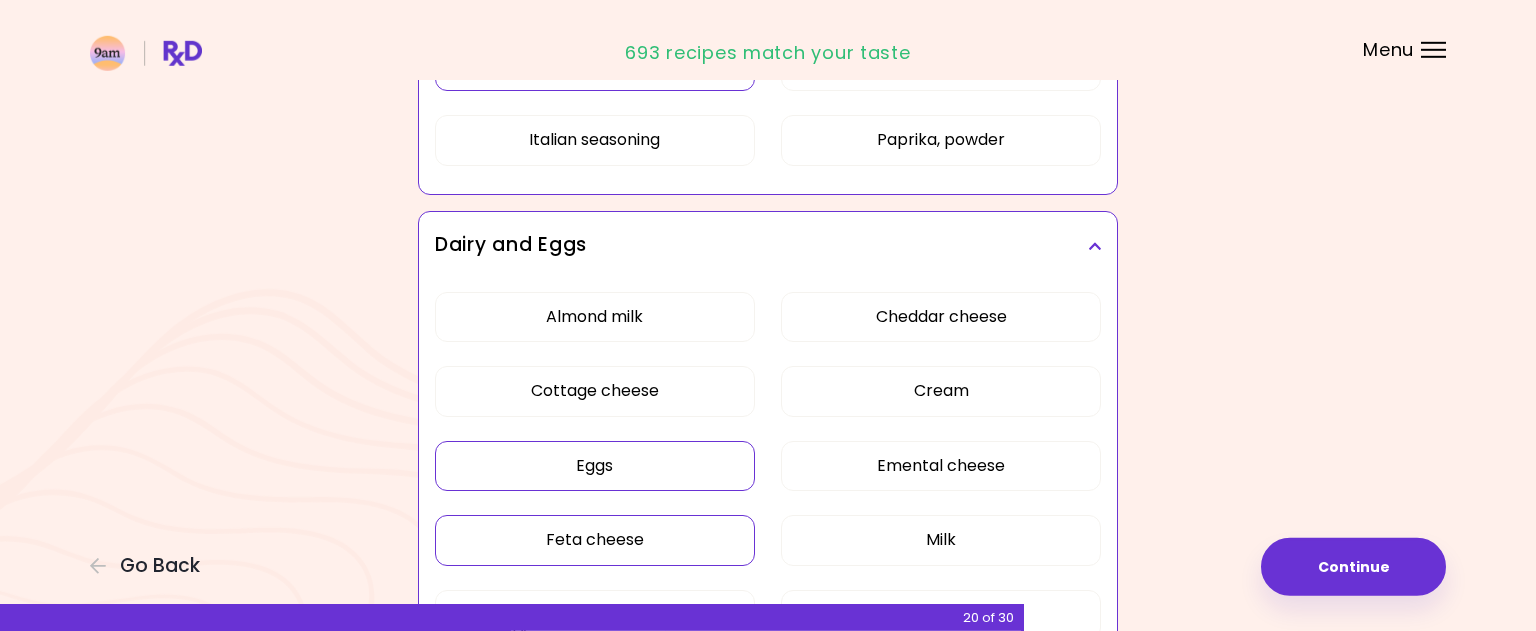 scroll, scrollTop: 510, scrollLeft: 0, axis: vertical 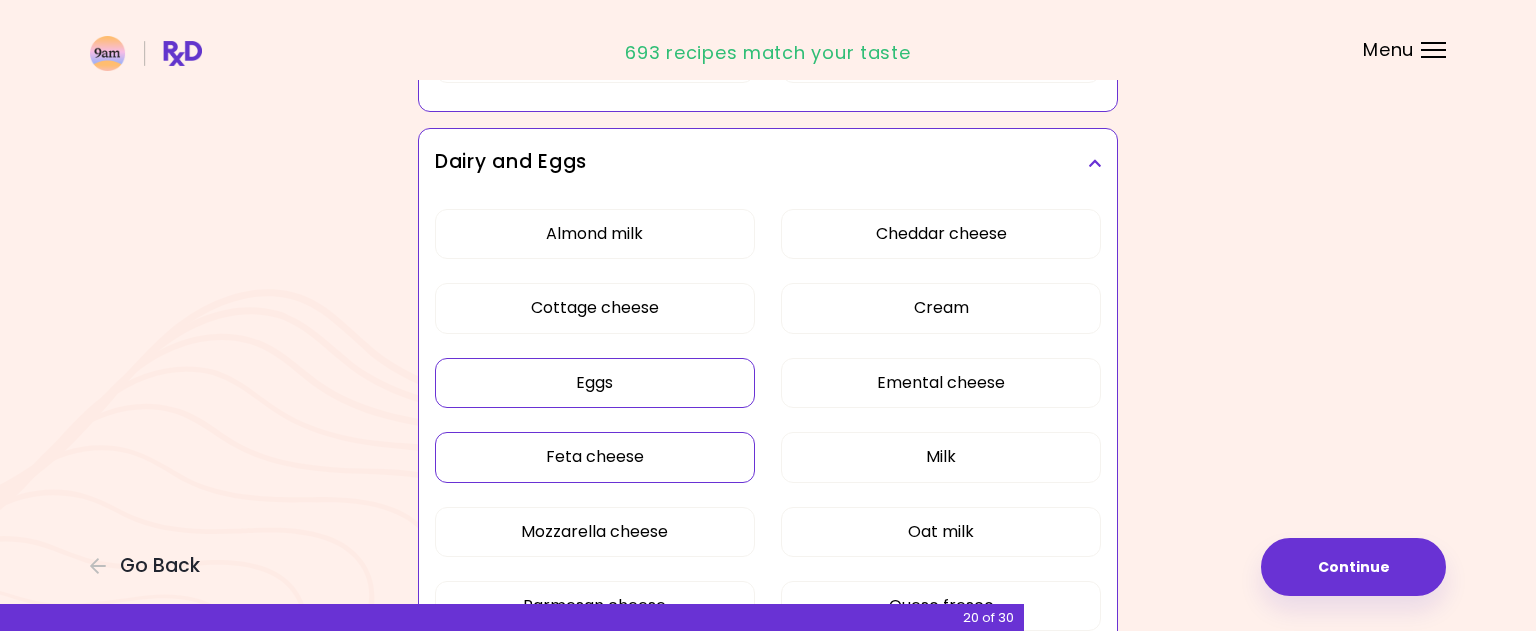 click on "Feta cheese" at bounding box center [595, 457] 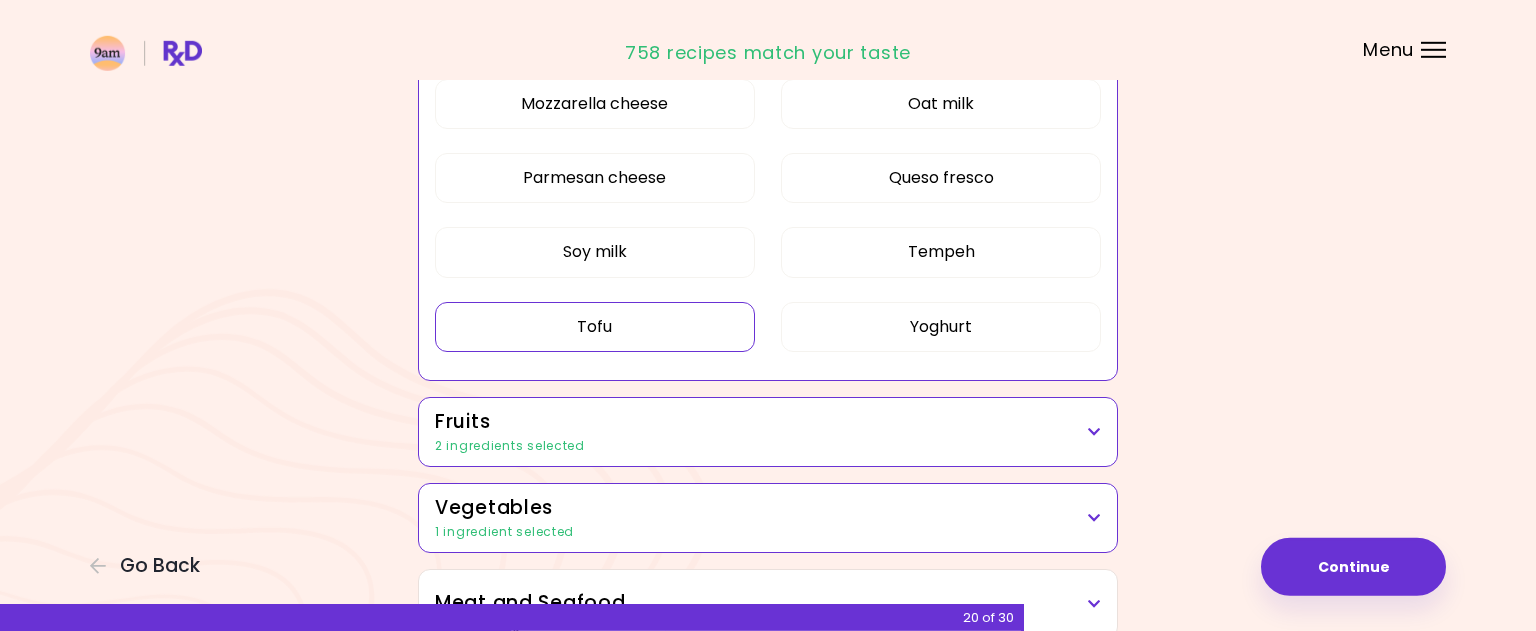 scroll, scrollTop: 1020, scrollLeft: 0, axis: vertical 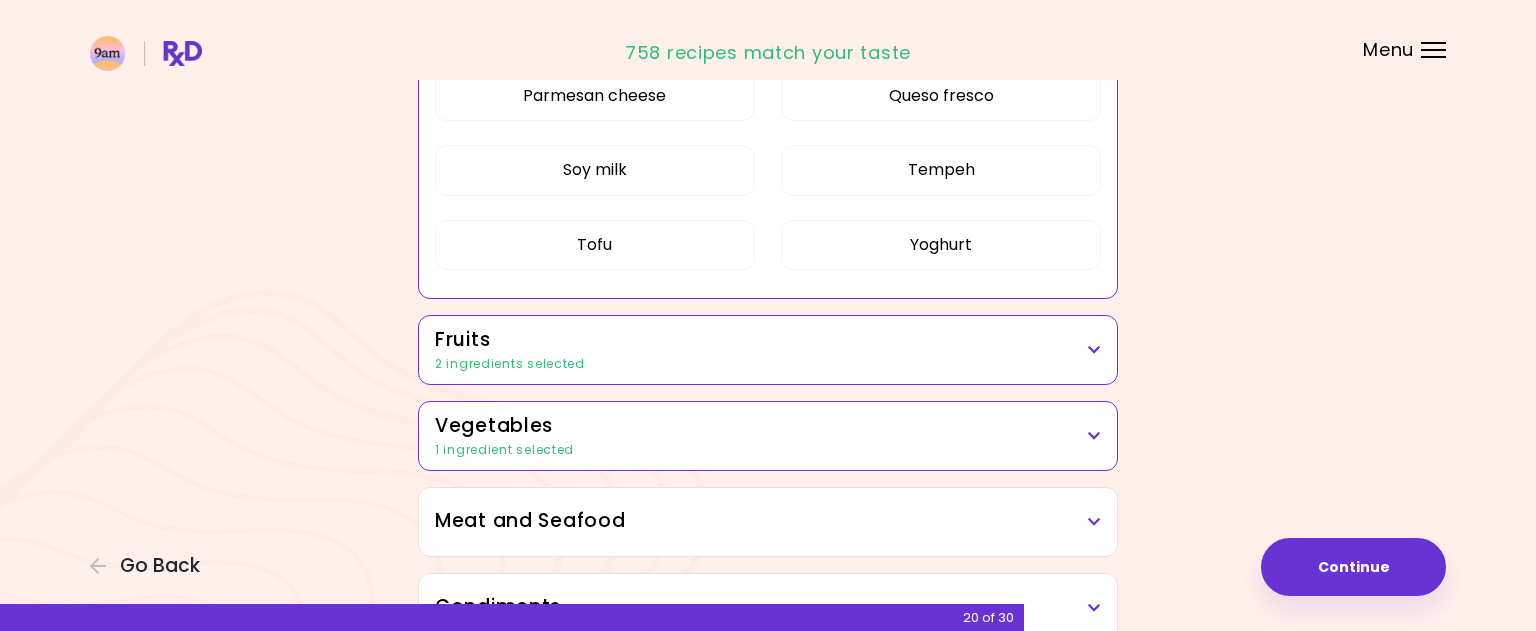 click on "2 ingredients selected" at bounding box center [768, 364] 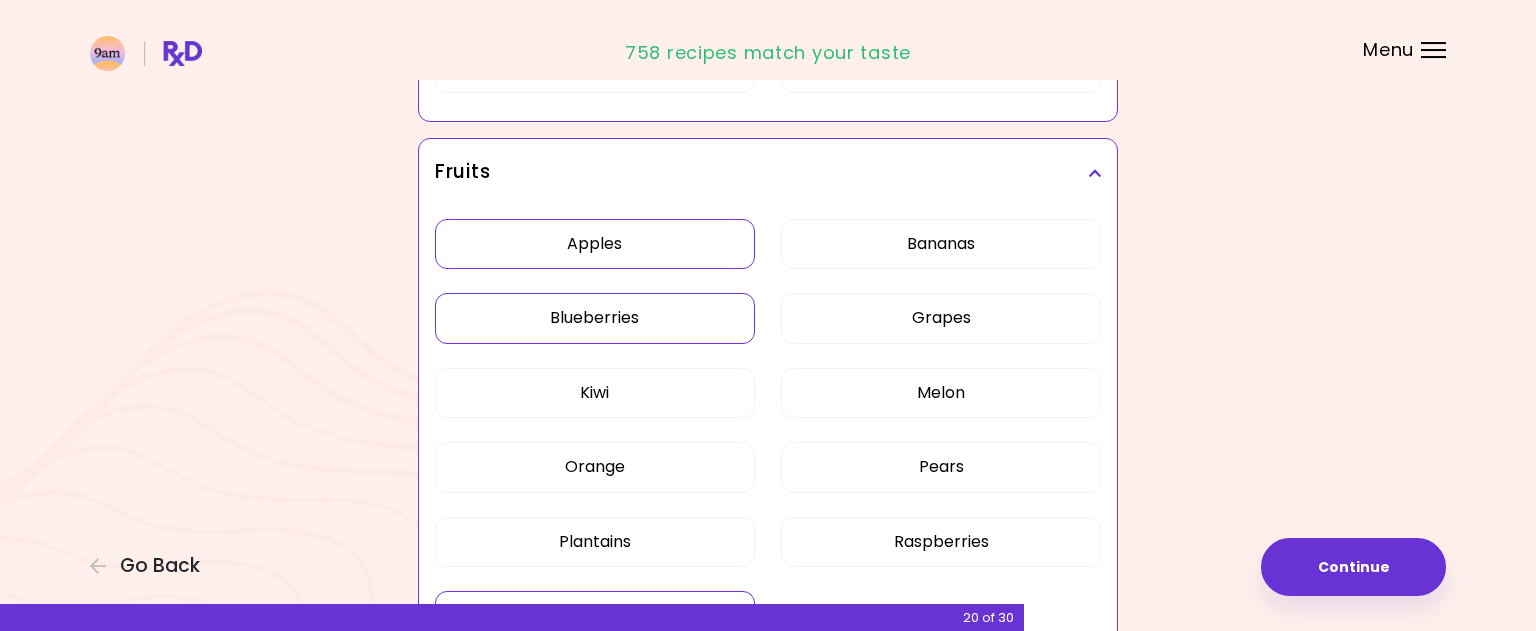 scroll, scrollTop: 1326, scrollLeft: 0, axis: vertical 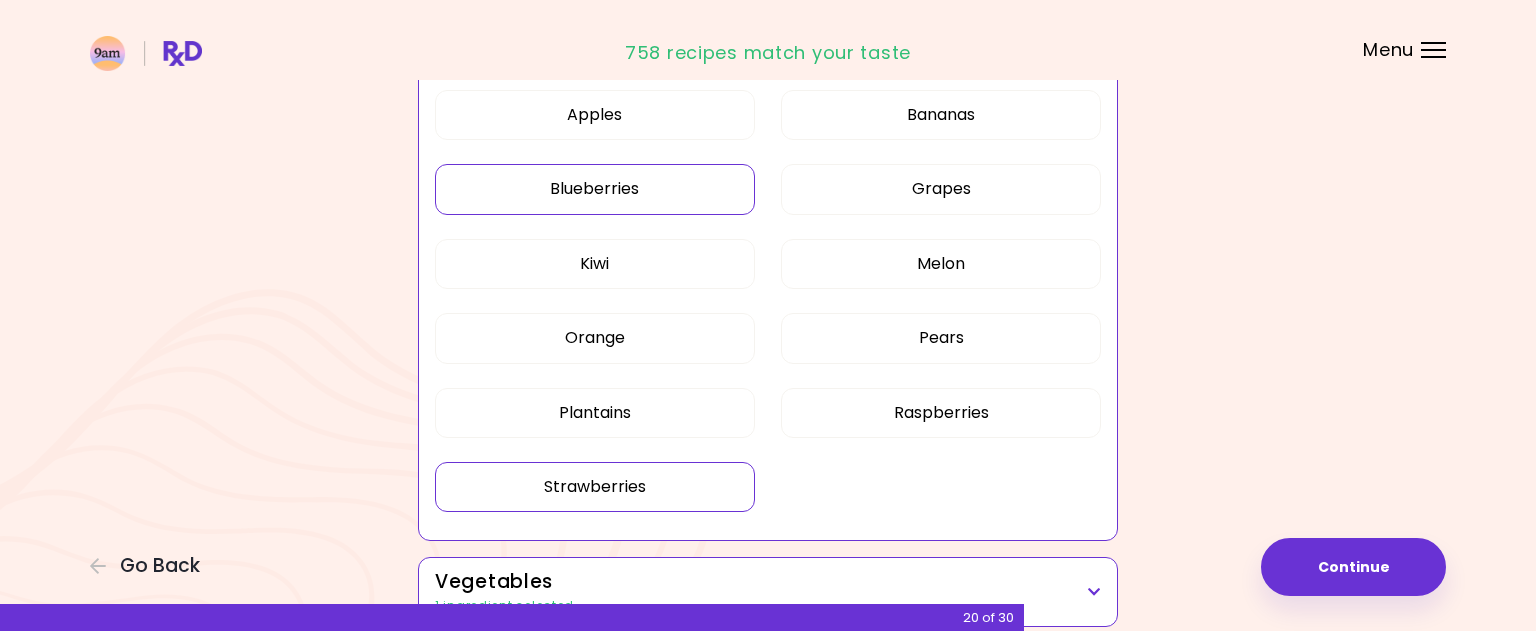 click on "Blueberries" at bounding box center (595, 189) 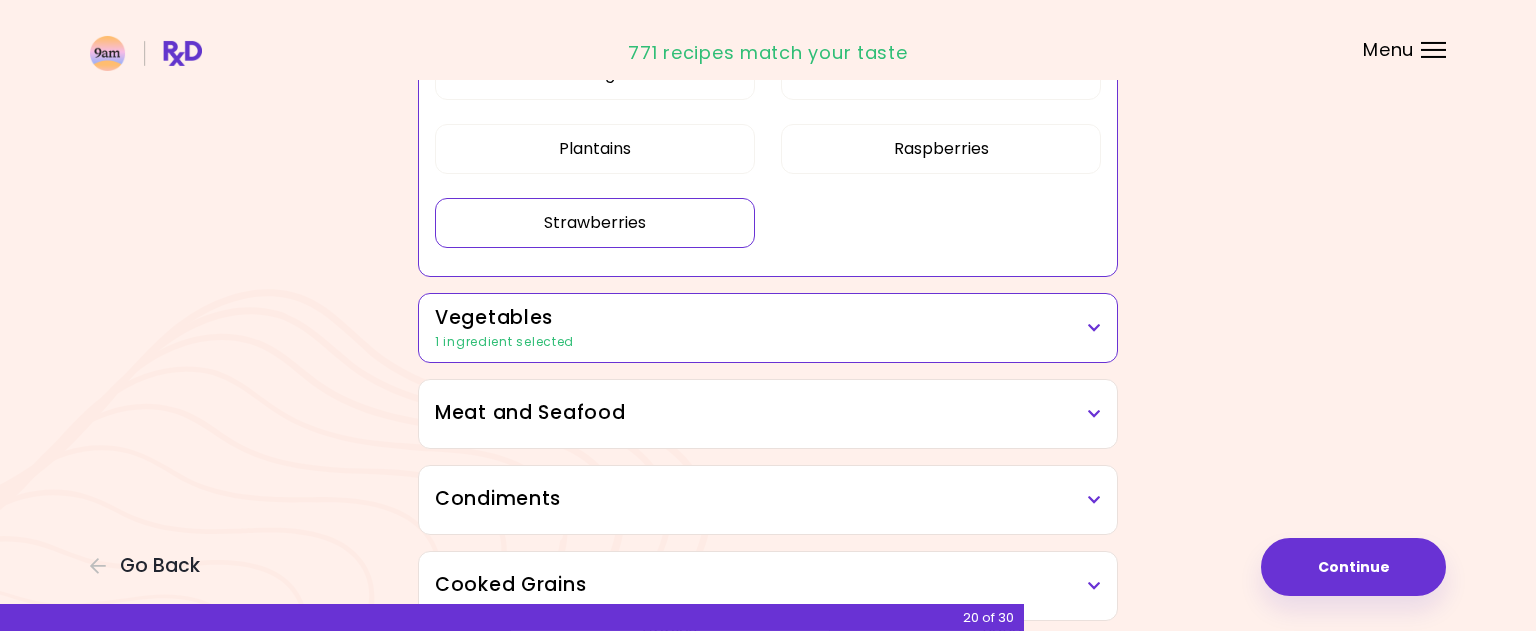 scroll, scrollTop: 1632, scrollLeft: 0, axis: vertical 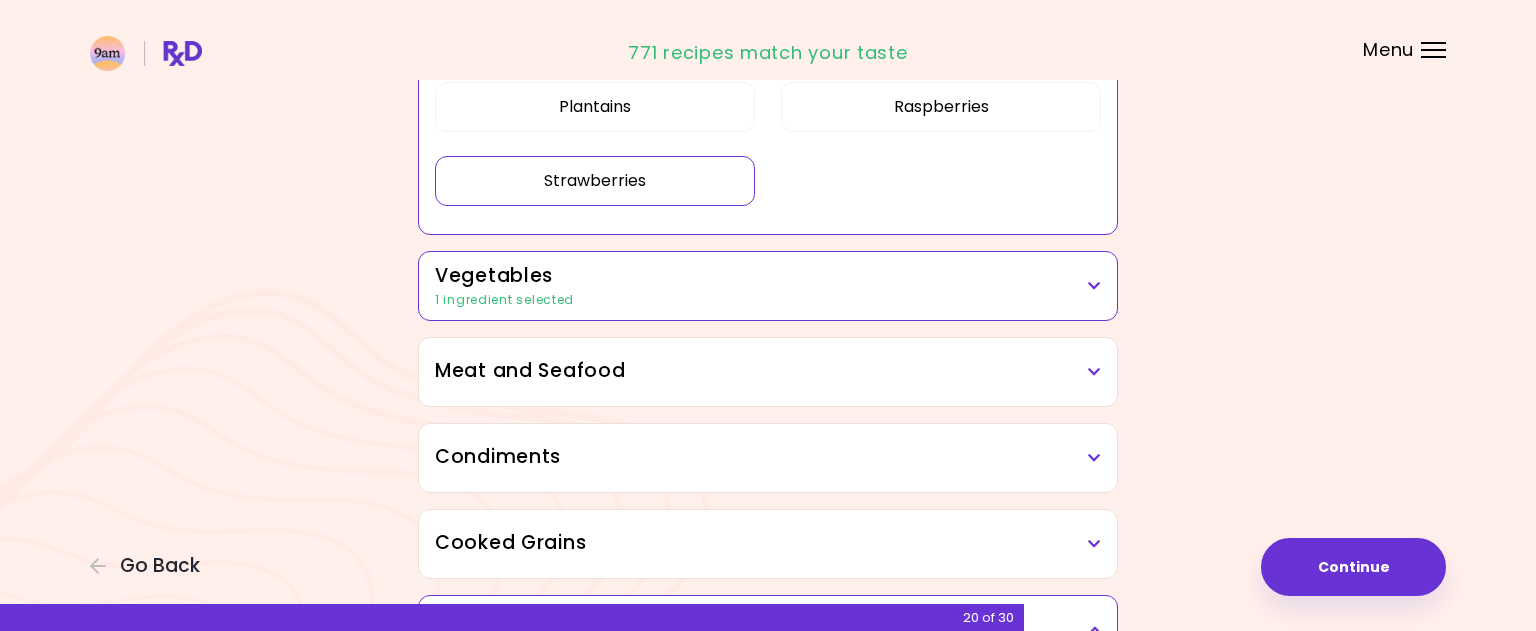 click on "1 ingredient selected" at bounding box center (768, 300) 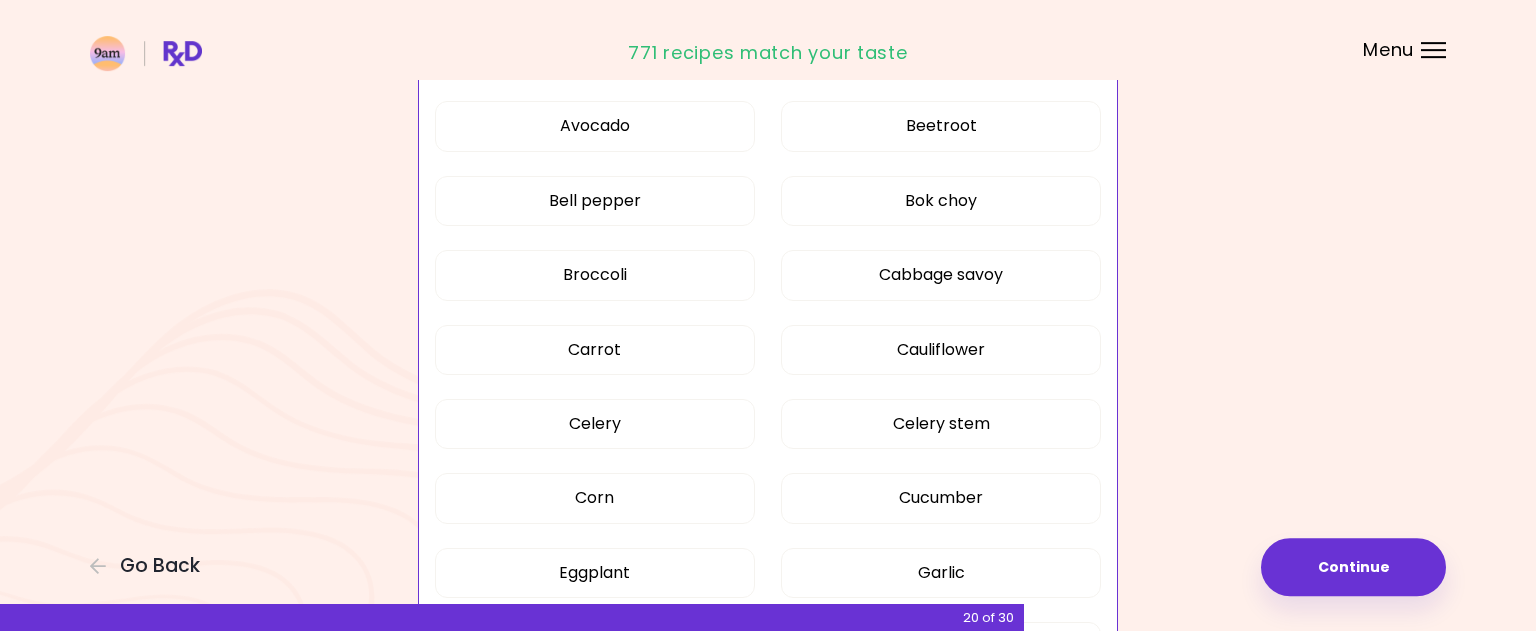 scroll, scrollTop: 1938, scrollLeft: 0, axis: vertical 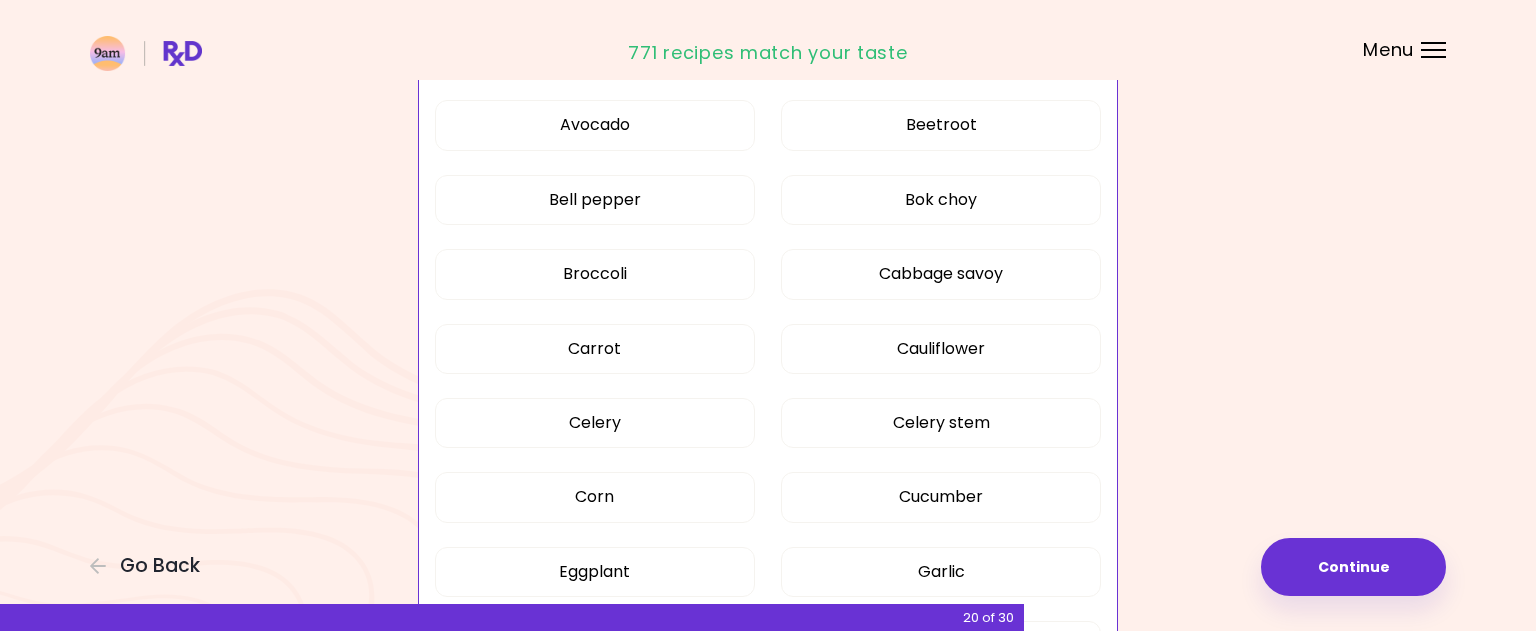 click on "Dried Herbs and Spices Adobo Annatto seeds Chilli Cinnamon Cumin [PERSON_NAME] Italian seasoning Paprika, powder Dairy and Eggs Almond milk Cheddar cheese Cottage cheese Cream Eggs Emental cheese Feta cheese Milk Mozzarella cheese Oat milk Parmesan cheese Queso fresco Soy milk Tempeh Tofu Yoghurt Fruits Apples Bananas Blueberries Grapes Kiwi Melon Orange Pears Plantains Raspberries Strawberries Vegetables Artichoke Arugula Avocado Beetroot Bell pepper Bok choy Broccoli Cabbage savoy Carrot Cauliflower Celery Celery stem Corn Cucumber Eggplant Garlic [PERSON_NAME] Lemon Lettuce Lime Mushrooms Onion Potatoes Pumpkin Radish Spinach Sweet potatoes Tomatoes Zucchini Meat and Seafood Bacon Beef Chicken Cod Pork Salmon Sea bass Shrimps Squid Tuna Turkey Condiments Balsamic vinegar Barbeque sauce Hoisin sauce Honey Meat bouillon Mustard Oyster sauce Peanut butter Pickles Rice vinegar Soy sauce Tahini Teriyaki sauce Vegetable bouillon Cooked Grains Barley groats Buckwheat Couscous Millet Quinoa Fresh Herbs Basil Chive Cilantro" at bounding box center (768, 785) 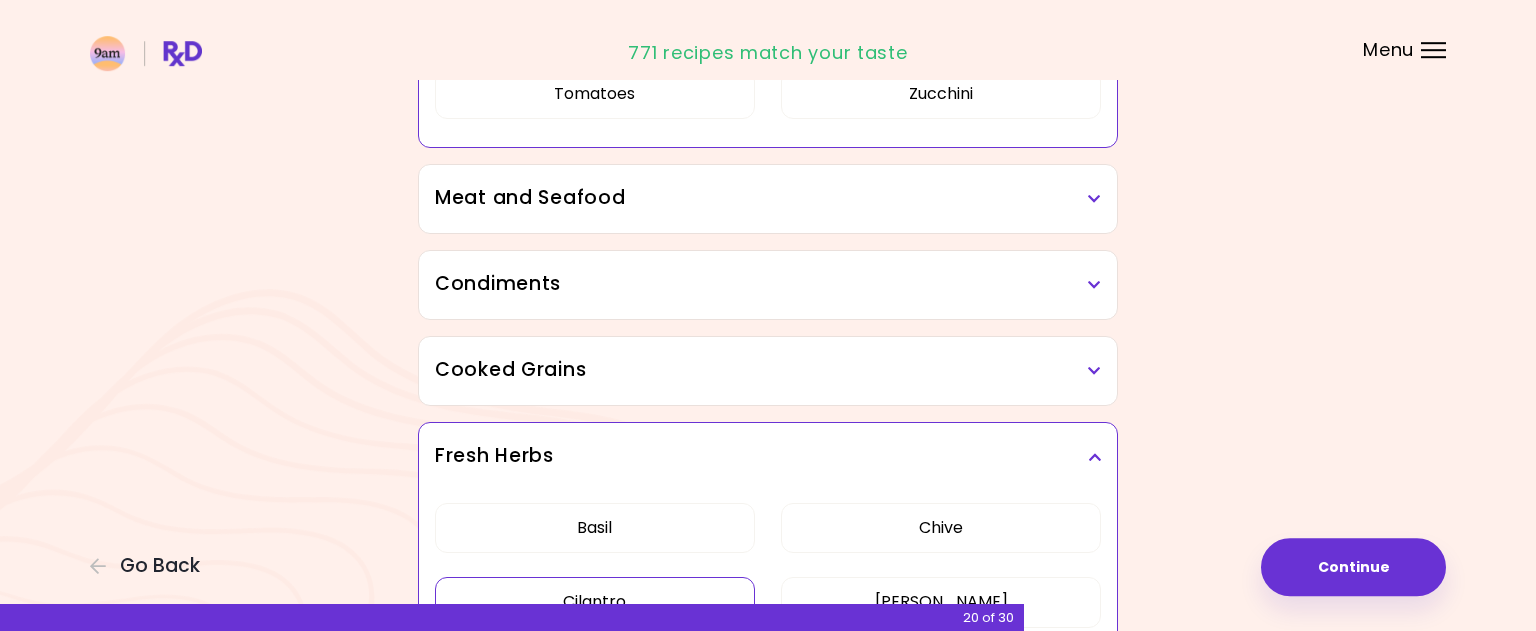 scroll, scrollTop: 2958, scrollLeft: 0, axis: vertical 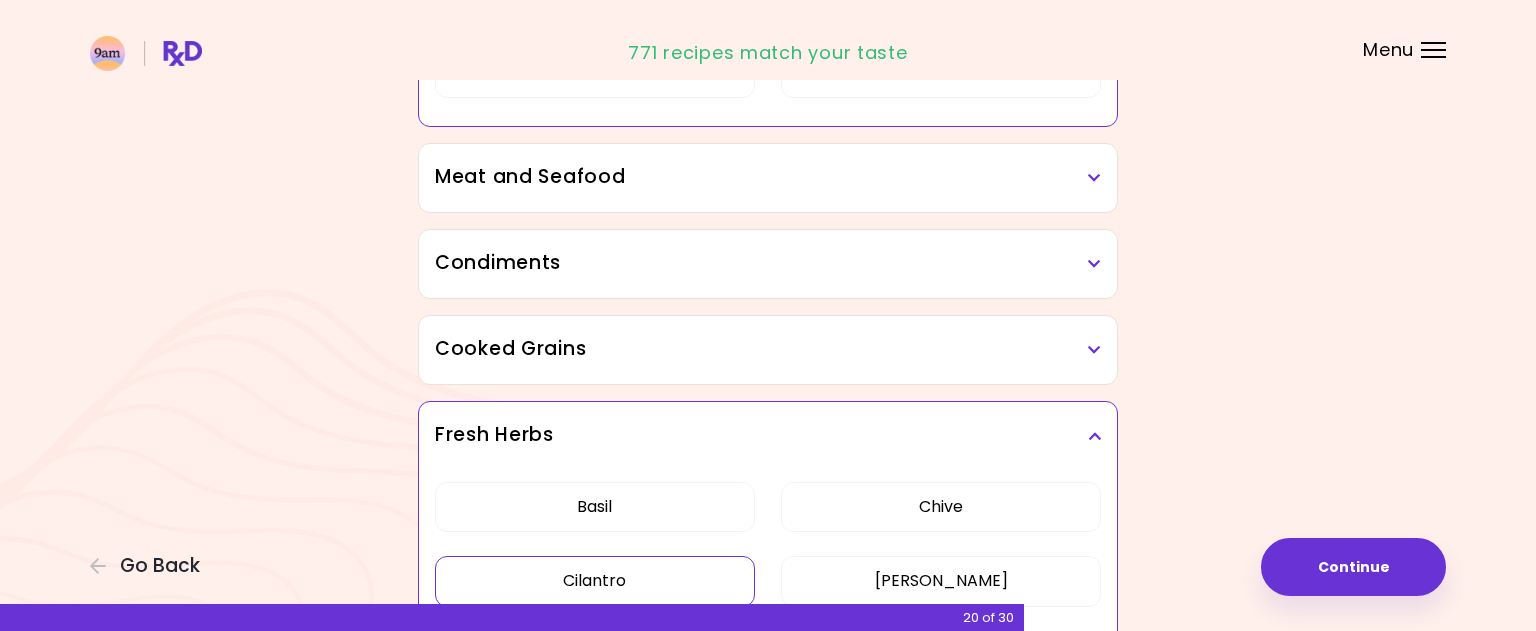 click on "Meat and Seafood" at bounding box center (768, 178) 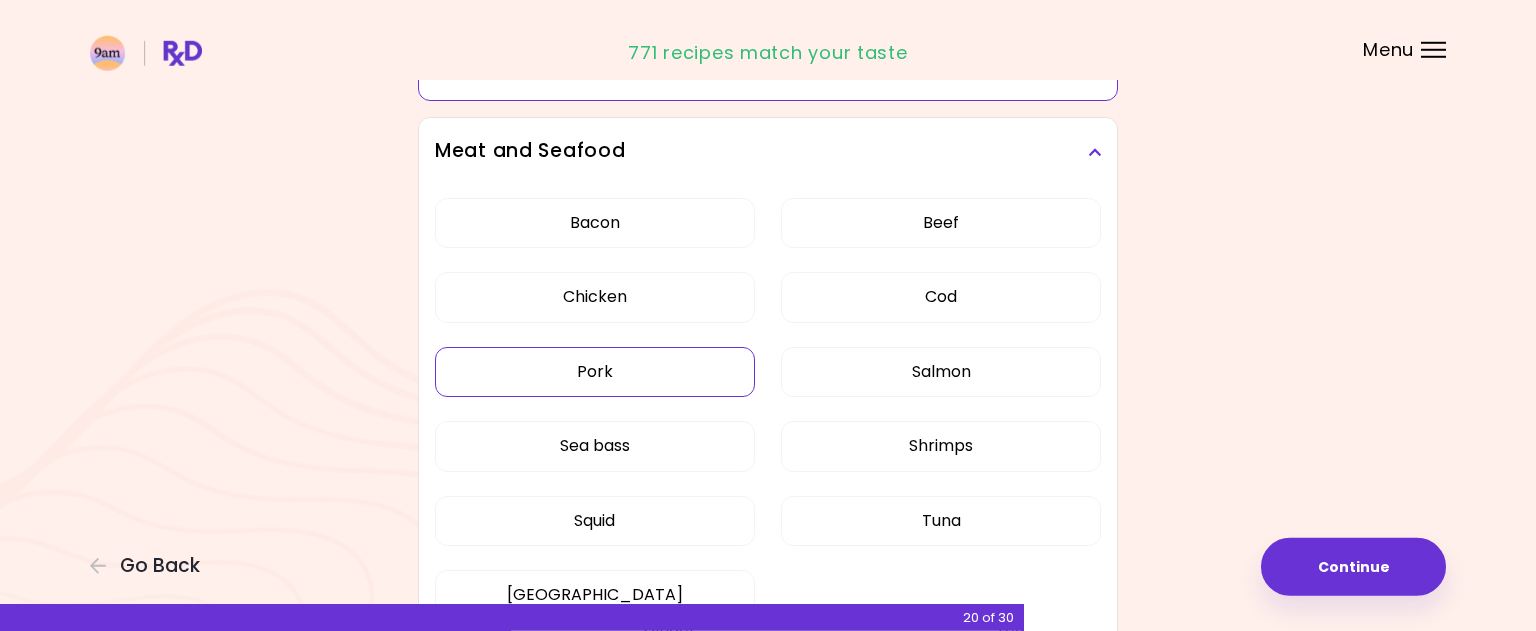scroll, scrollTop: 2958, scrollLeft: 0, axis: vertical 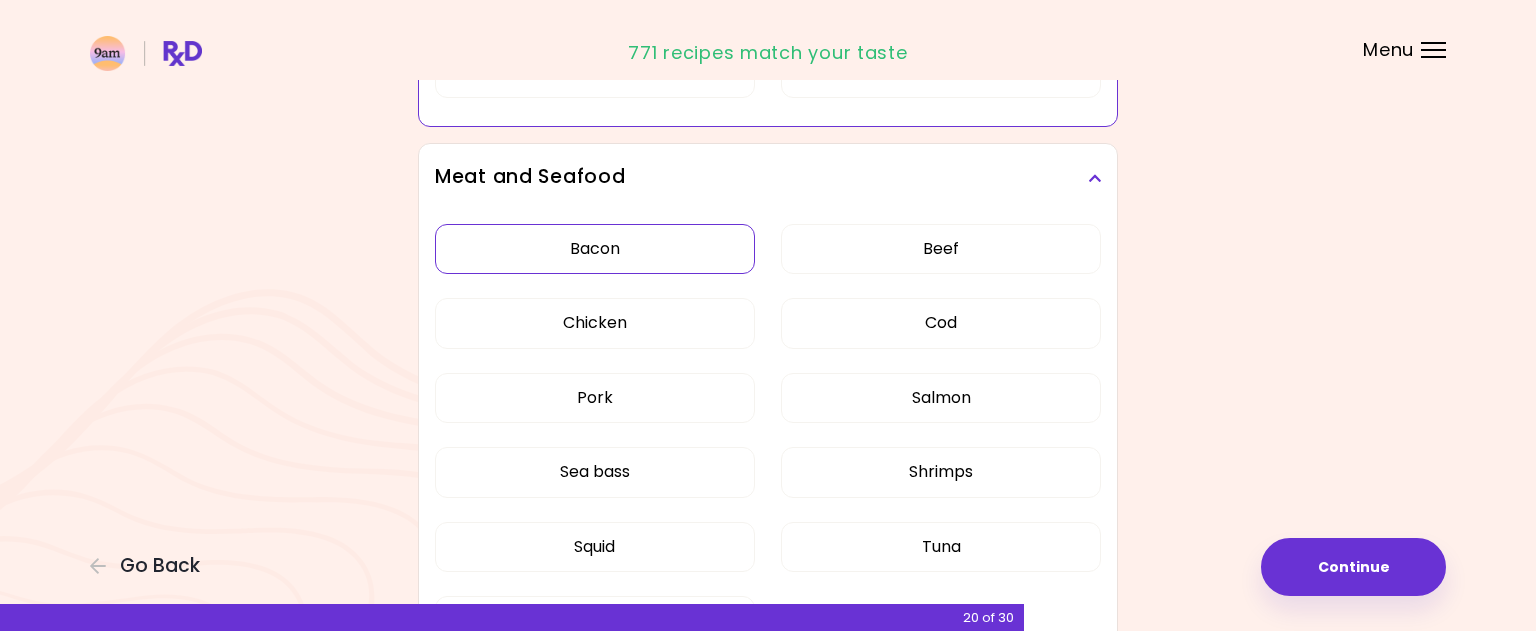 click on "Bacon" at bounding box center (595, 249) 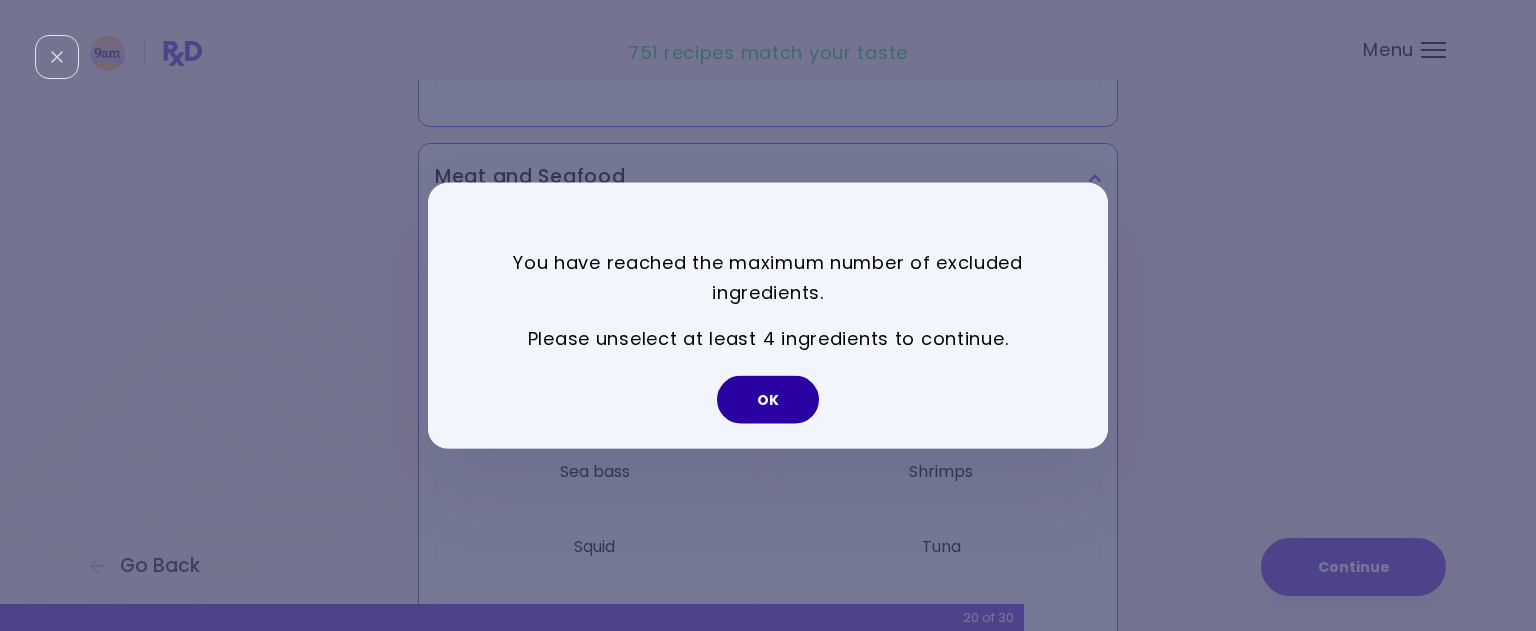 click on "OK" at bounding box center [768, 400] 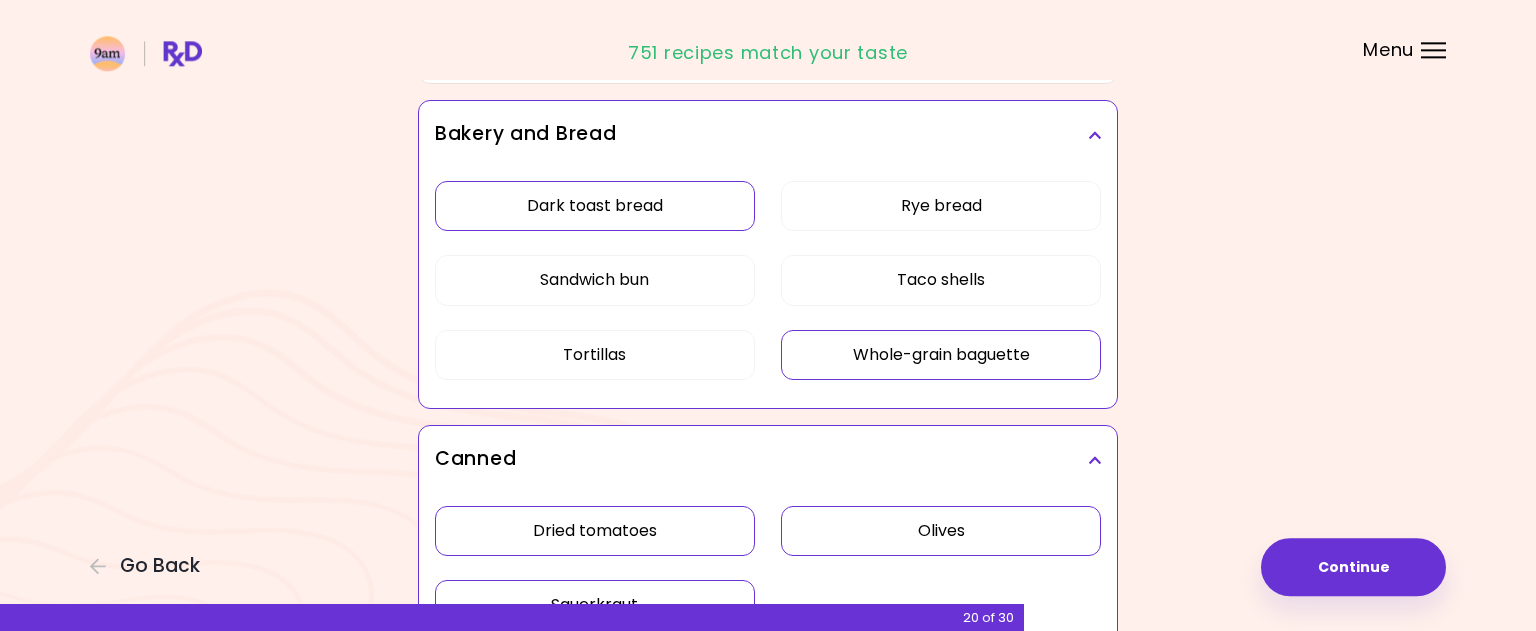 scroll, scrollTop: 4692, scrollLeft: 0, axis: vertical 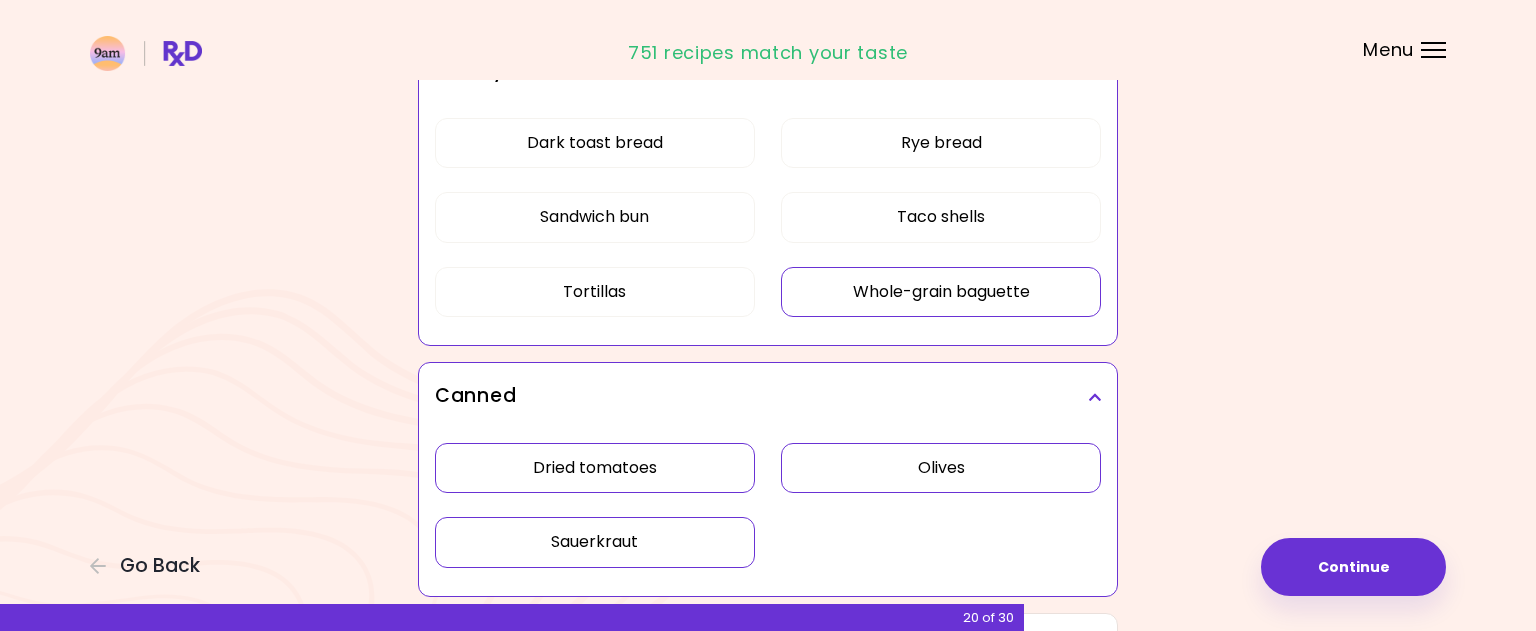 click on "Whole-grain baguette" at bounding box center [941, 292] 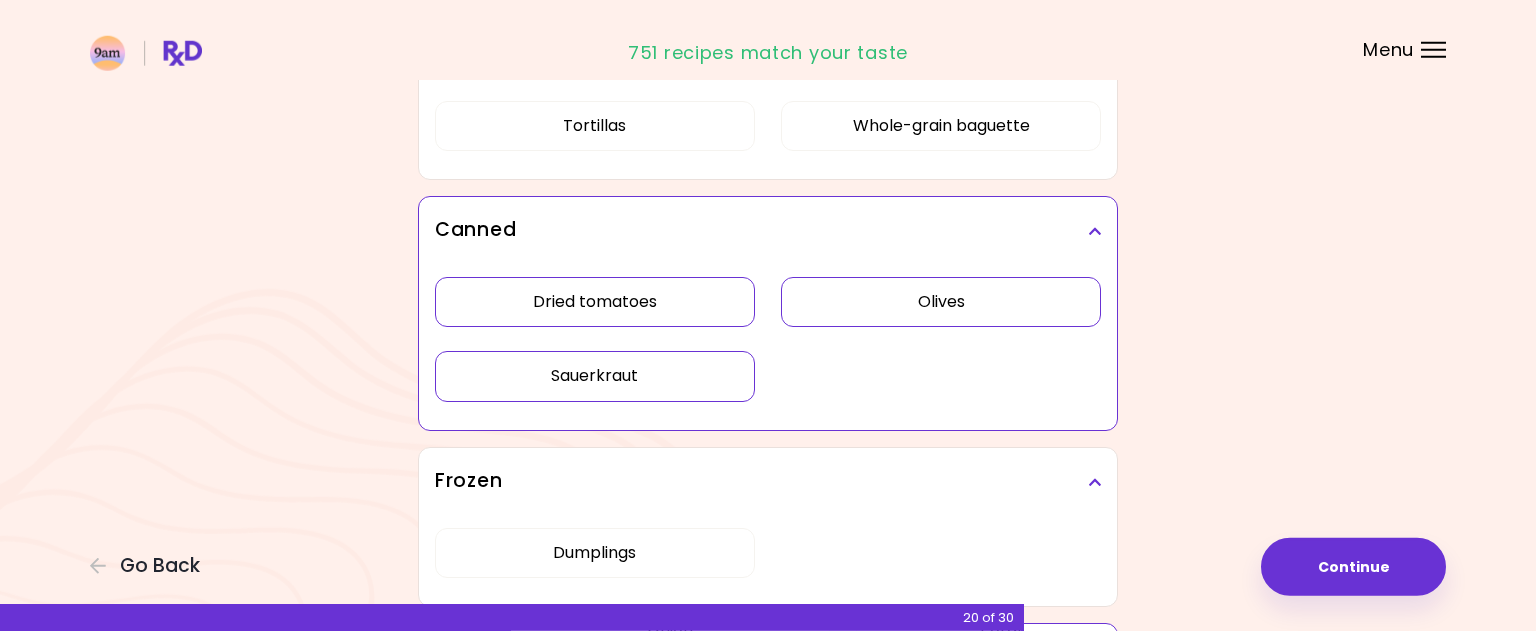 scroll, scrollTop: 4896, scrollLeft: 0, axis: vertical 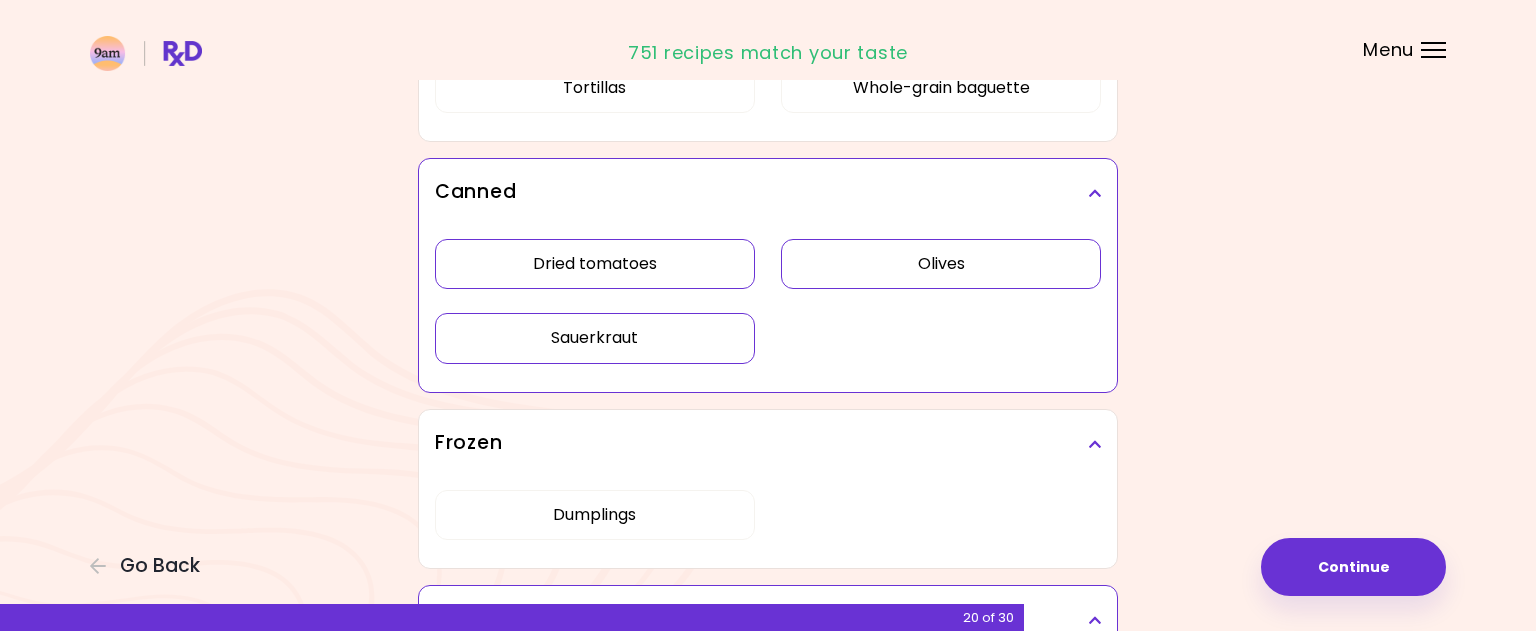 click on "Olives" at bounding box center (941, 264) 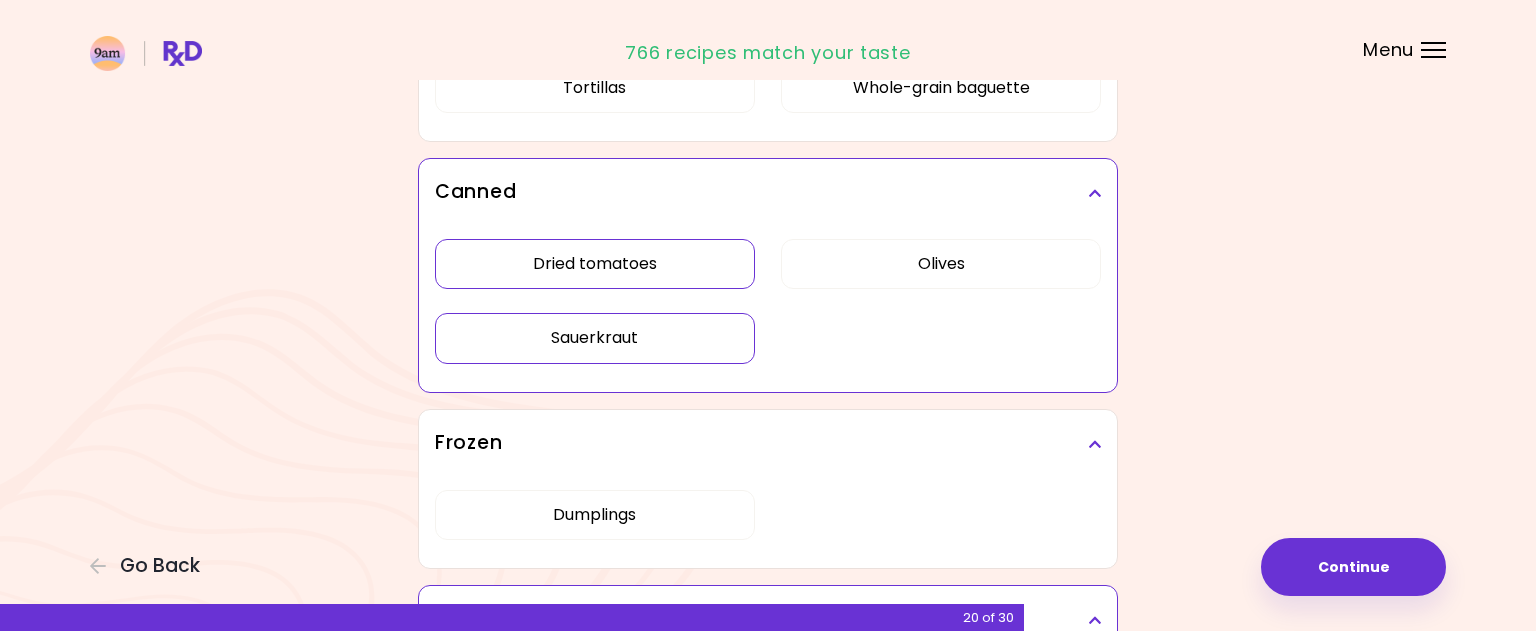 click on "Sauerkraut" at bounding box center (595, 338) 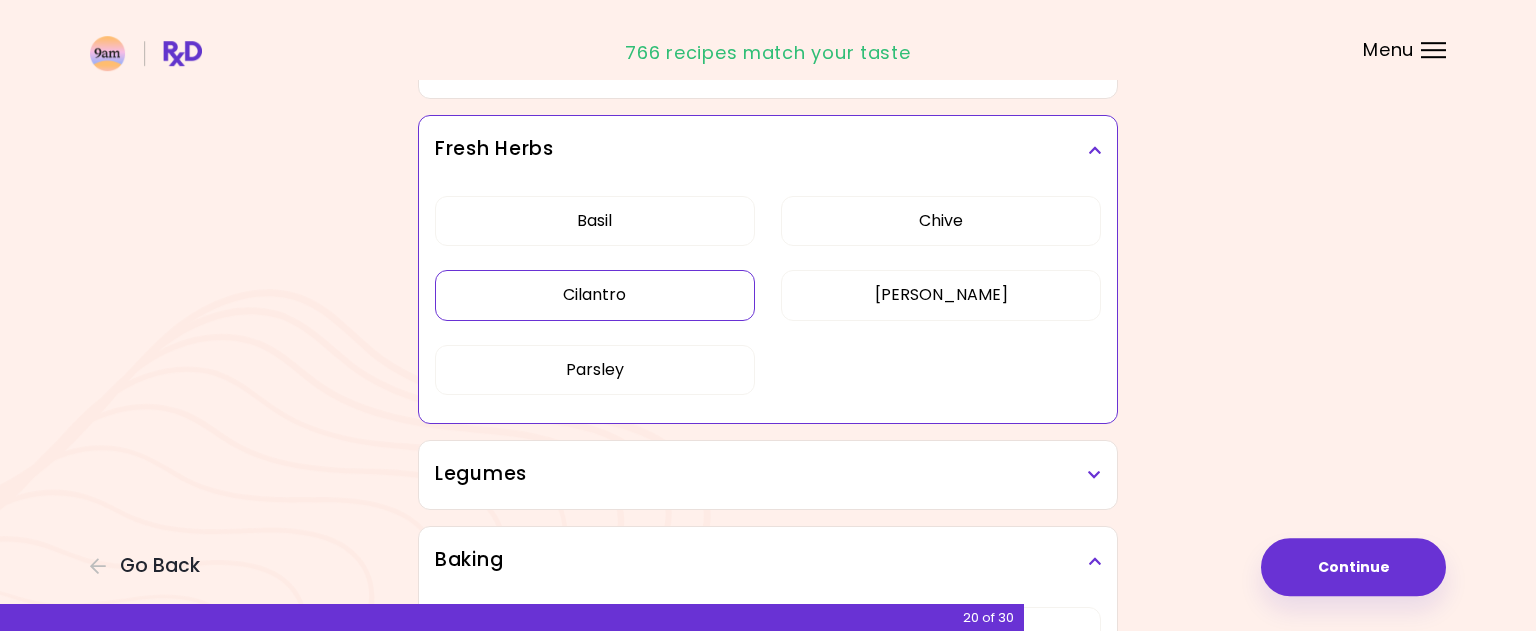 scroll, scrollTop: 3563, scrollLeft: 0, axis: vertical 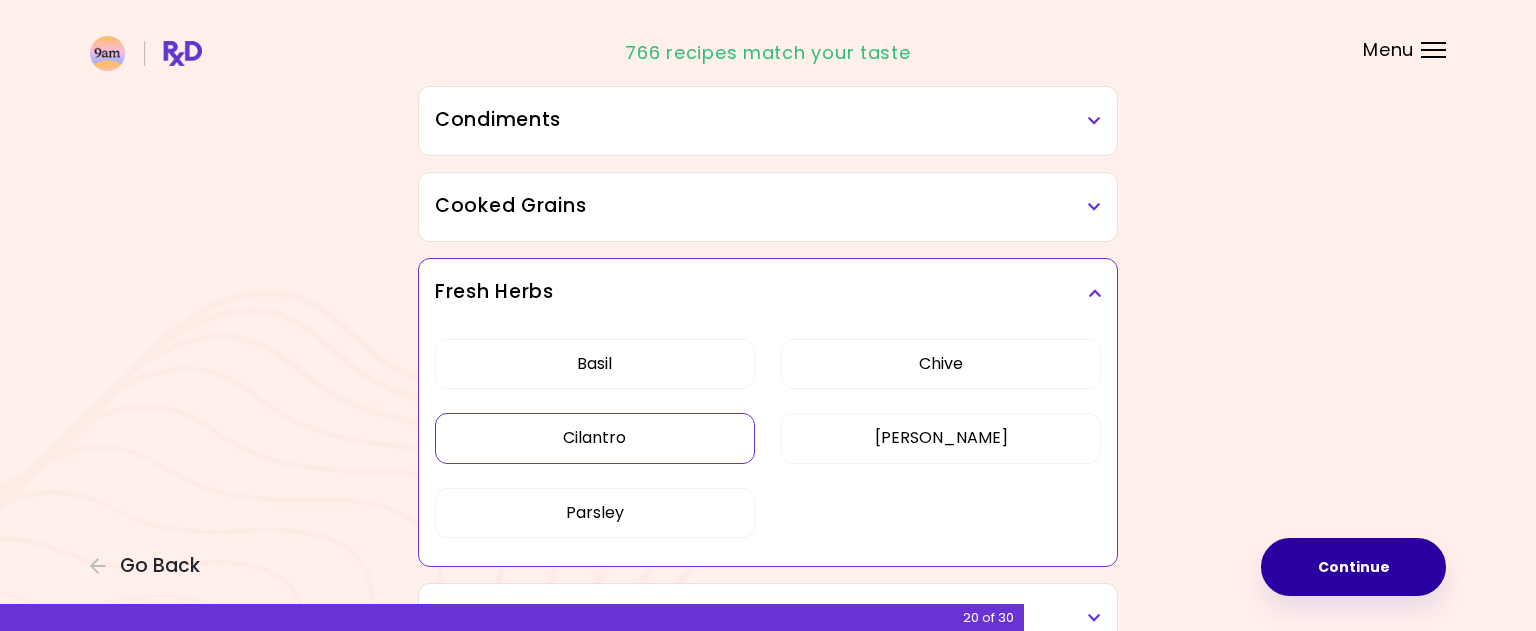 click on "Continue" at bounding box center [1353, 567] 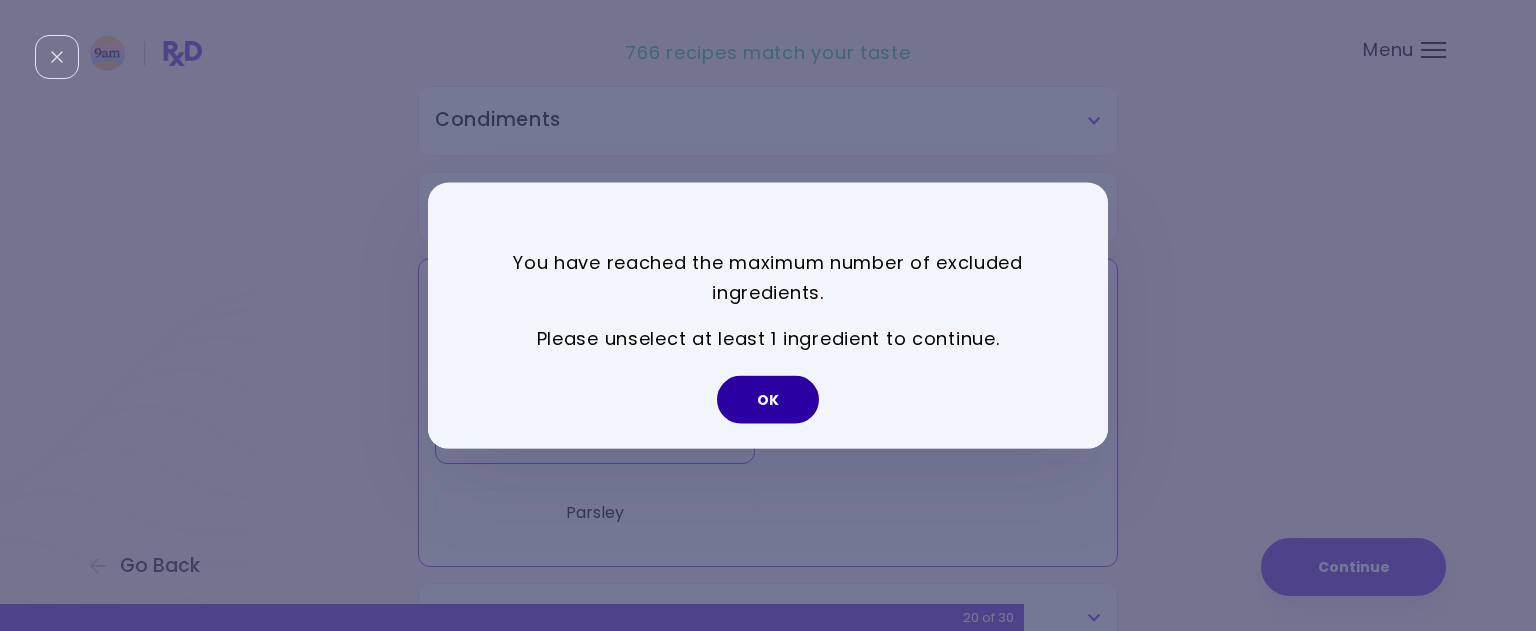 click on "OK" at bounding box center (768, 400) 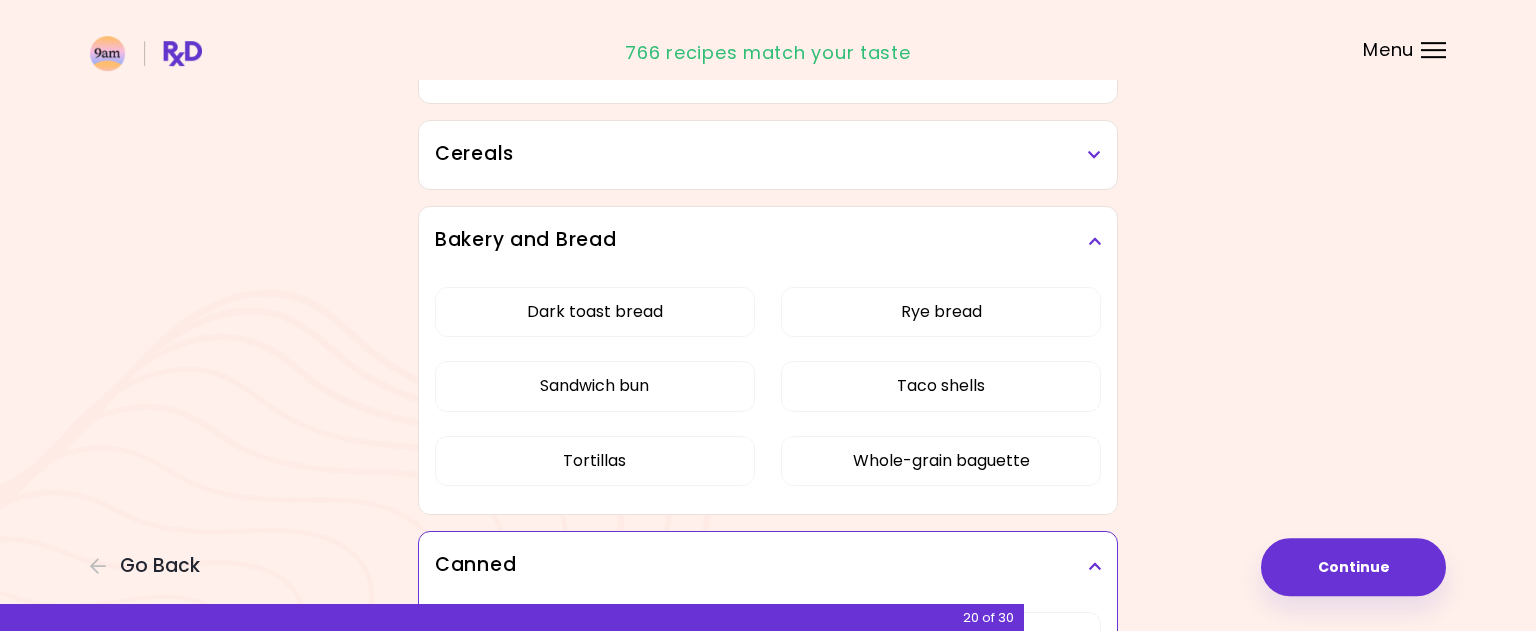 scroll, scrollTop: 4488, scrollLeft: 0, axis: vertical 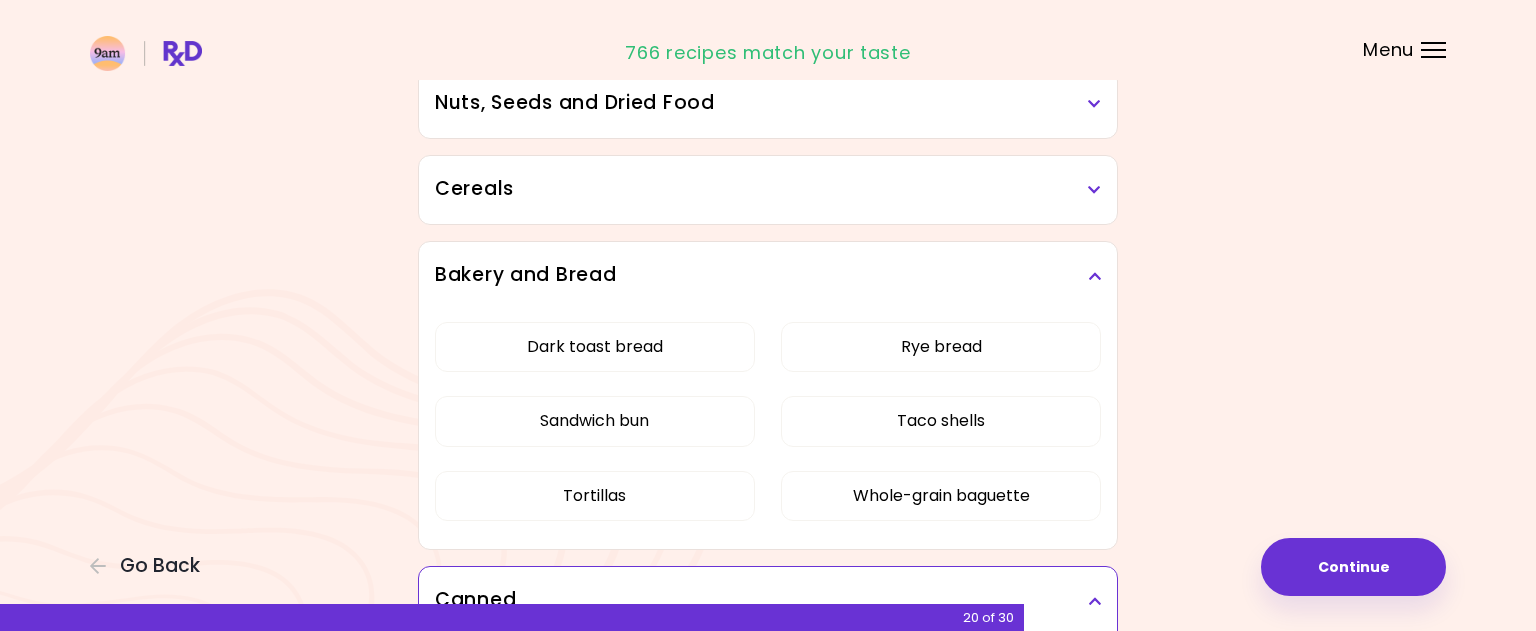 click on "Bakery and Bread" at bounding box center (768, 275) 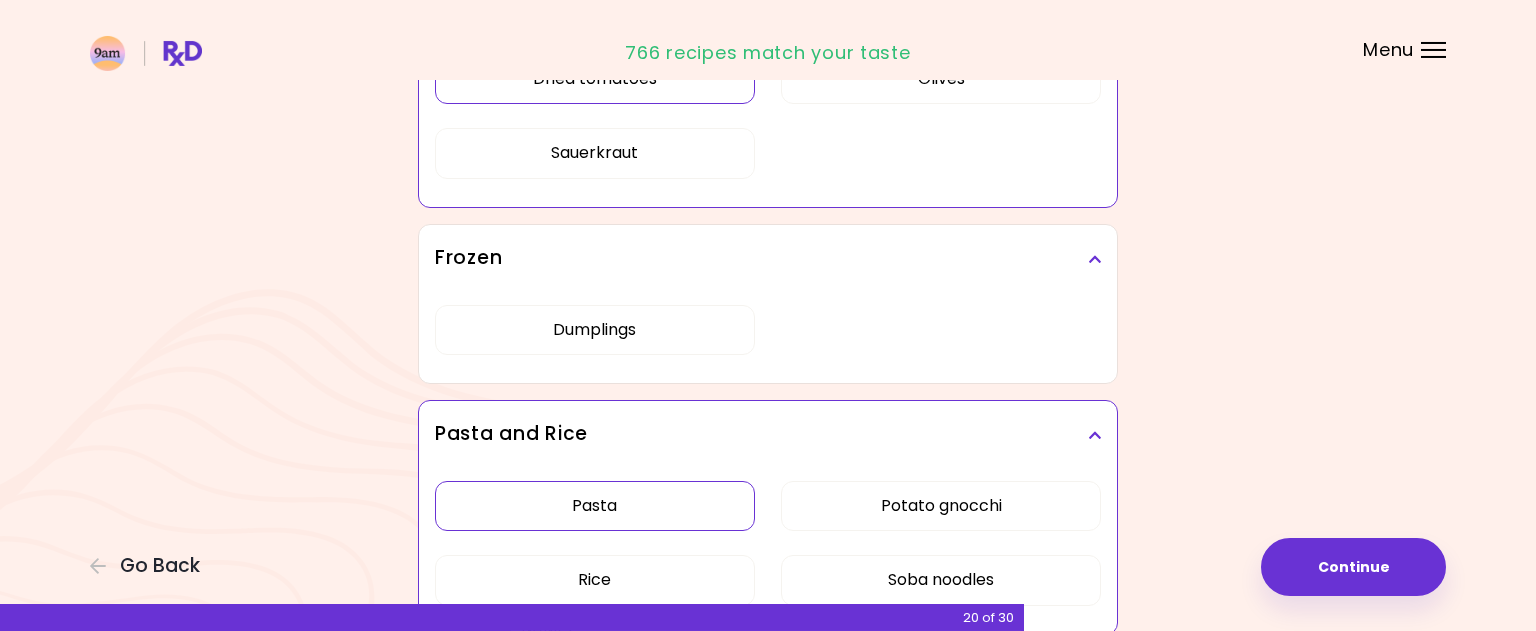 scroll, scrollTop: 4650, scrollLeft: 0, axis: vertical 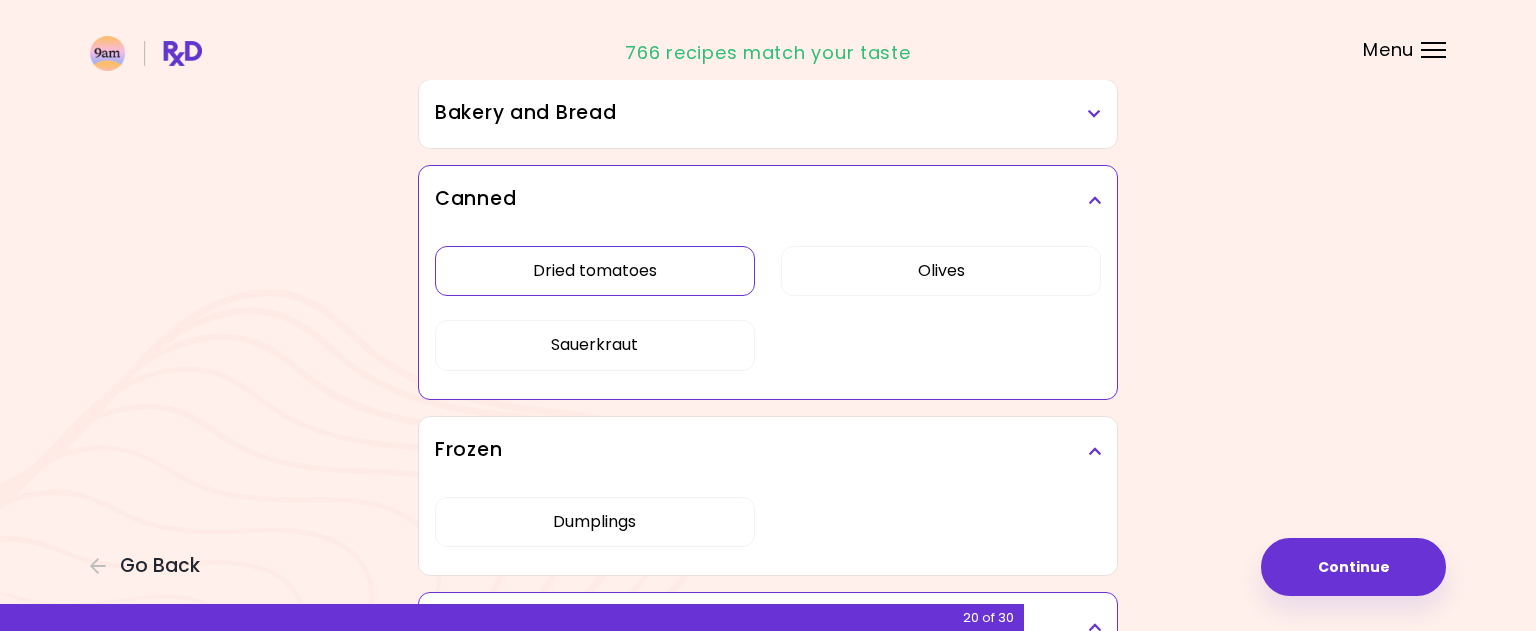 click on "Dried tomatoes" at bounding box center [595, 271] 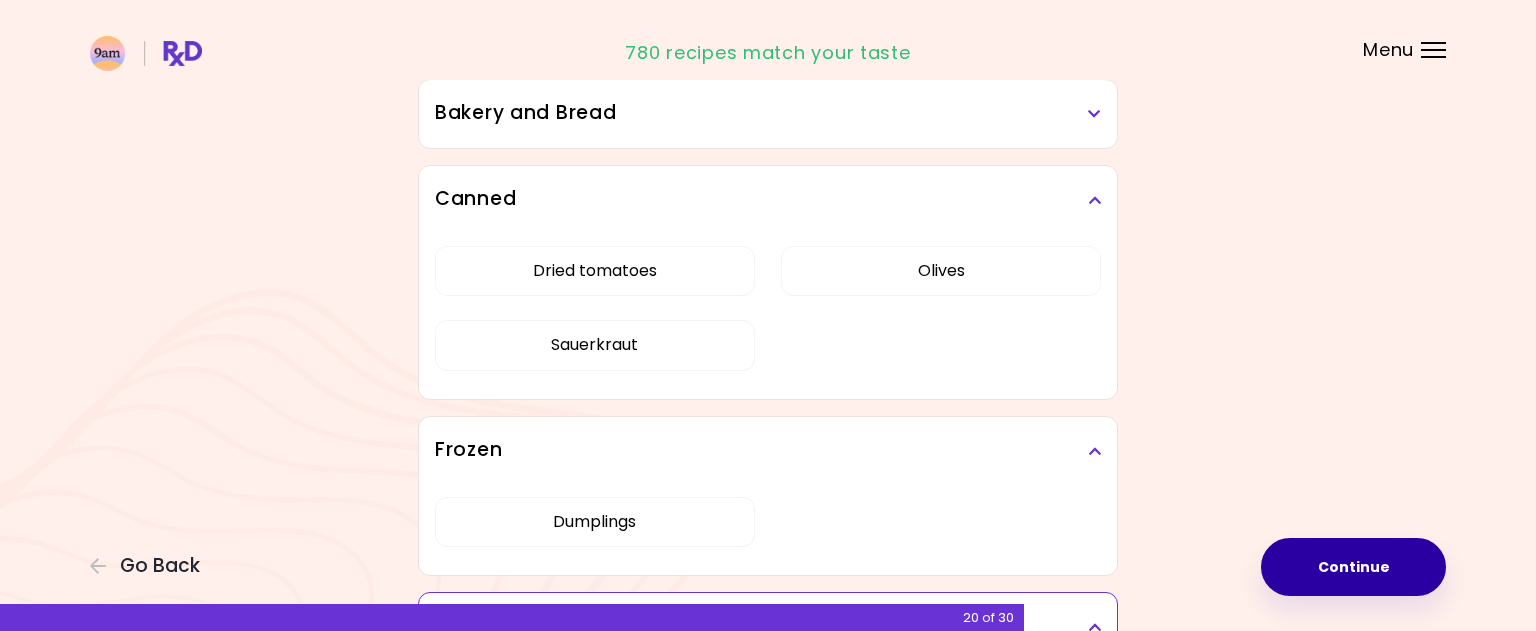click on "Continue" at bounding box center (1353, 567) 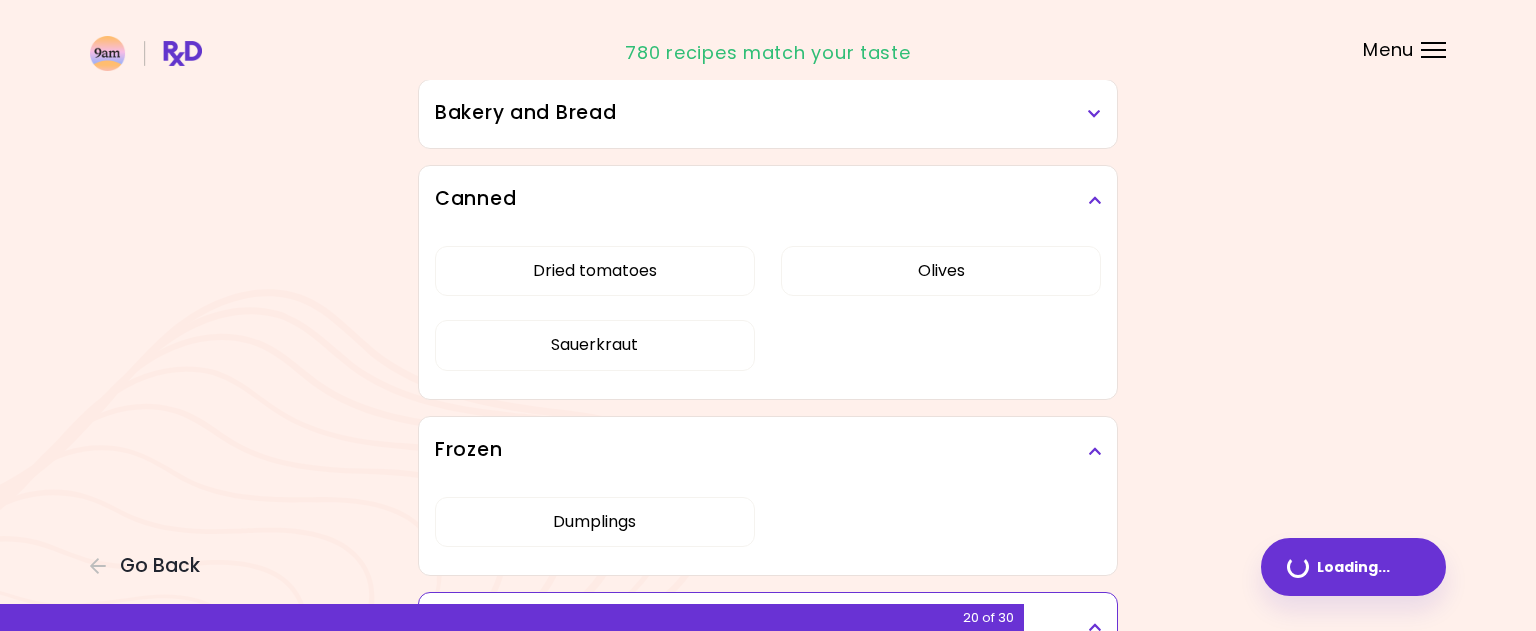 scroll, scrollTop: 0, scrollLeft: 0, axis: both 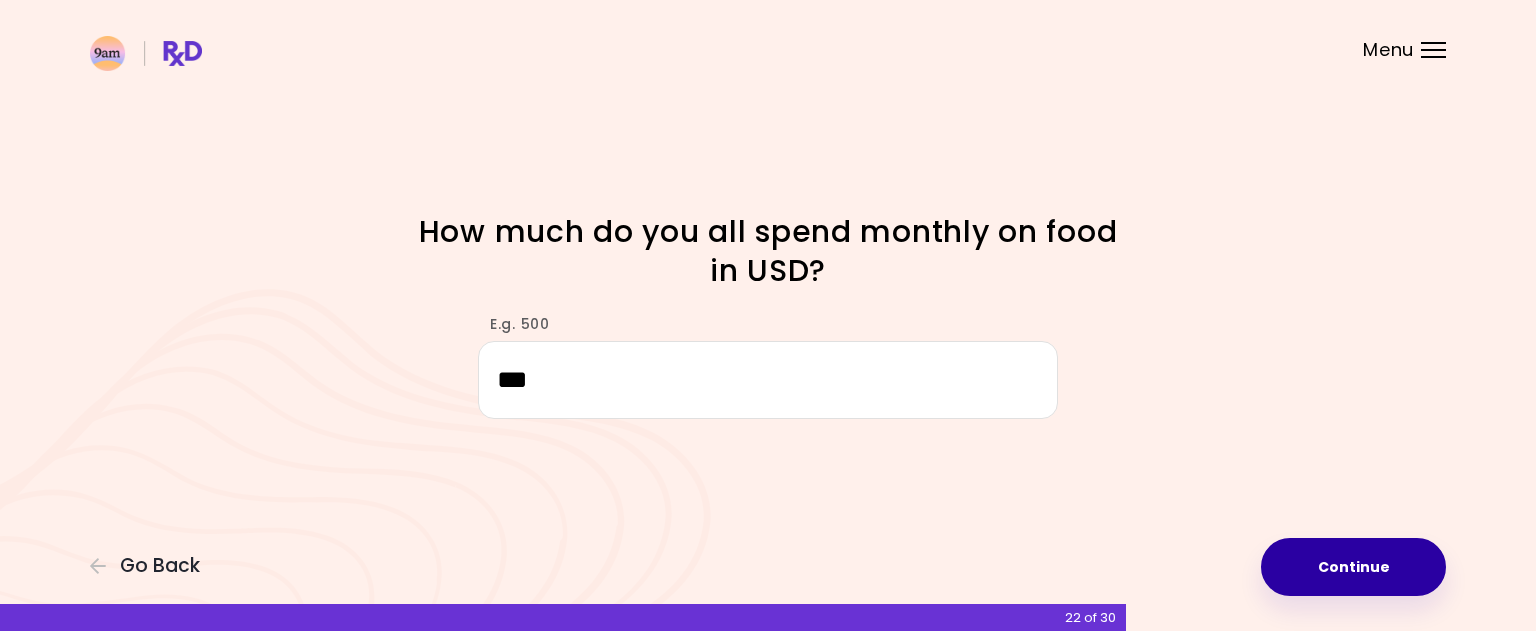 click on "Continue" at bounding box center [1353, 567] 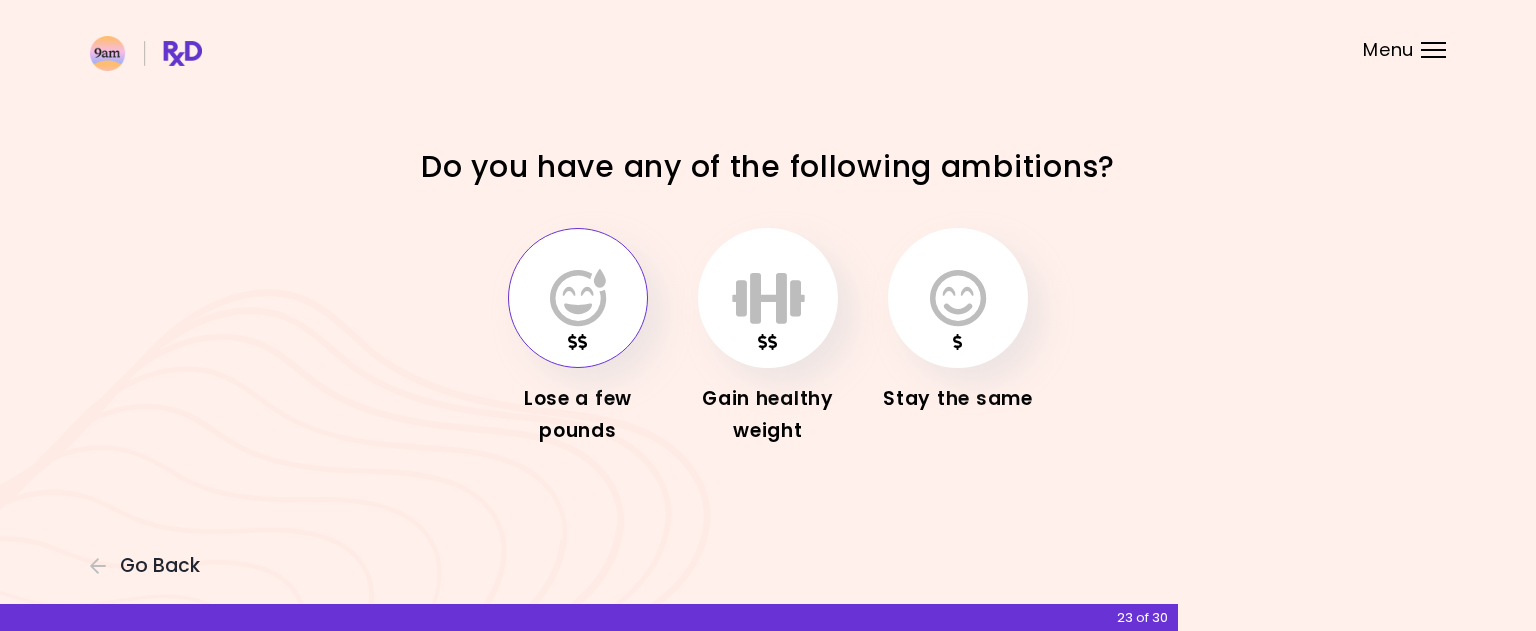 click at bounding box center [578, 298] 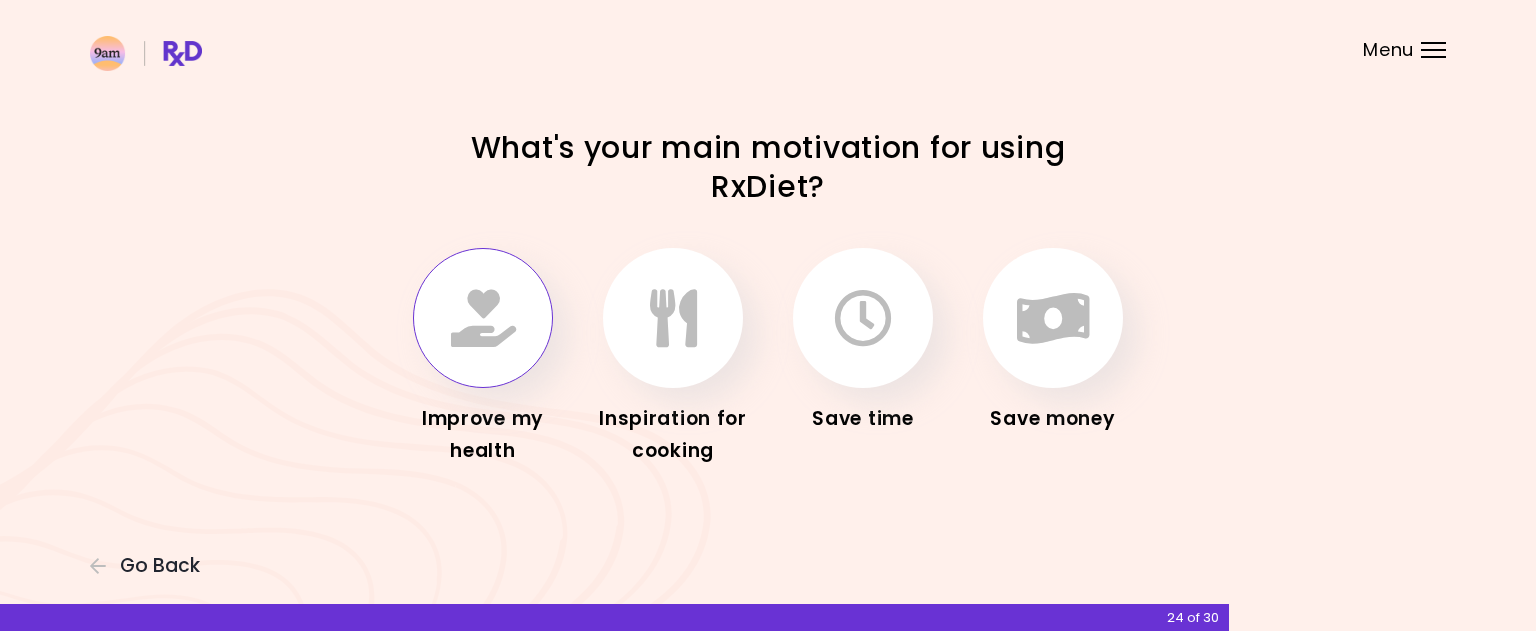 click at bounding box center [483, 318] 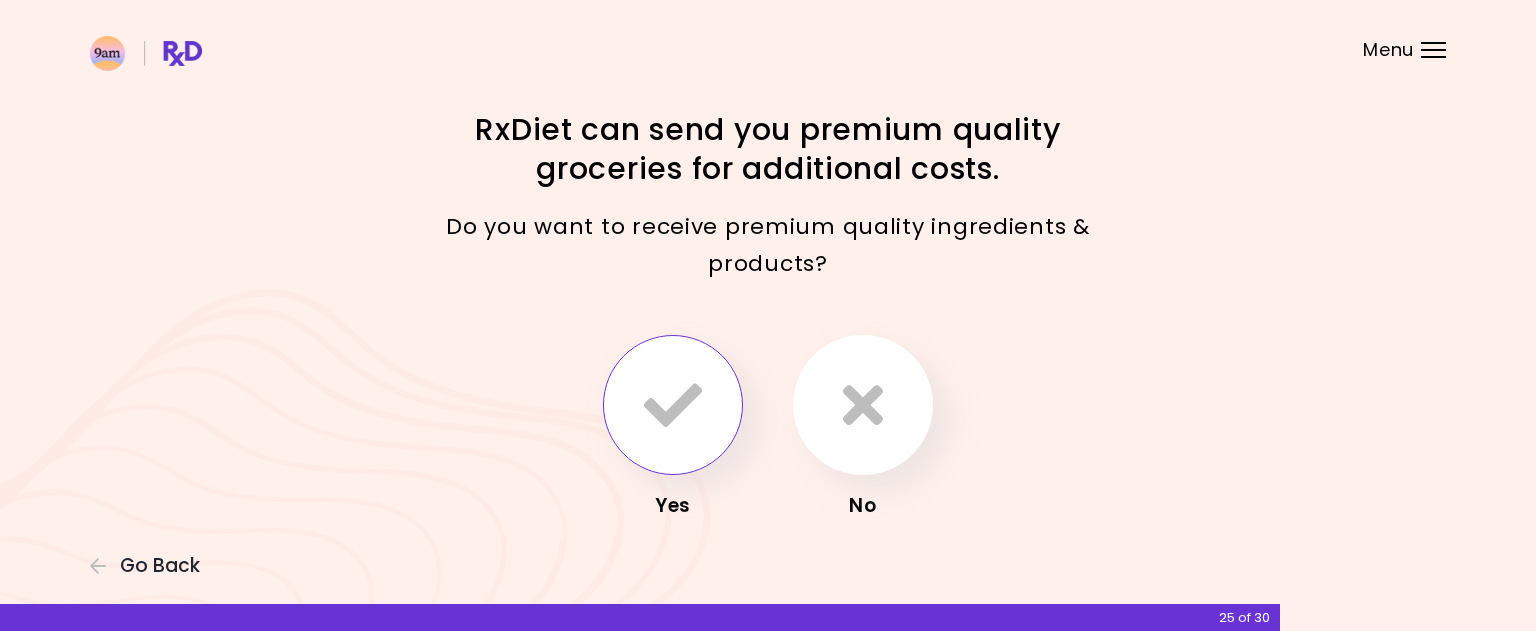 click at bounding box center [673, 405] 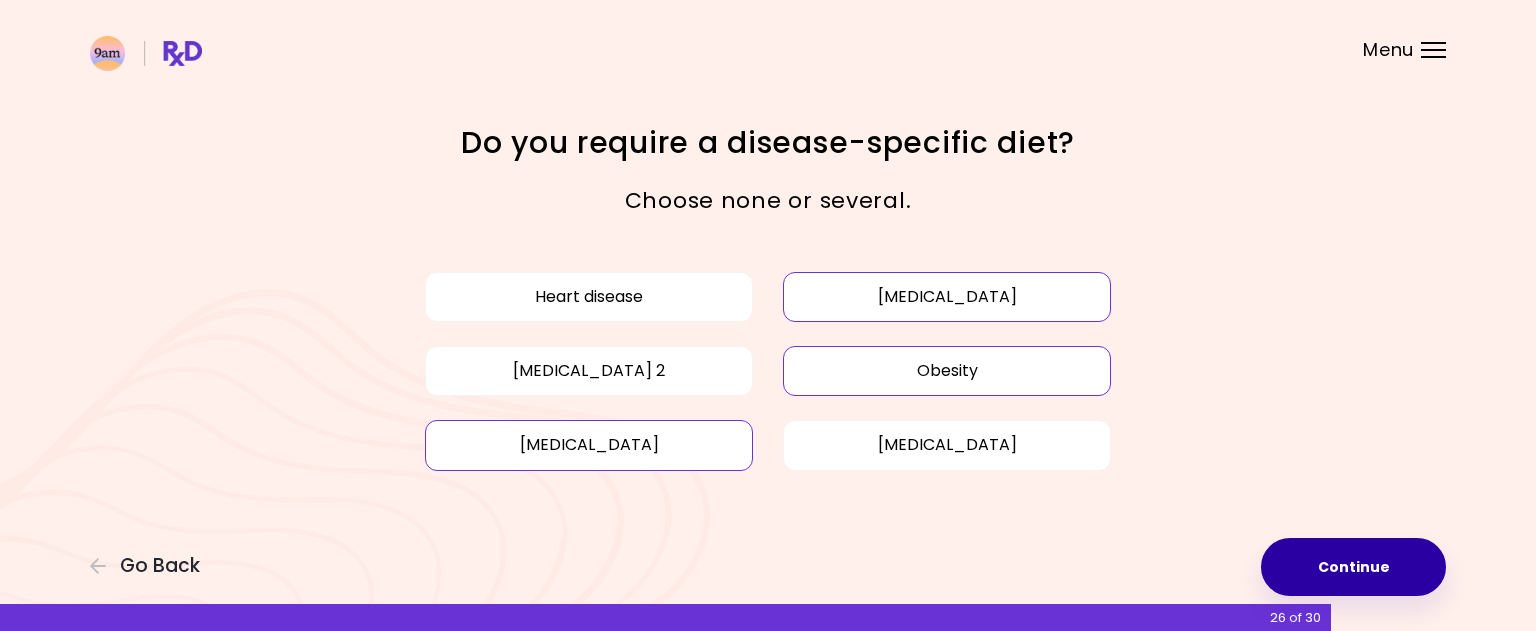 click on "Continue" at bounding box center [1353, 567] 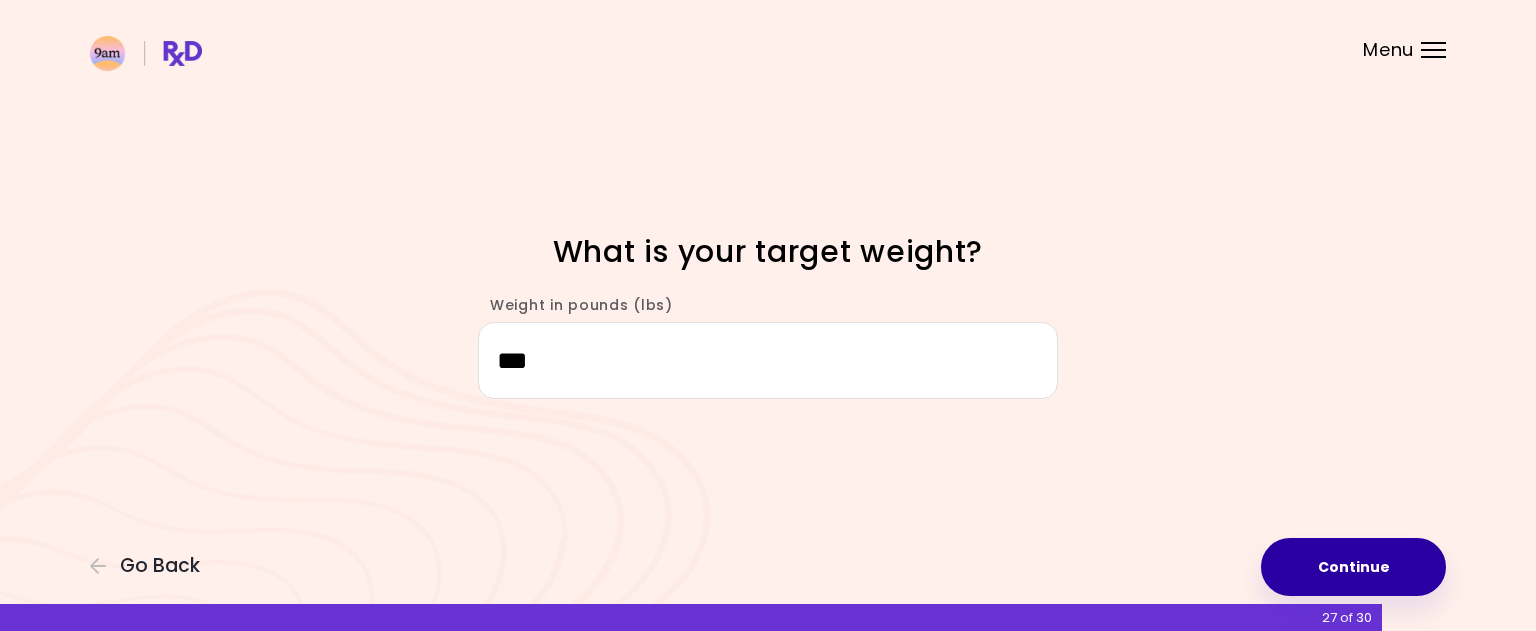 click on "Continue" at bounding box center [1353, 567] 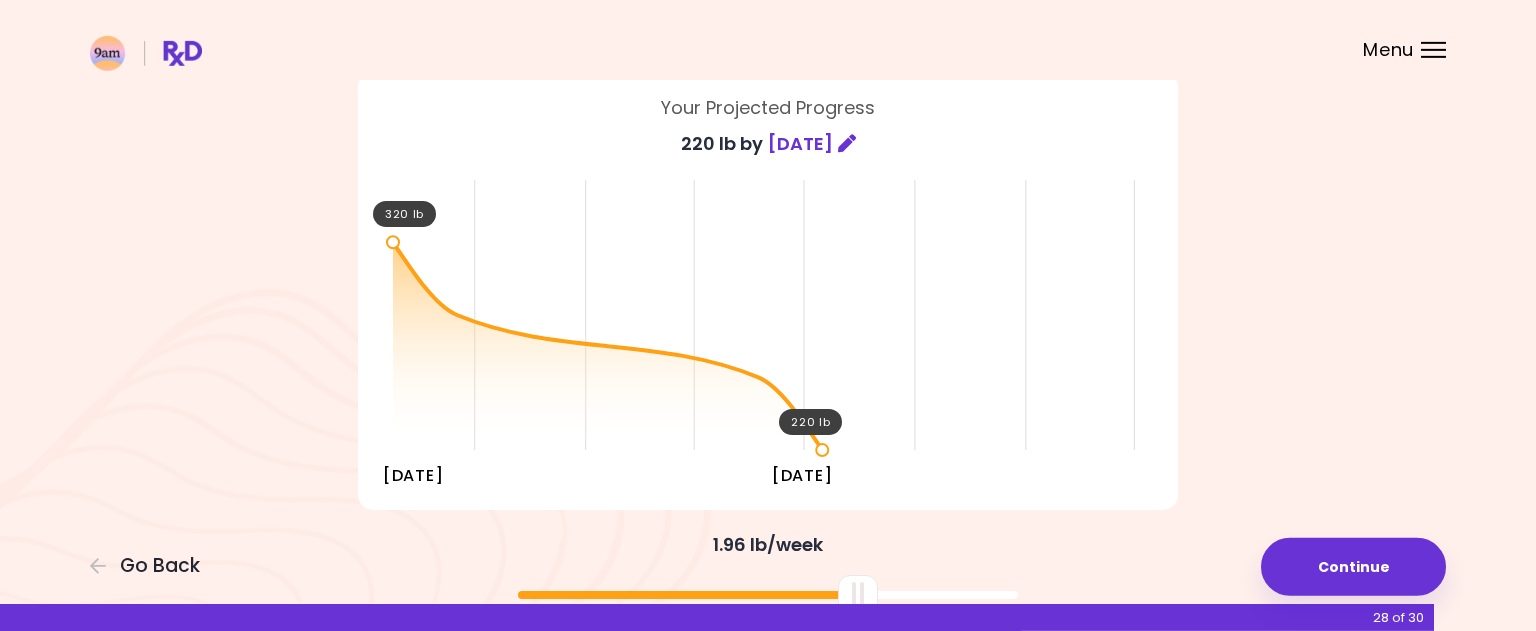 scroll, scrollTop: 102, scrollLeft: 0, axis: vertical 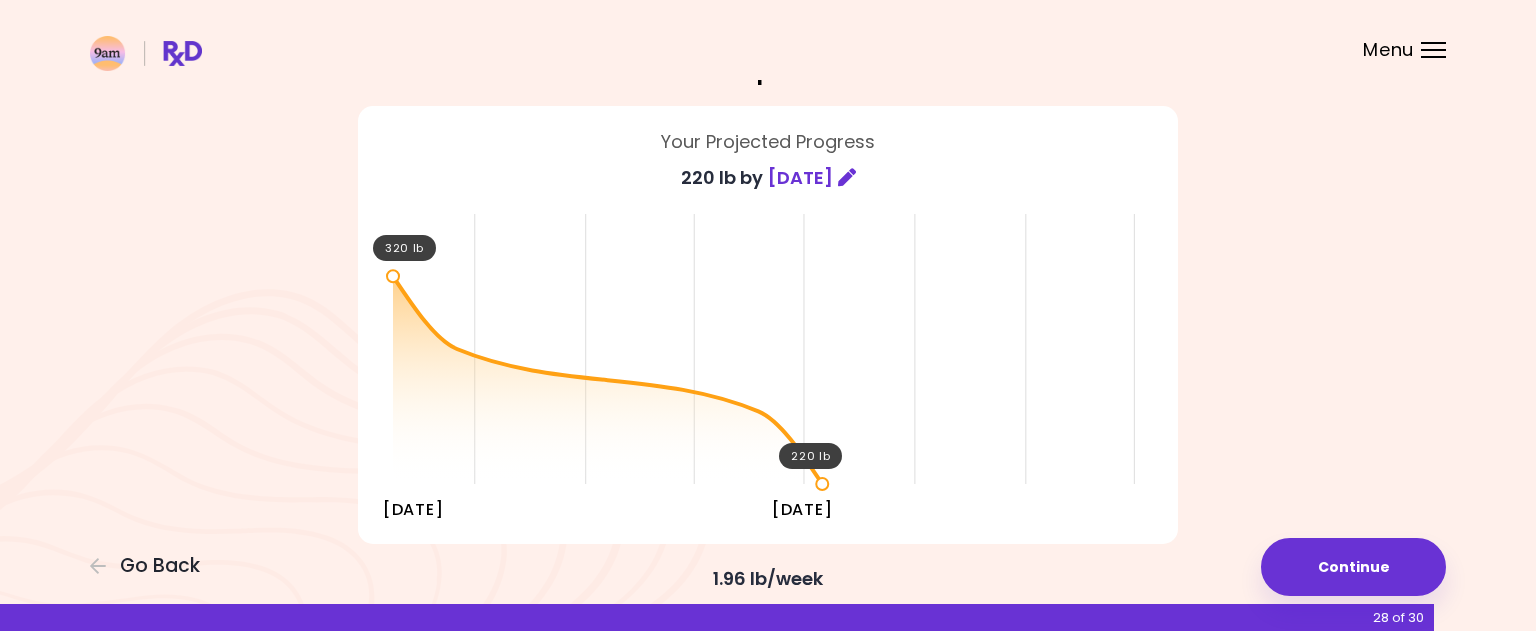 click on "[DATE]" at bounding box center [800, 178] 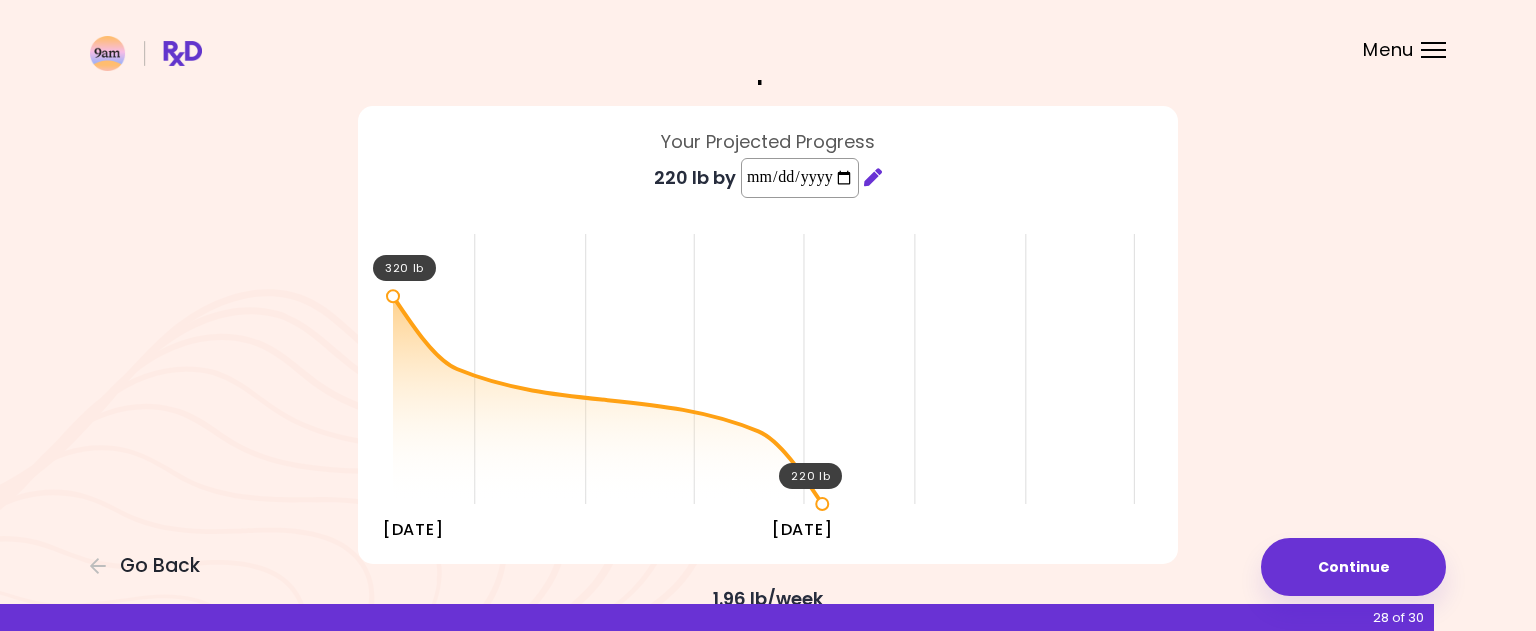 click on "**********" at bounding box center (800, 178) 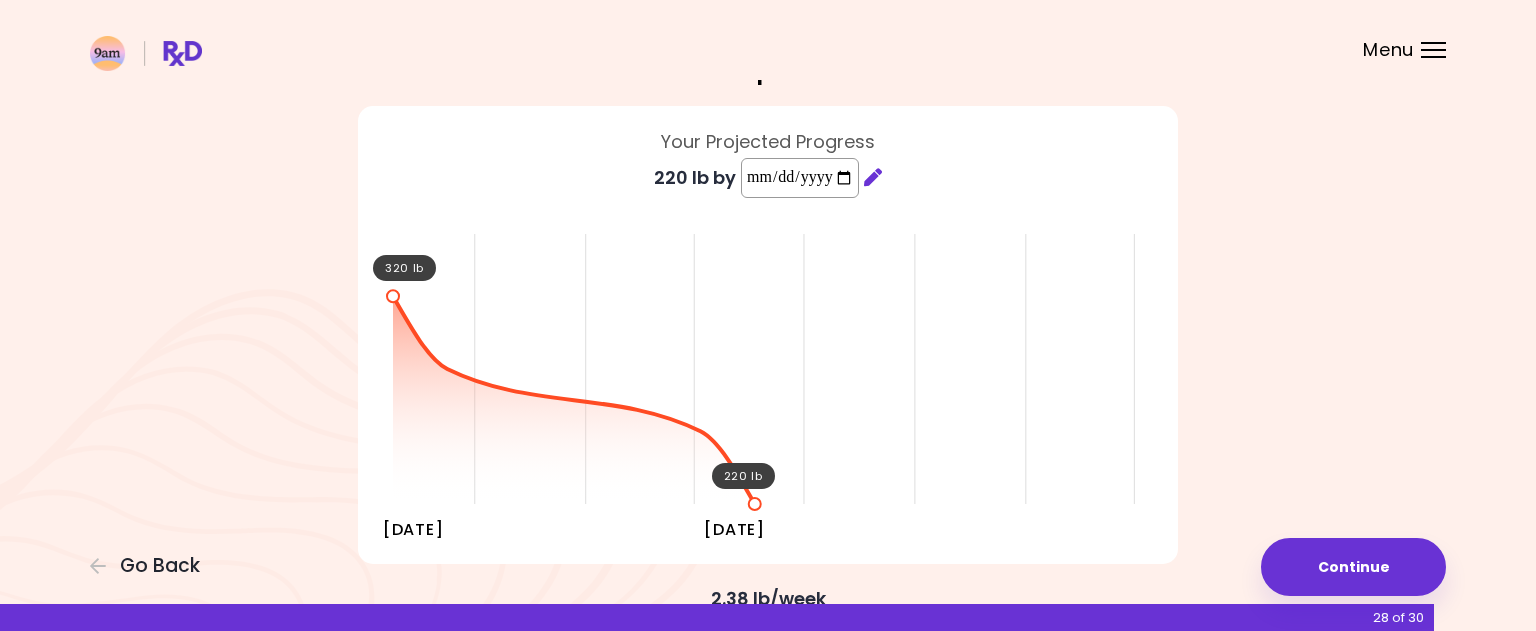 click on "**********" at bounding box center (800, 178) 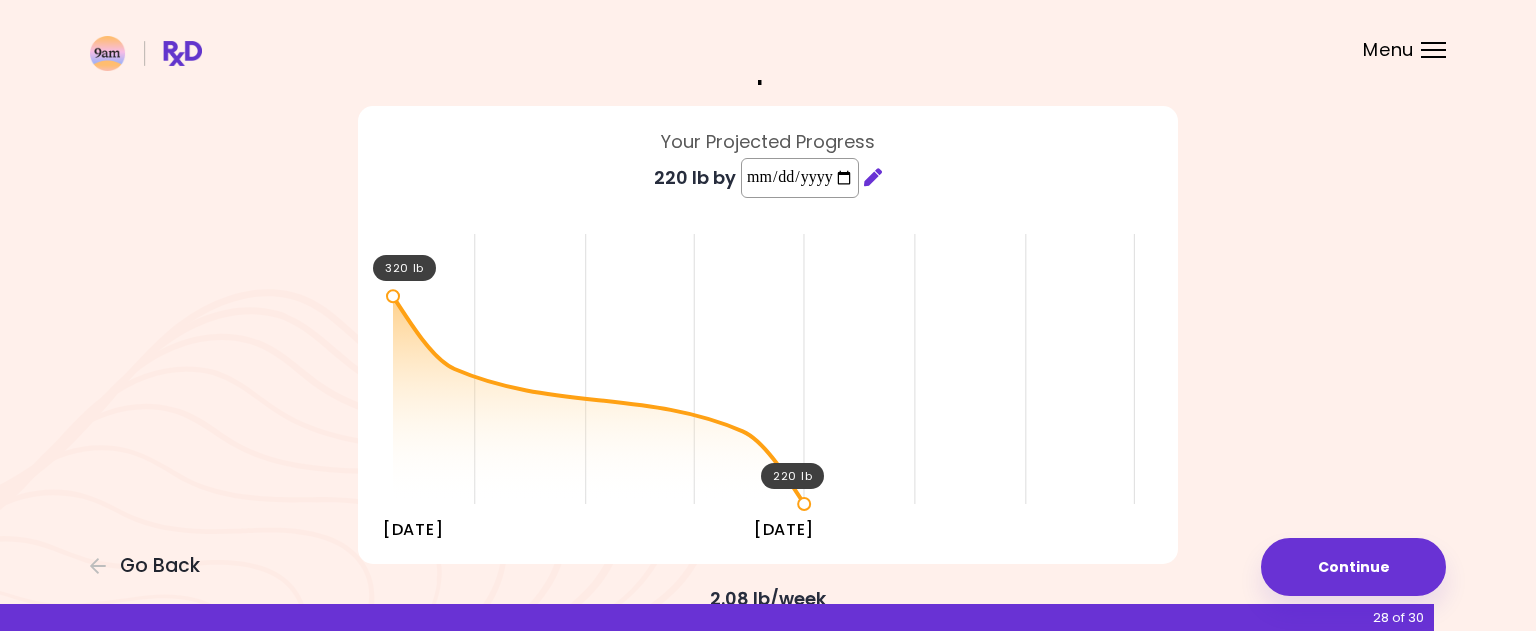 type on "**********" 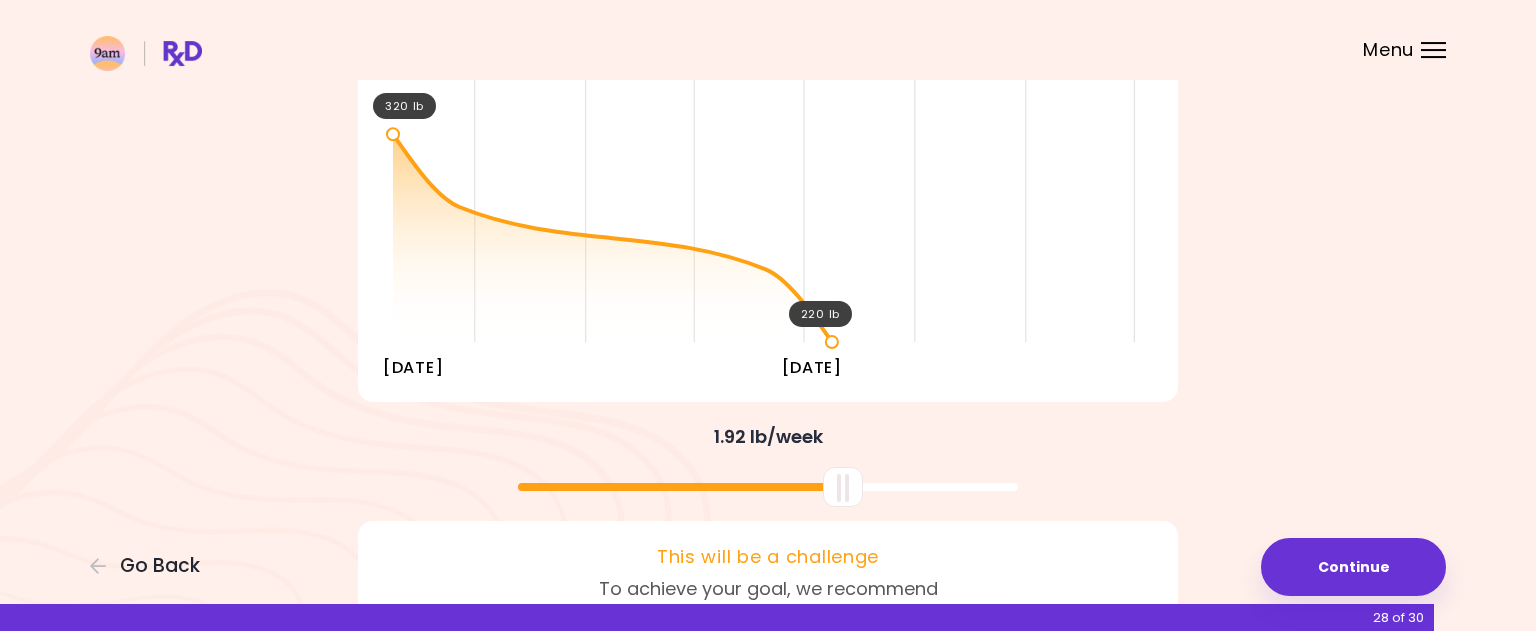 scroll, scrollTop: 306, scrollLeft: 0, axis: vertical 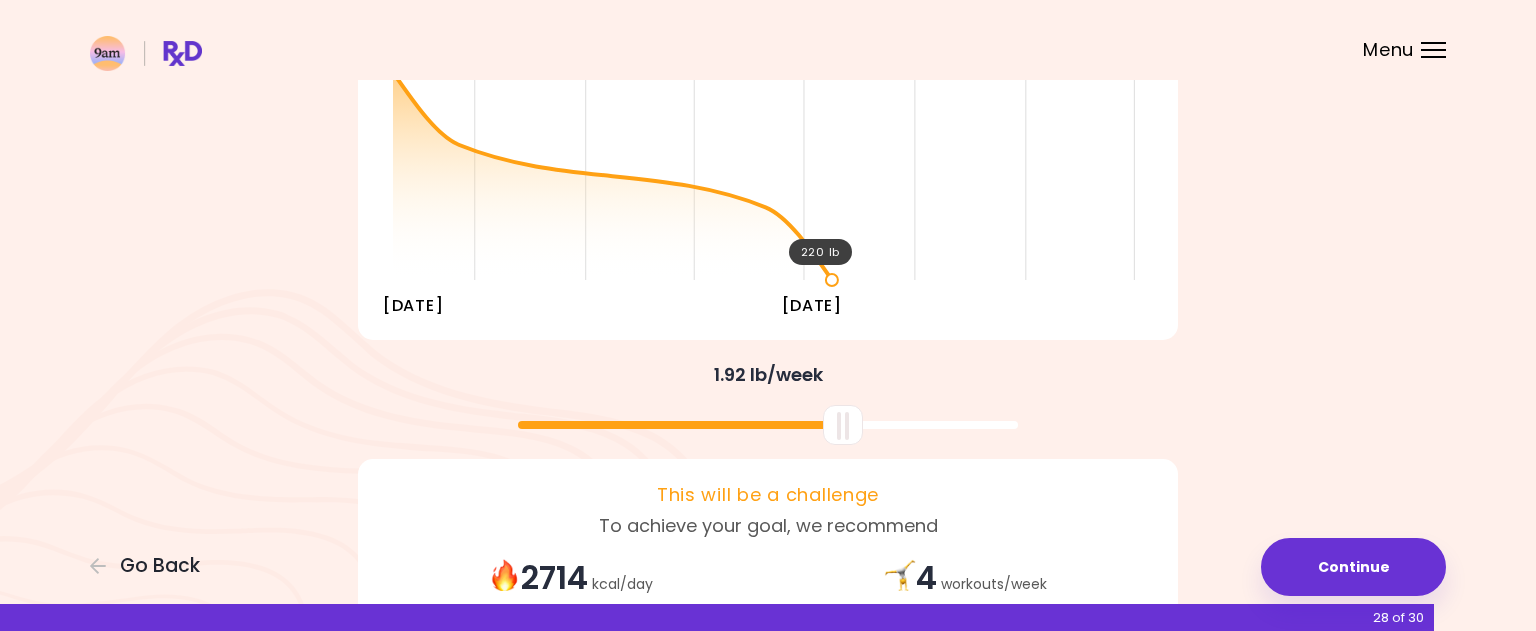 click at bounding box center (843, 425) 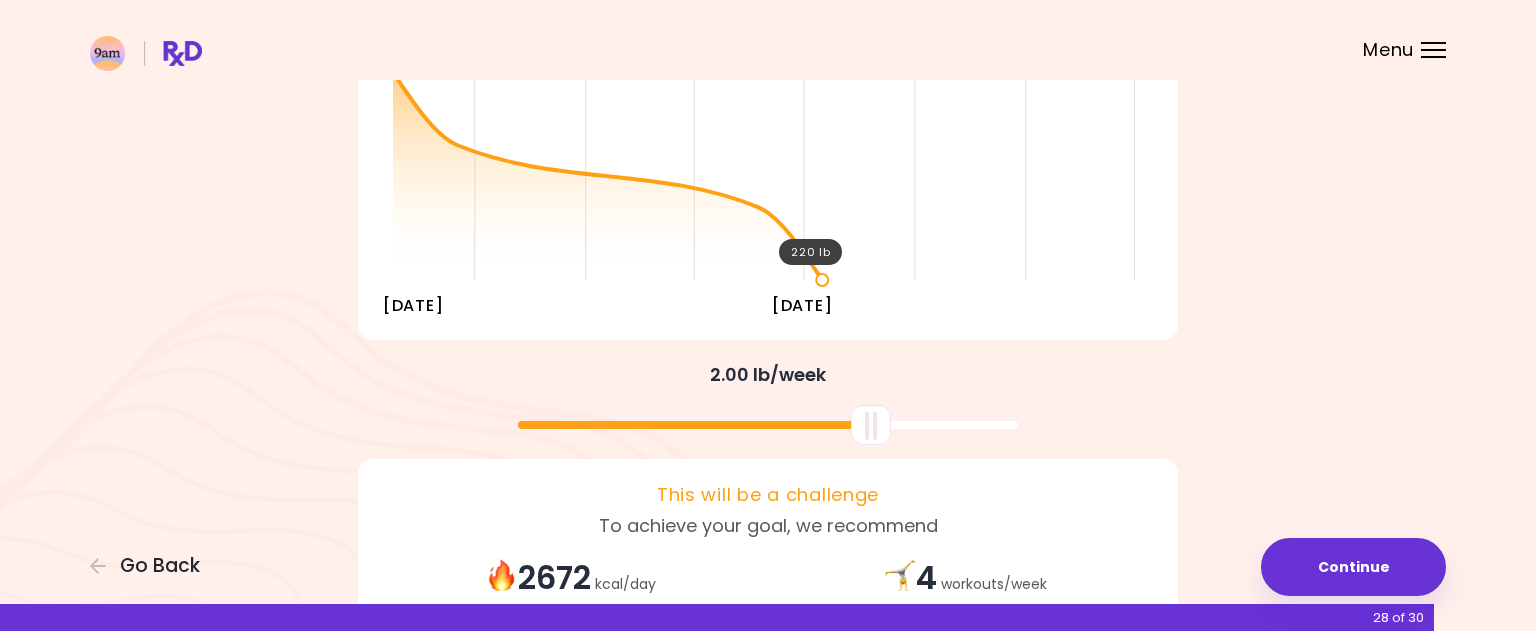 drag, startPoint x: 839, startPoint y: 435, endPoint x: 867, endPoint y: 431, distance: 28.284271 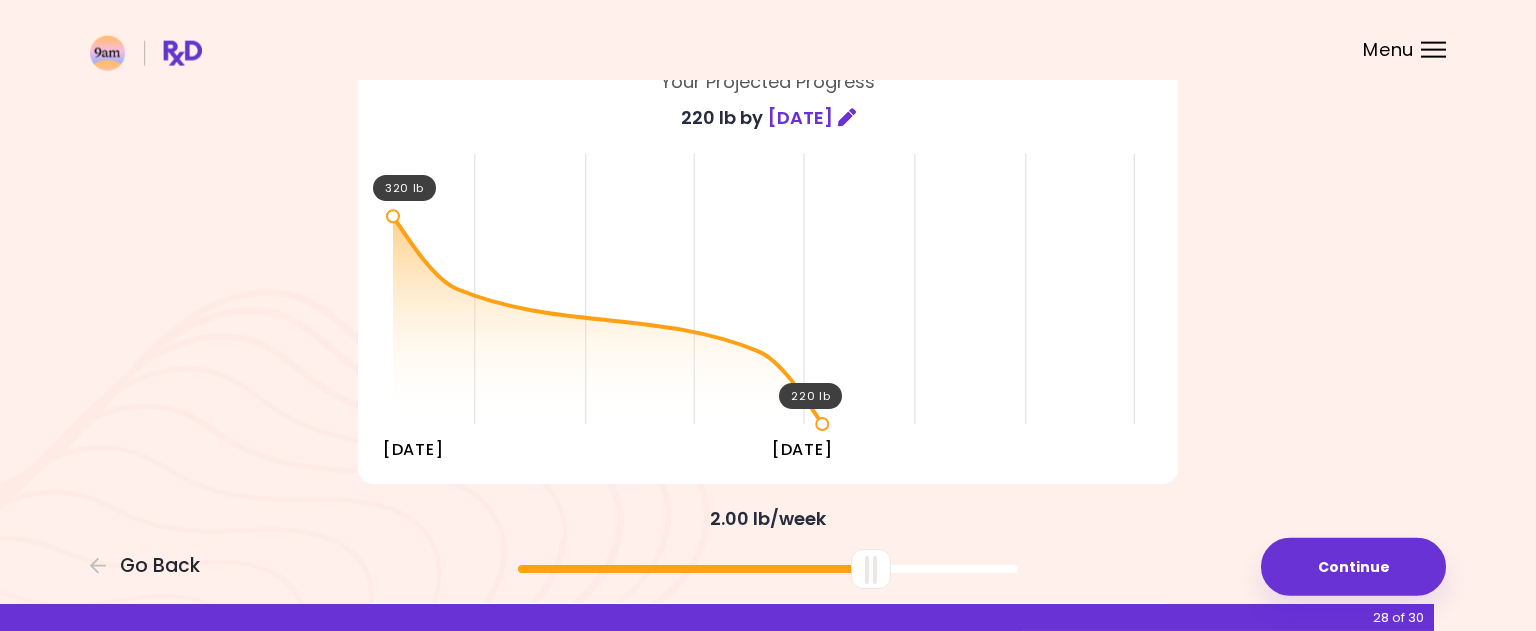 scroll, scrollTop: 204, scrollLeft: 0, axis: vertical 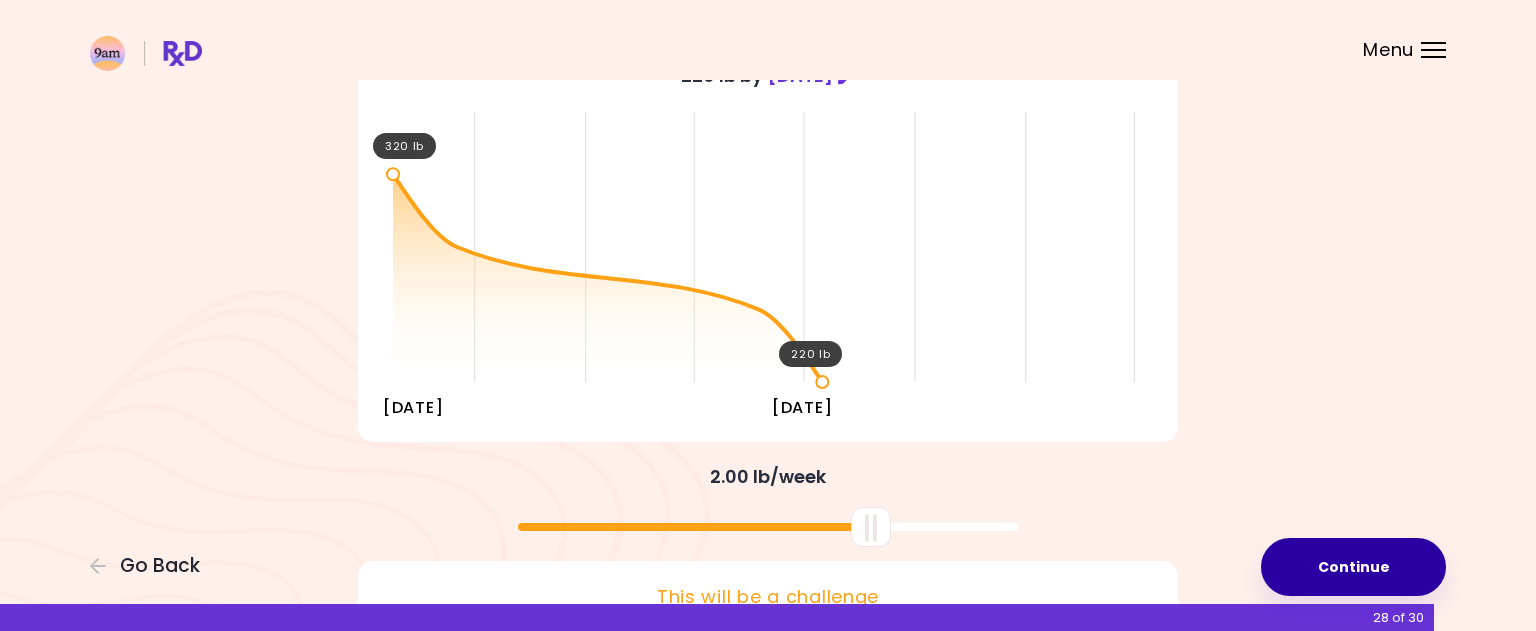 click on "Continue" at bounding box center (1353, 567) 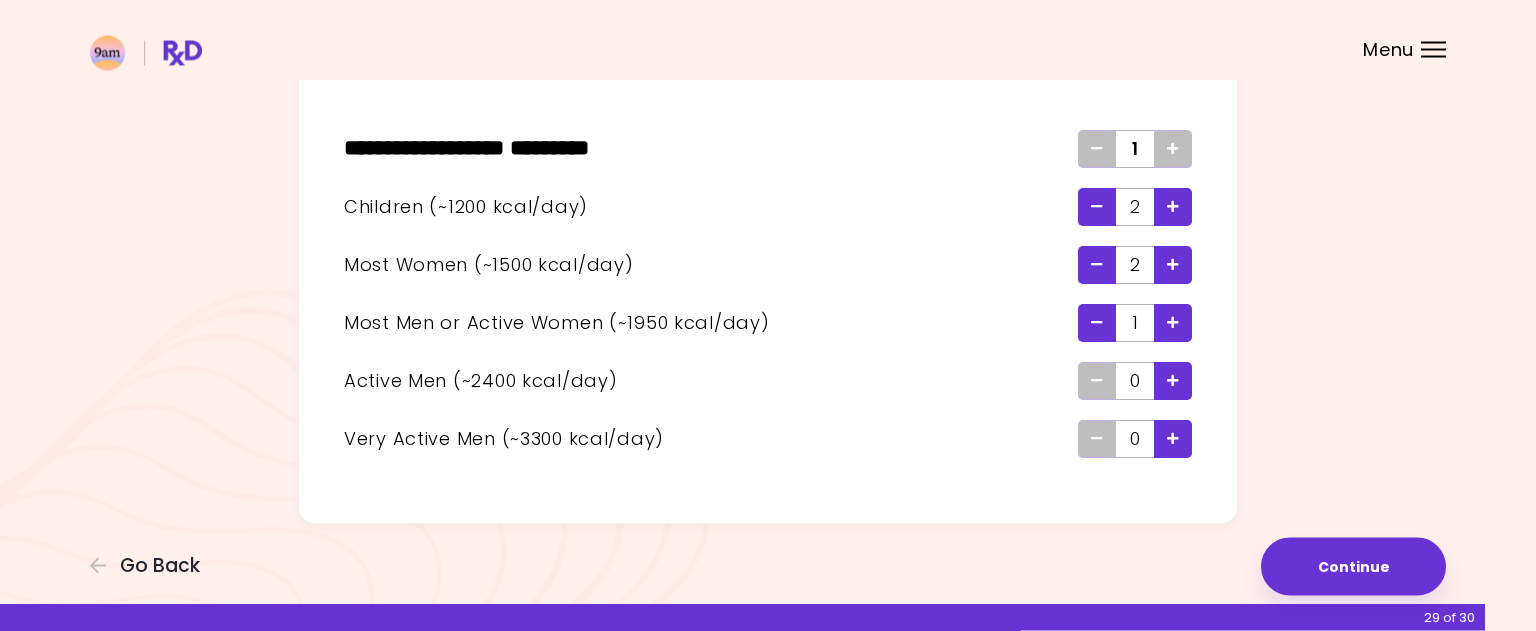 scroll, scrollTop: 108, scrollLeft: 0, axis: vertical 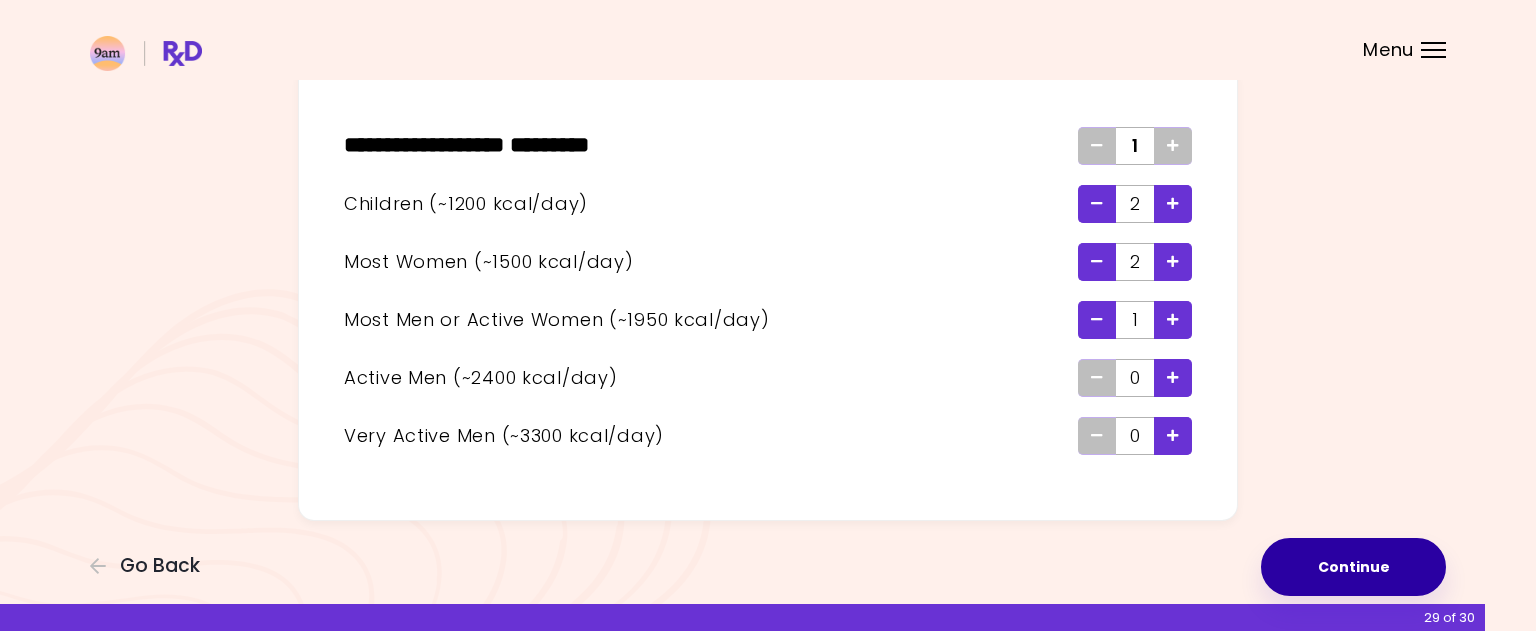 click on "Continue" at bounding box center [1353, 567] 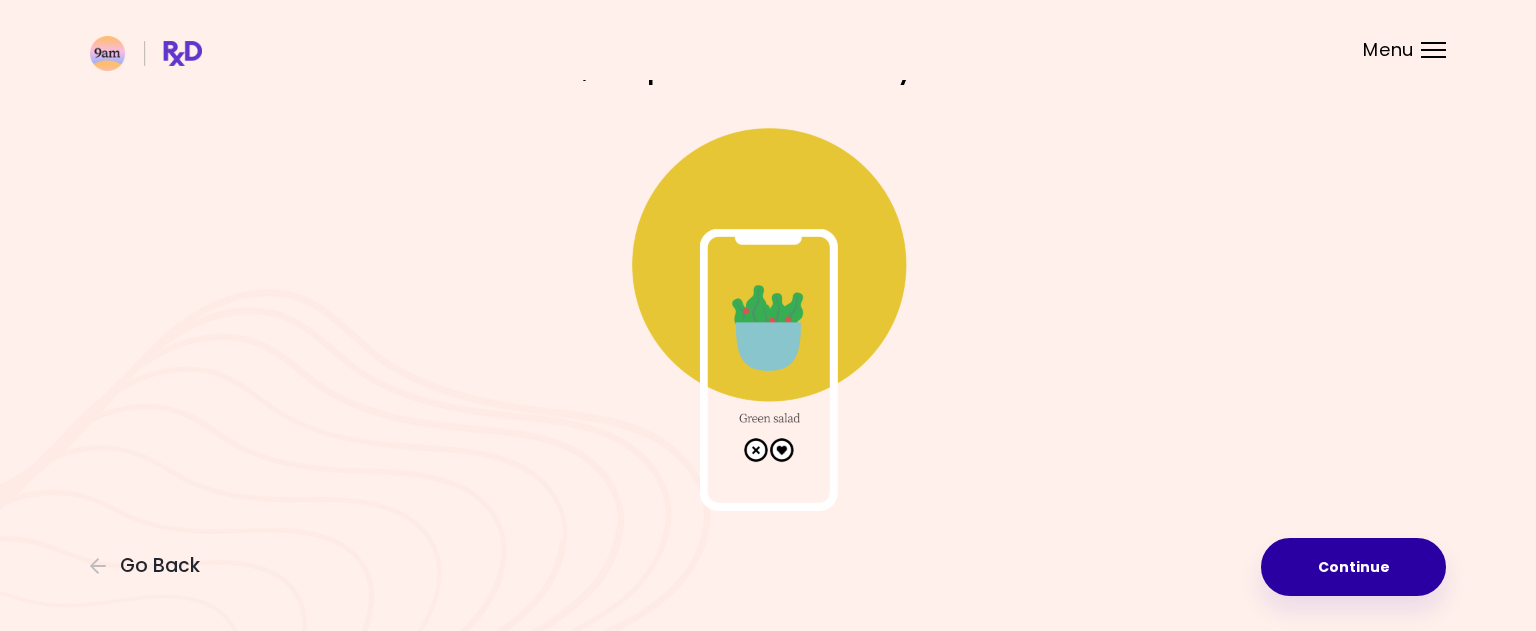 scroll, scrollTop: 0, scrollLeft: 0, axis: both 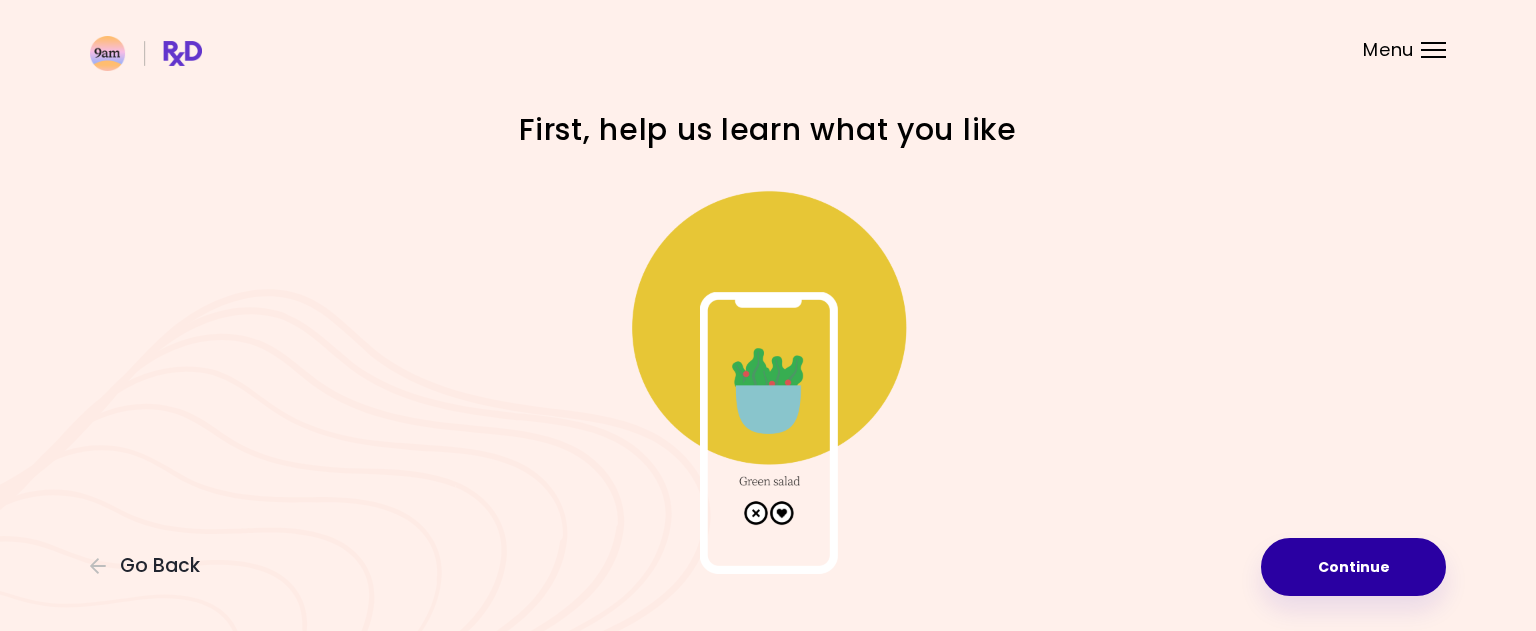 click on "Continue" at bounding box center (1353, 567) 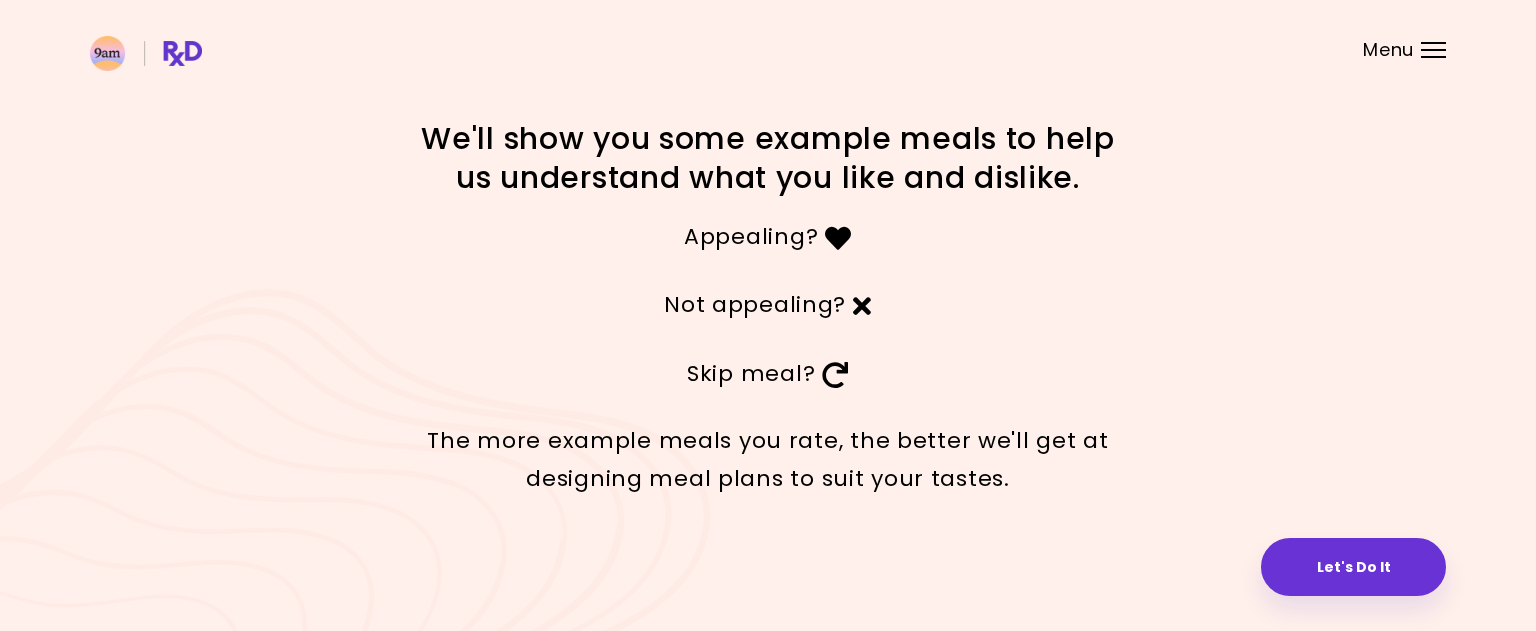 click at bounding box center [838, 238] 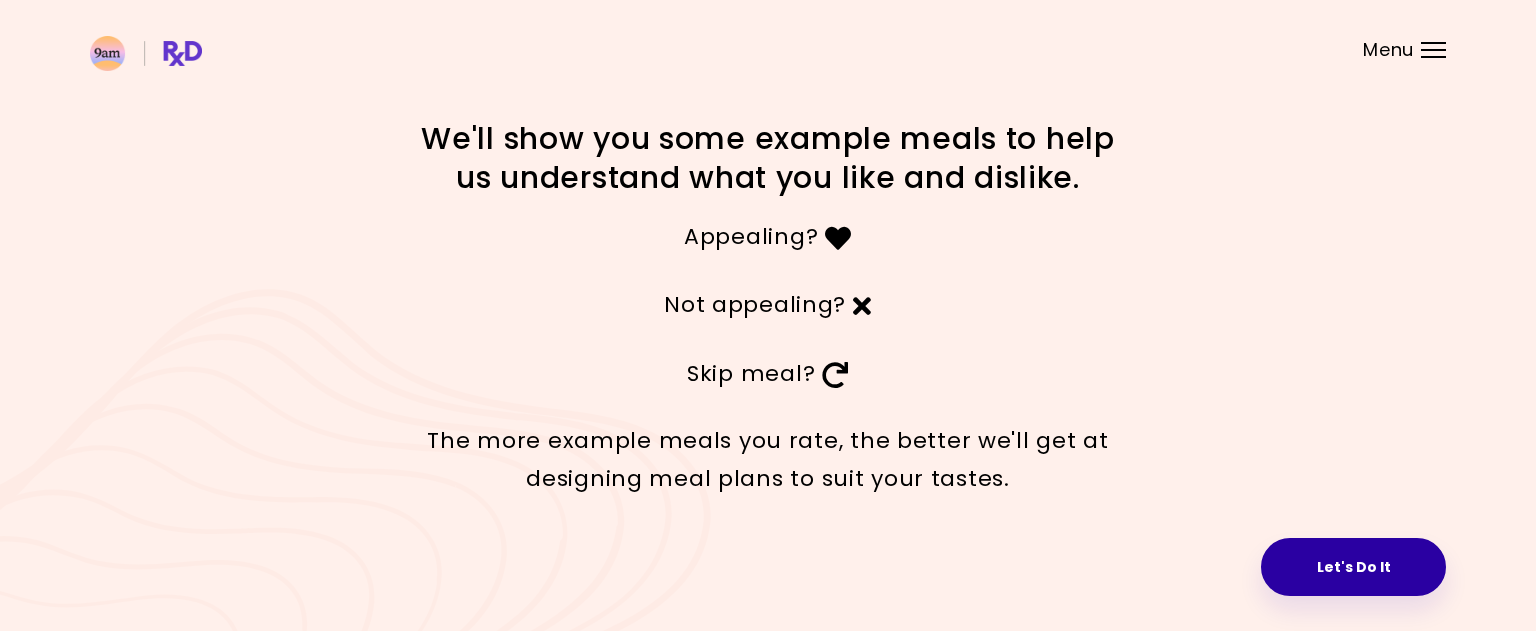 click on "Let's Do It" at bounding box center (1353, 567) 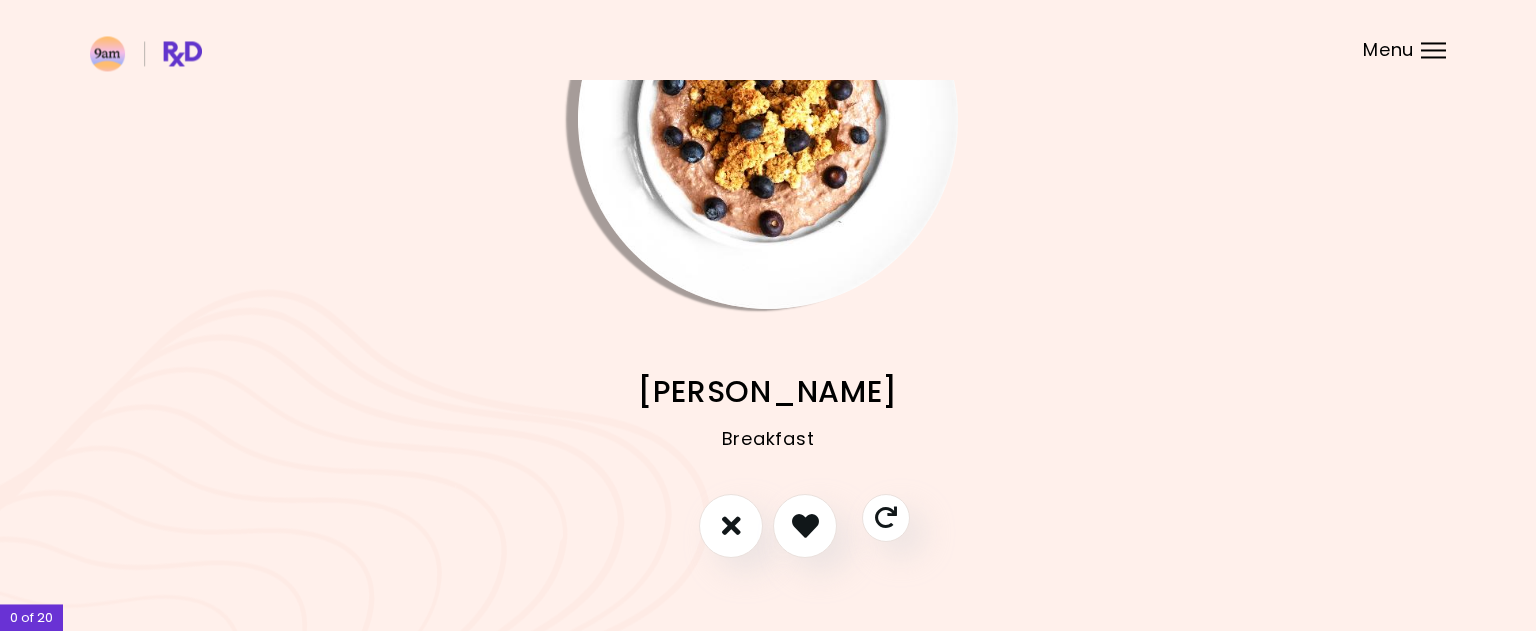 scroll, scrollTop: 188, scrollLeft: 0, axis: vertical 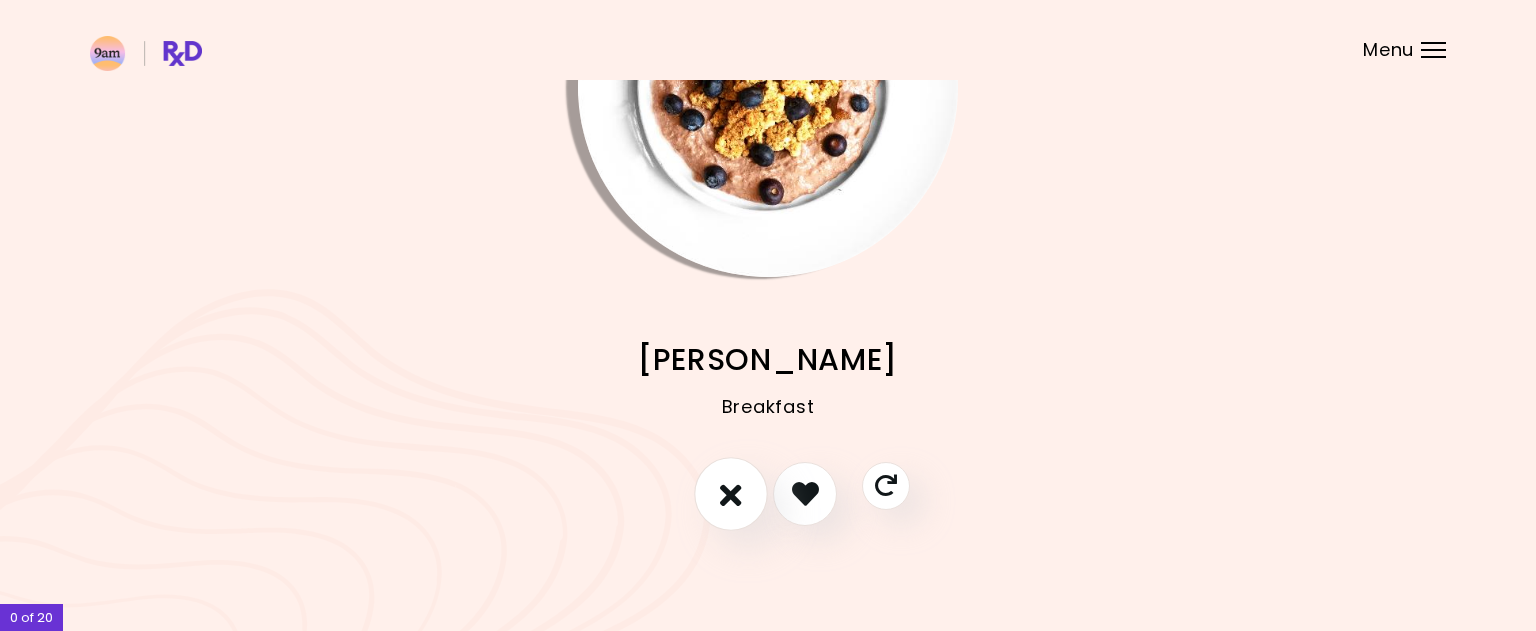 click at bounding box center [731, 493] 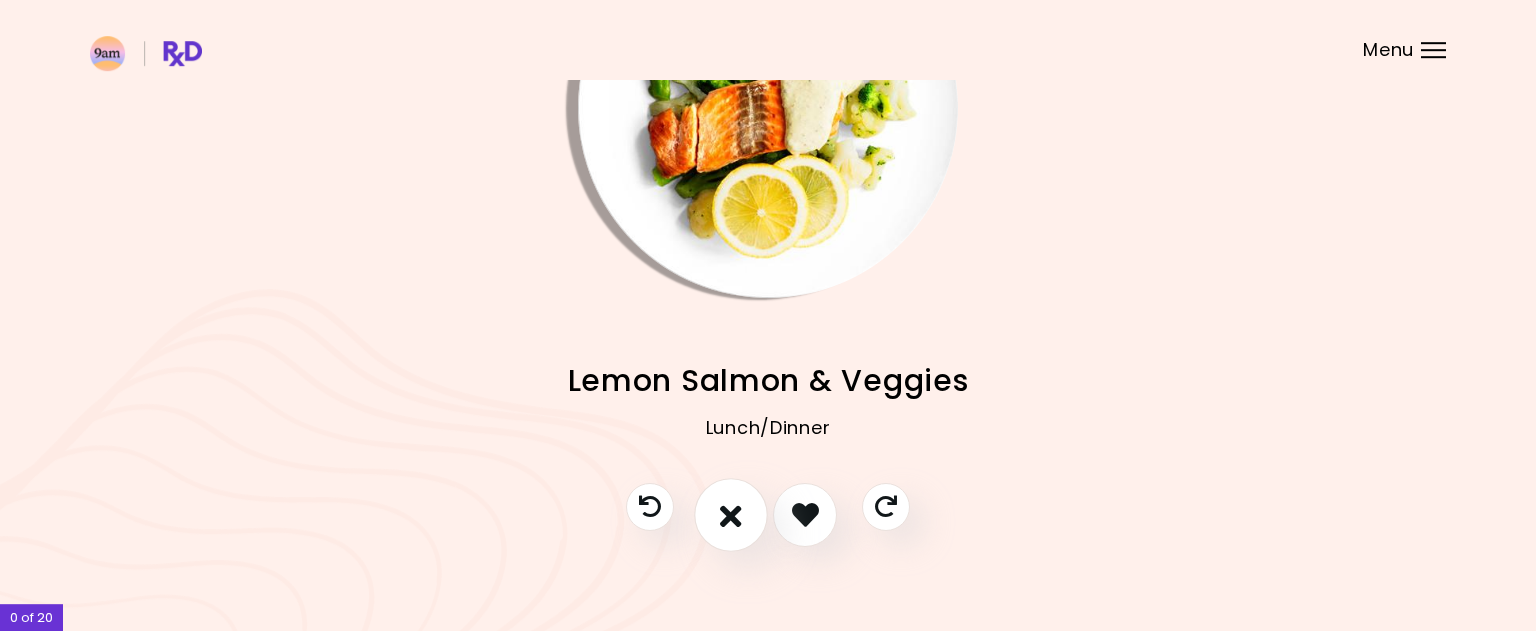 scroll, scrollTop: 188, scrollLeft: 0, axis: vertical 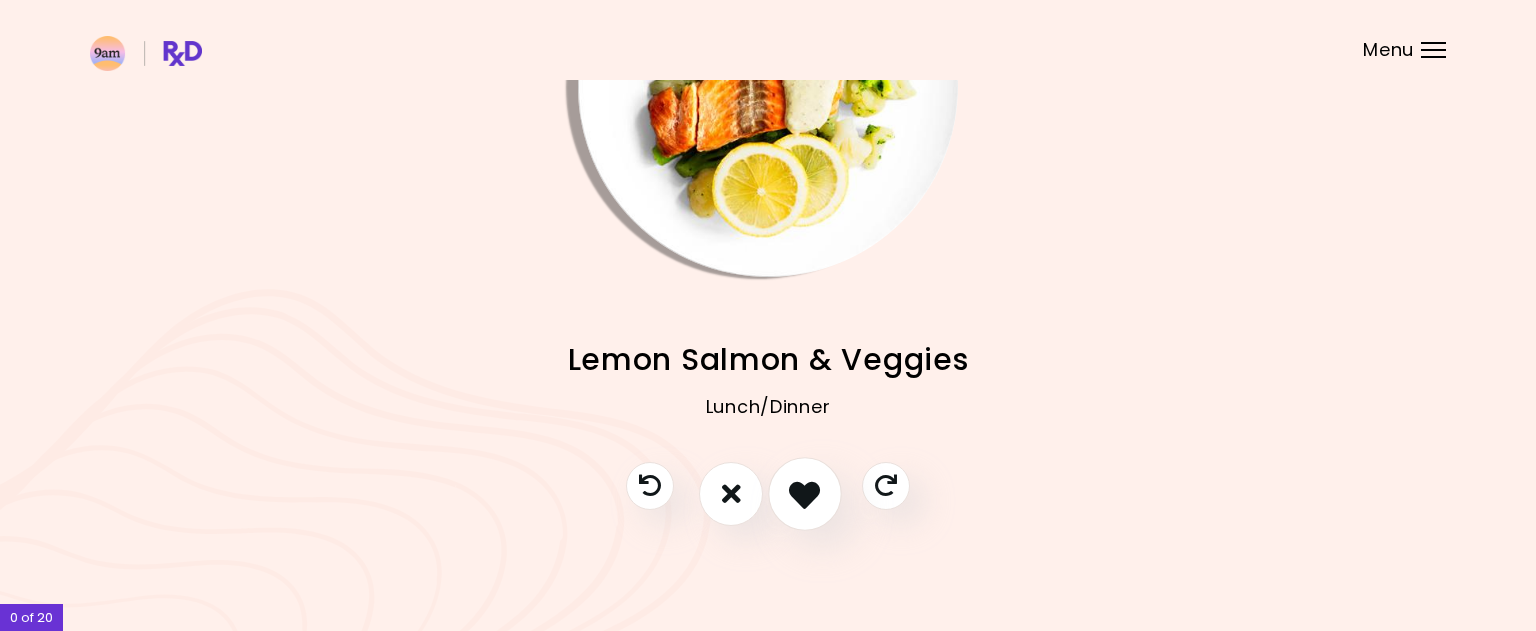 click at bounding box center [804, 493] 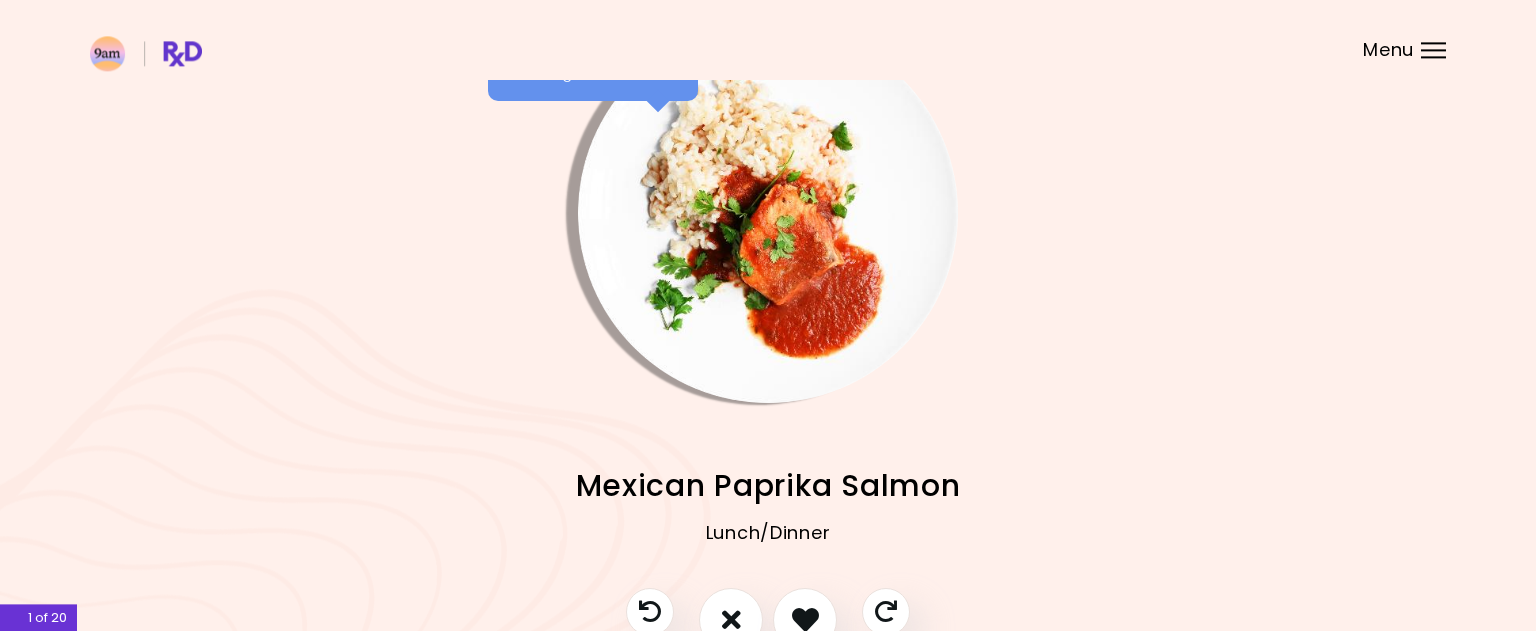 scroll, scrollTop: 102, scrollLeft: 0, axis: vertical 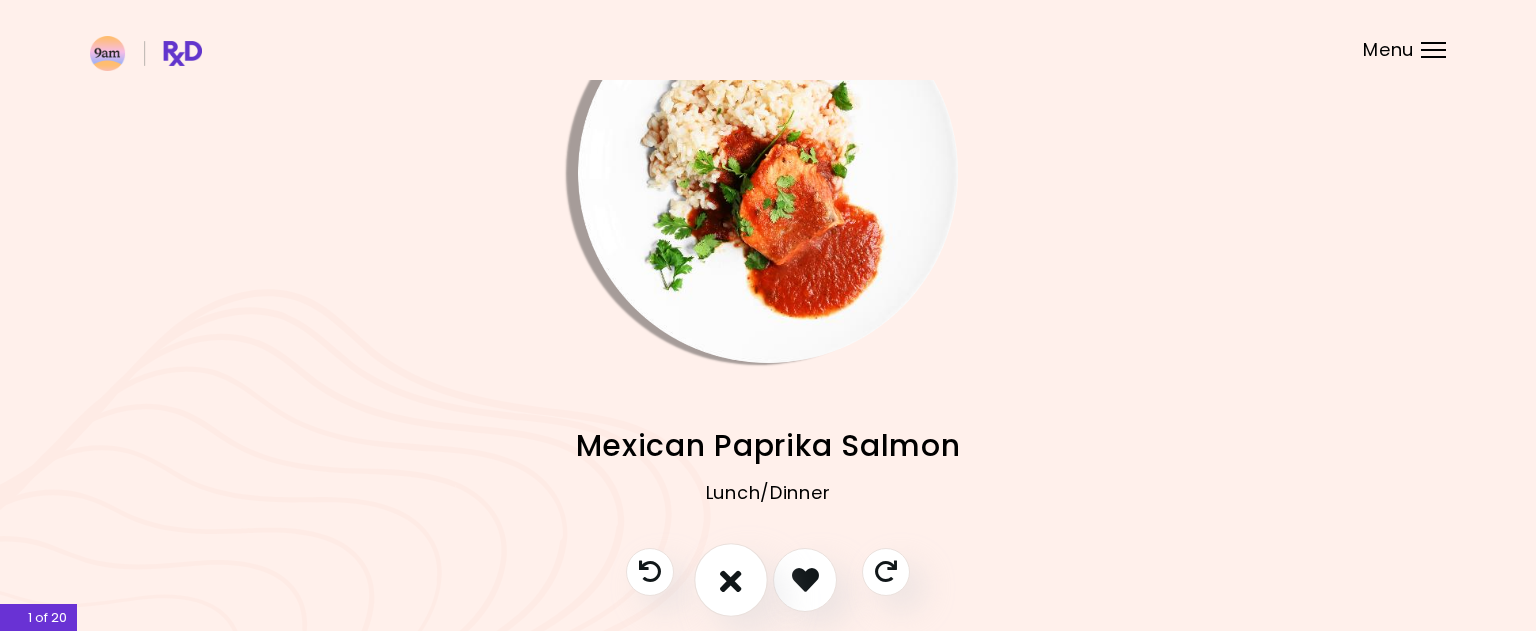 click at bounding box center [731, 579] 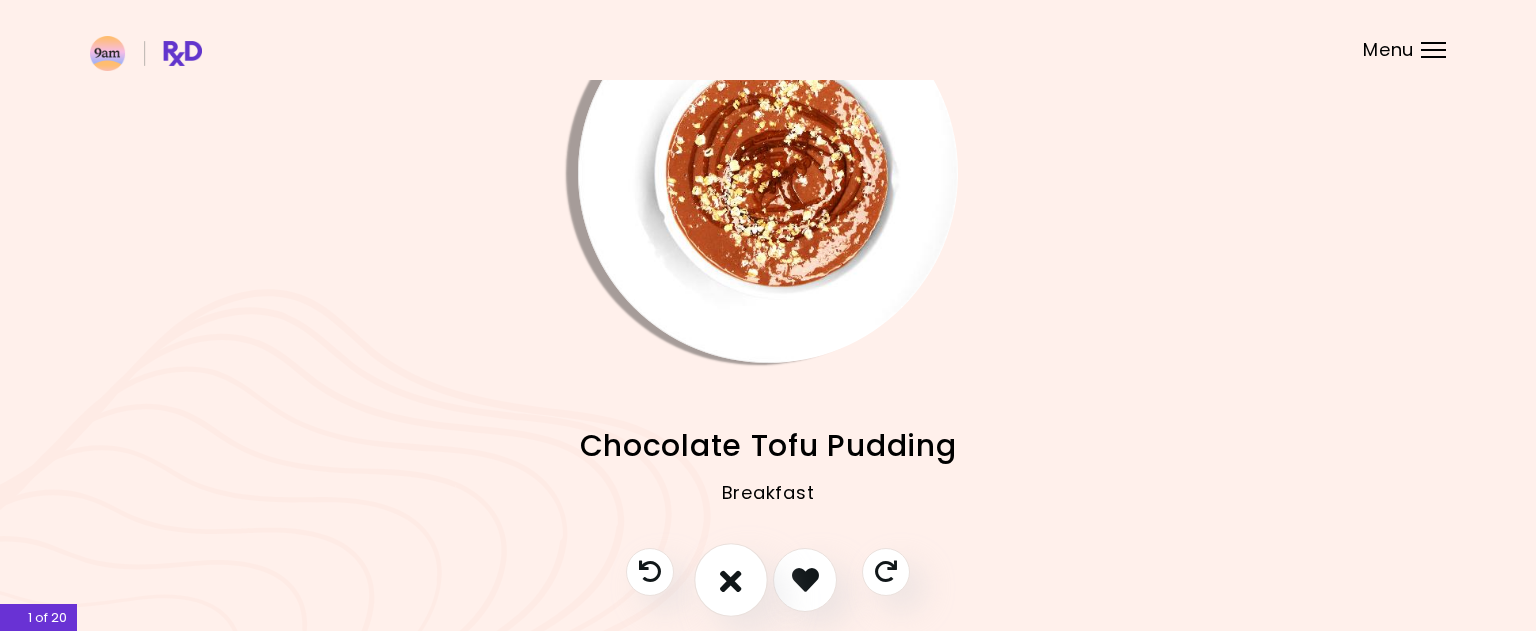 click at bounding box center (731, 580) 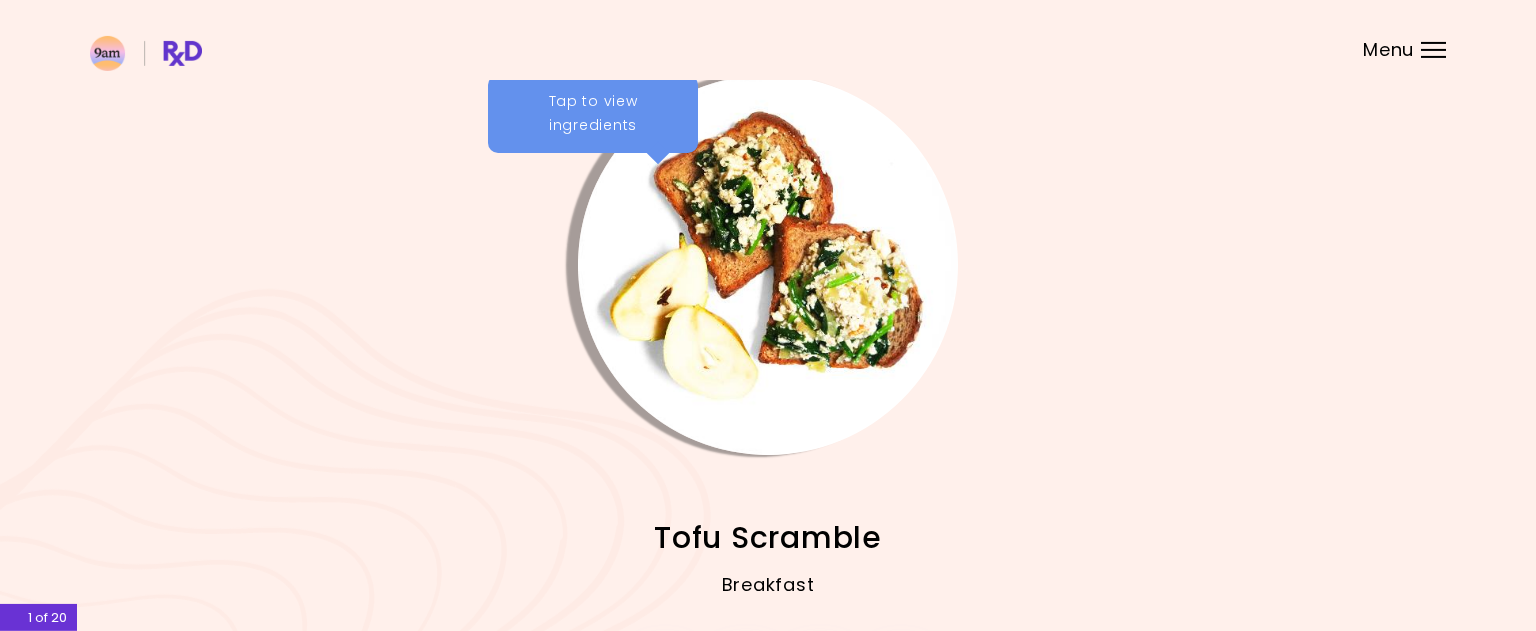 scroll, scrollTop: 102, scrollLeft: 0, axis: vertical 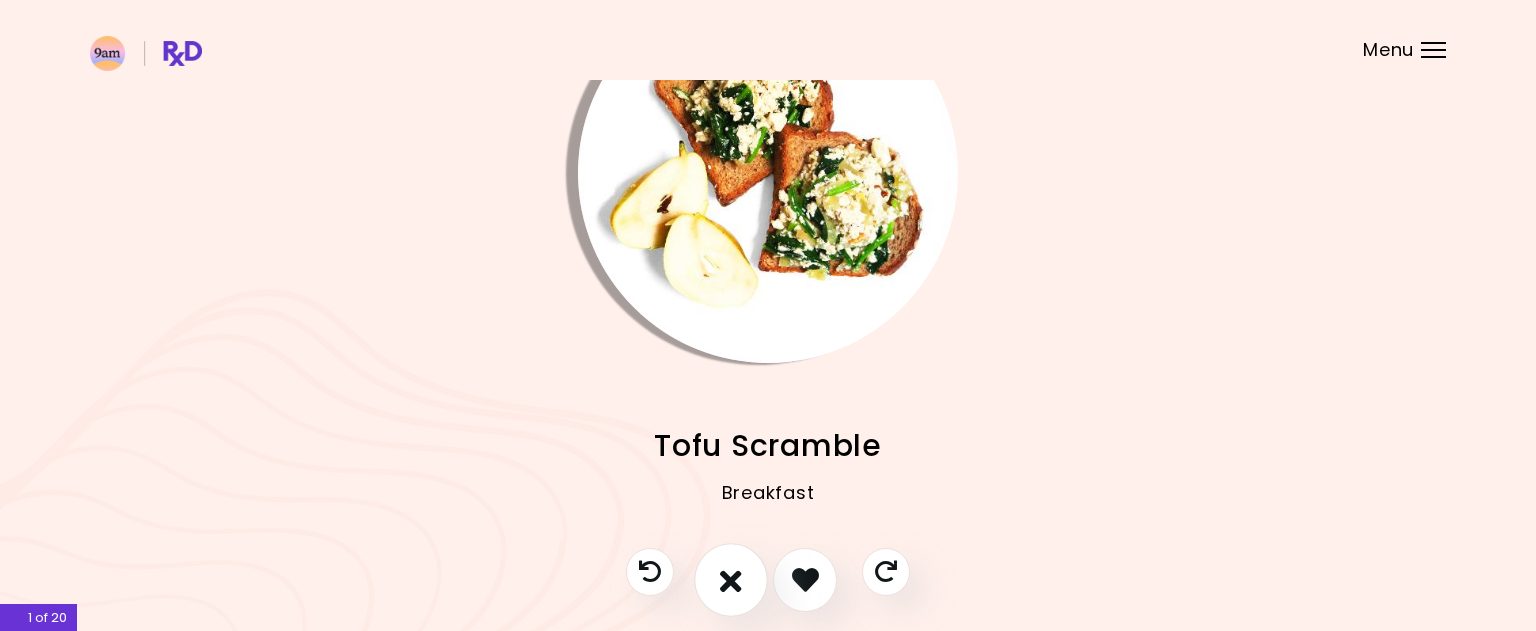 click at bounding box center [731, 579] 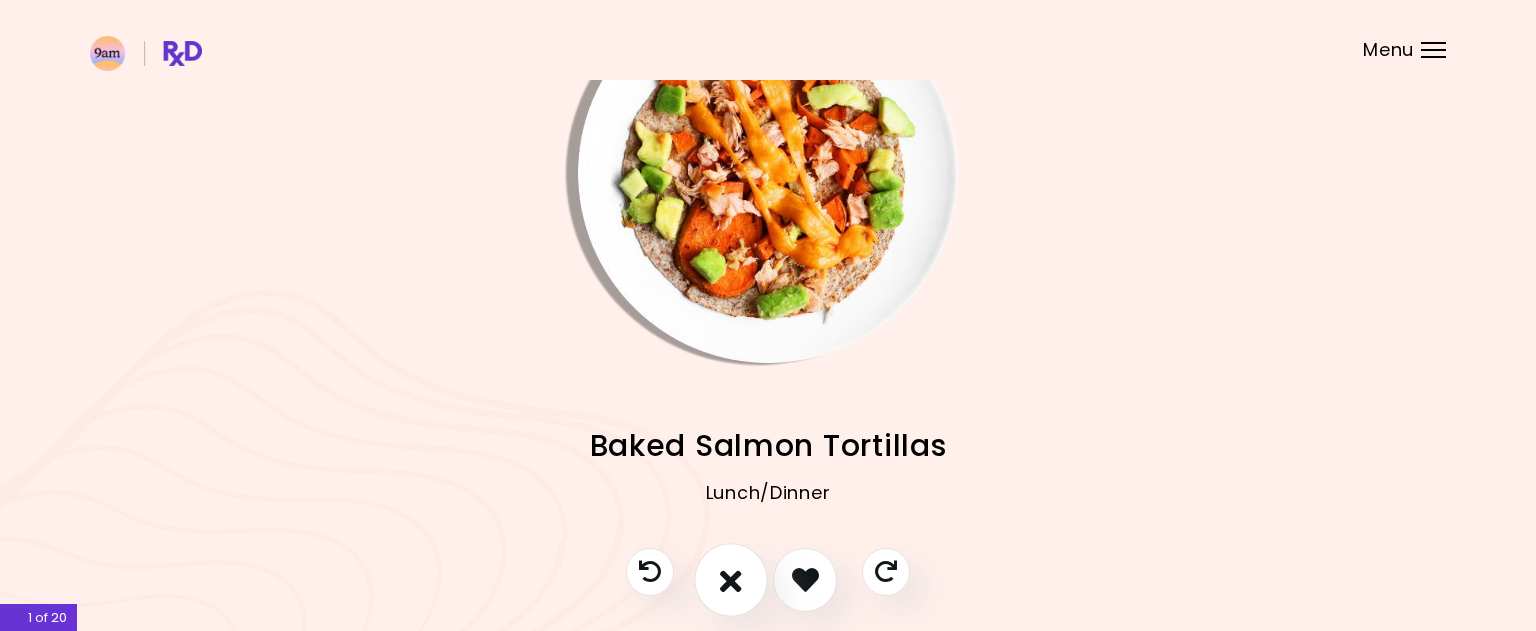 click at bounding box center [731, 579] 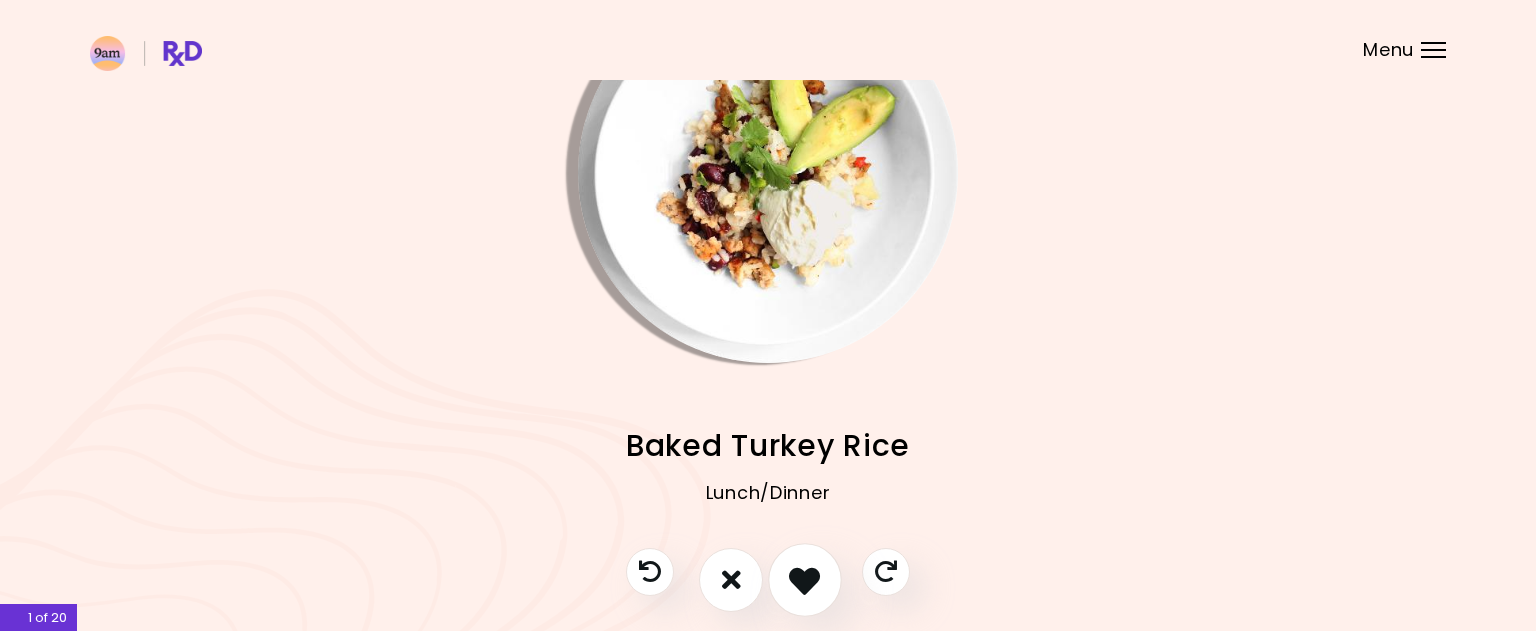click at bounding box center [804, 579] 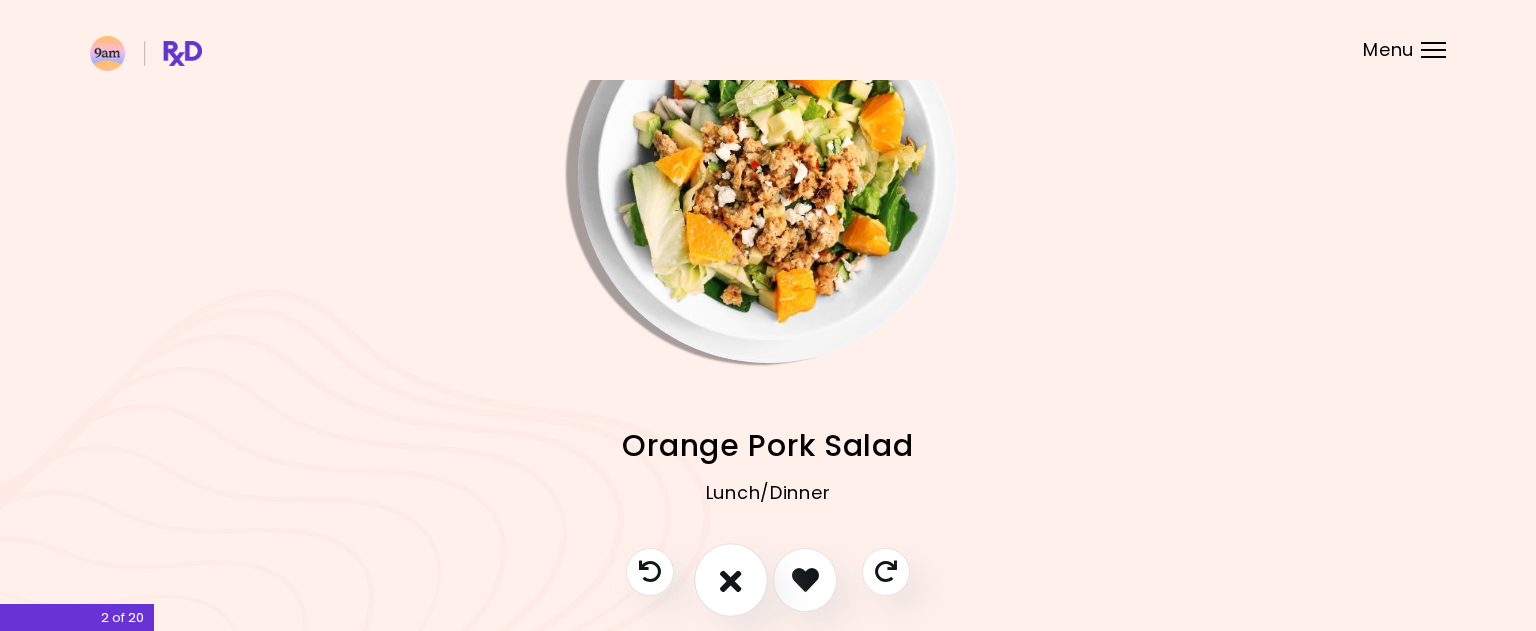 click at bounding box center [731, 580] 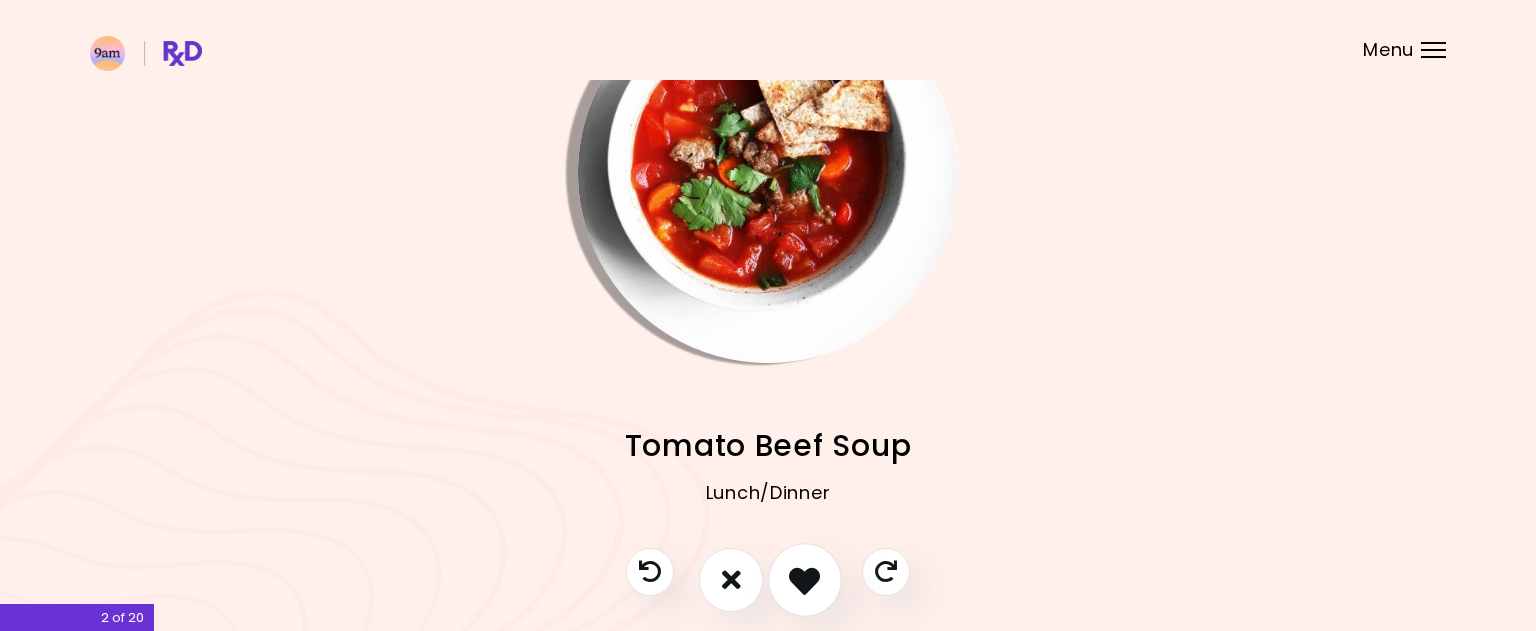 click at bounding box center [804, 579] 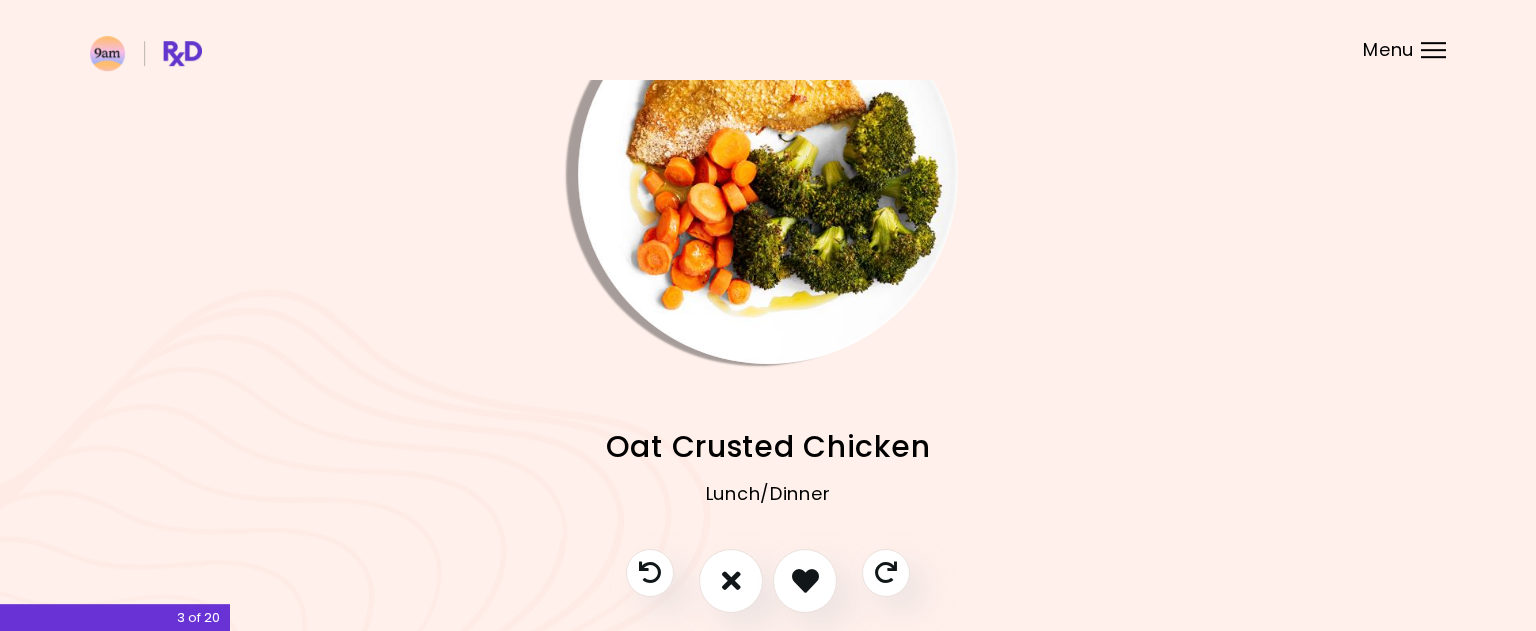 scroll, scrollTop: 102, scrollLeft: 0, axis: vertical 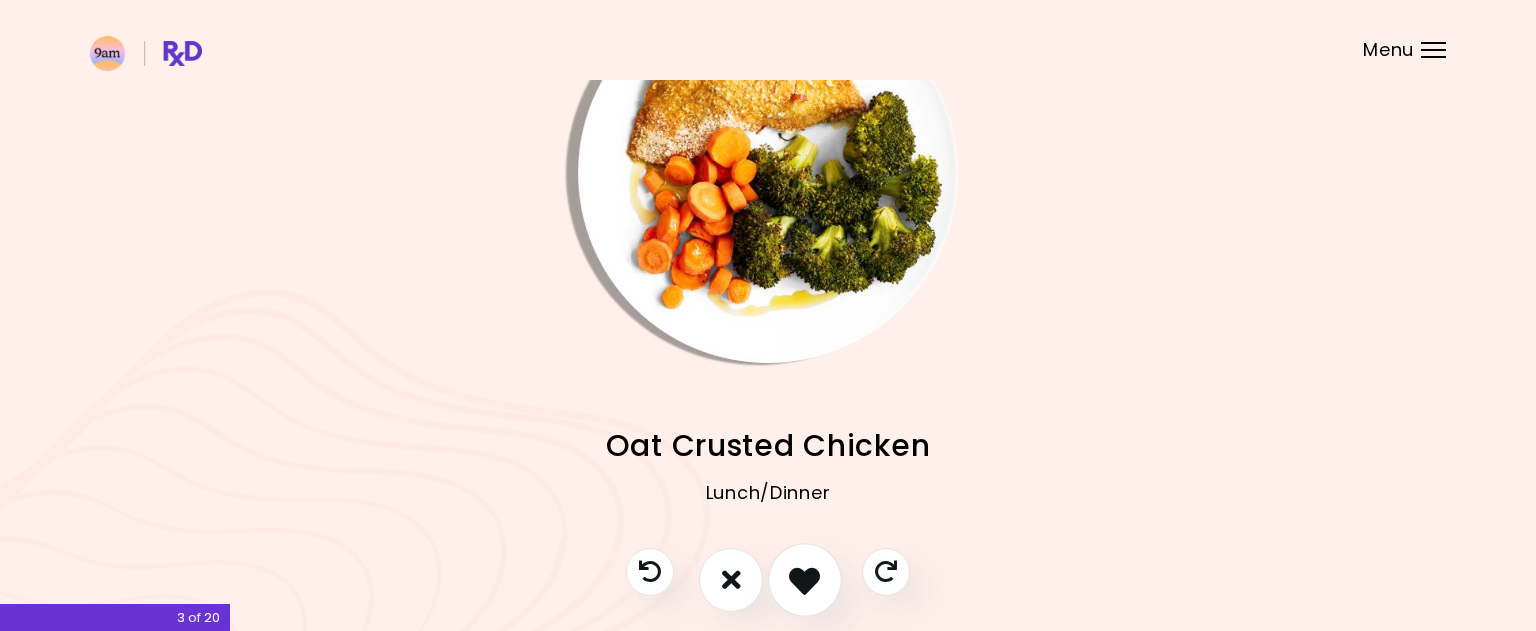 click at bounding box center (804, 579) 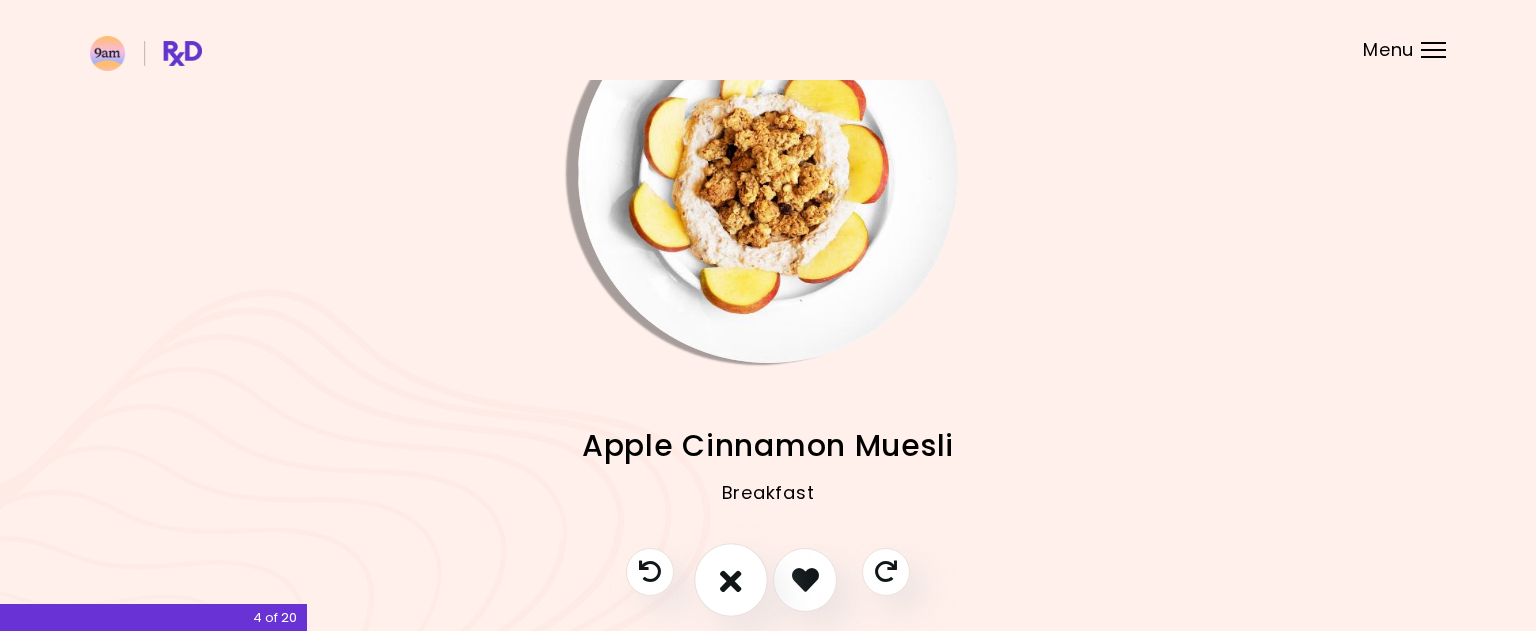click at bounding box center [731, 579] 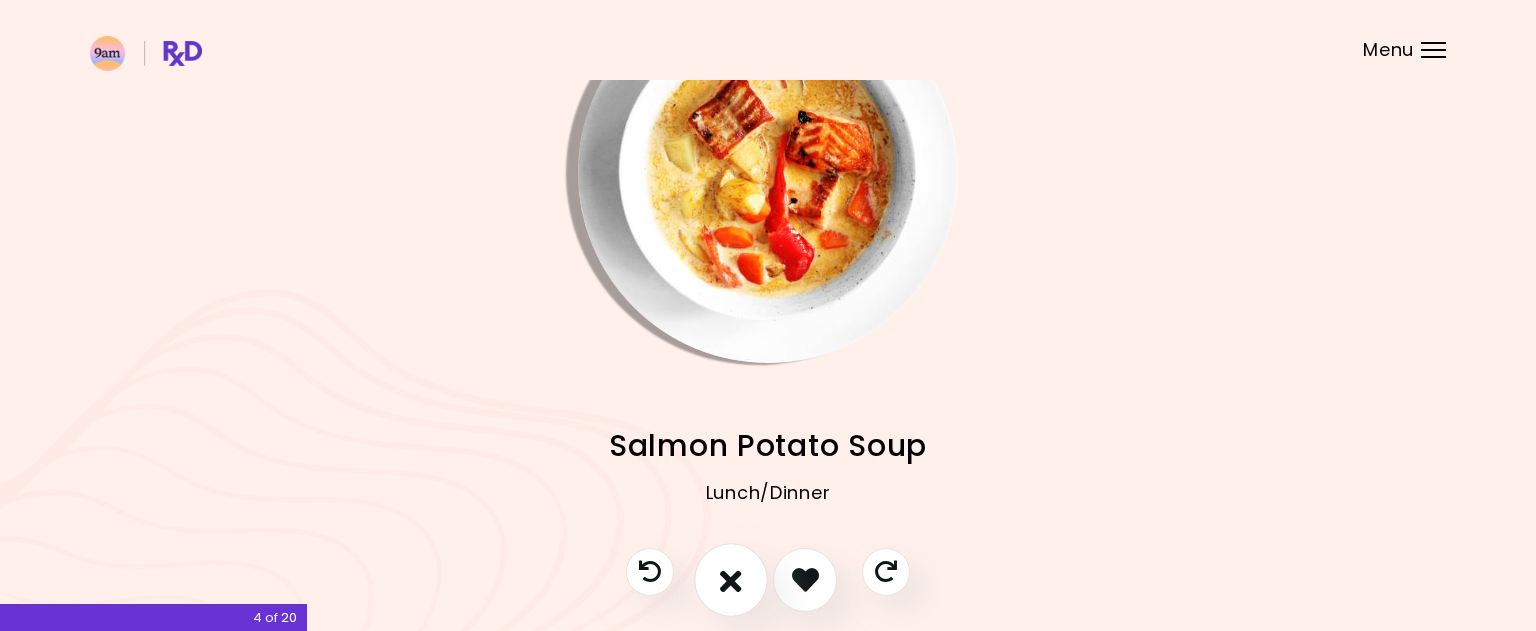 click at bounding box center [731, 580] 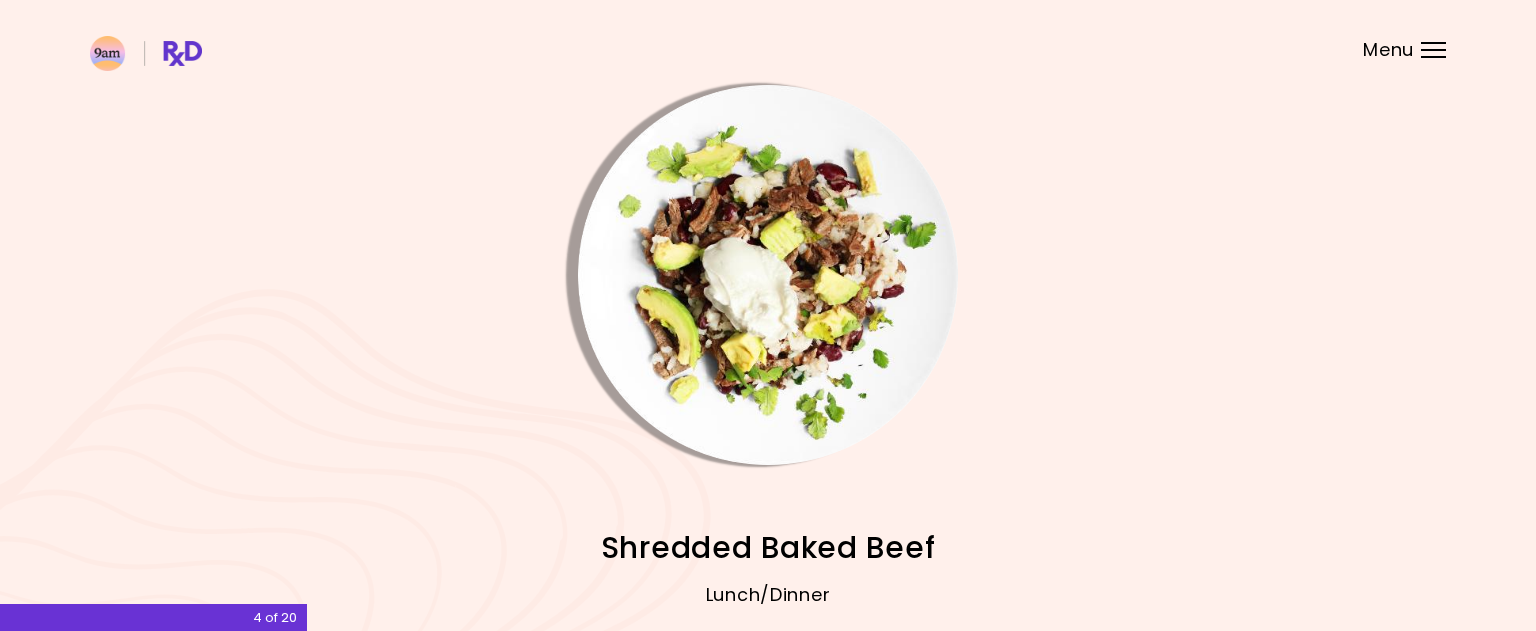 scroll, scrollTop: 102, scrollLeft: 0, axis: vertical 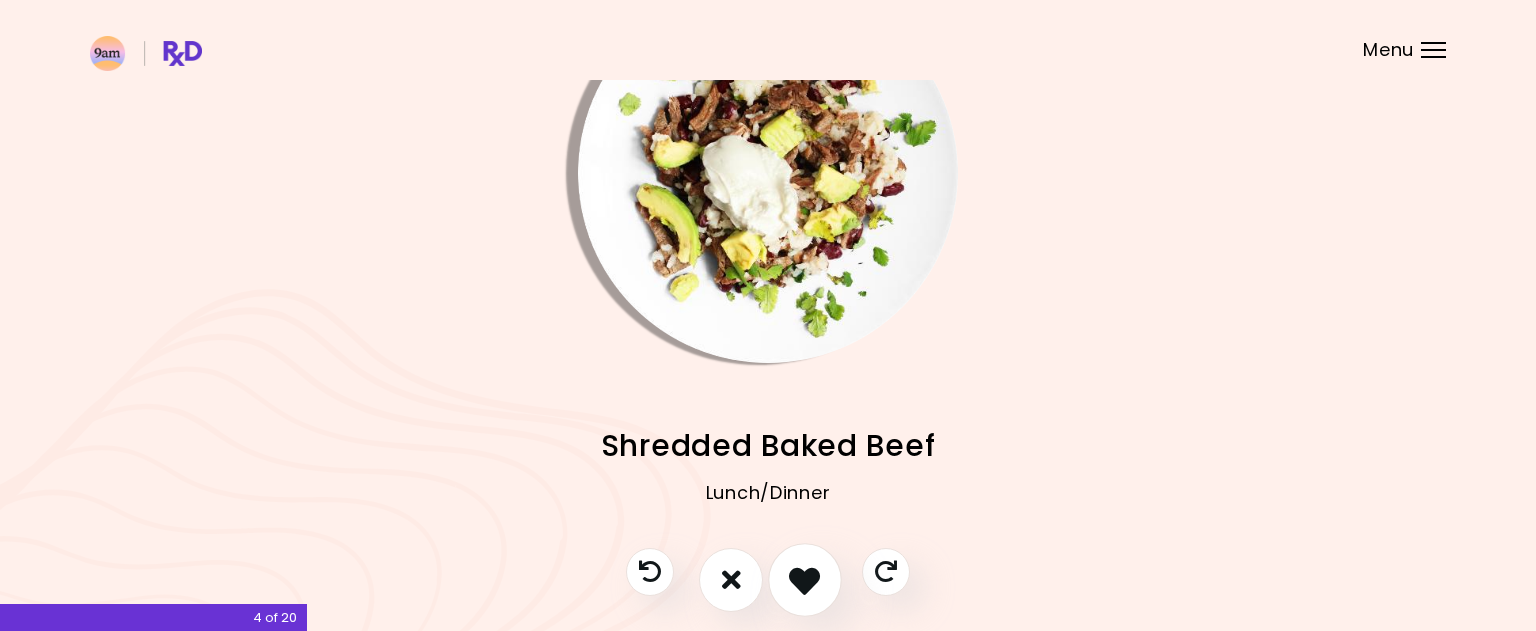 click at bounding box center [804, 579] 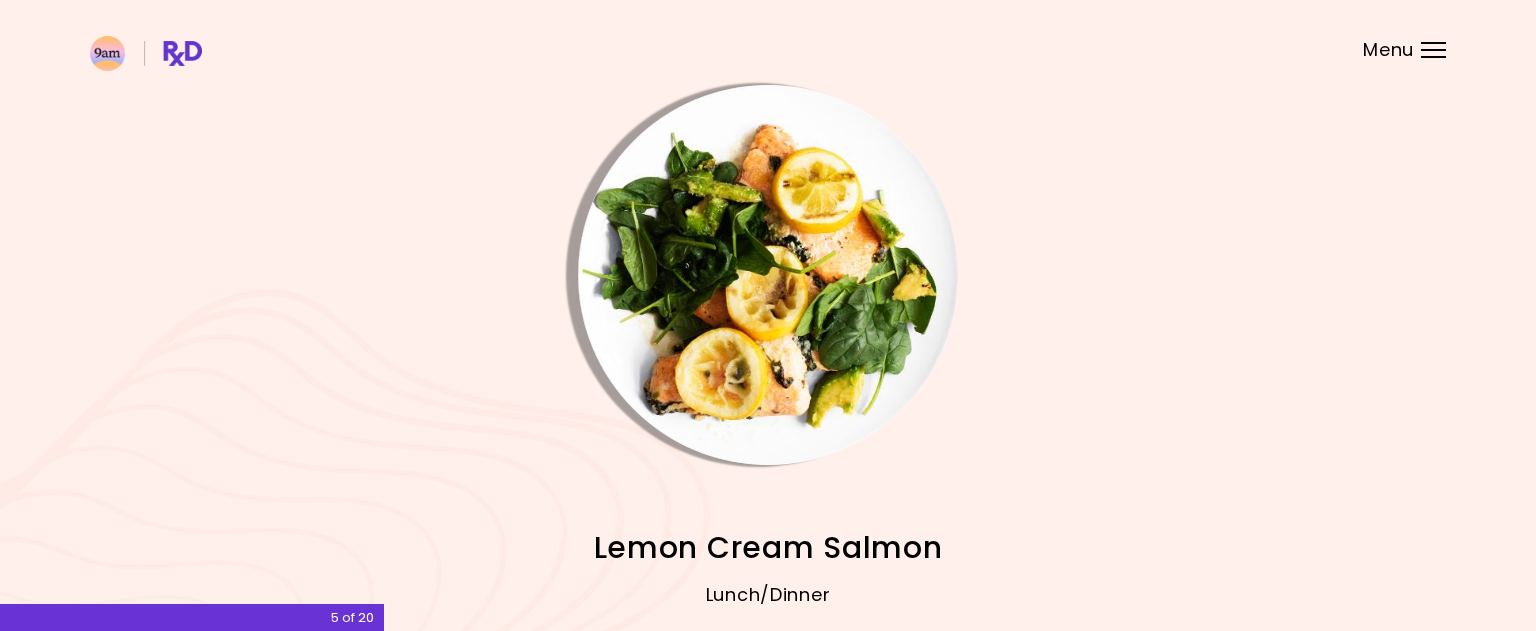 scroll, scrollTop: 102, scrollLeft: 0, axis: vertical 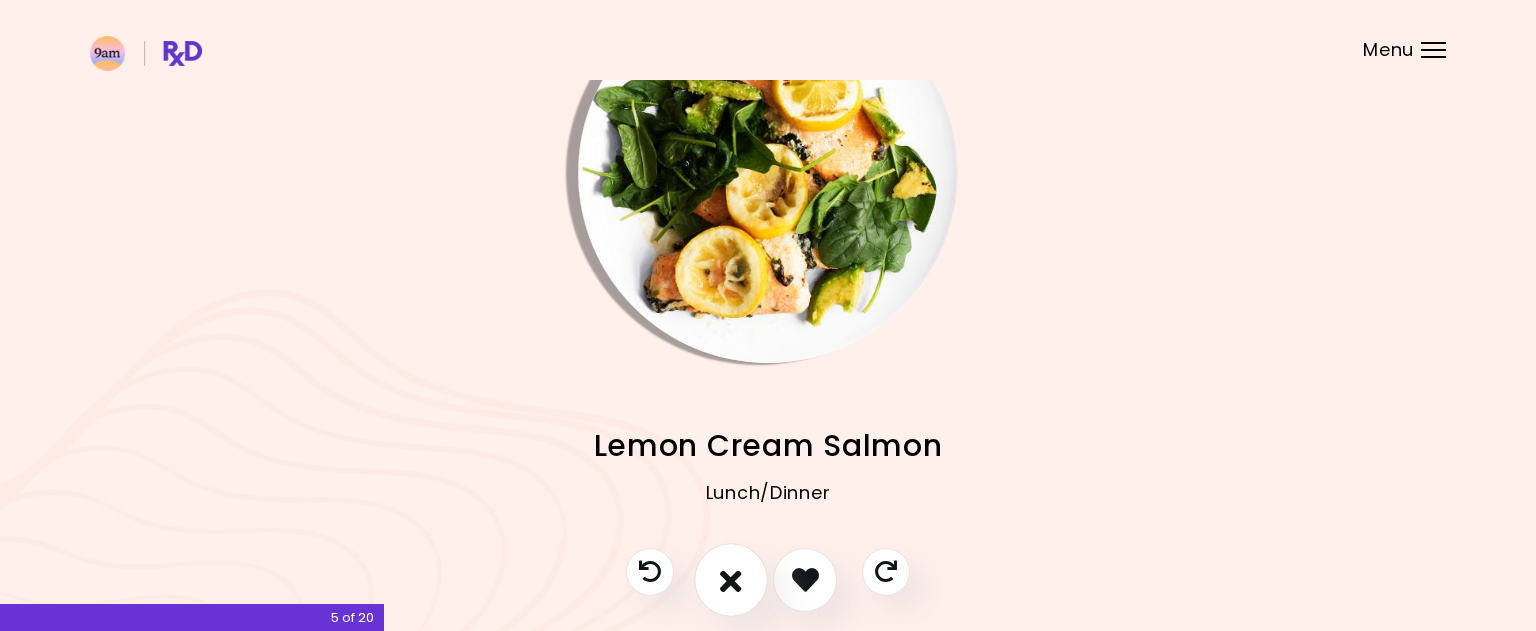 click at bounding box center [731, 579] 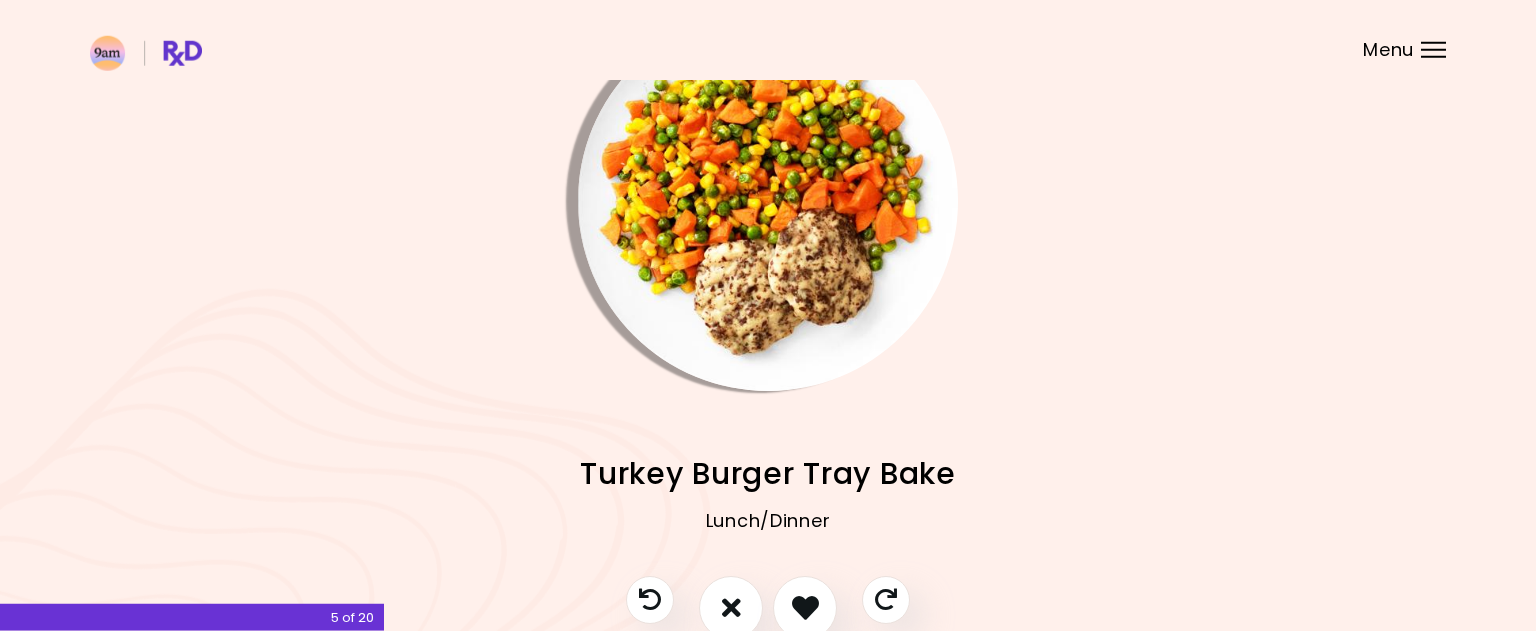 scroll, scrollTop: 102, scrollLeft: 0, axis: vertical 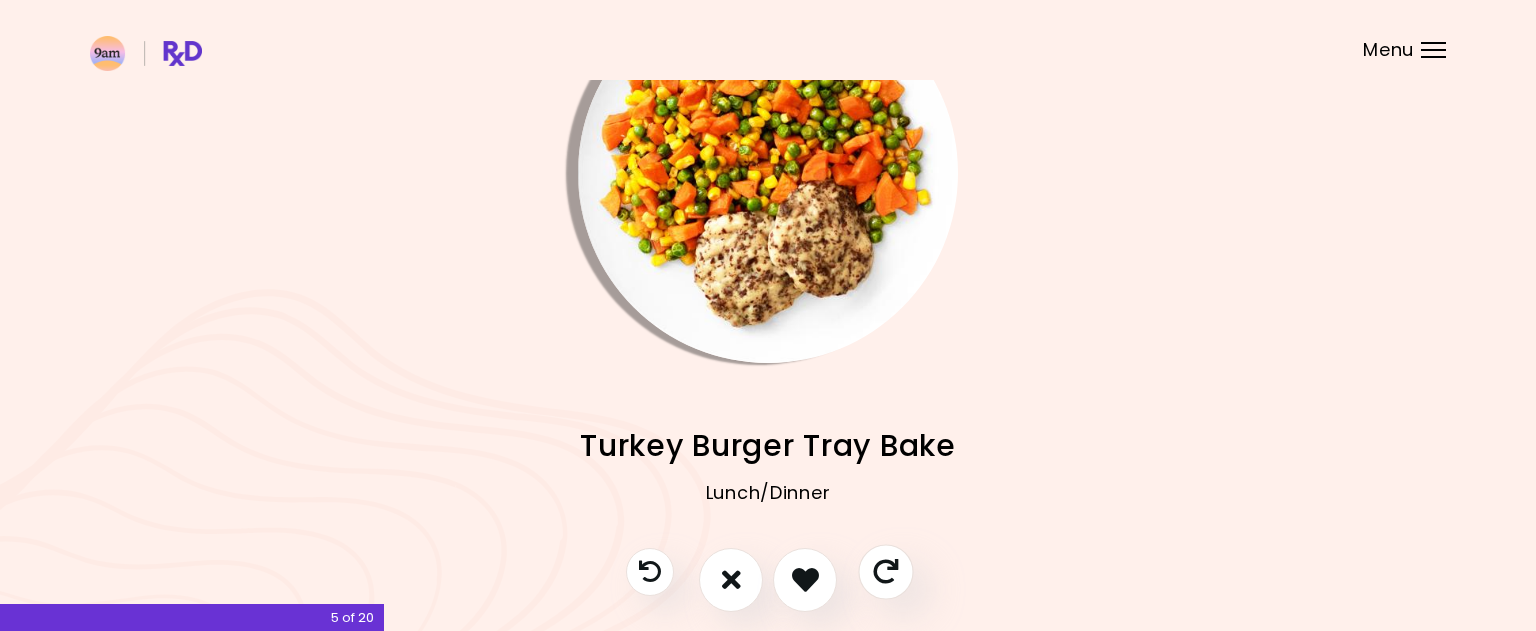 click at bounding box center [885, 571] 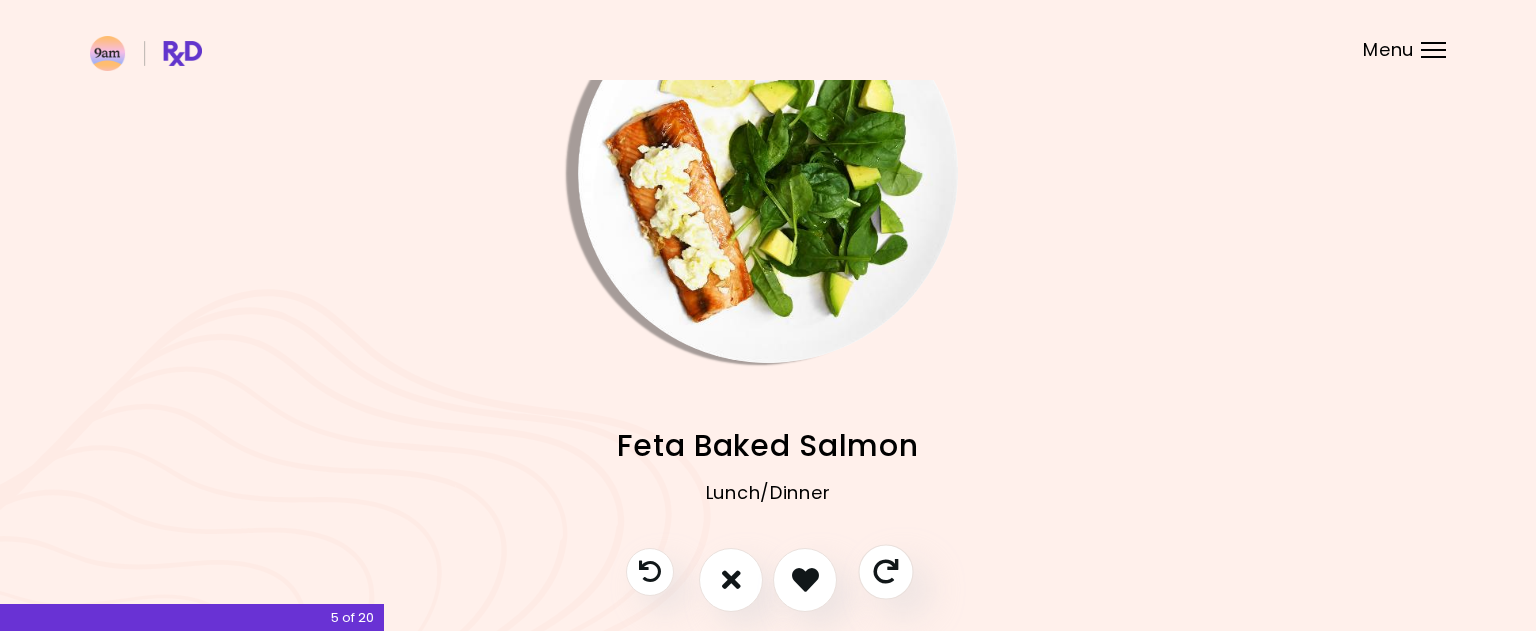 click at bounding box center (885, 571) 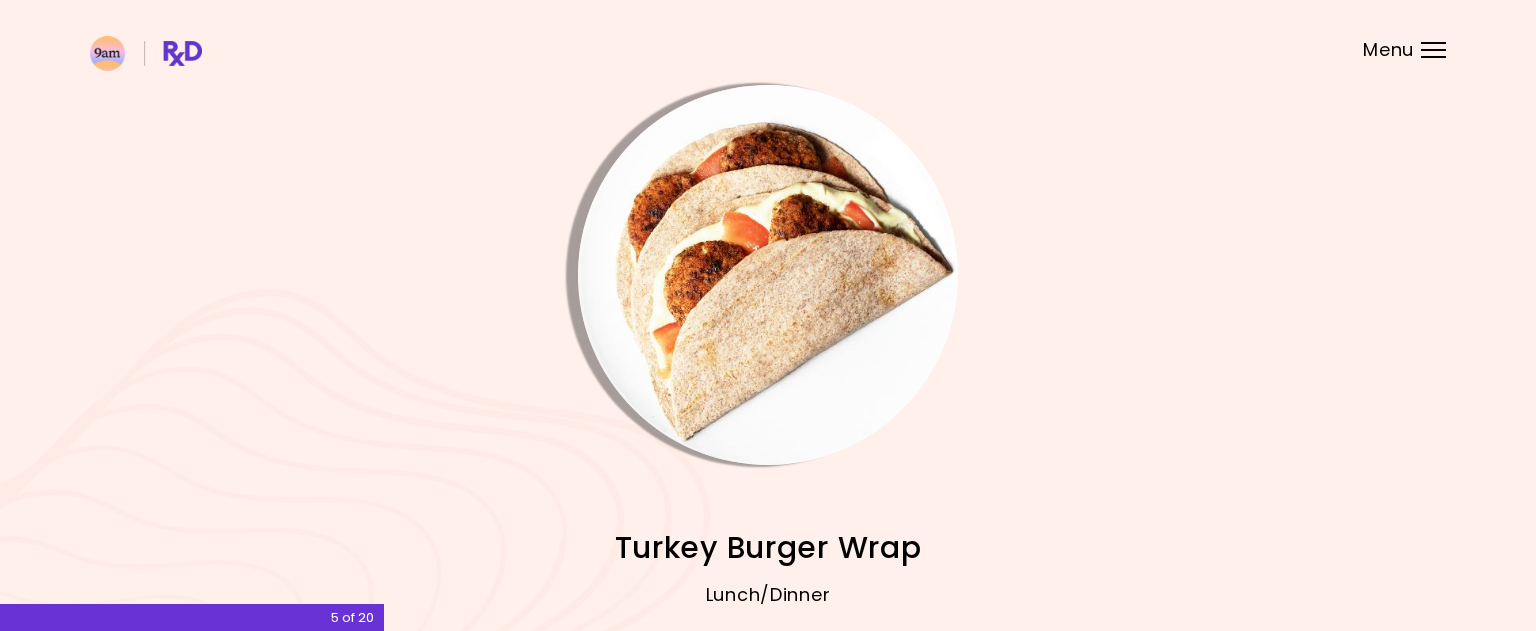 scroll, scrollTop: 102, scrollLeft: 0, axis: vertical 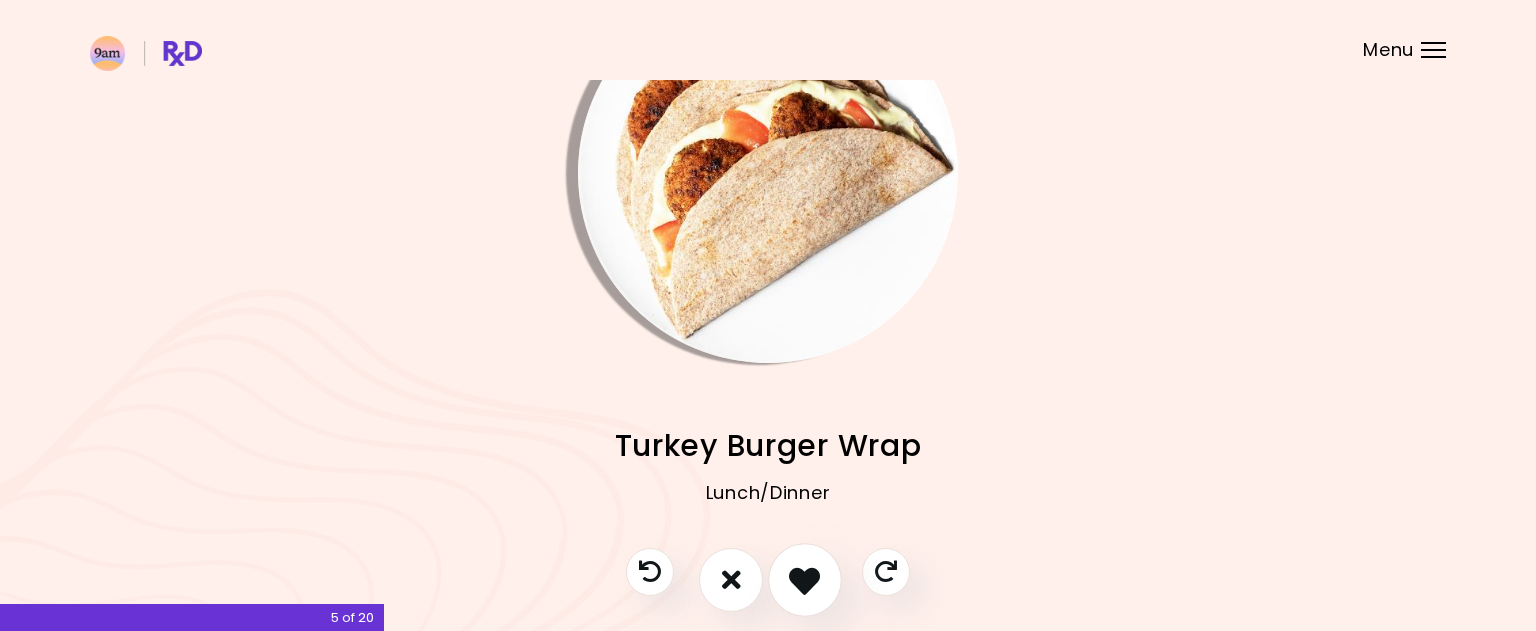 click at bounding box center [804, 579] 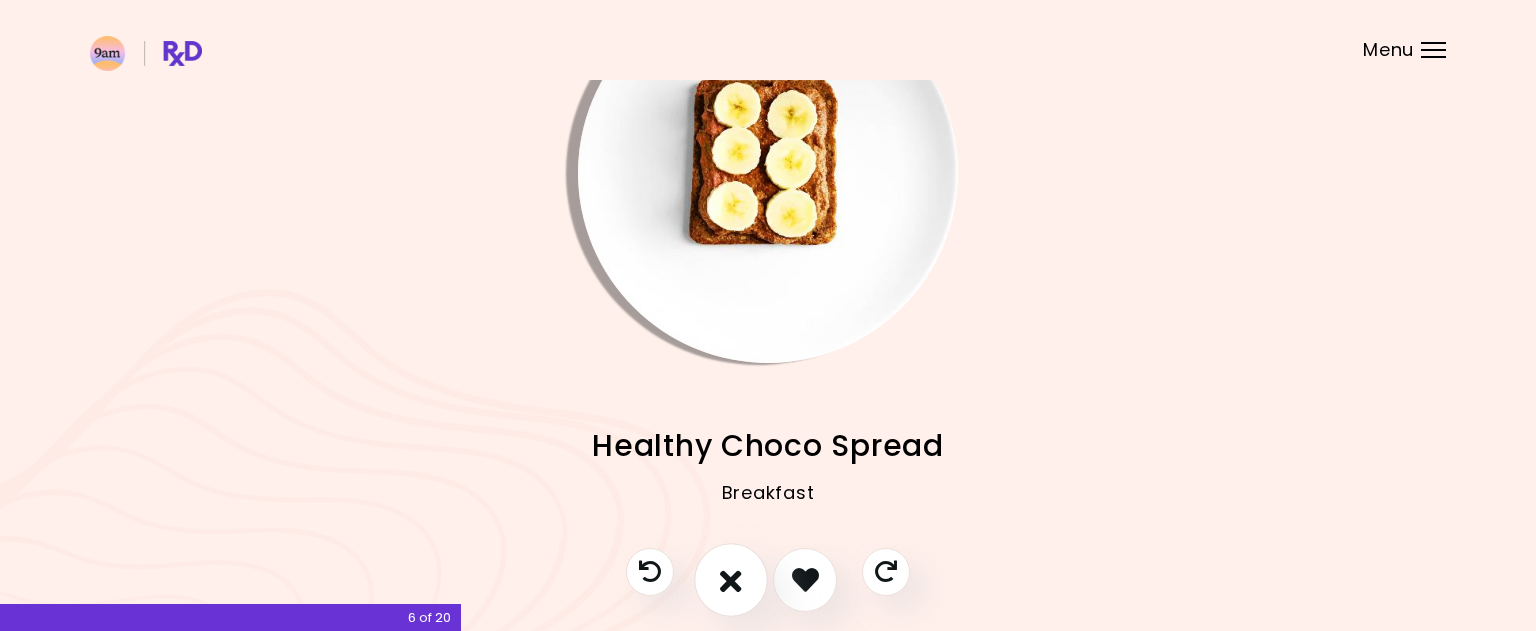 click at bounding box center (731, 579) 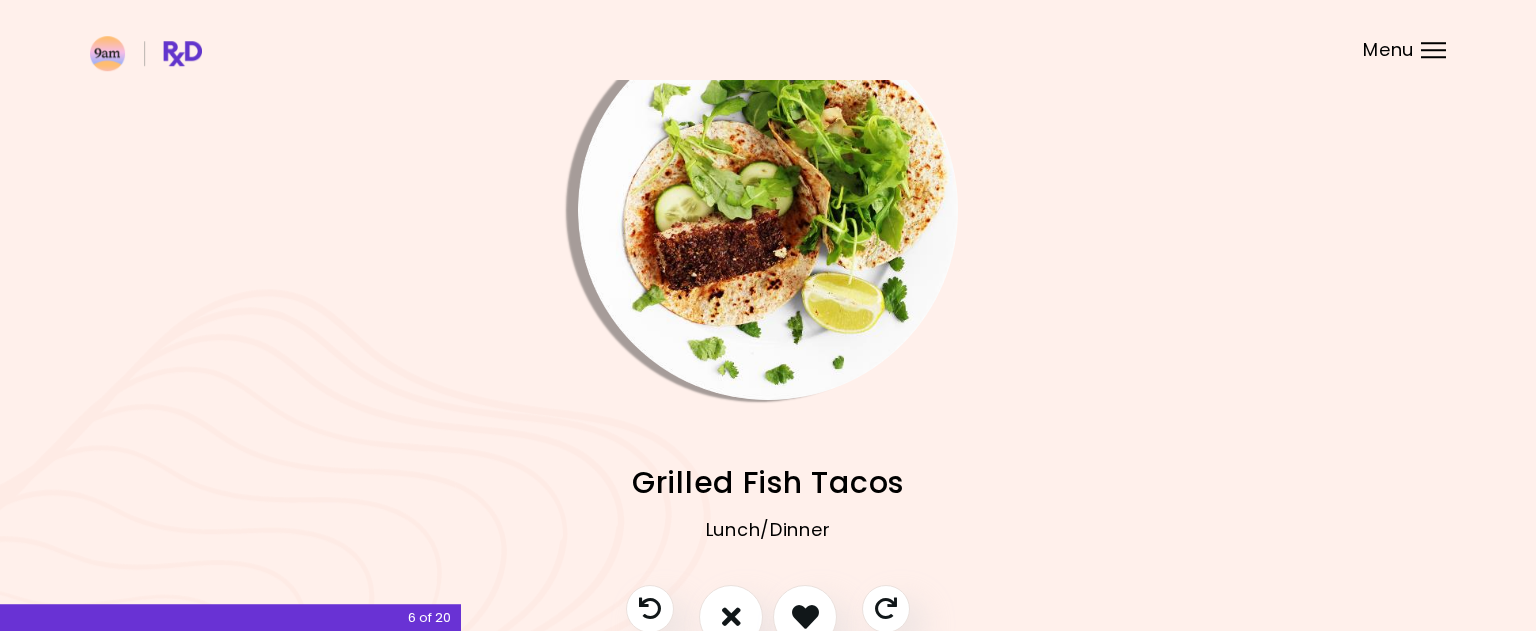 scroll, scrollTop: 102, scrollLeft: 0, axis: vertical 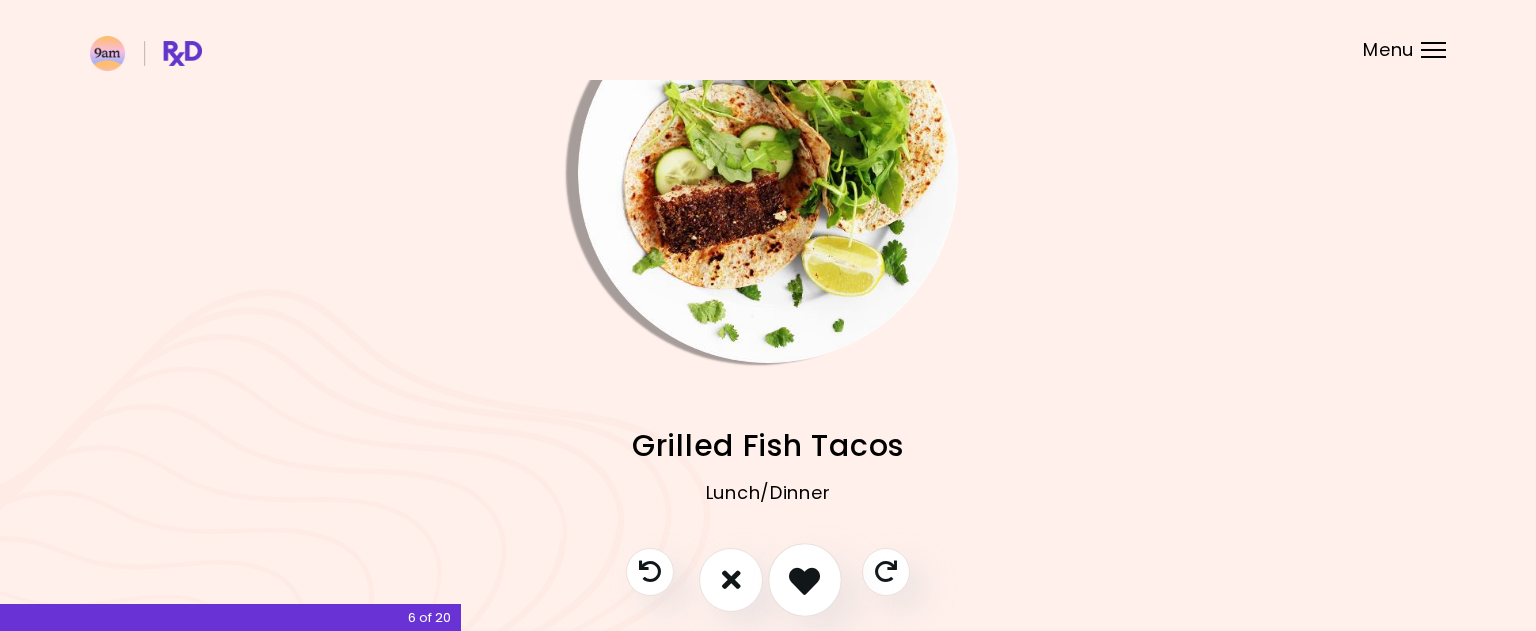 click at bounding box center (804, 579) 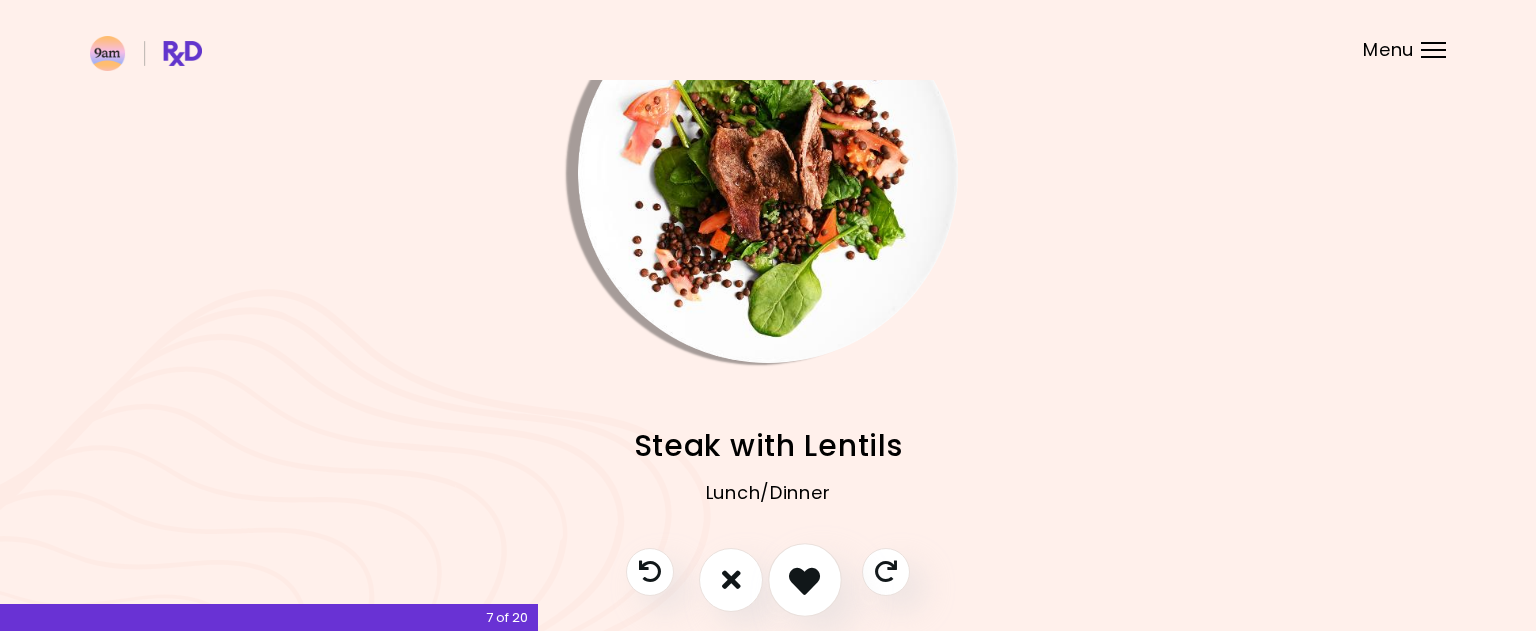 click at bounding box center (804, 579) 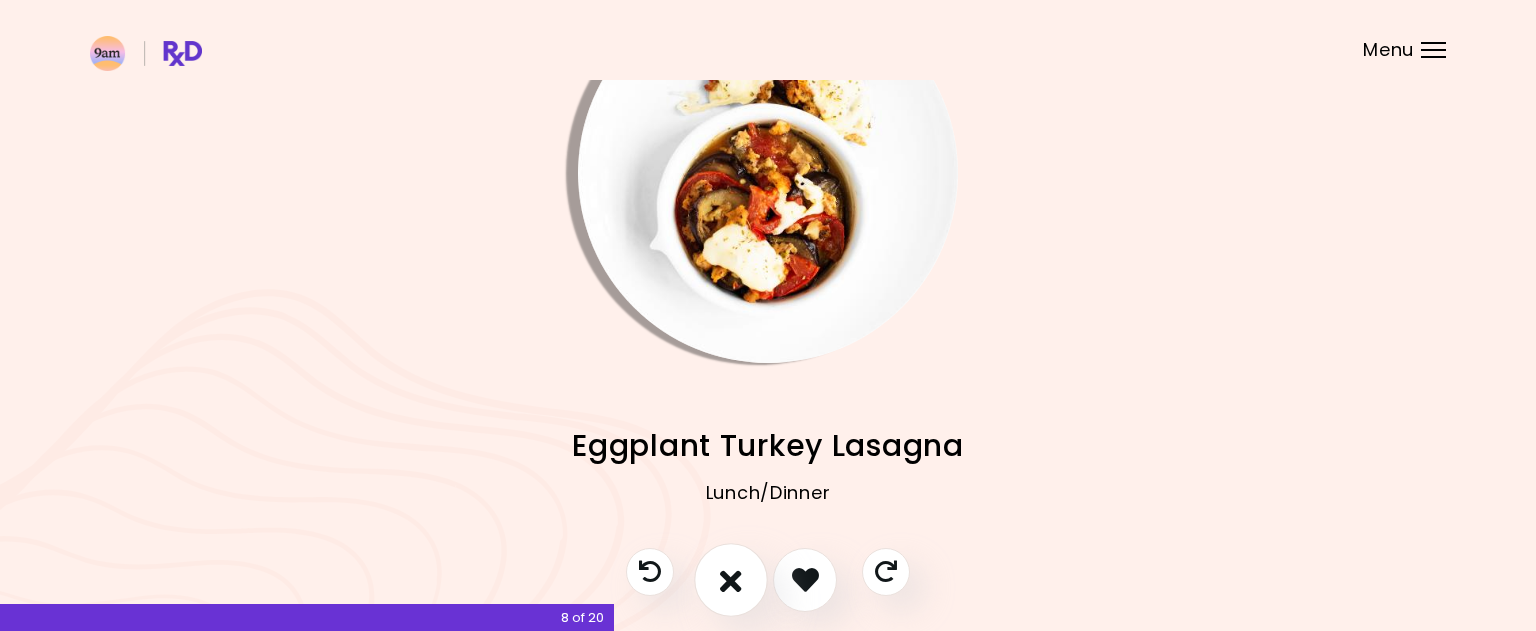 click at bounding box center [731, 579] 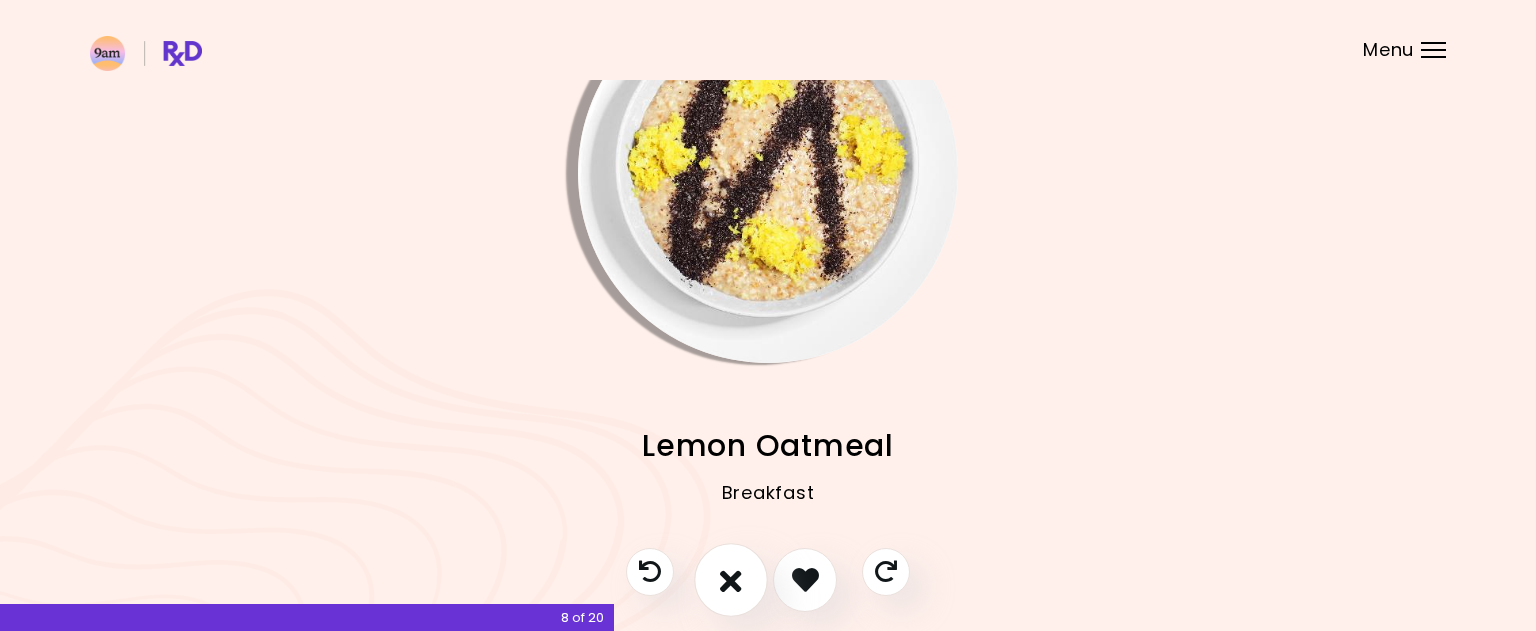 click at bounding box center (731, 579) 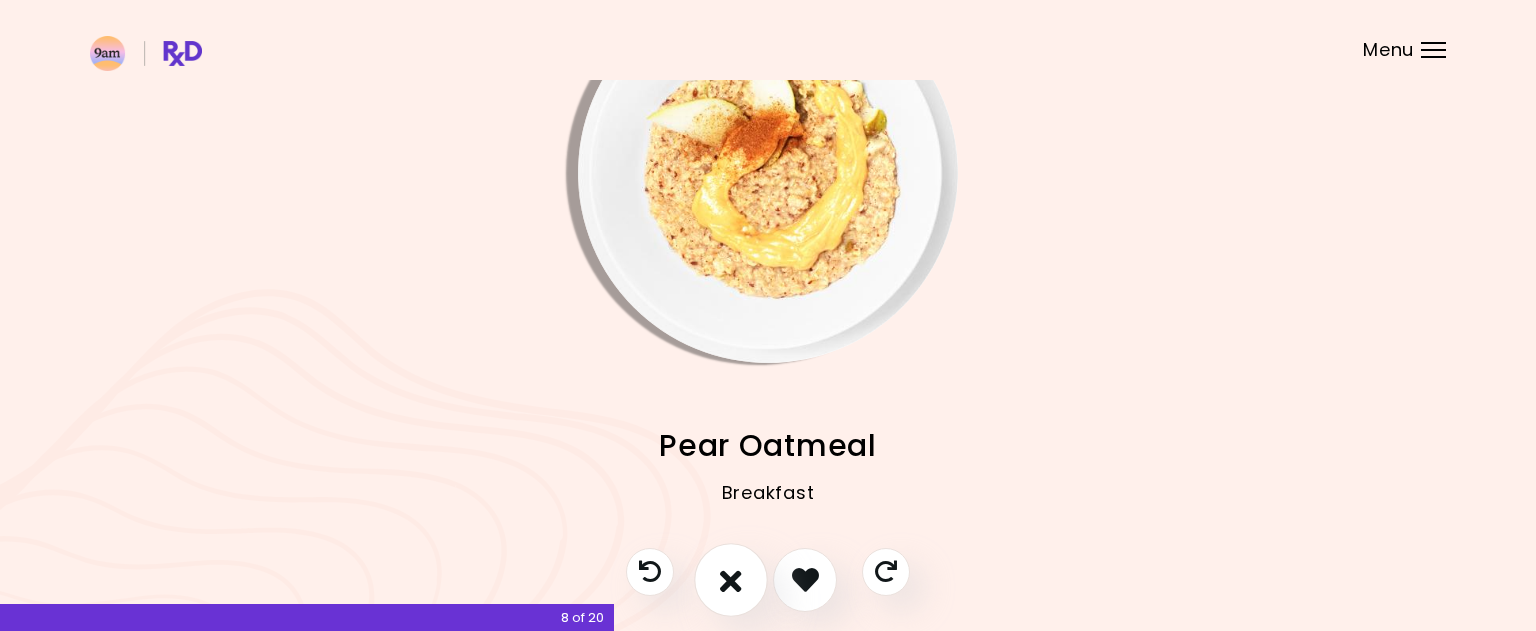 click at bounding box center (731, 579) 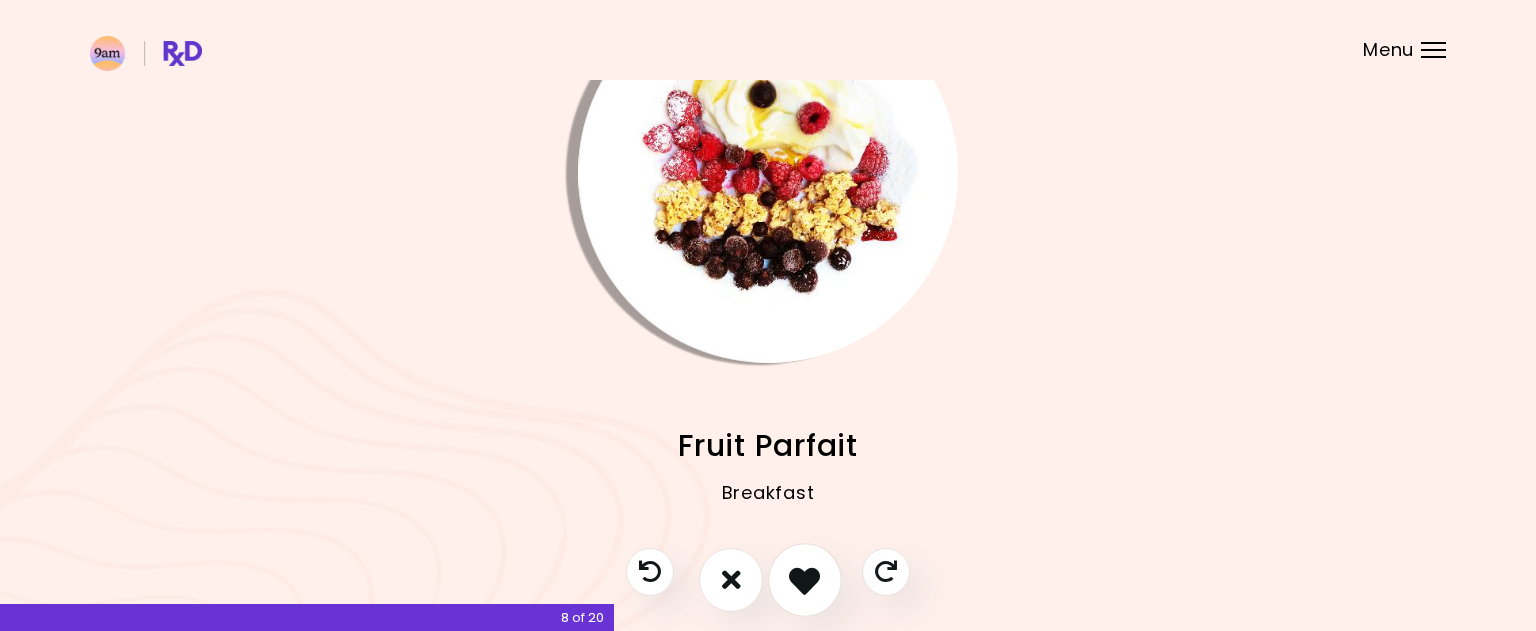 click at bounding box center [804, 579] 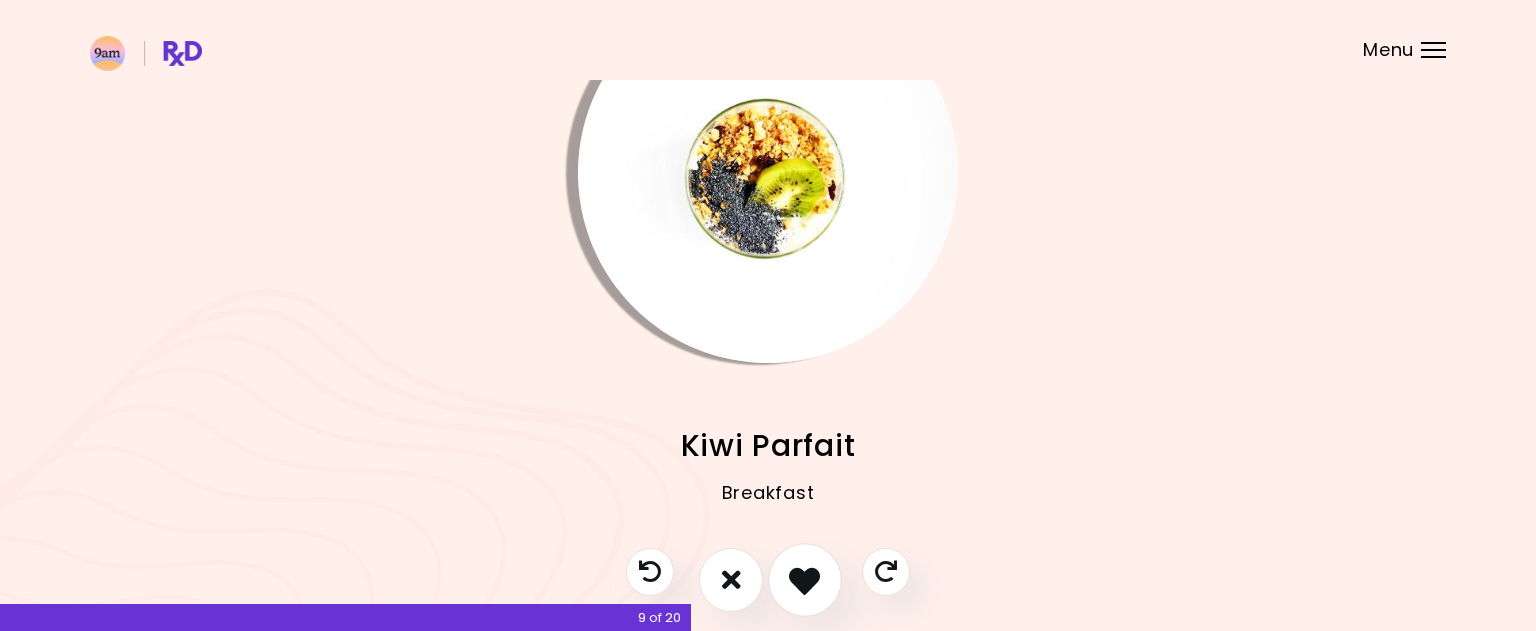 click at bounding box center (804, 579) 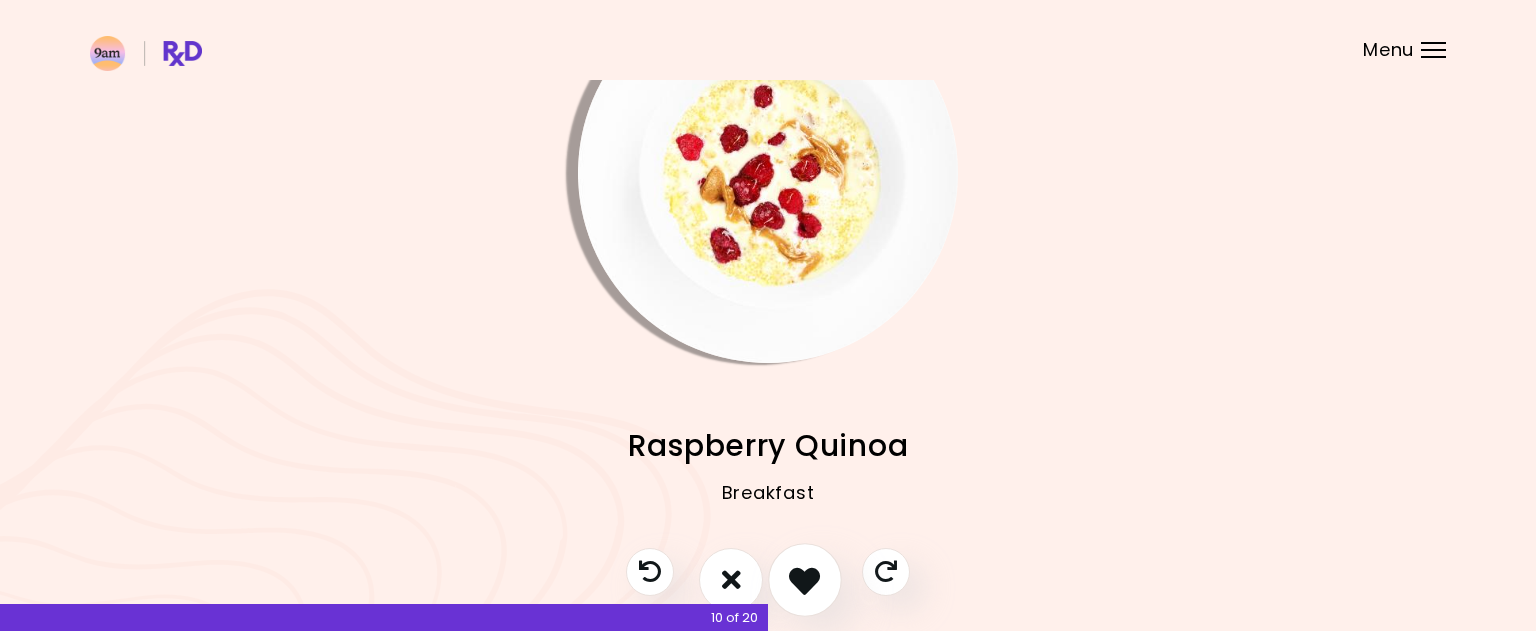 click at bounding box center [804, 579] 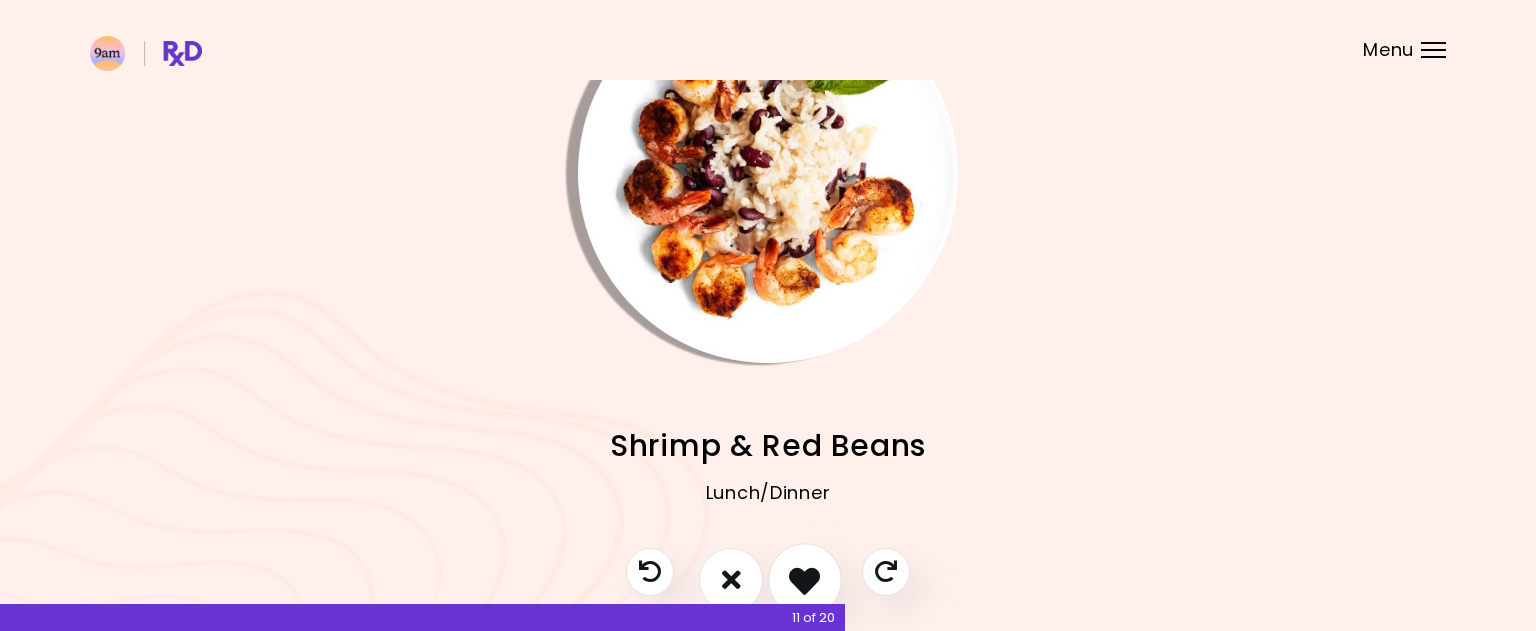 click at bounding box center (804, 579) 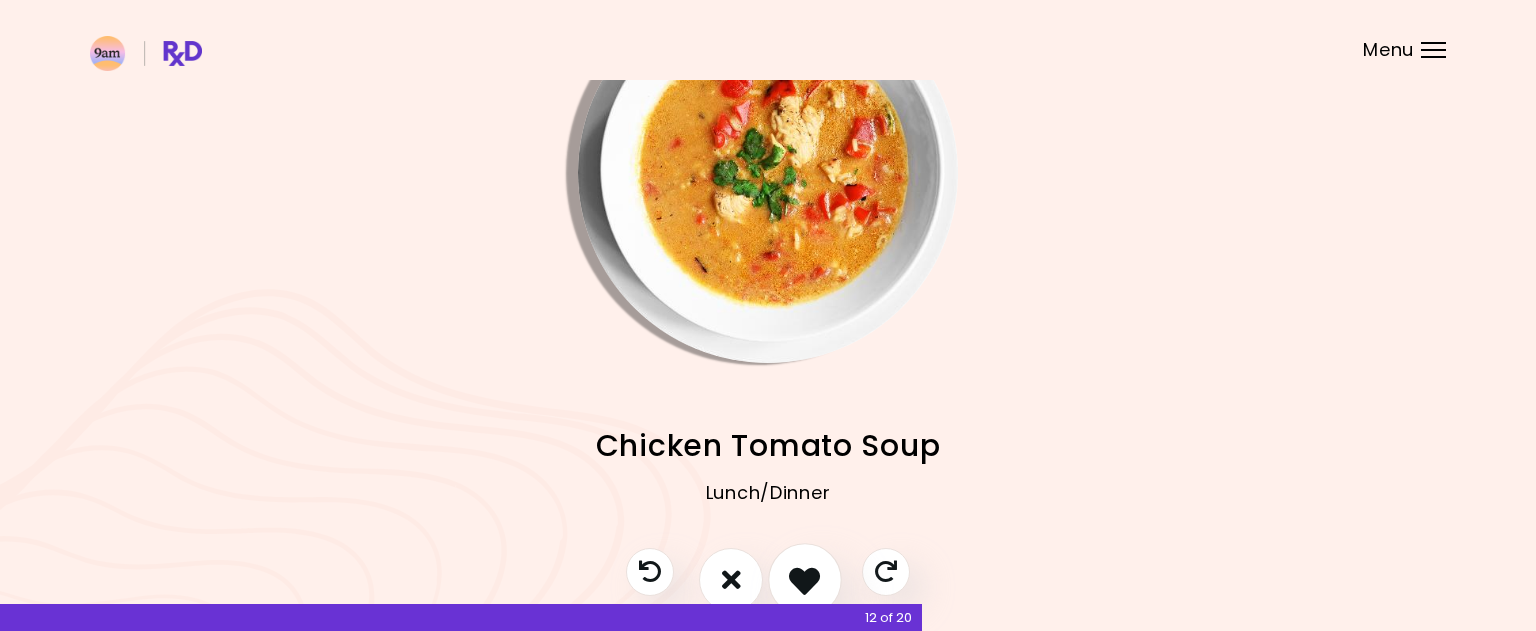 click at bounding box center (804, 579) 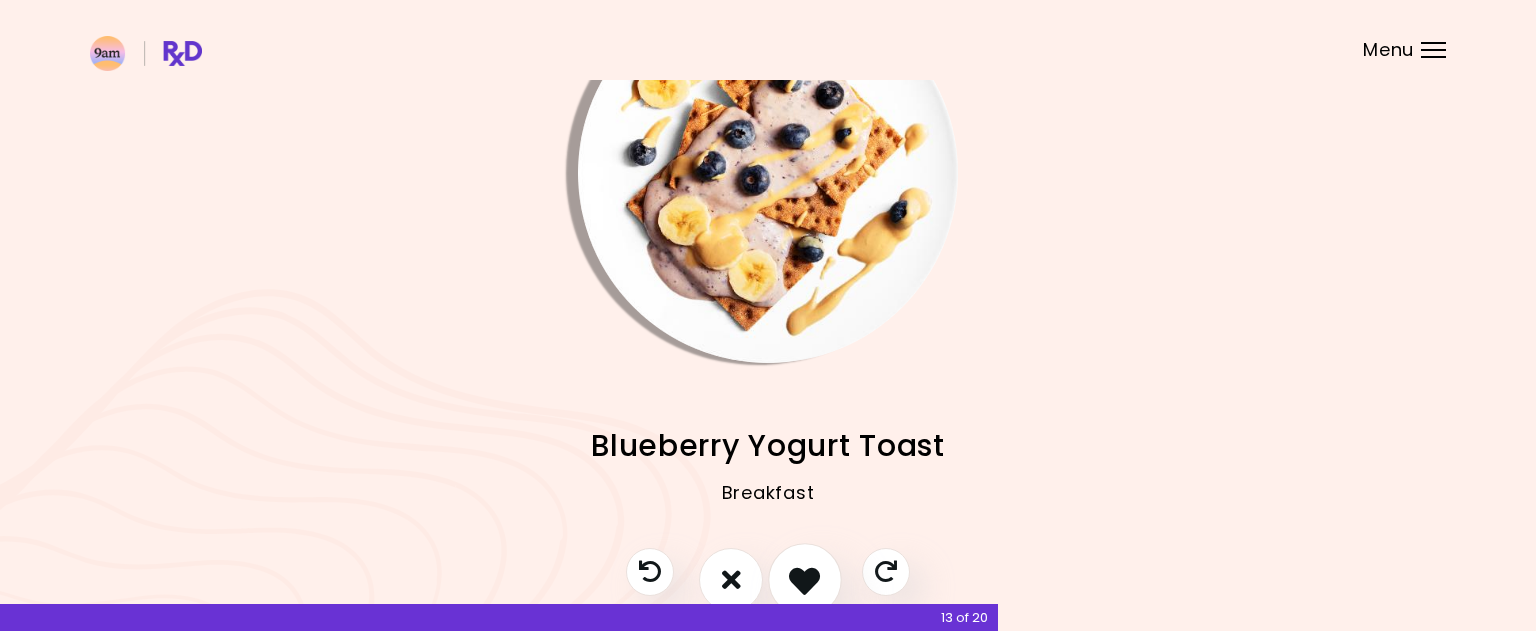 click at bounding box center (804, 579) 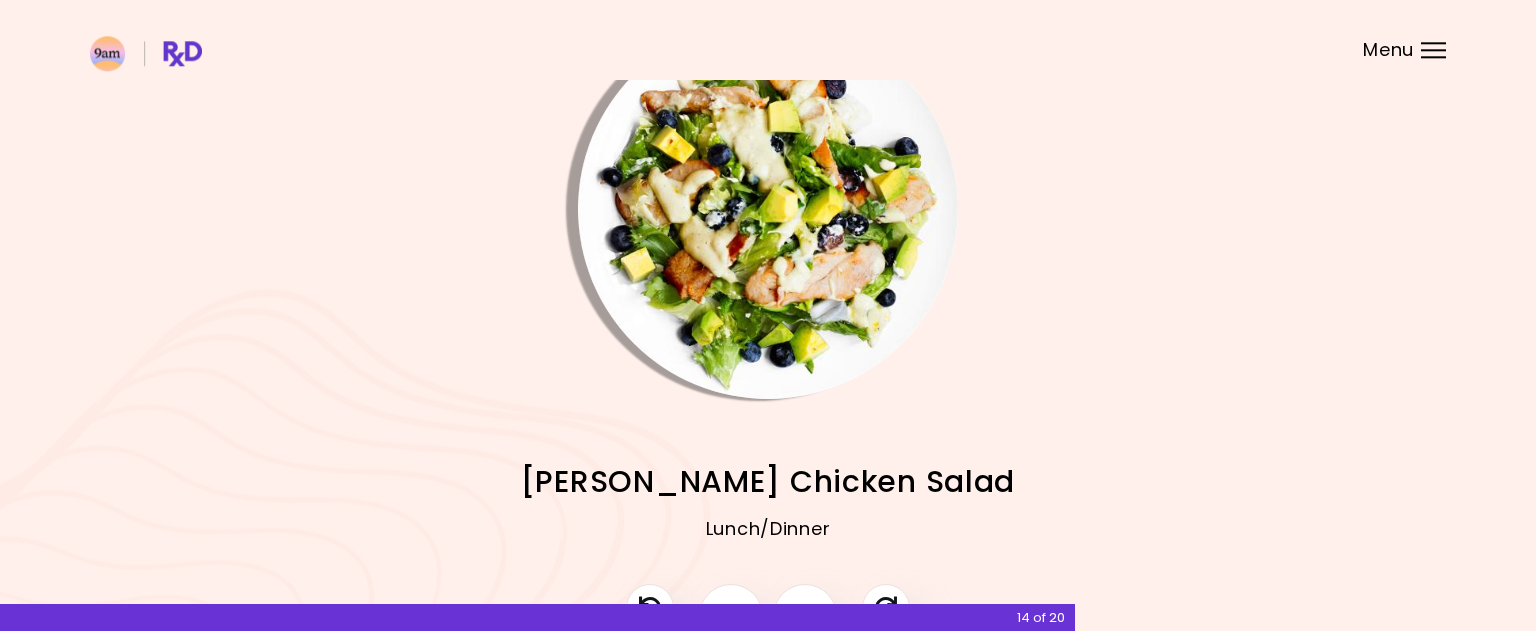 scroll, scrollTop: 102, scrollLeft: 0, axis: vertical 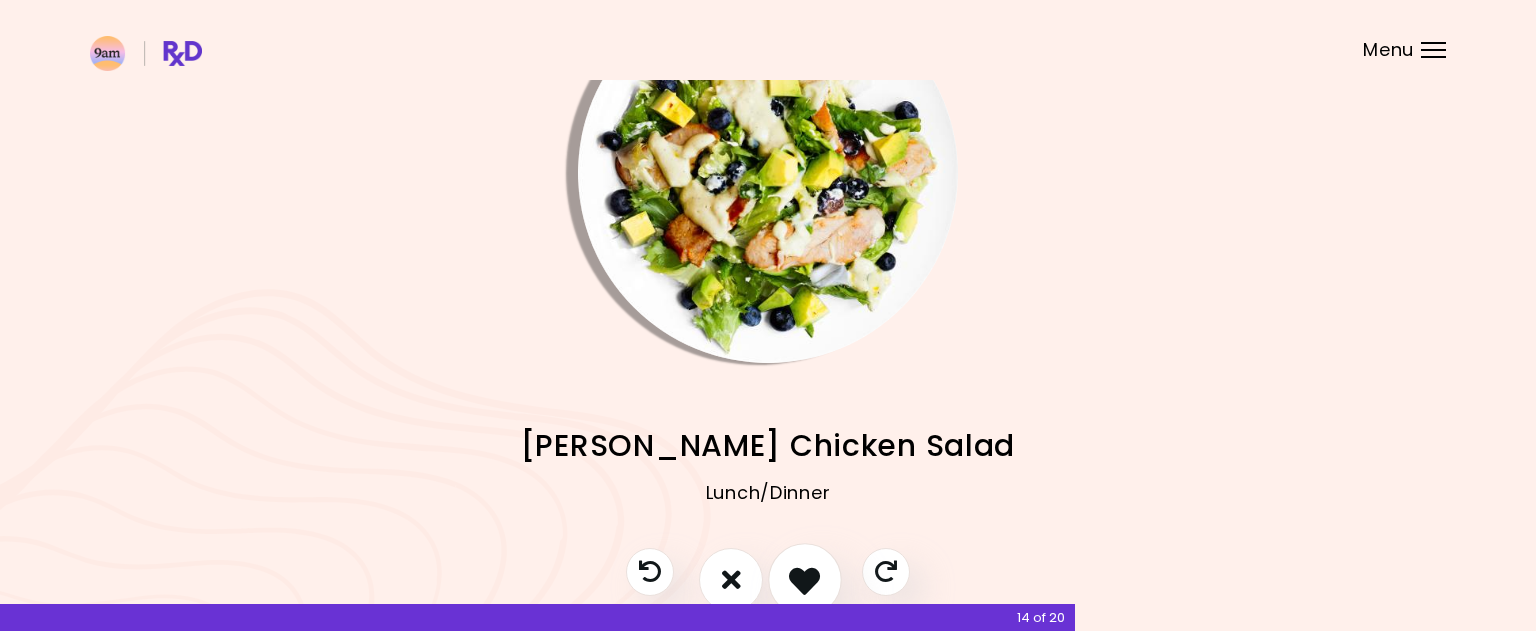 click at bounding box center [804, 579] 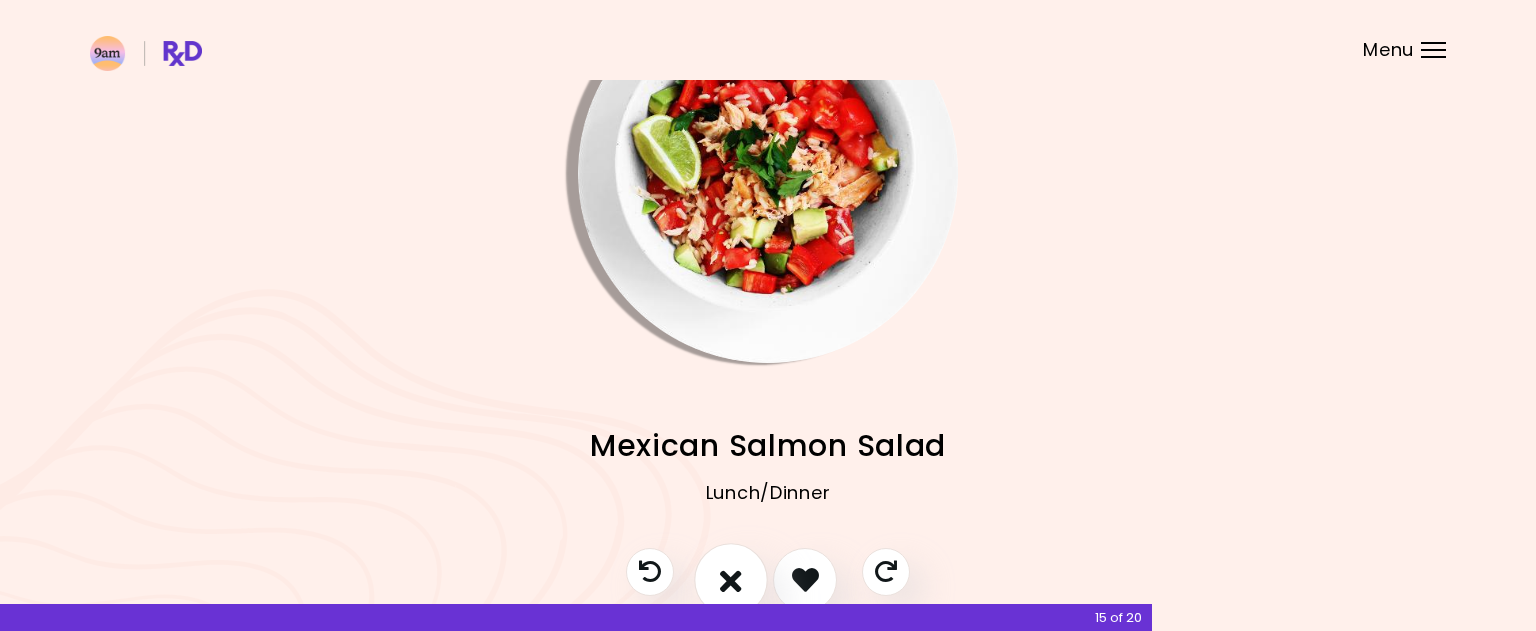 click at bounding box center [731, 580] 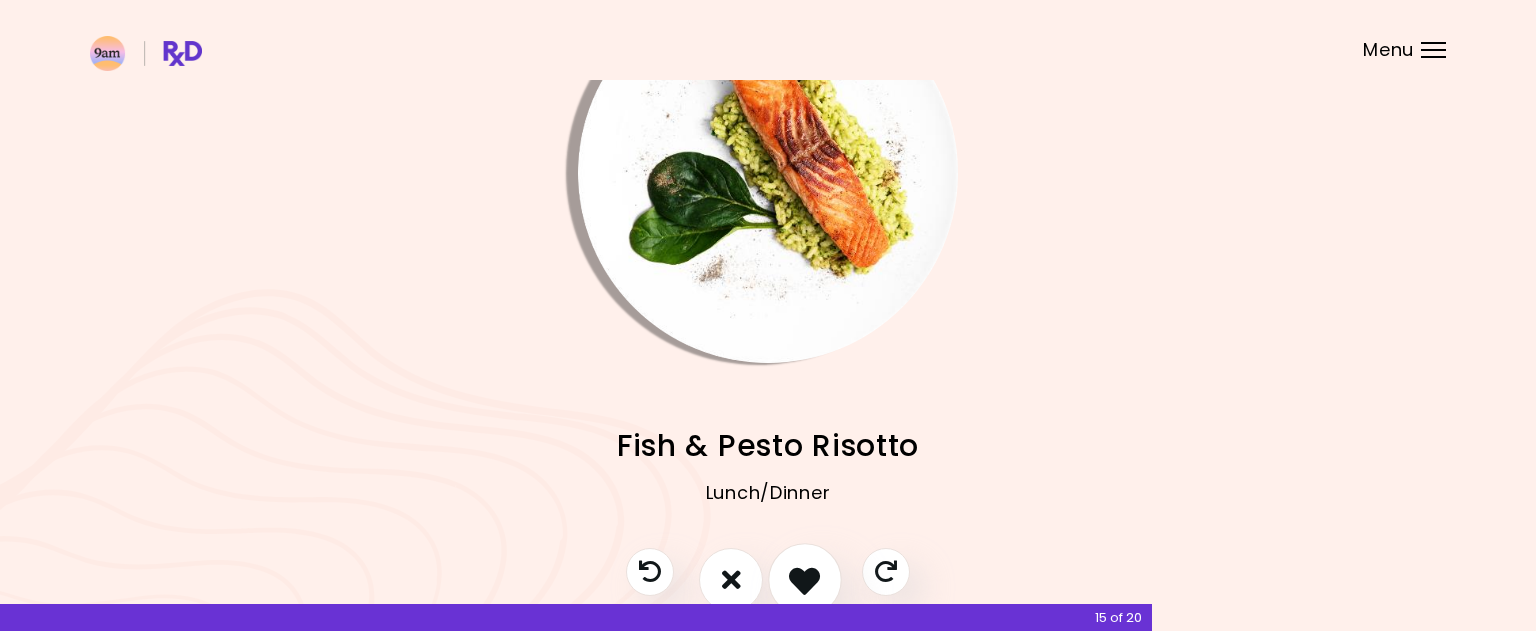 click at bounding box center (804, 579) 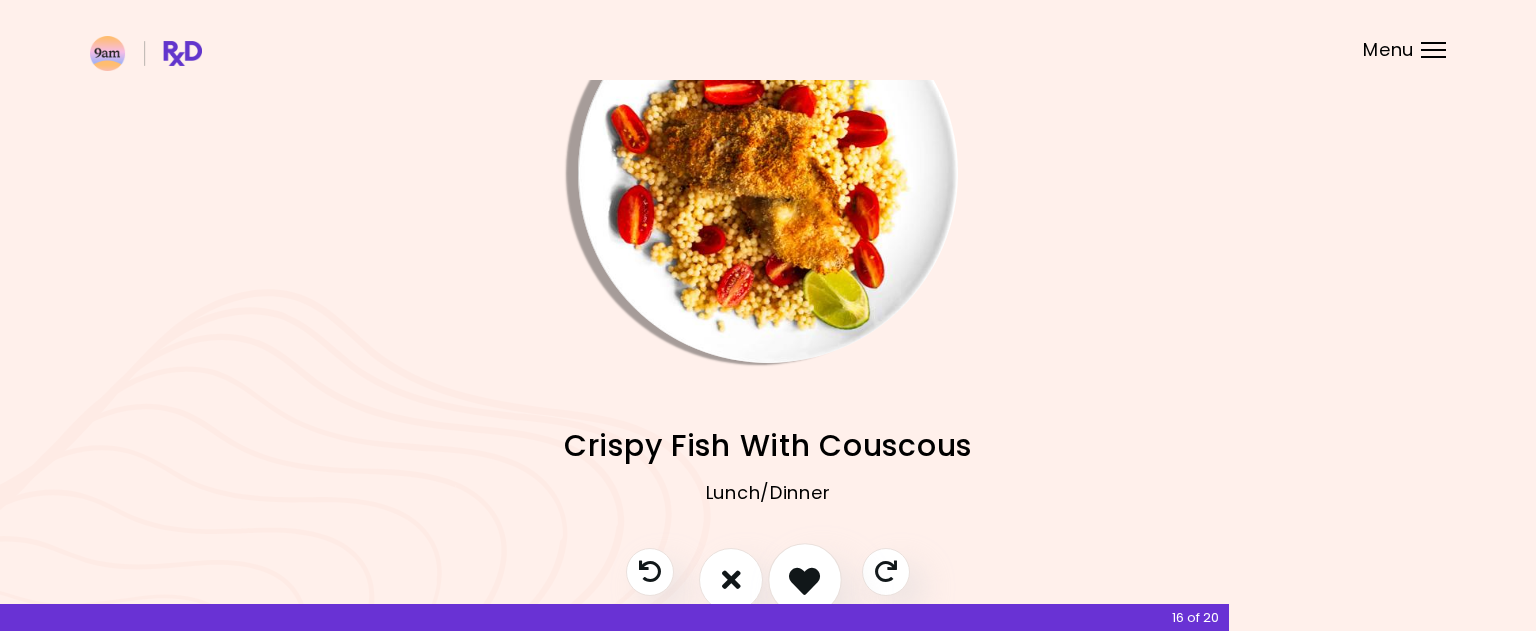 click at bounding box center (804, 579) 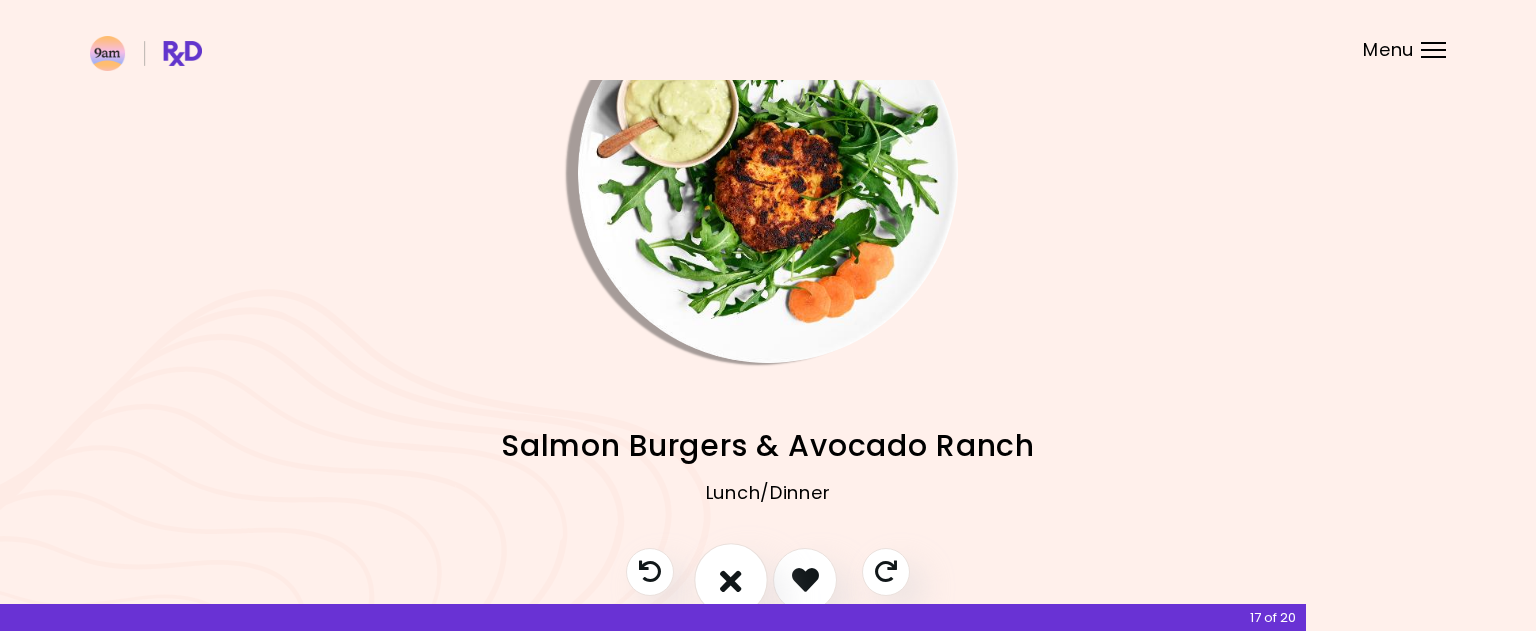 click at bounding box center [731, 580] 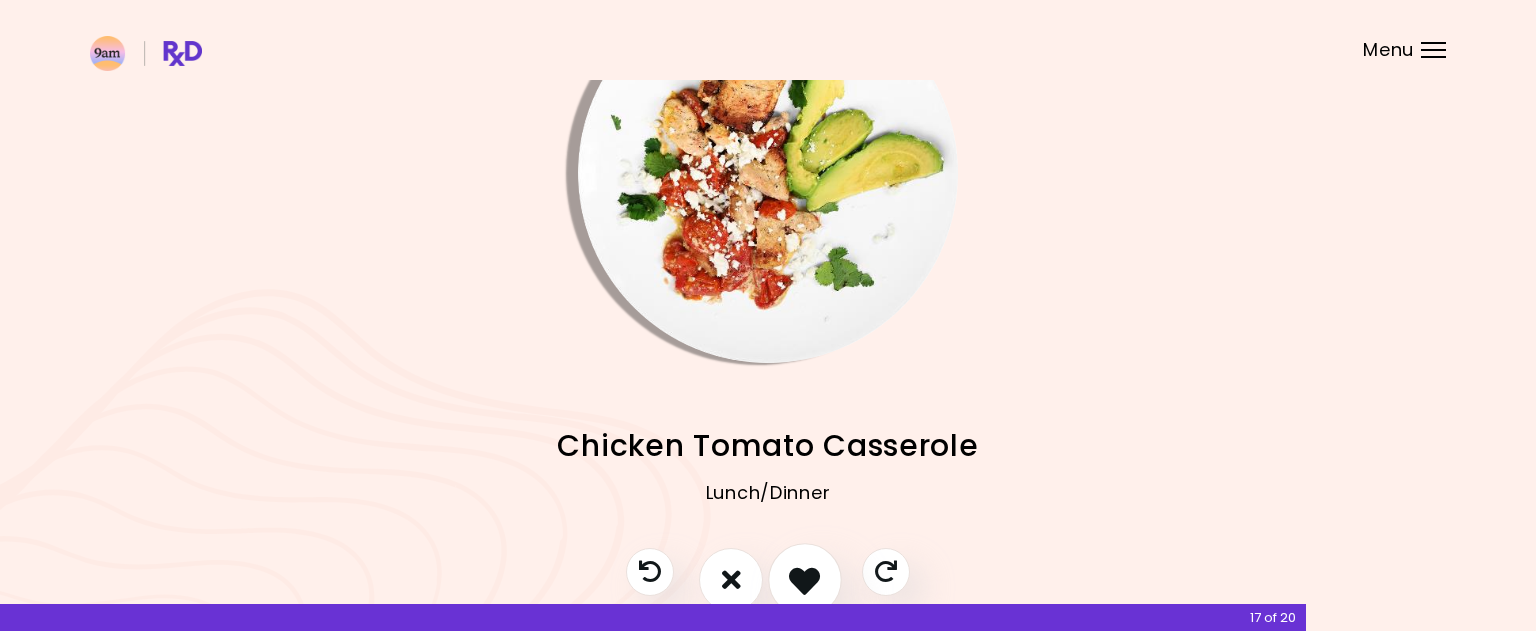 click at bounding box center (804, 579) 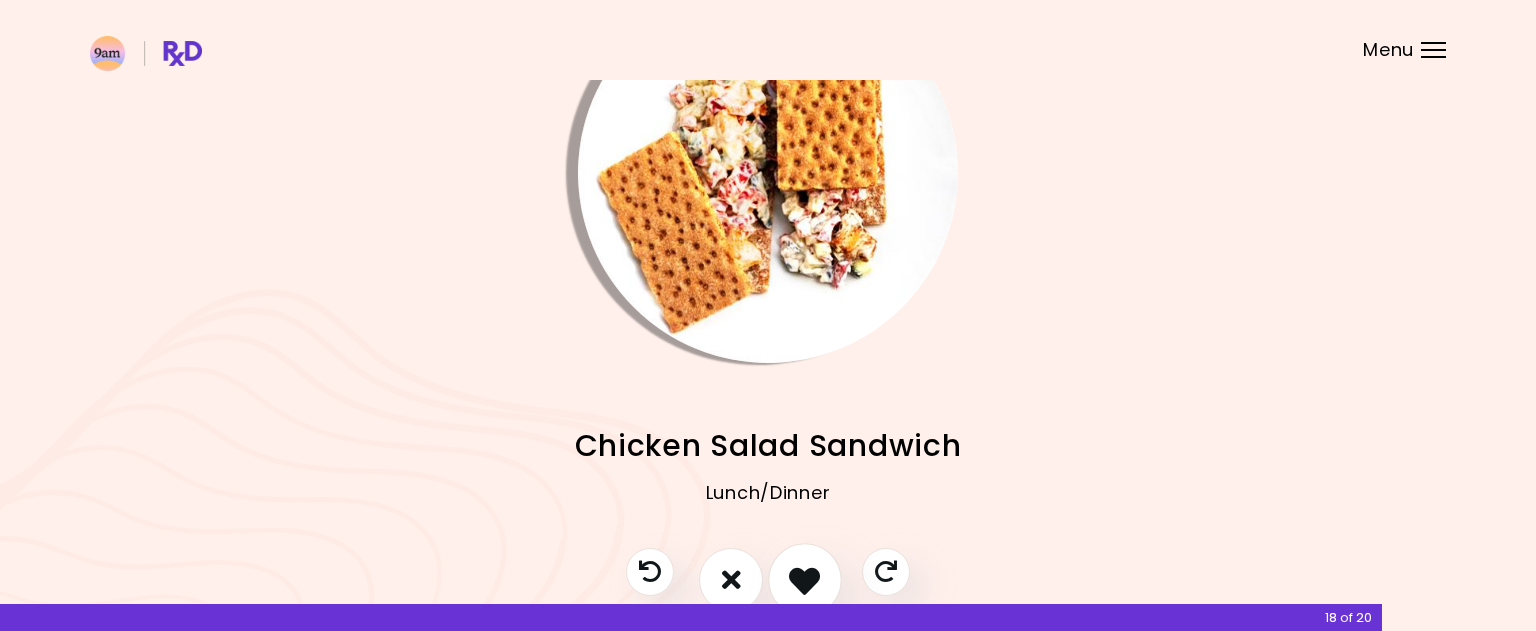 click at bounding box center [804, 579] 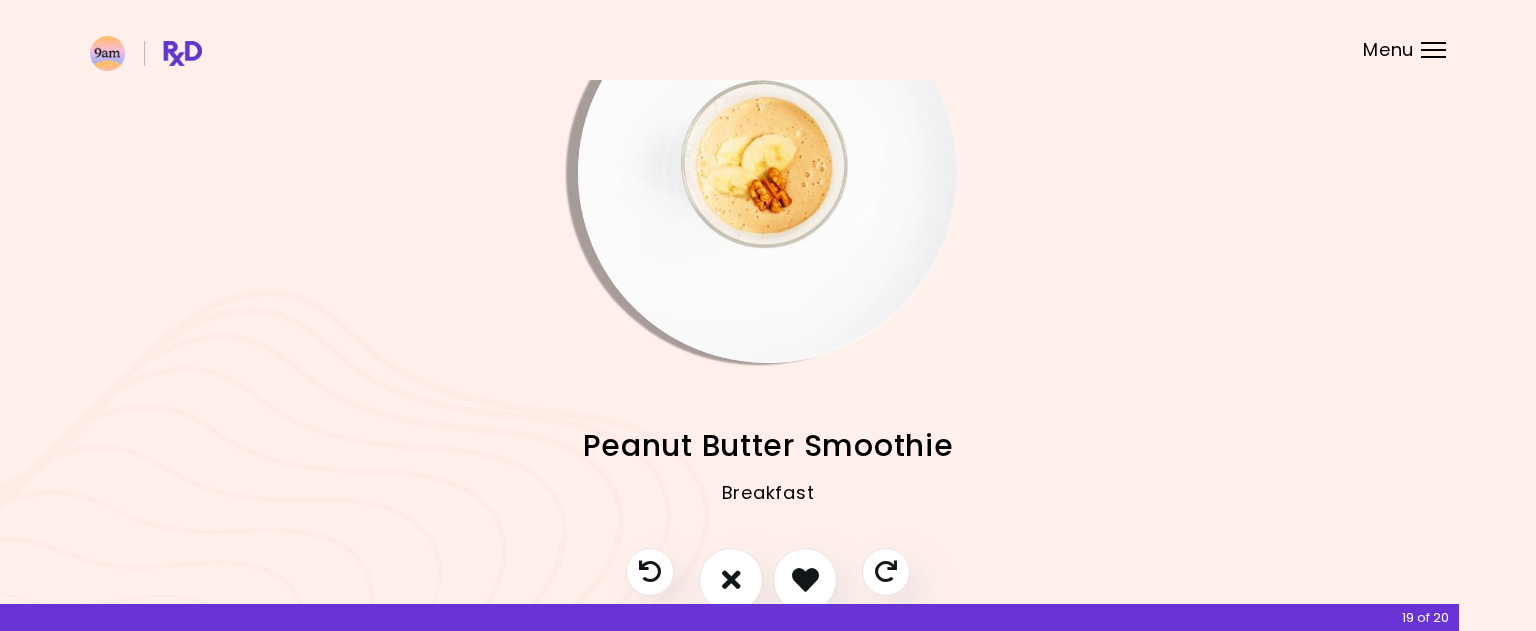 drag, startPoint x: 740, startPoint y: 581, endPoint x: 968, endPoint y: 544, distance: 230.98268 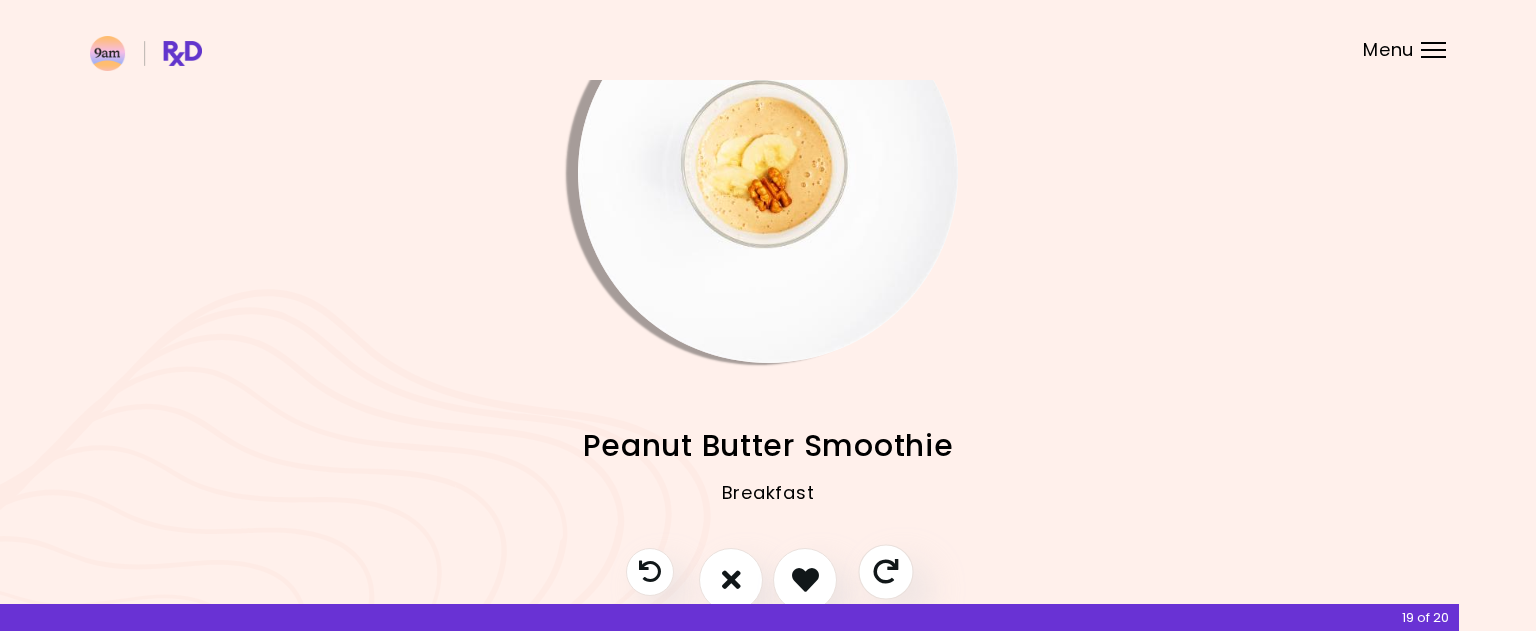 click at bounding box center [885, 571] 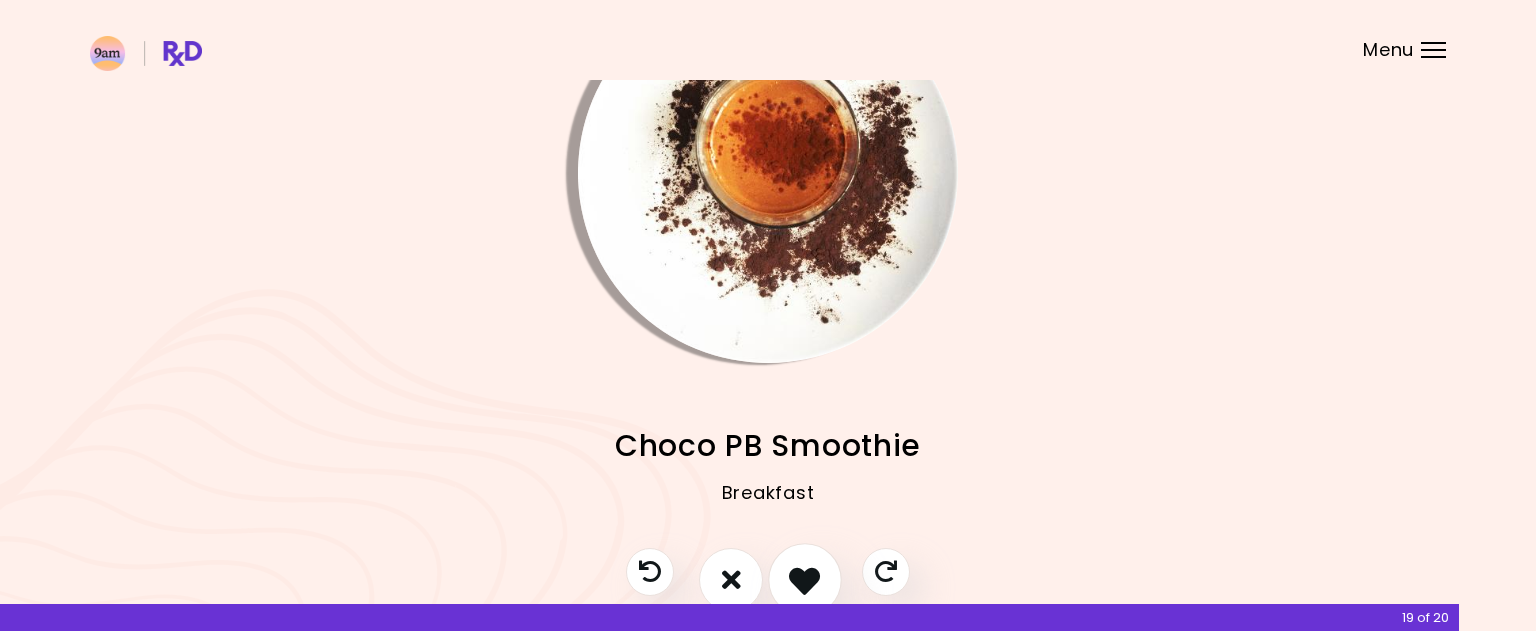 click at bounding box center [804, 579] 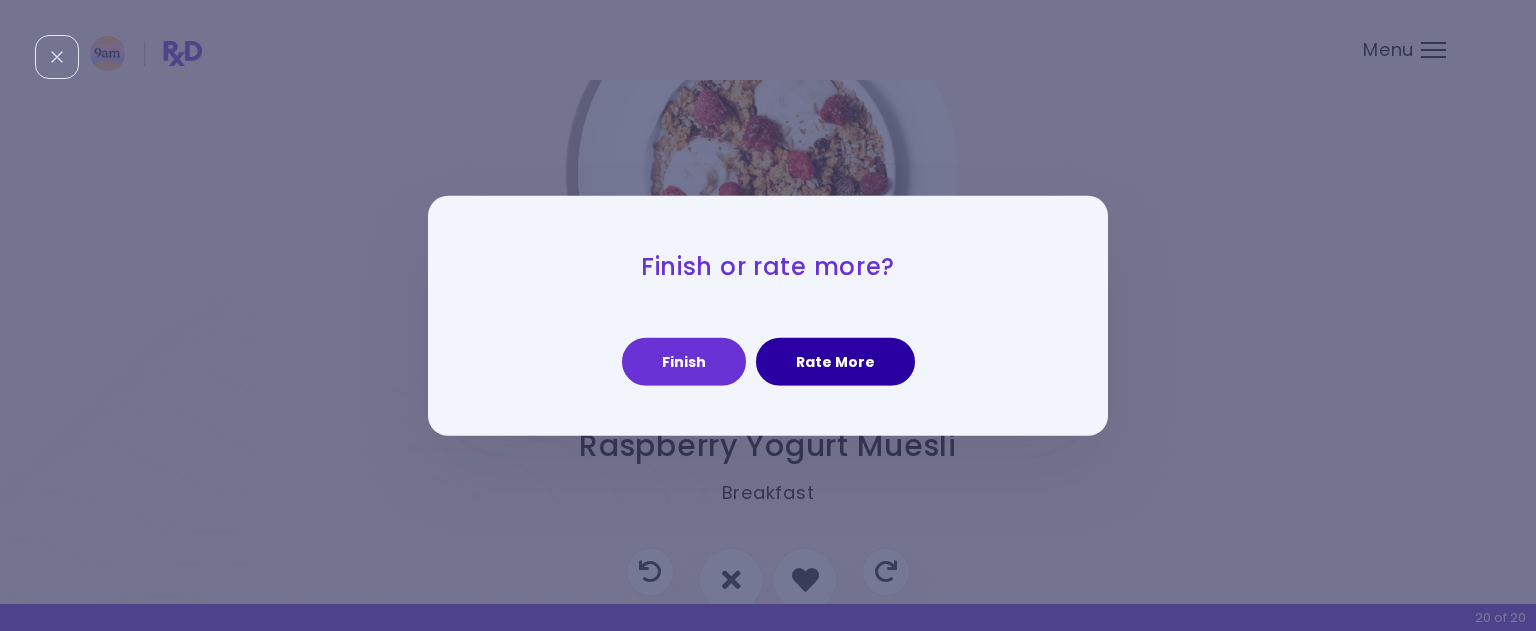 click on "Rate More" at bounding box center [835, 362] 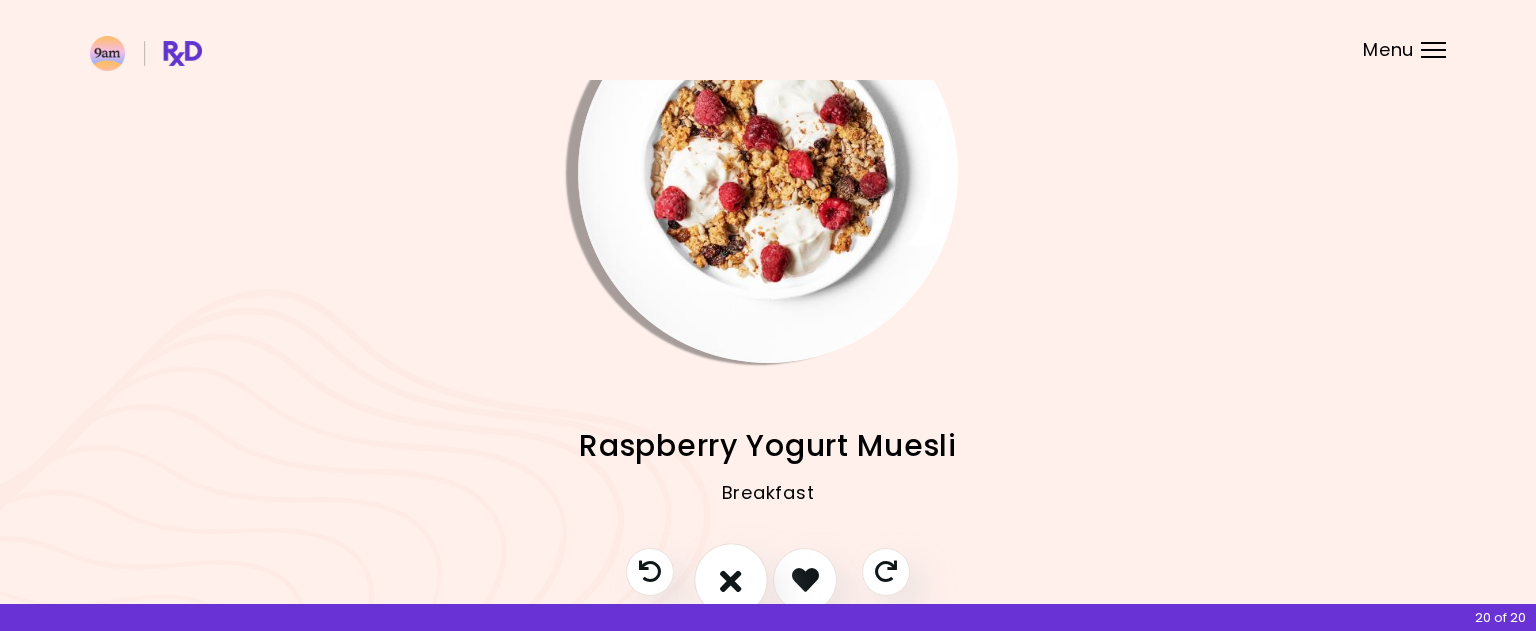 click at bounding box center (731, 579) 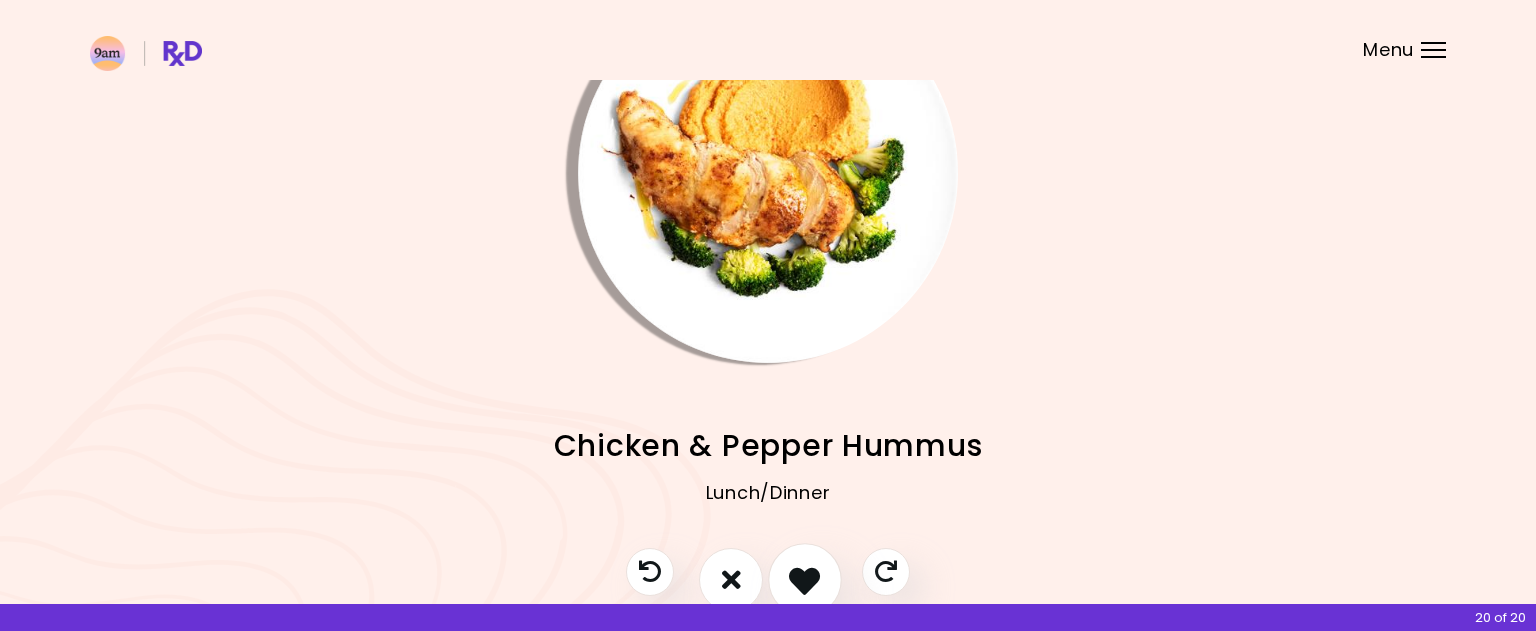 click at bounding box center [804, 579] 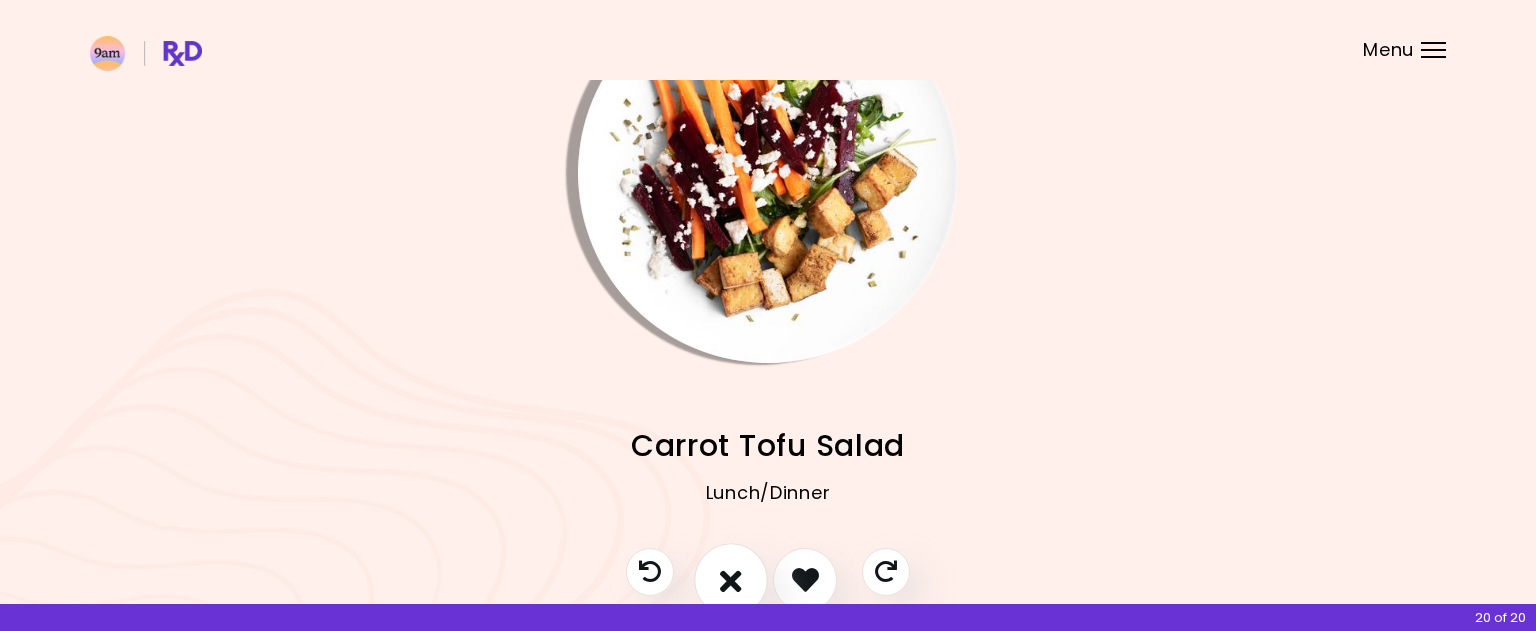 click at bounding box center [731, 580] 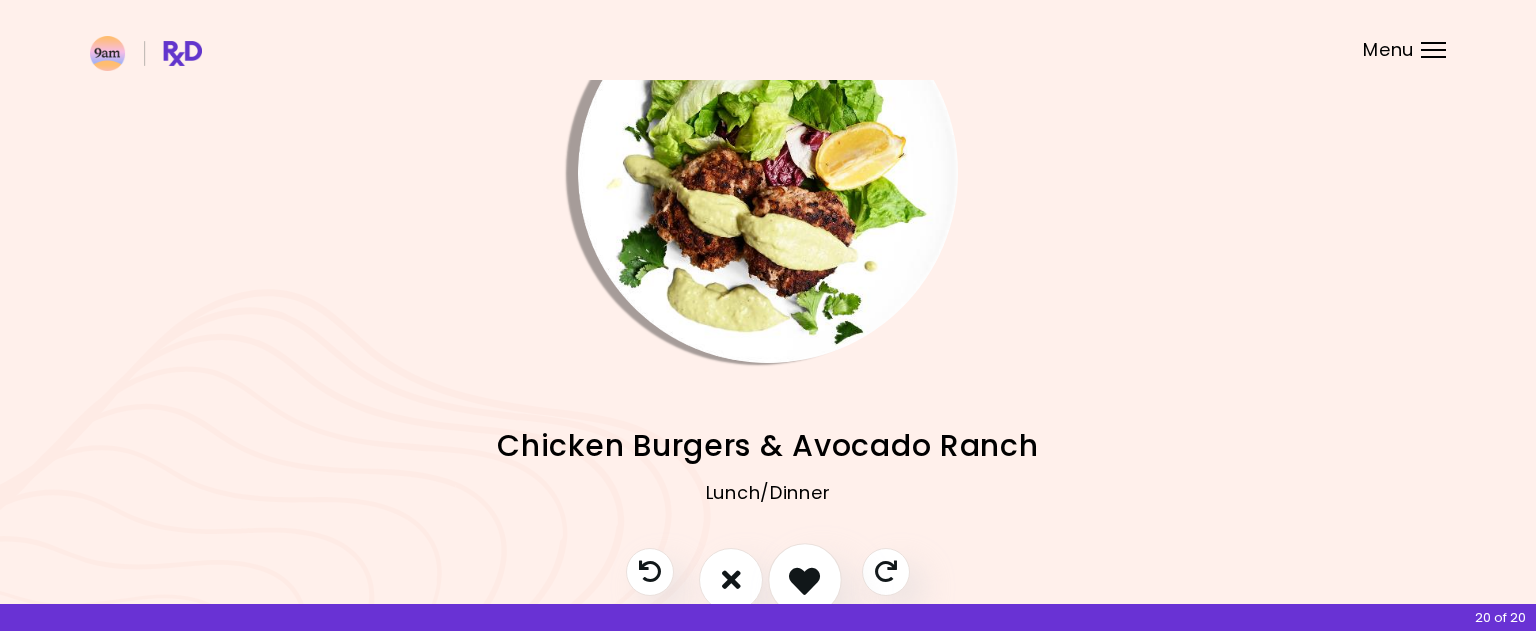 click at bounding box center (804, 579) 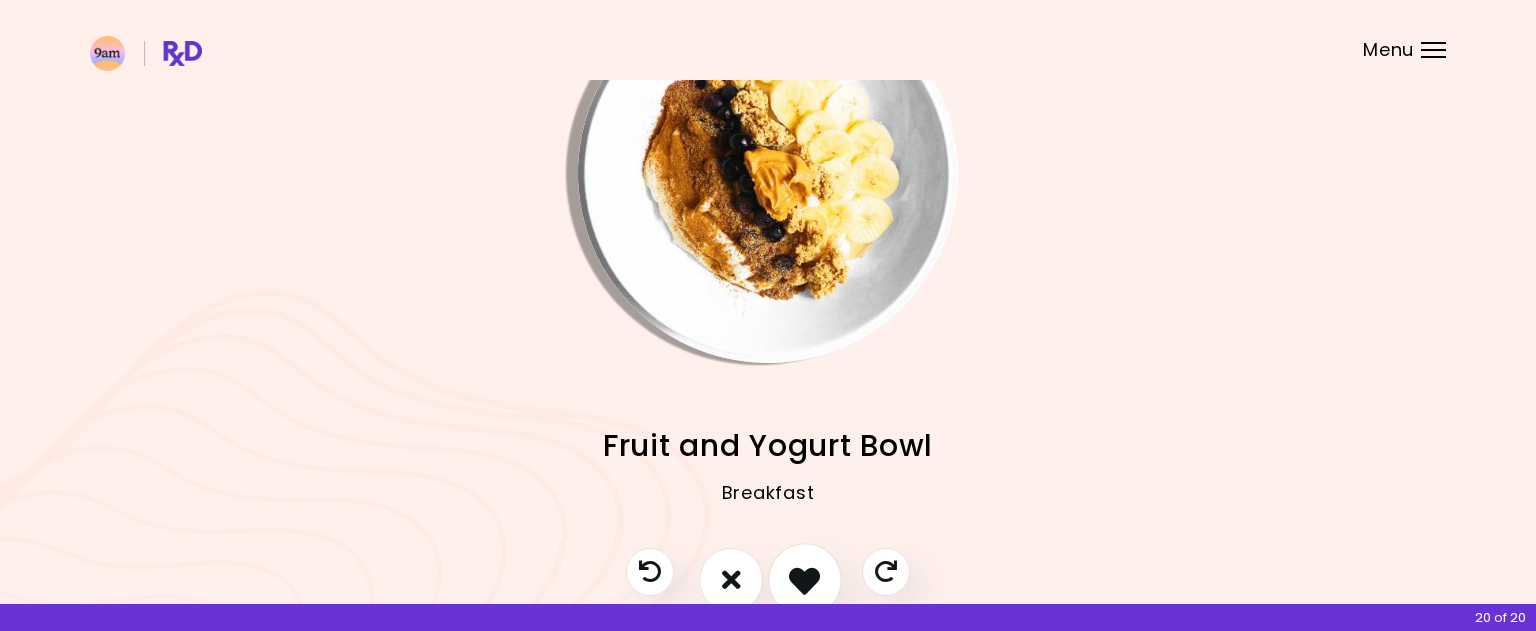 click at bounding box center (804, 579) 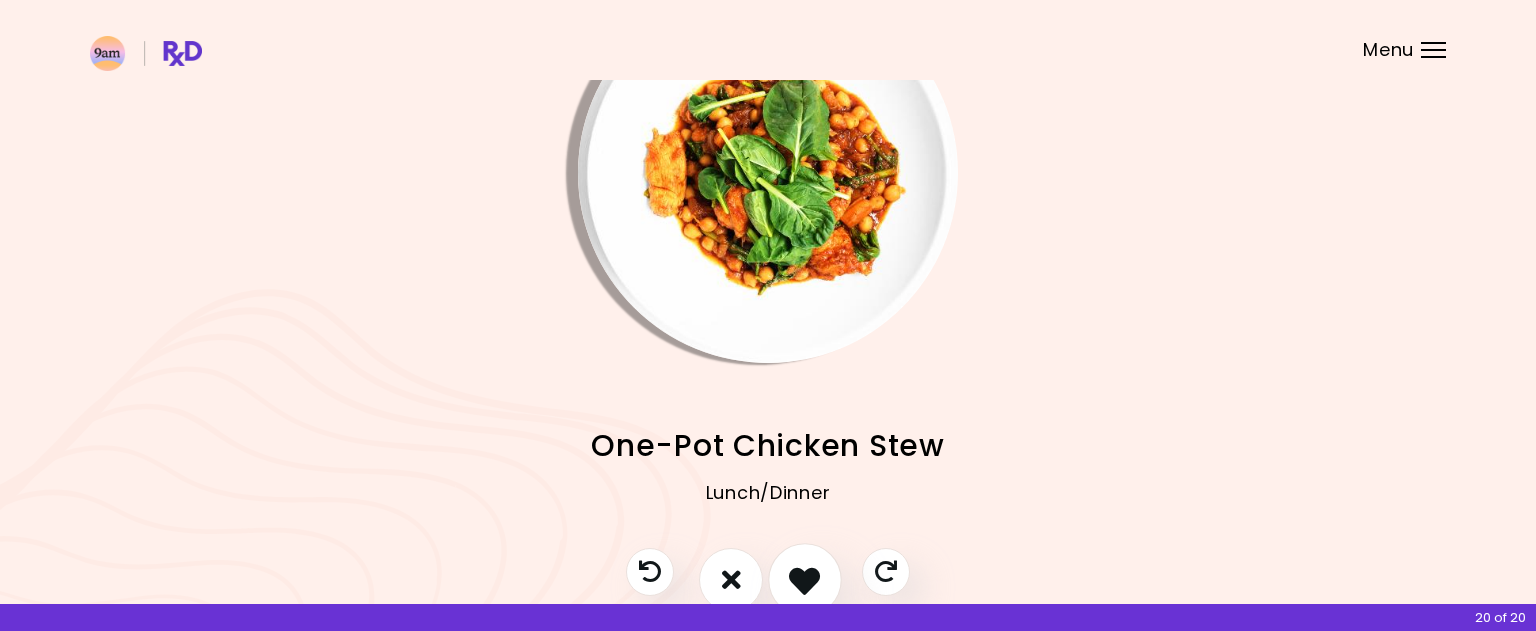 click at bounding box center [804, 579] 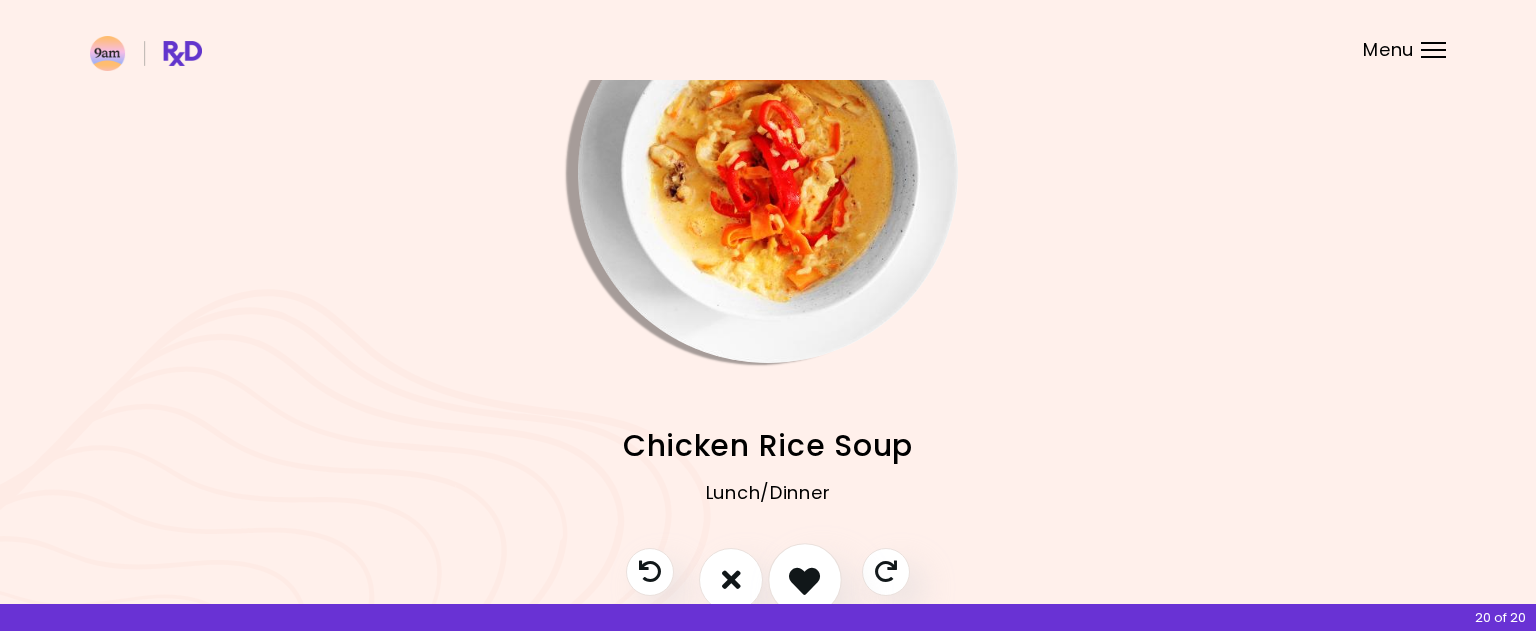 click at bounding box center [804, 579] 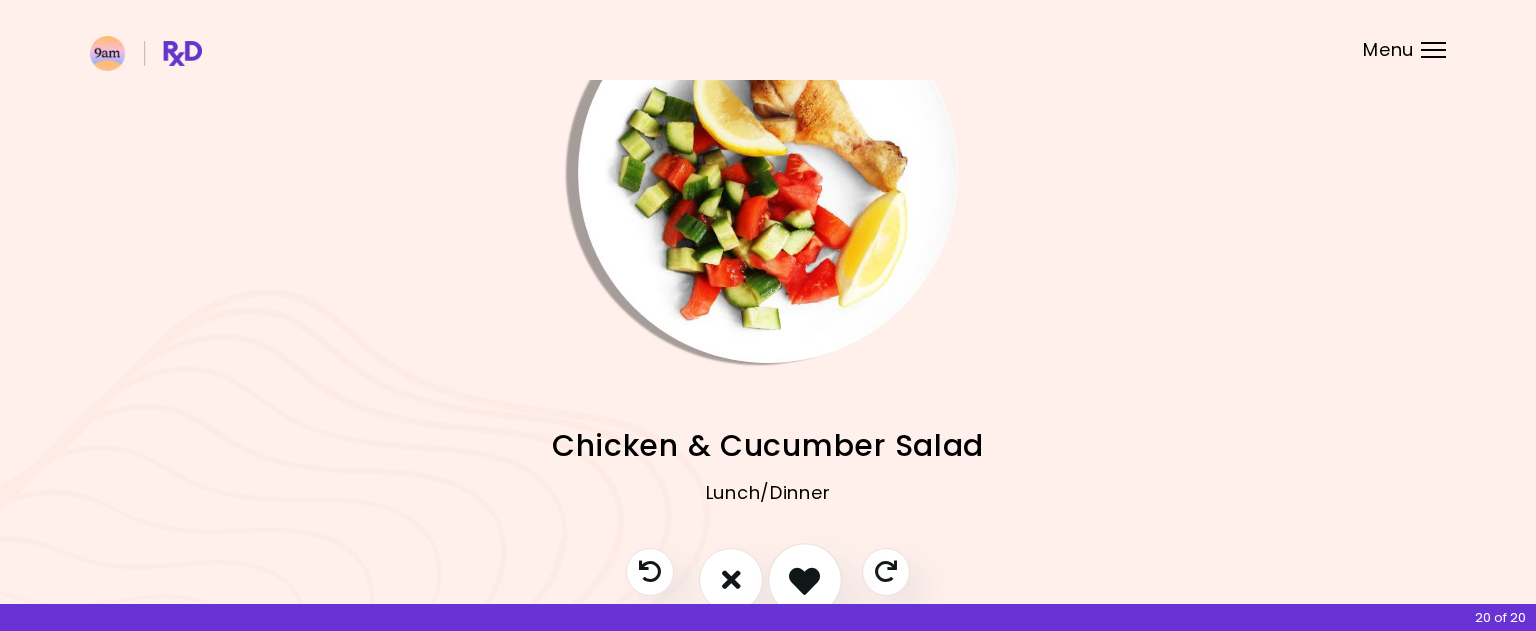 click at bounding box center [804, 579] 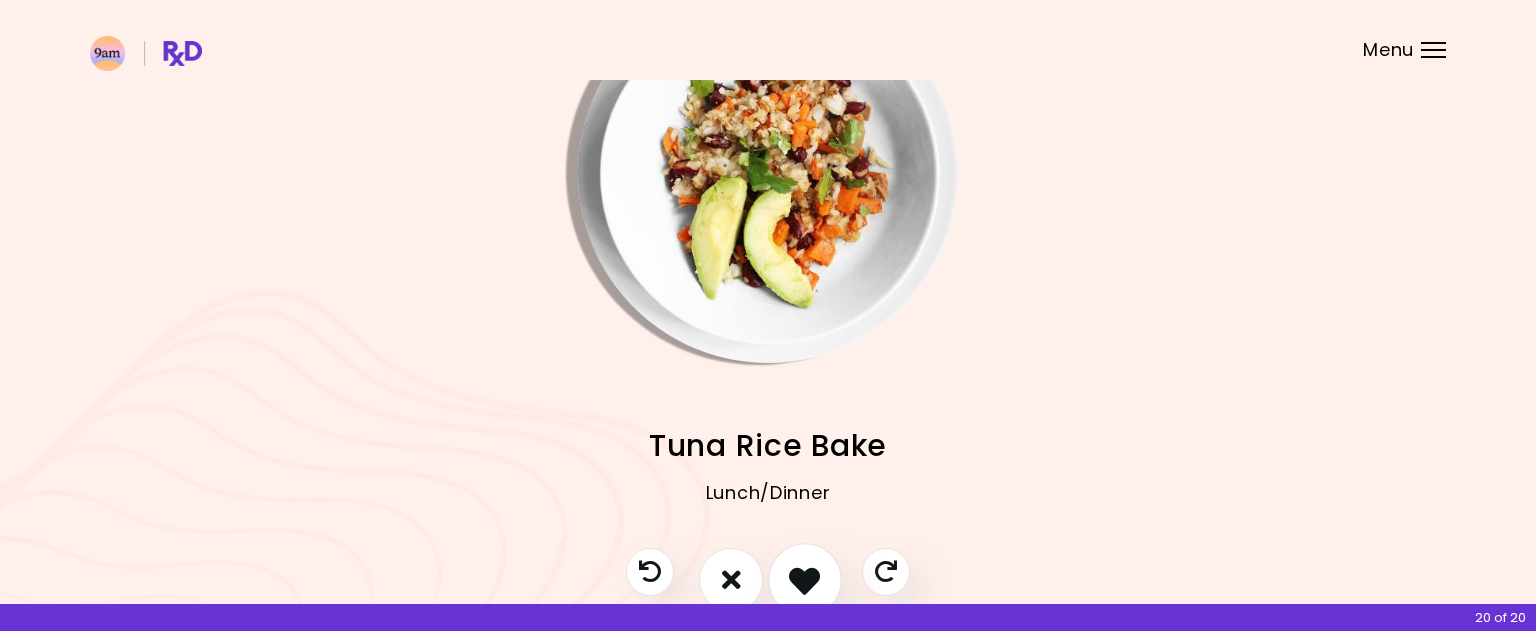click at bounding box center (804, 579) 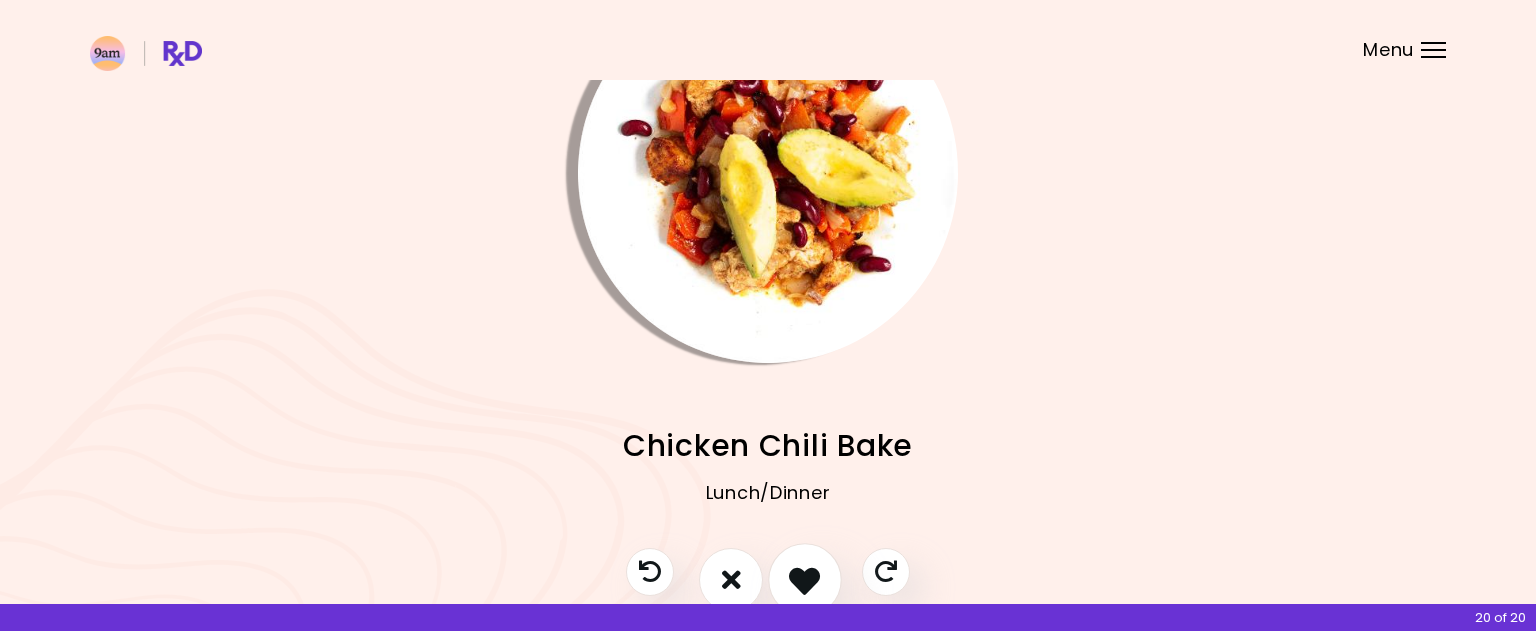 click at bounding box center (804, 579) 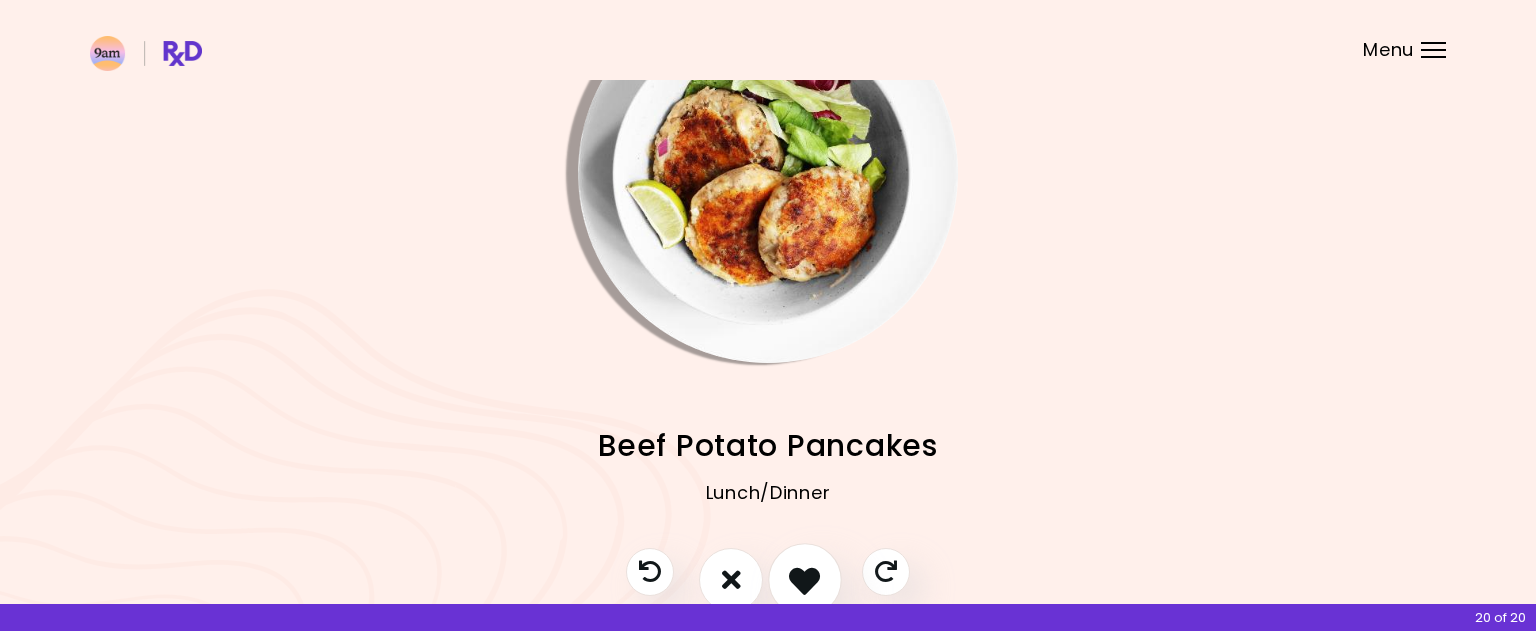 click at bounding box center [804, 579] 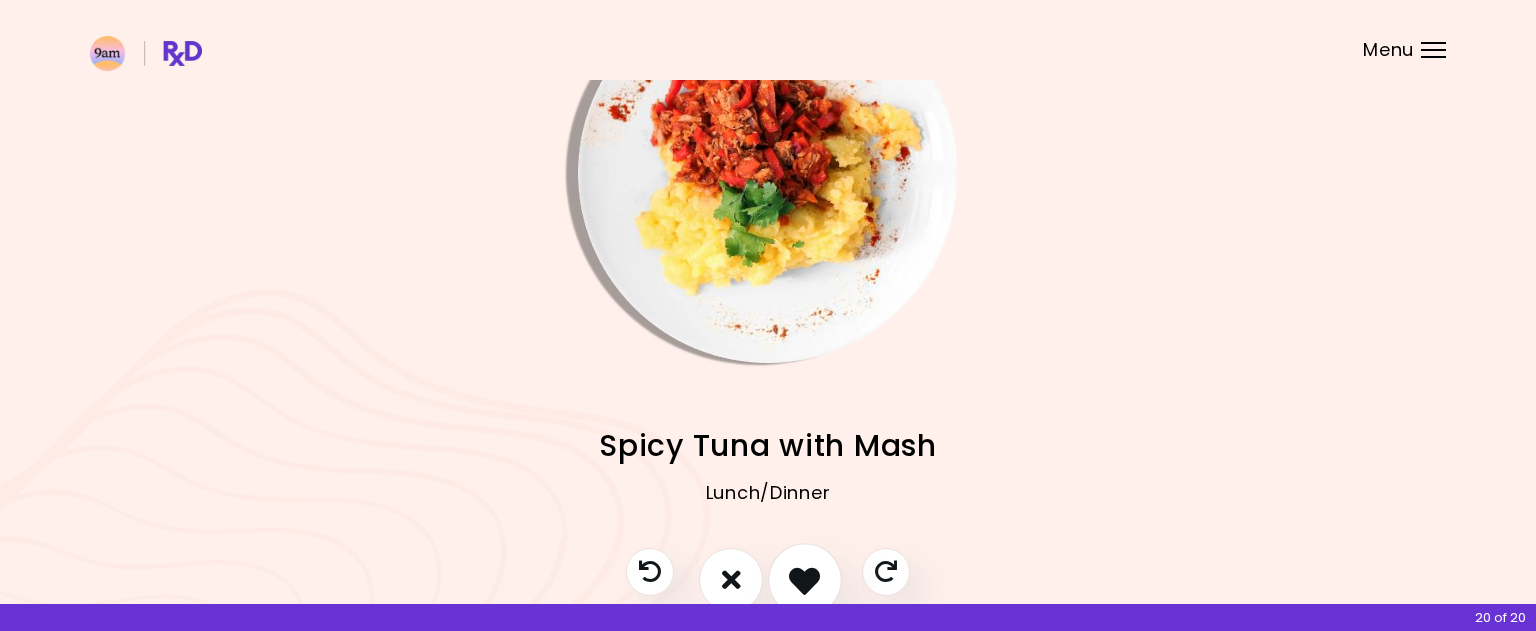click at bounding box center [804, 579] 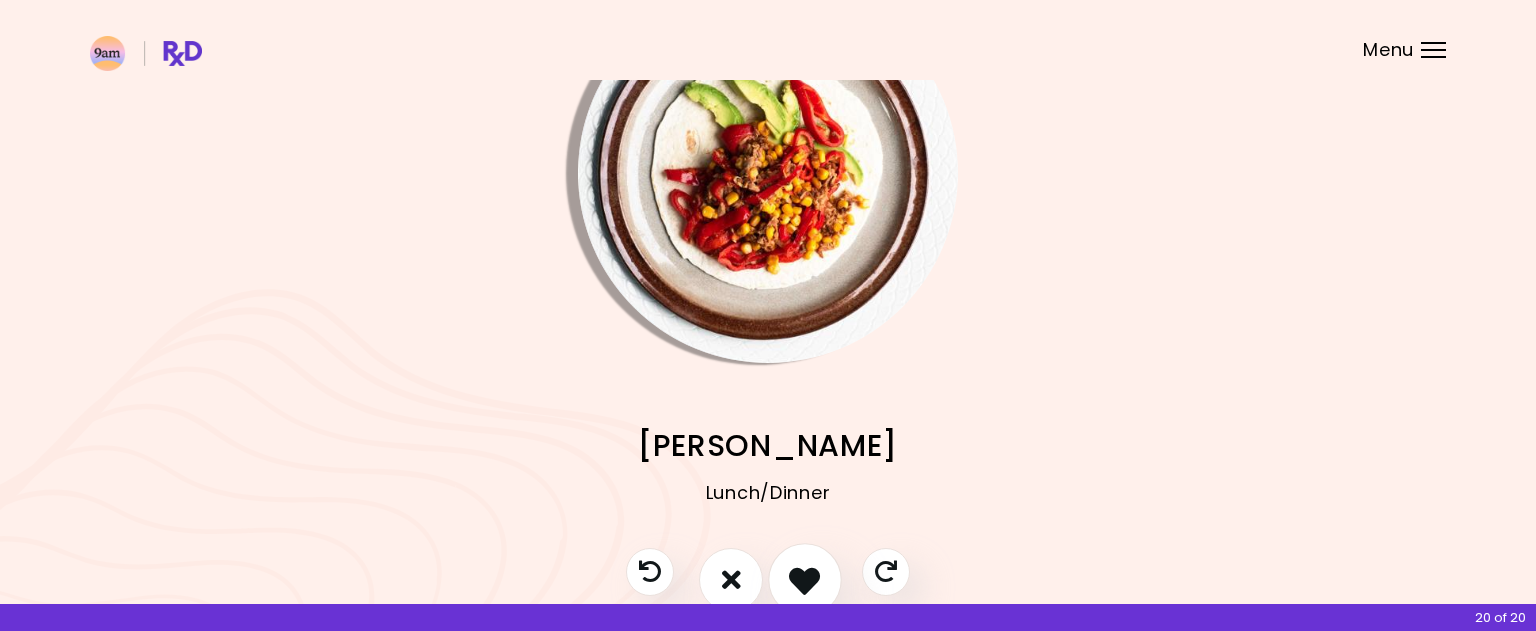 click at bounding box center [804, 579] 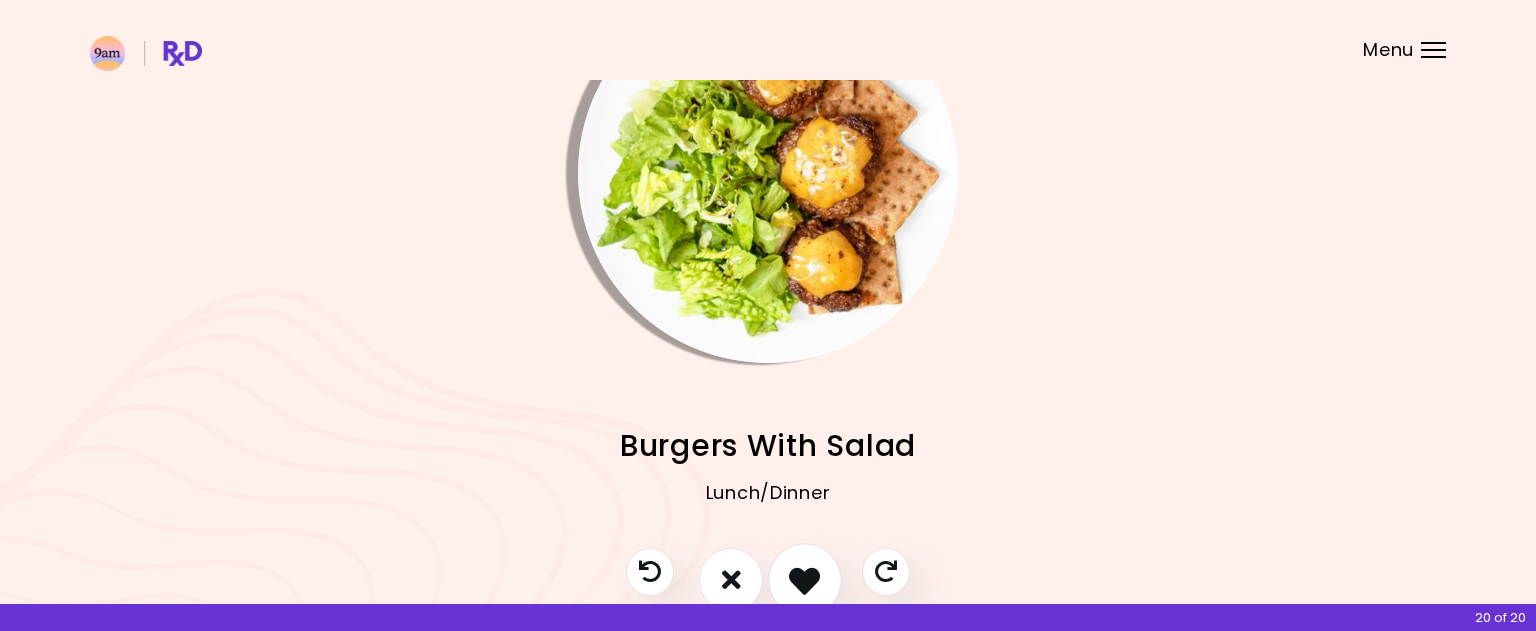 click at bounding box center [804, 579] 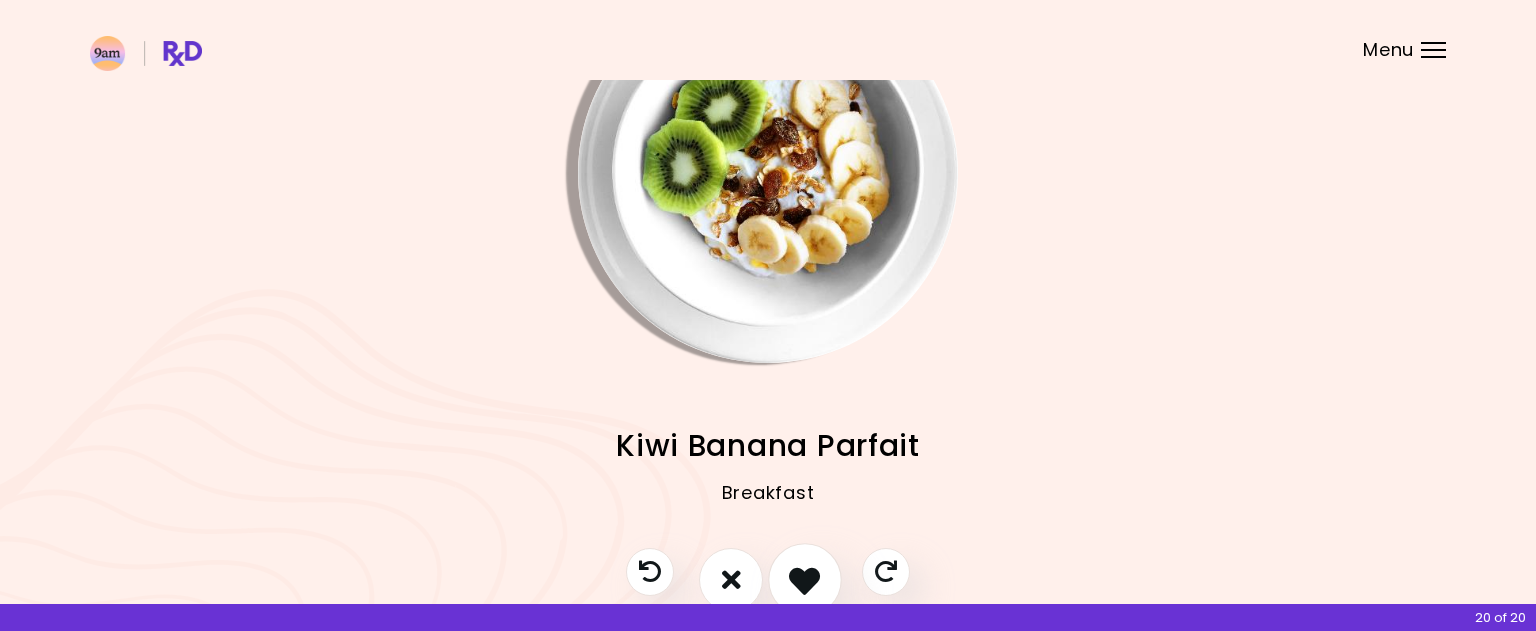 click at bounding box center (804, 579) 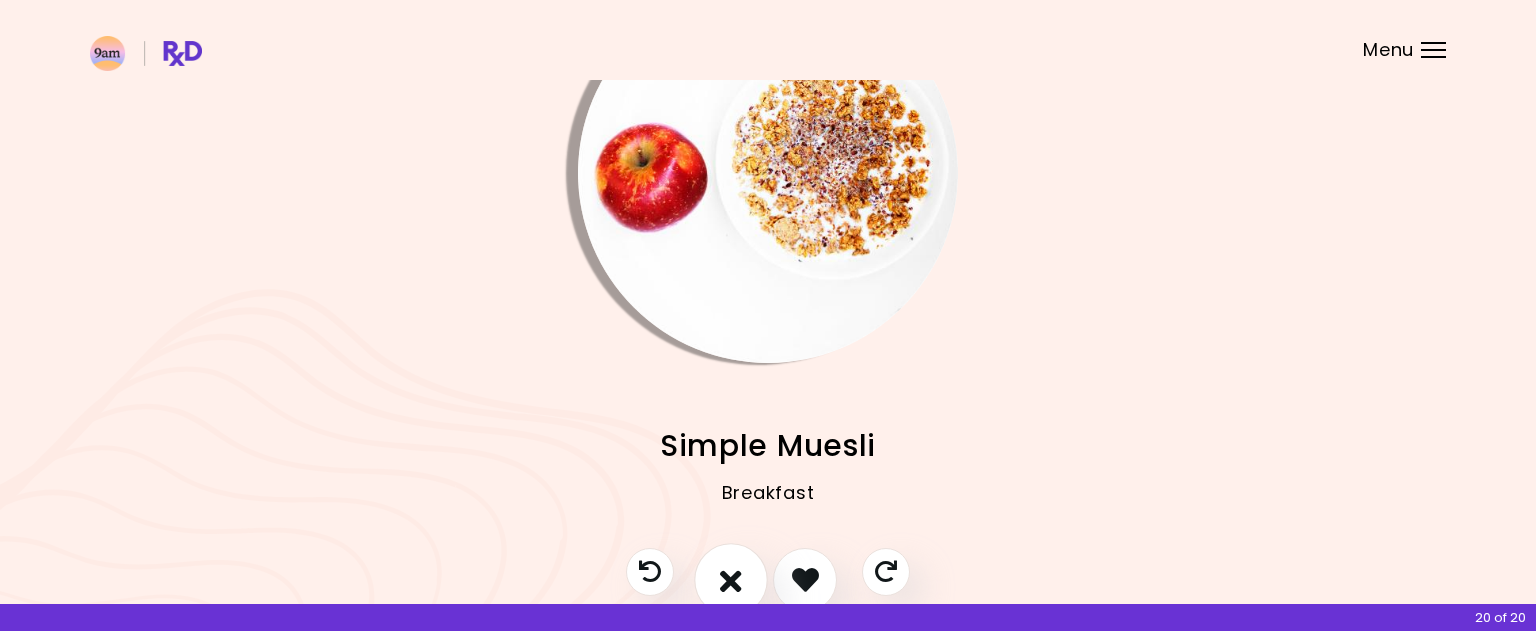 click at bounding box center (731, 580) 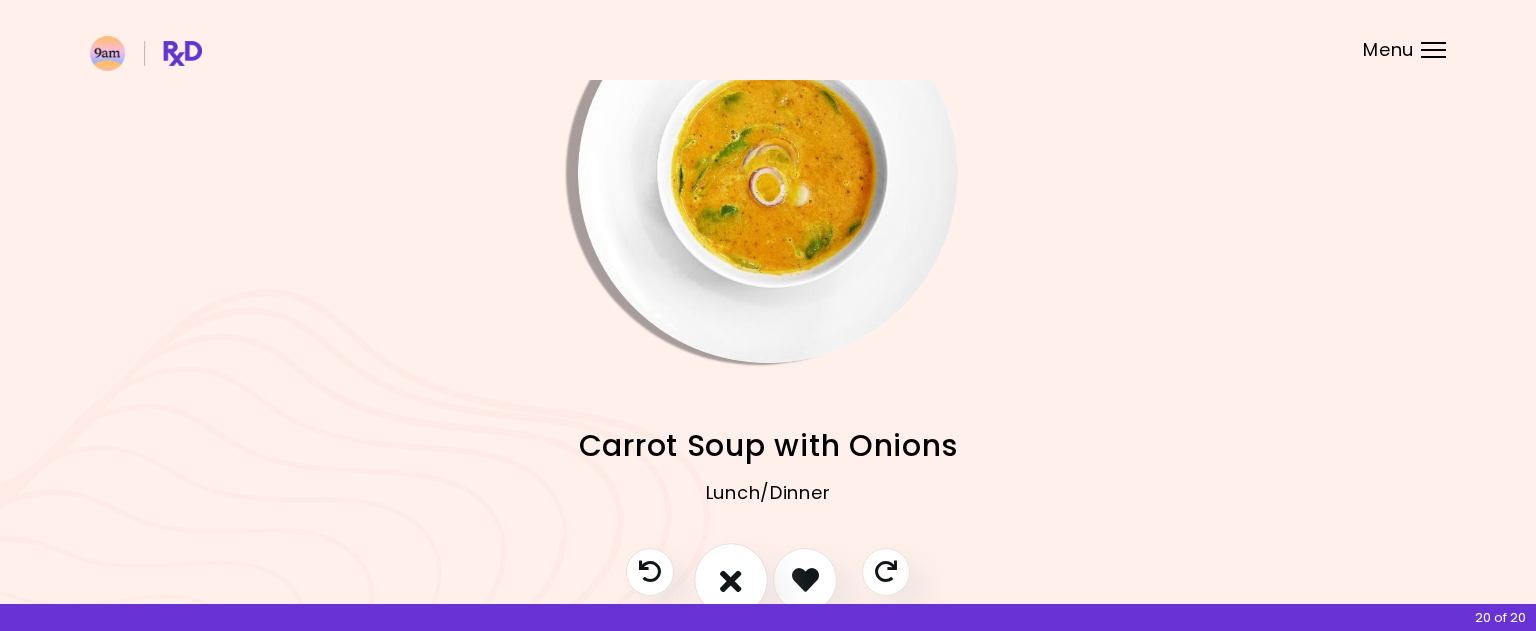 click at bounding box center [731, 580] 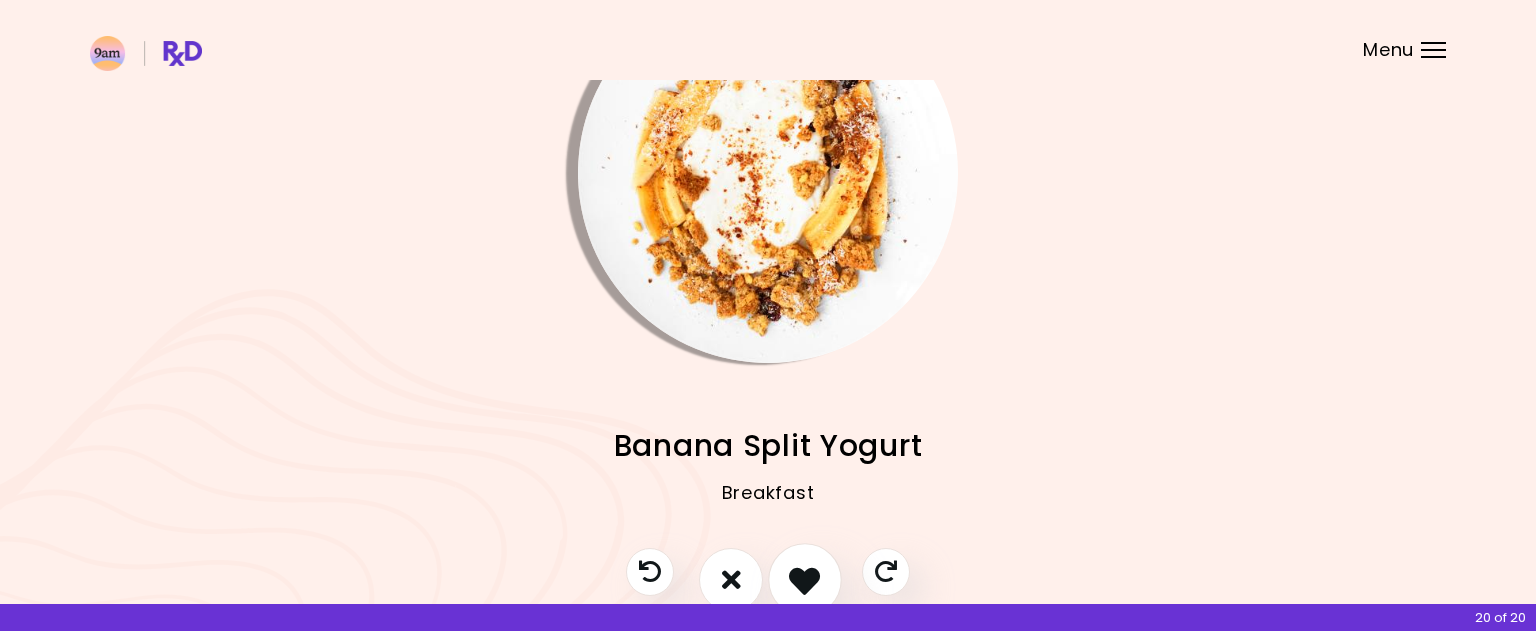 click at bounding box center [804, 579] 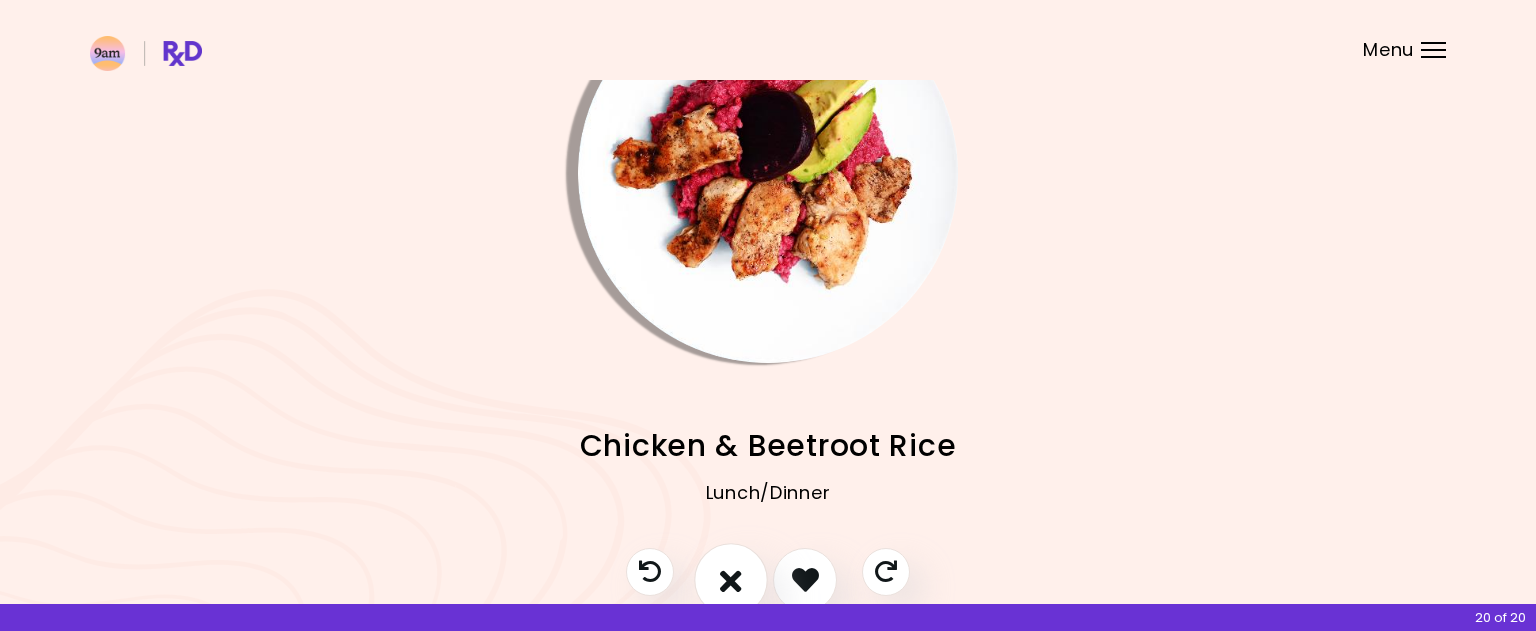 click at bounding box center (731, 579) 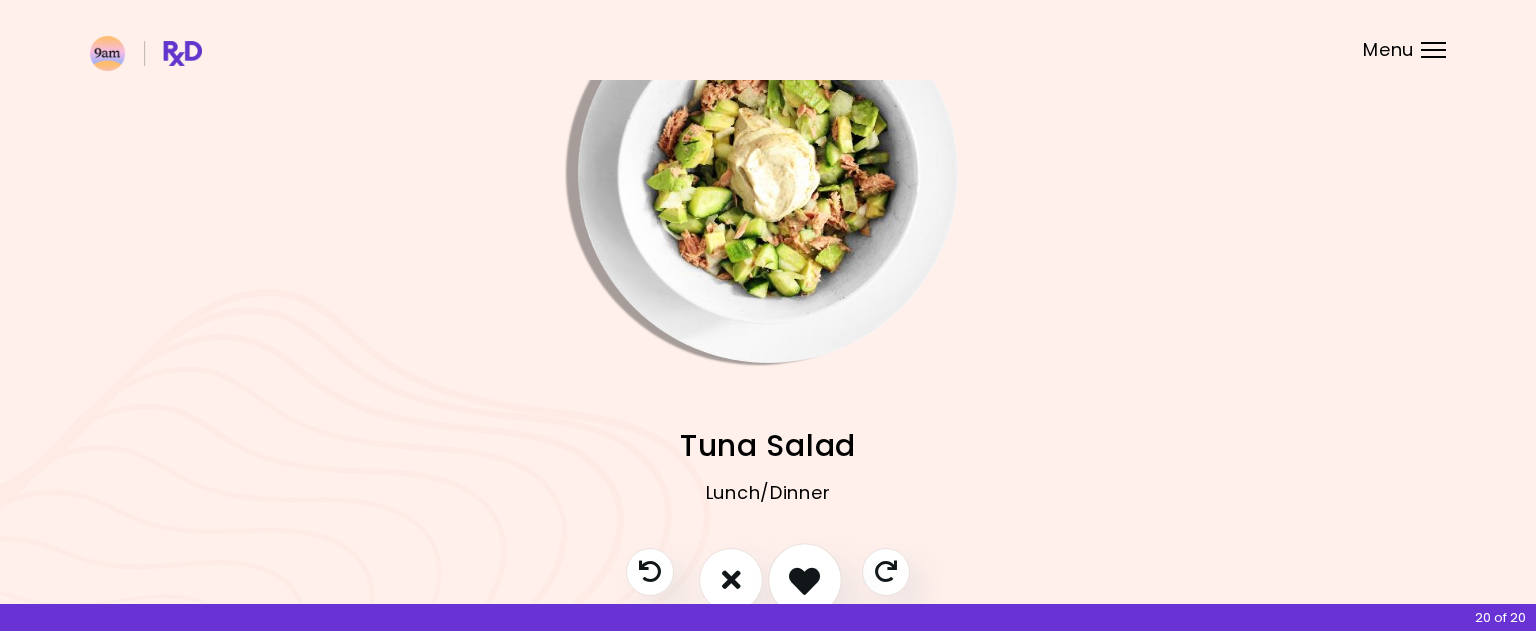 click at bounding box center [805, 580] 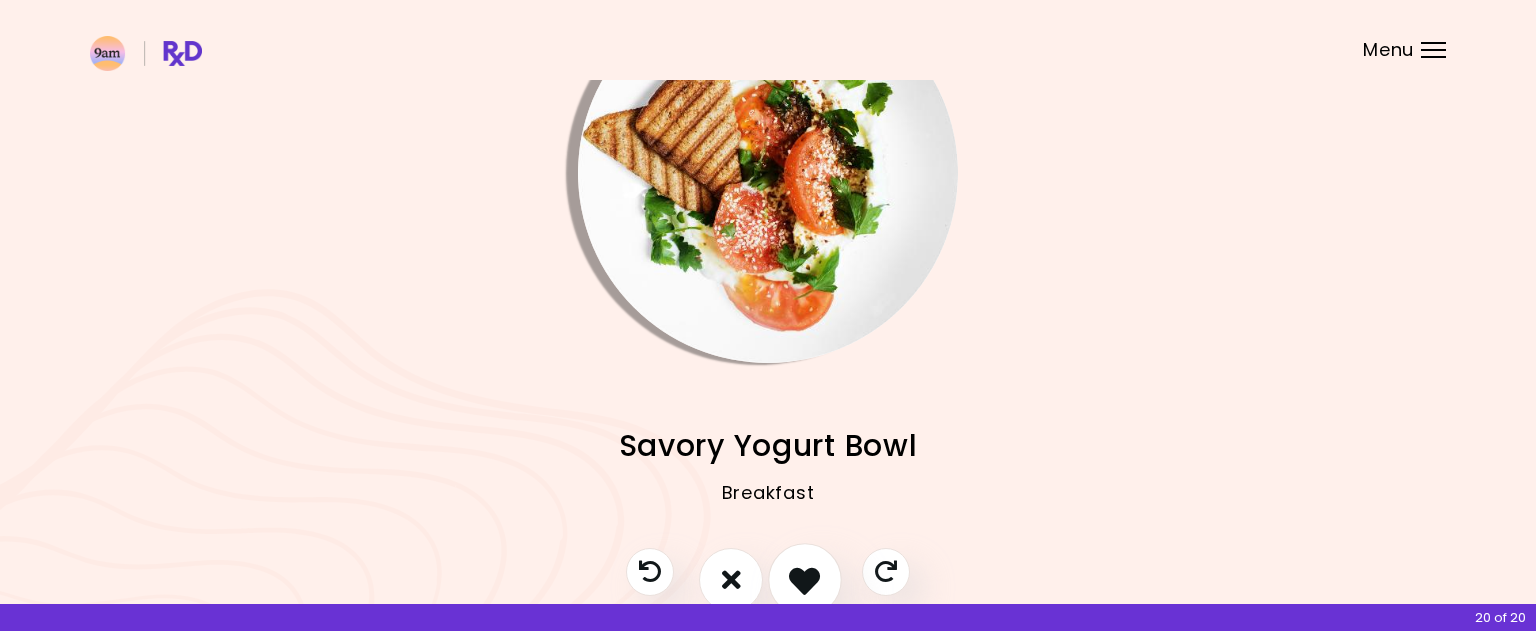 click at bounding box center (805, 580) 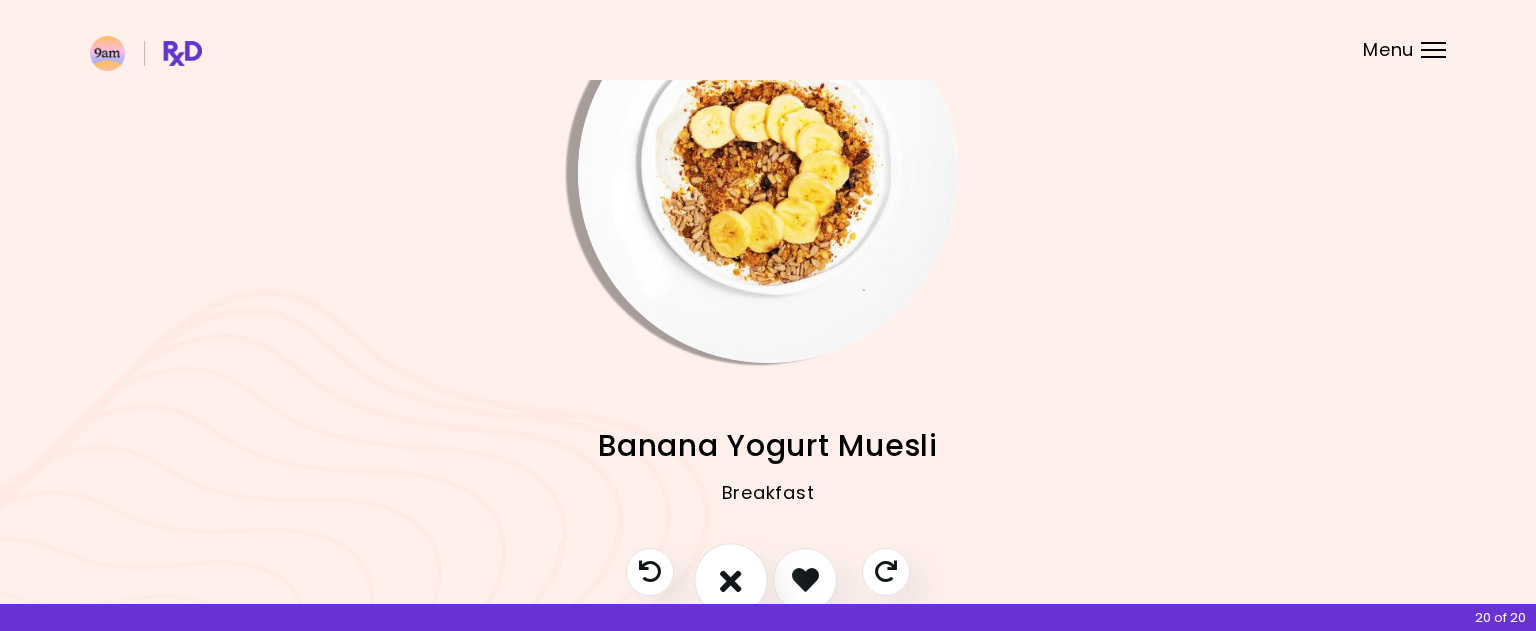click at bounding box center (731, 580) 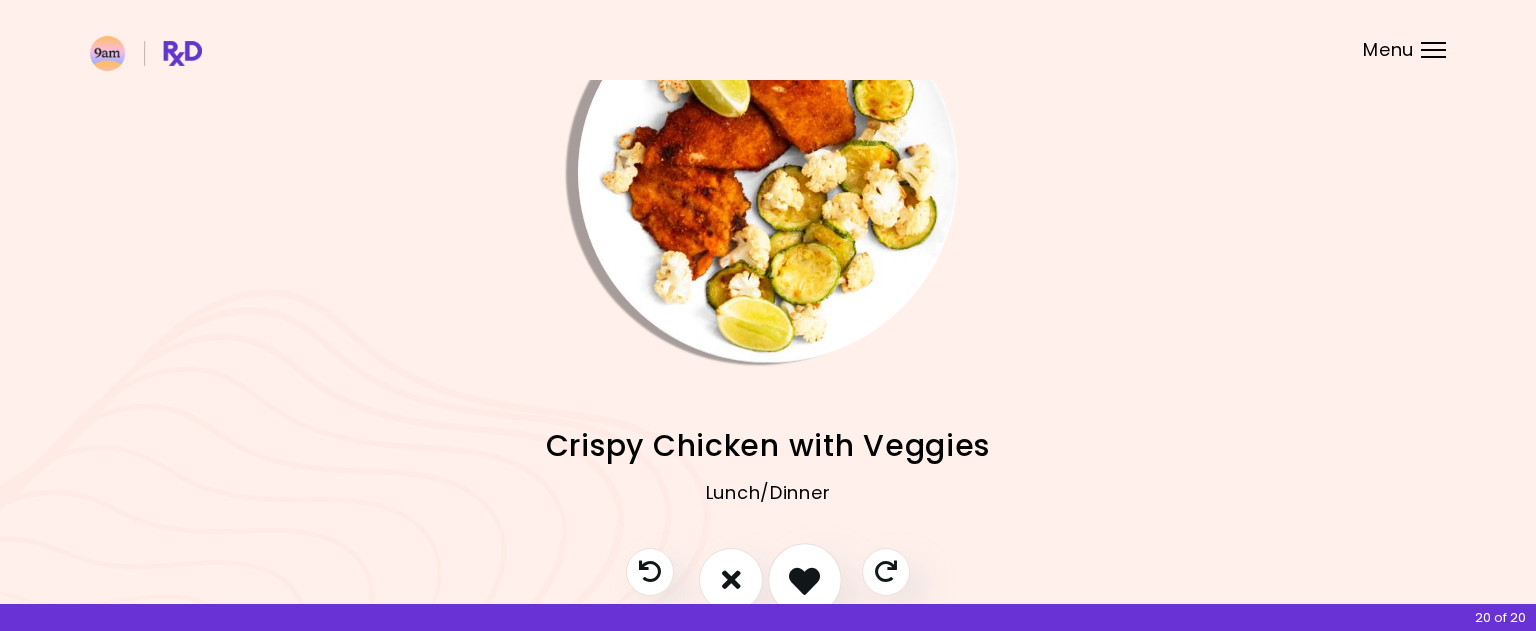 click at bounding box center [804, 579] 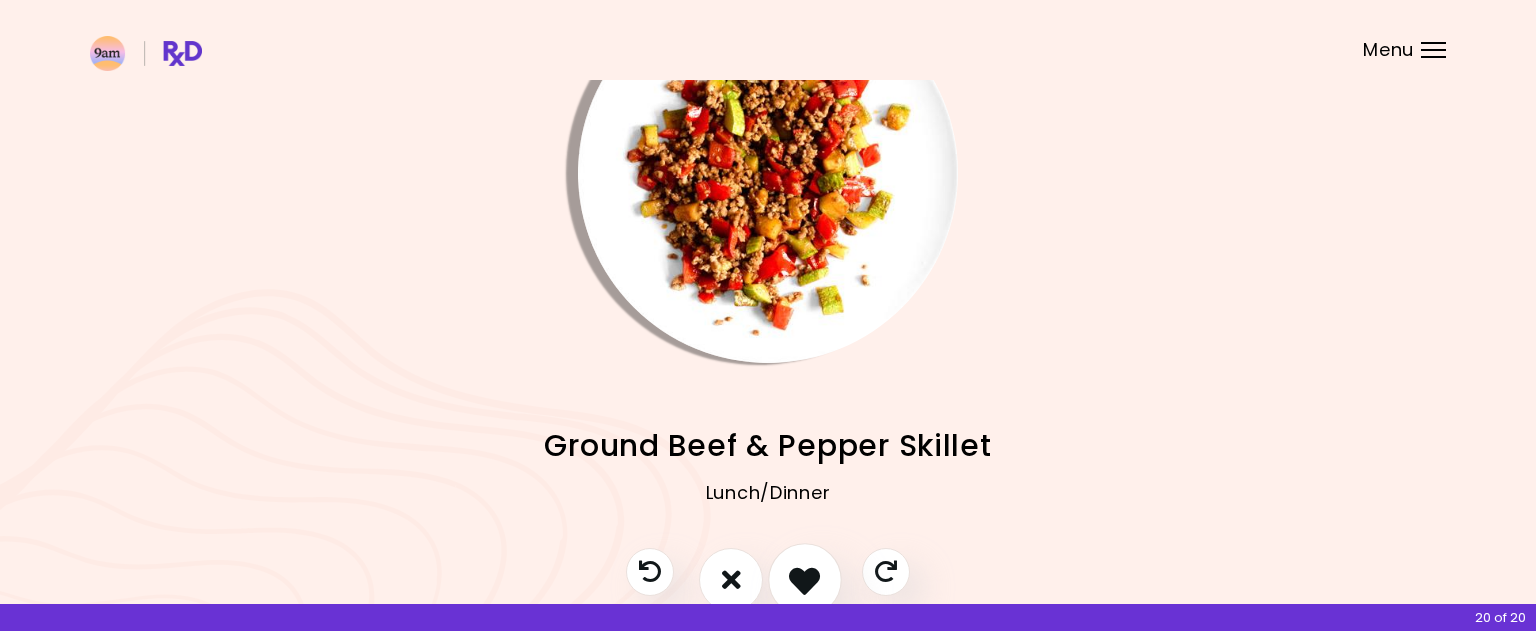 click at bounding box center (804, 579) 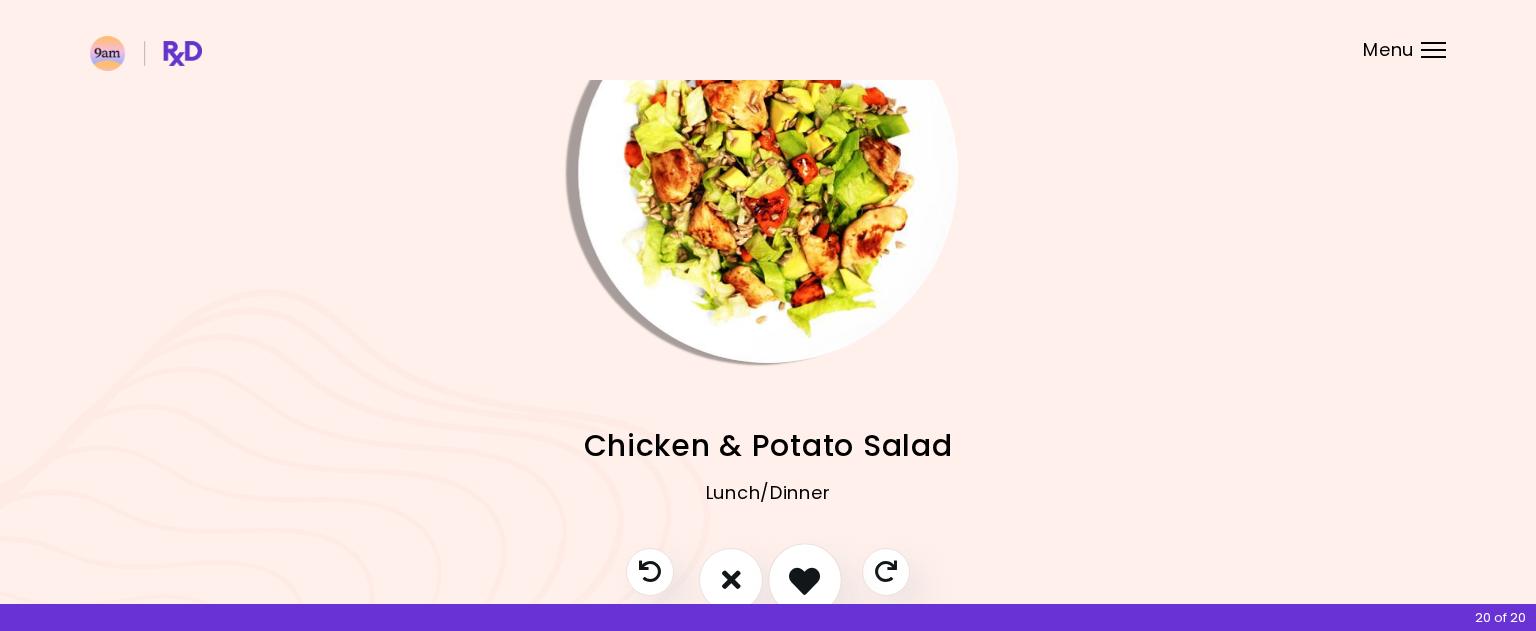 click at bounding box center [804, 579] 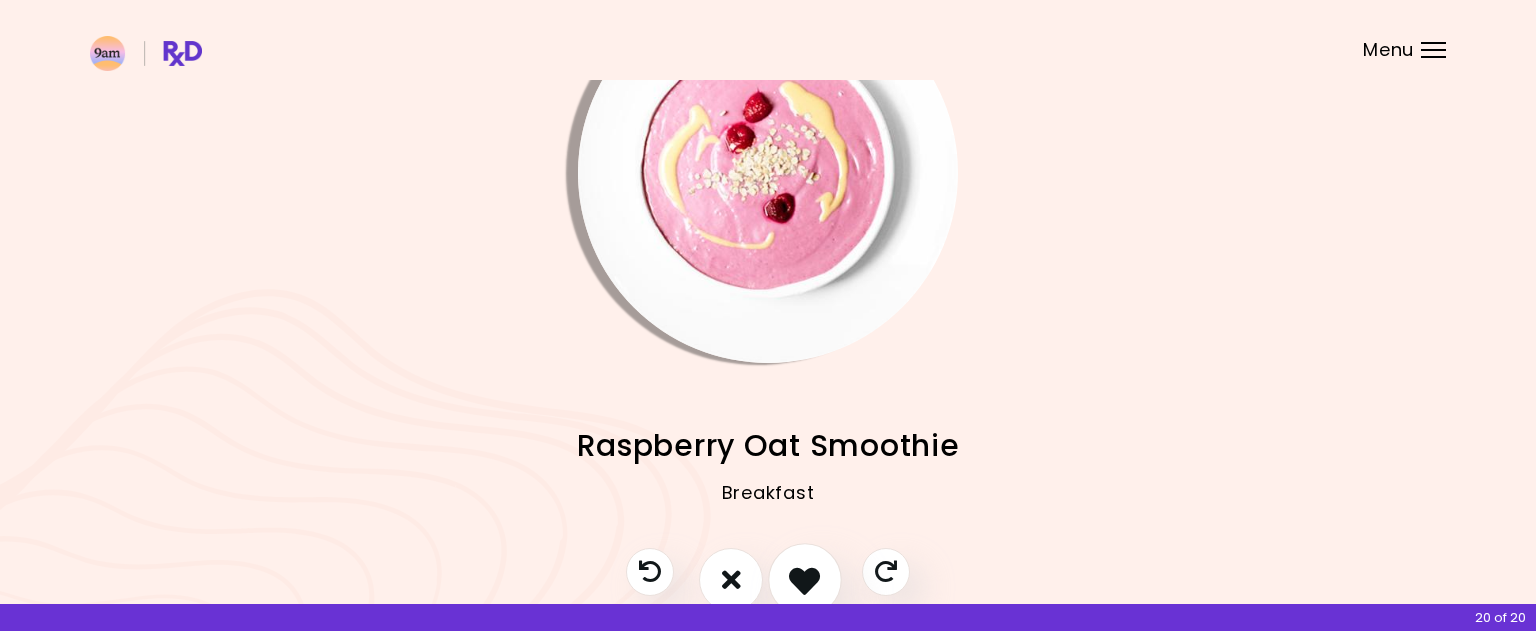 click at bounding box center (804, 579) 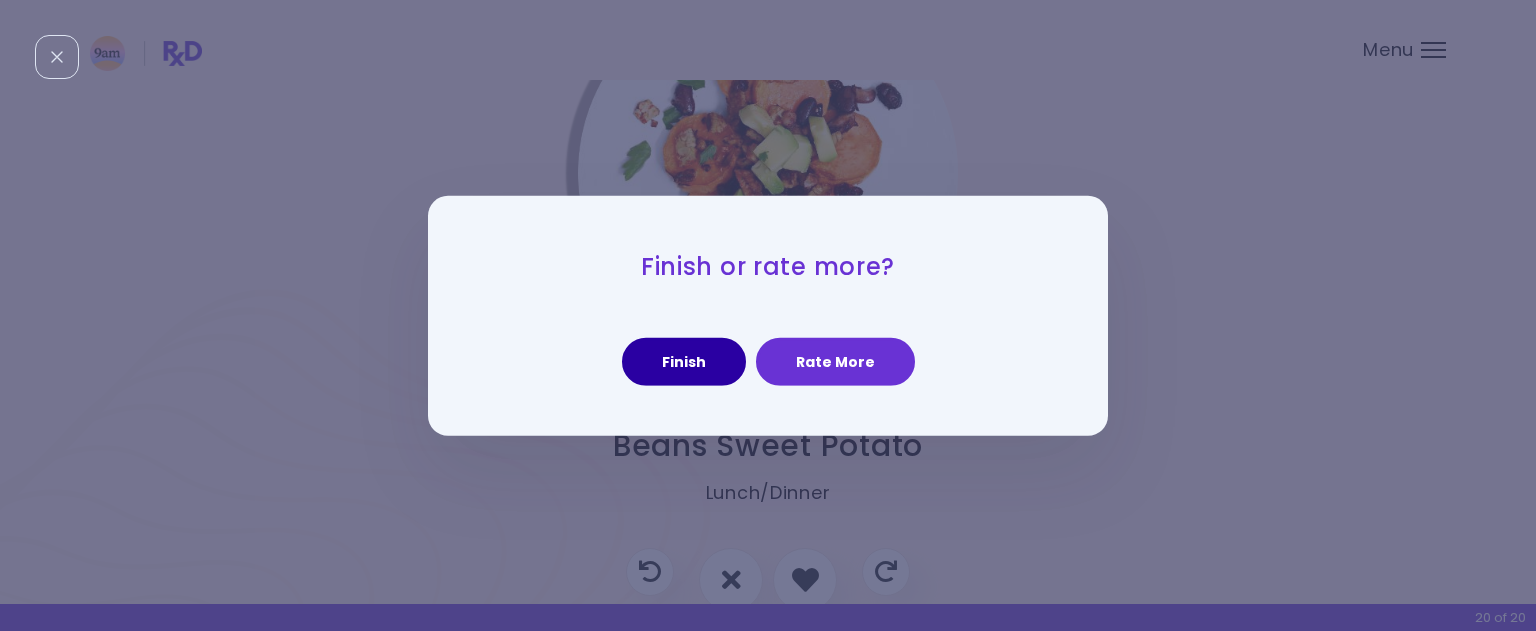 click on "Finish" at bounding box center [684, 362] 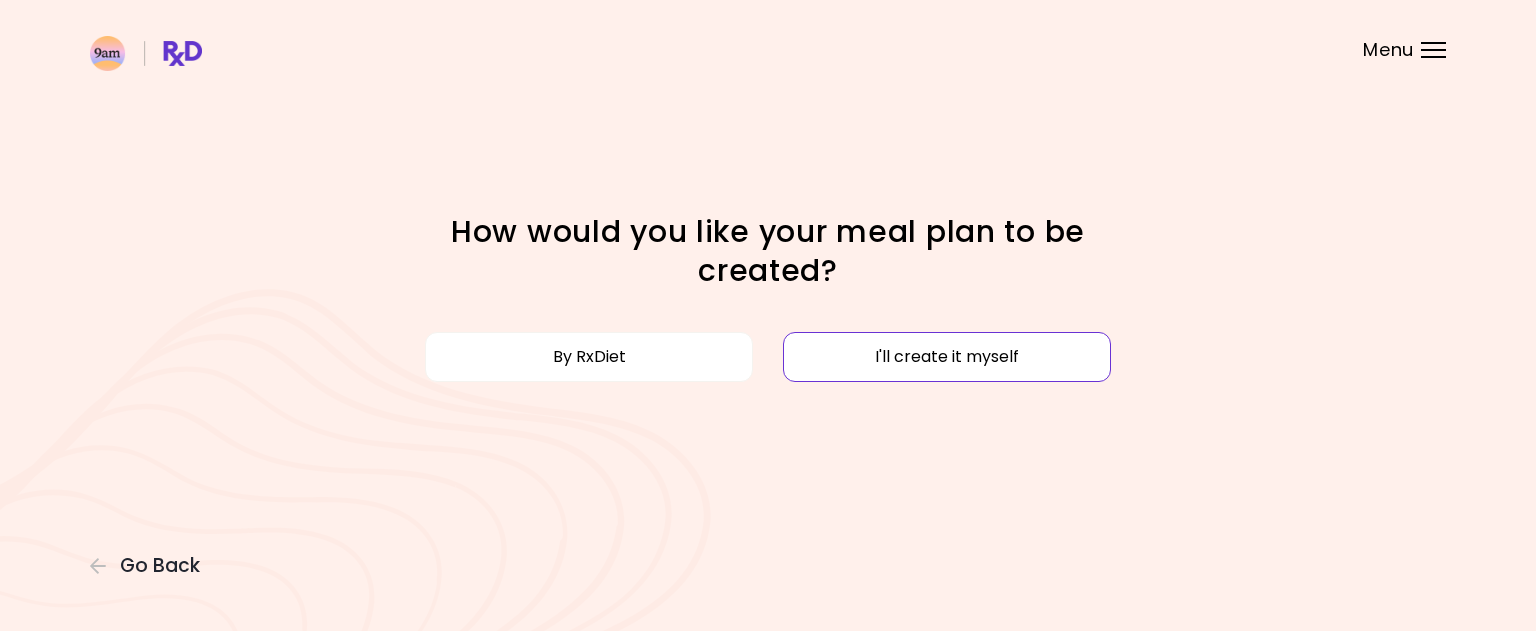 click on "I'll create it myself" at bounding box center (947, 357) 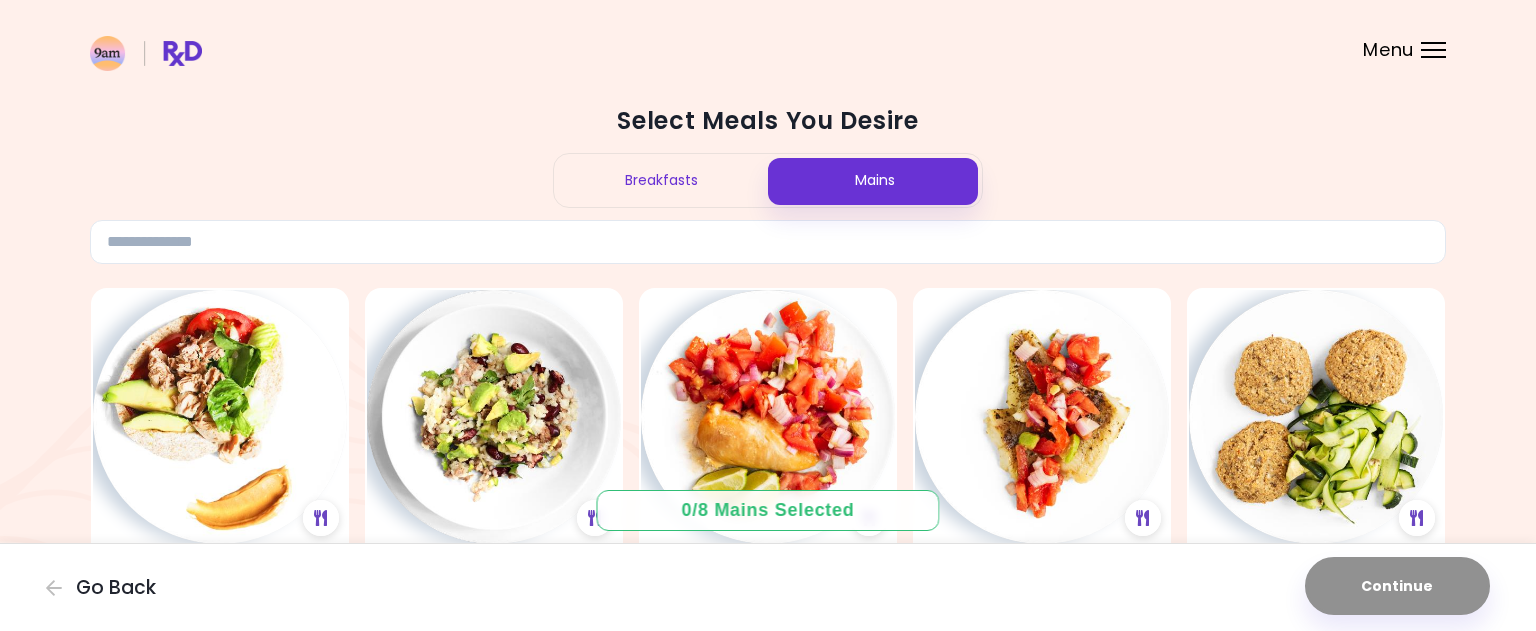 click on "Menu" at bounding box center (1433, 50) 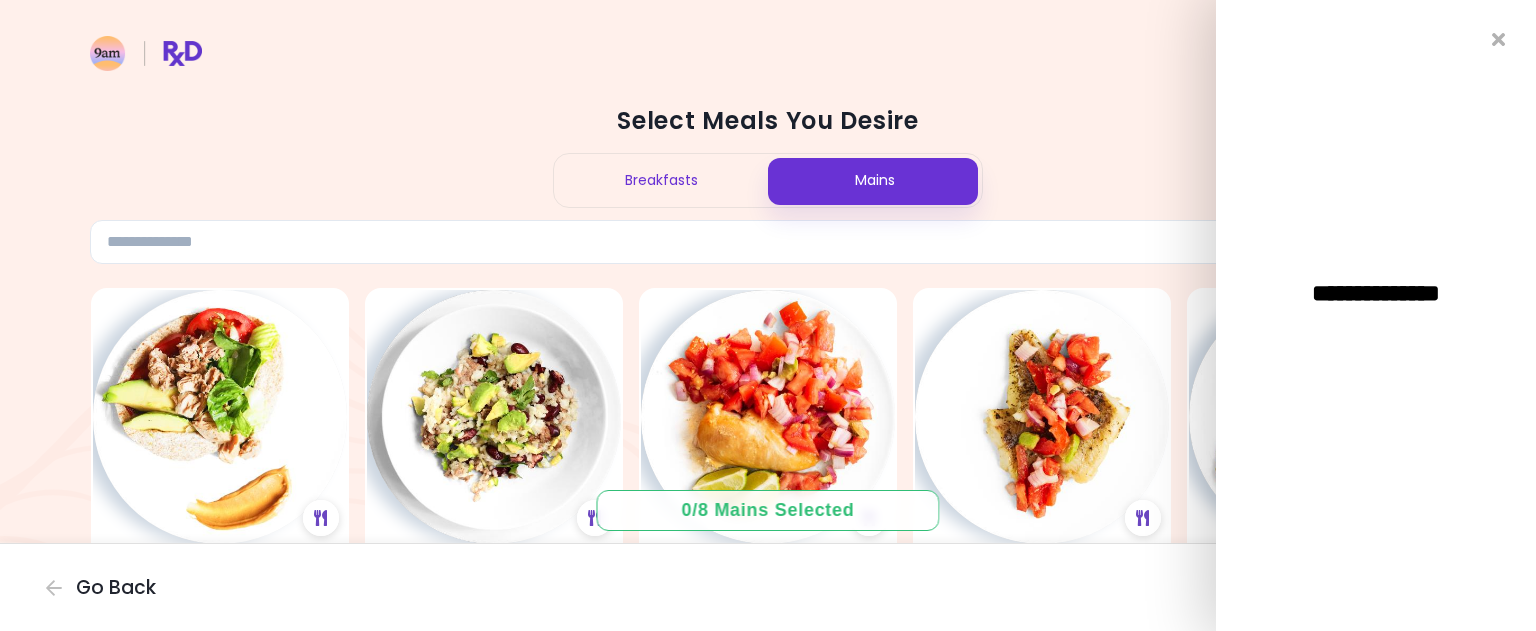 click at bounding box center (768, 40) 